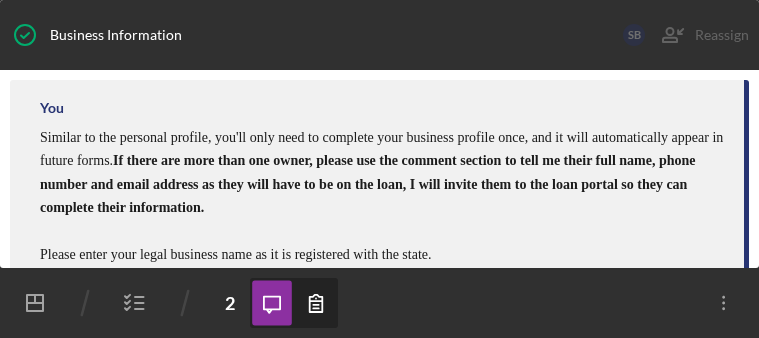 scroll, scrollTop: 0, scrollLeft: 0, axis: both 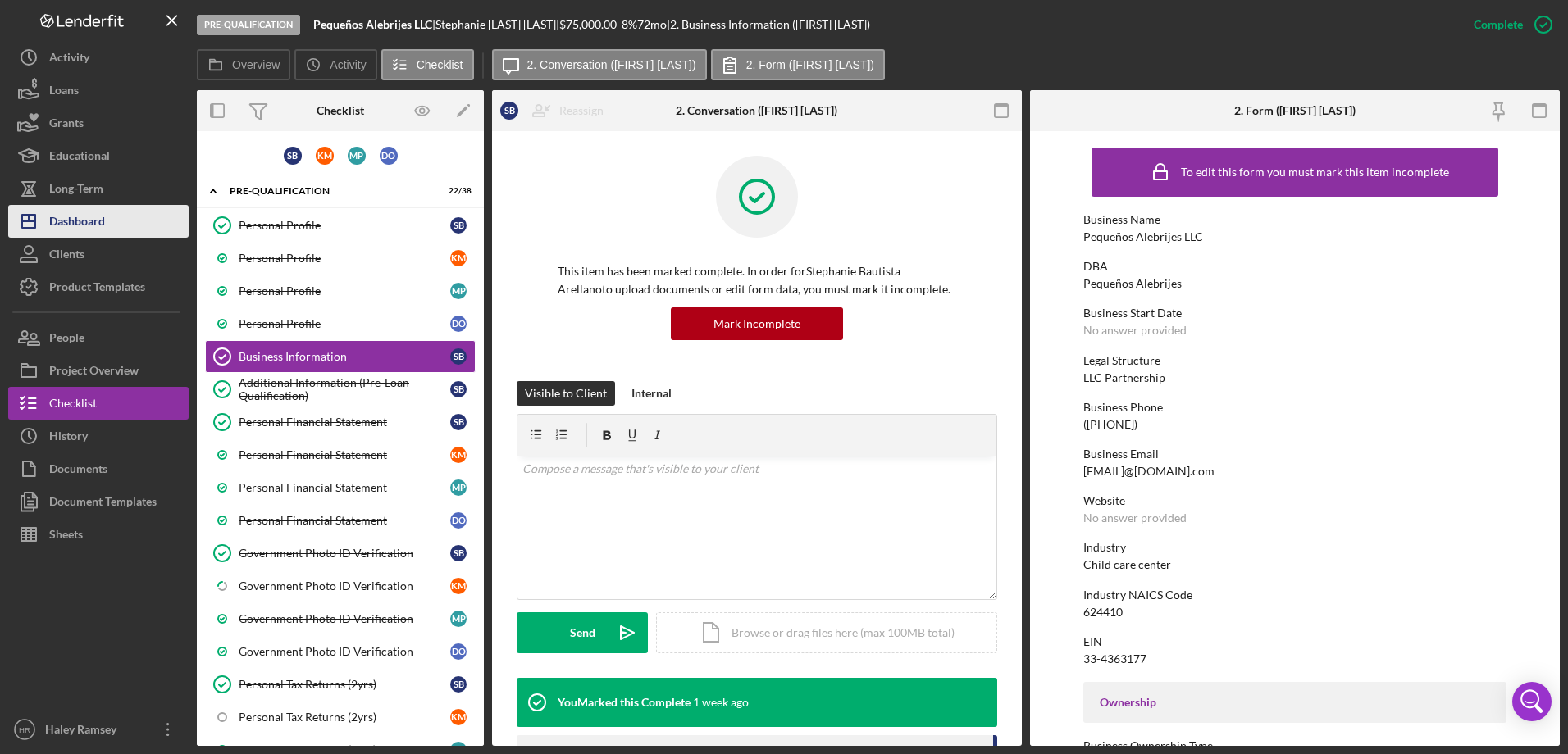 click on "Dashboard" at bounding box center [77, 223] 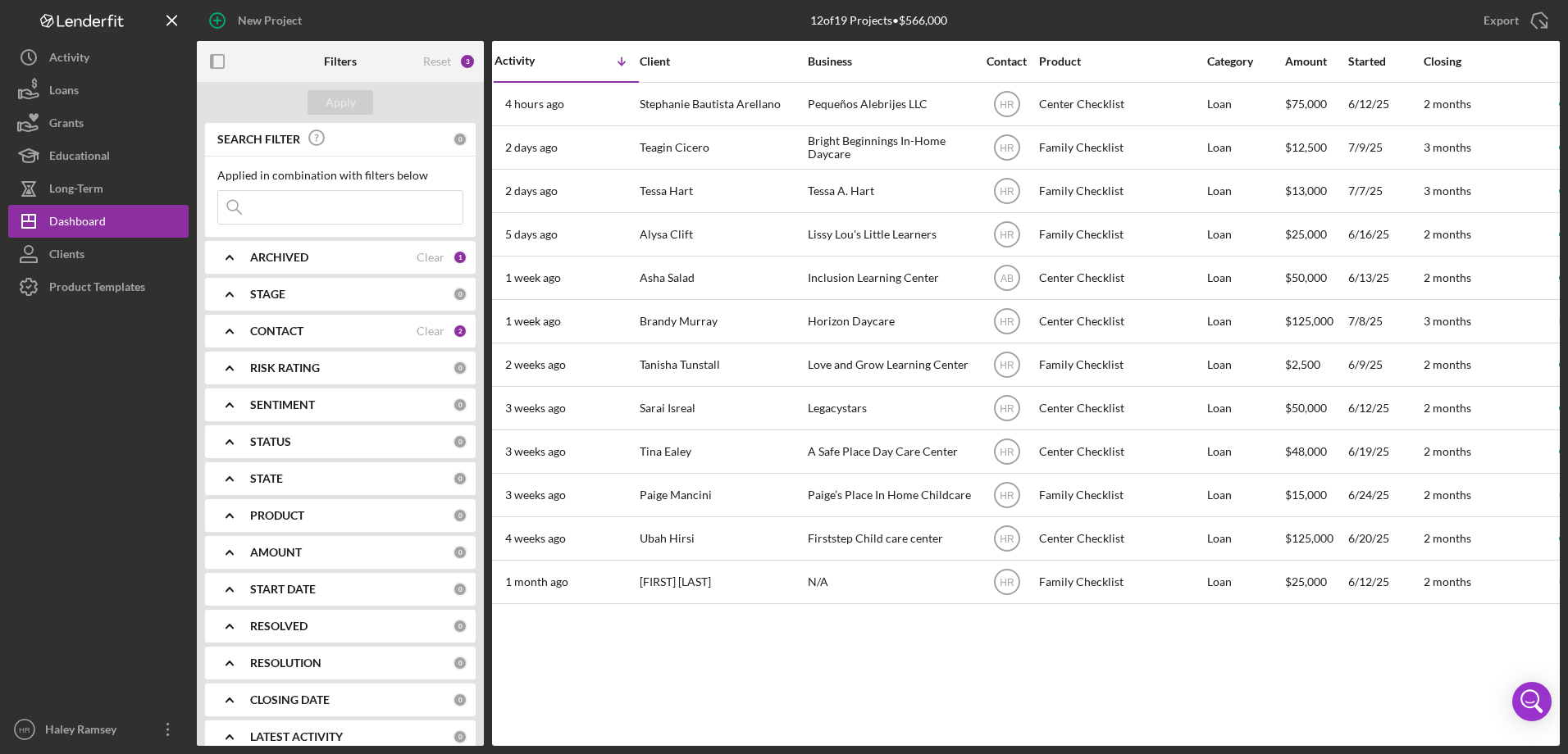 scroll, scrollTop: 0, scrollLeft: 0, axis: both 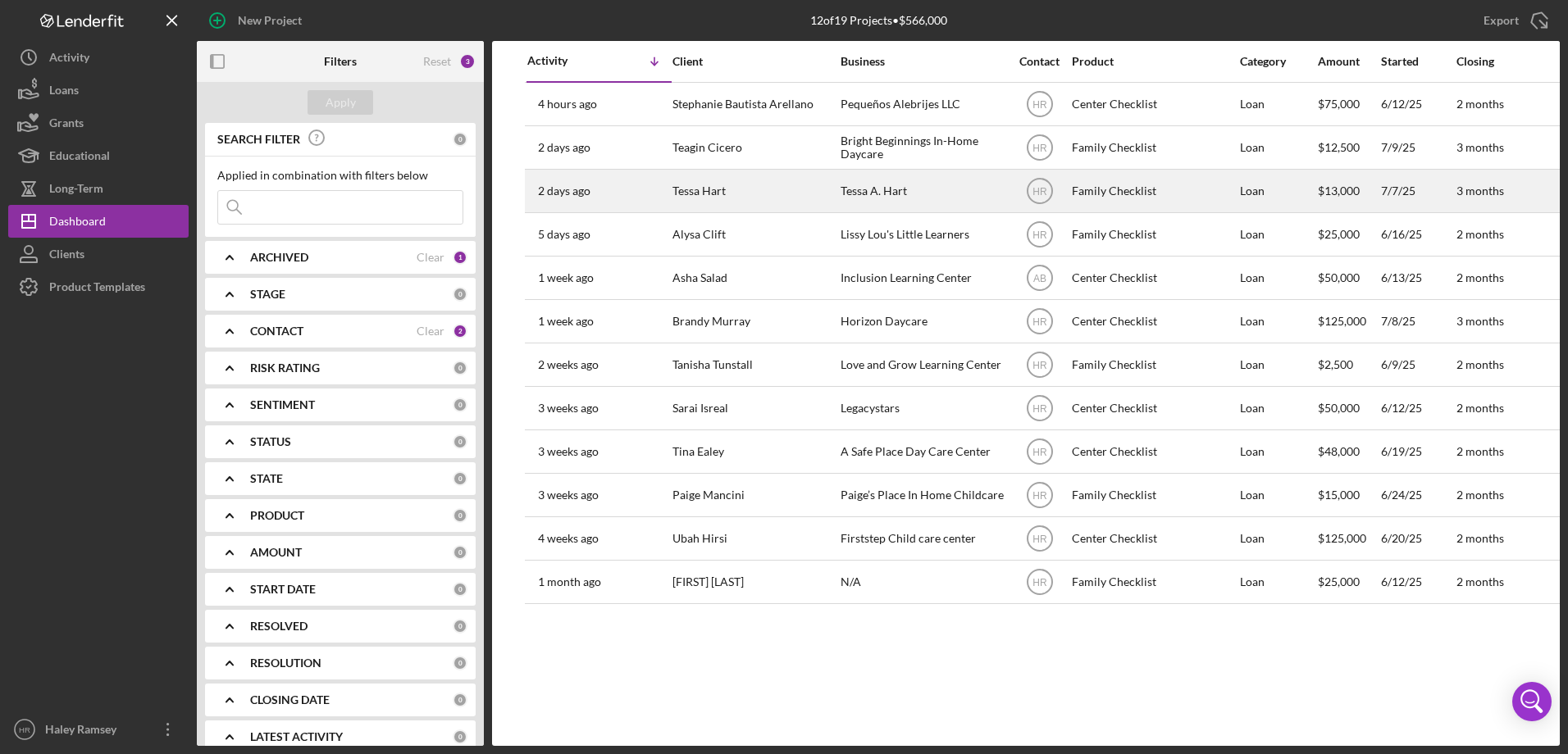 click on "2 days ago Tessa Hart" at bounding box center [599, 191] 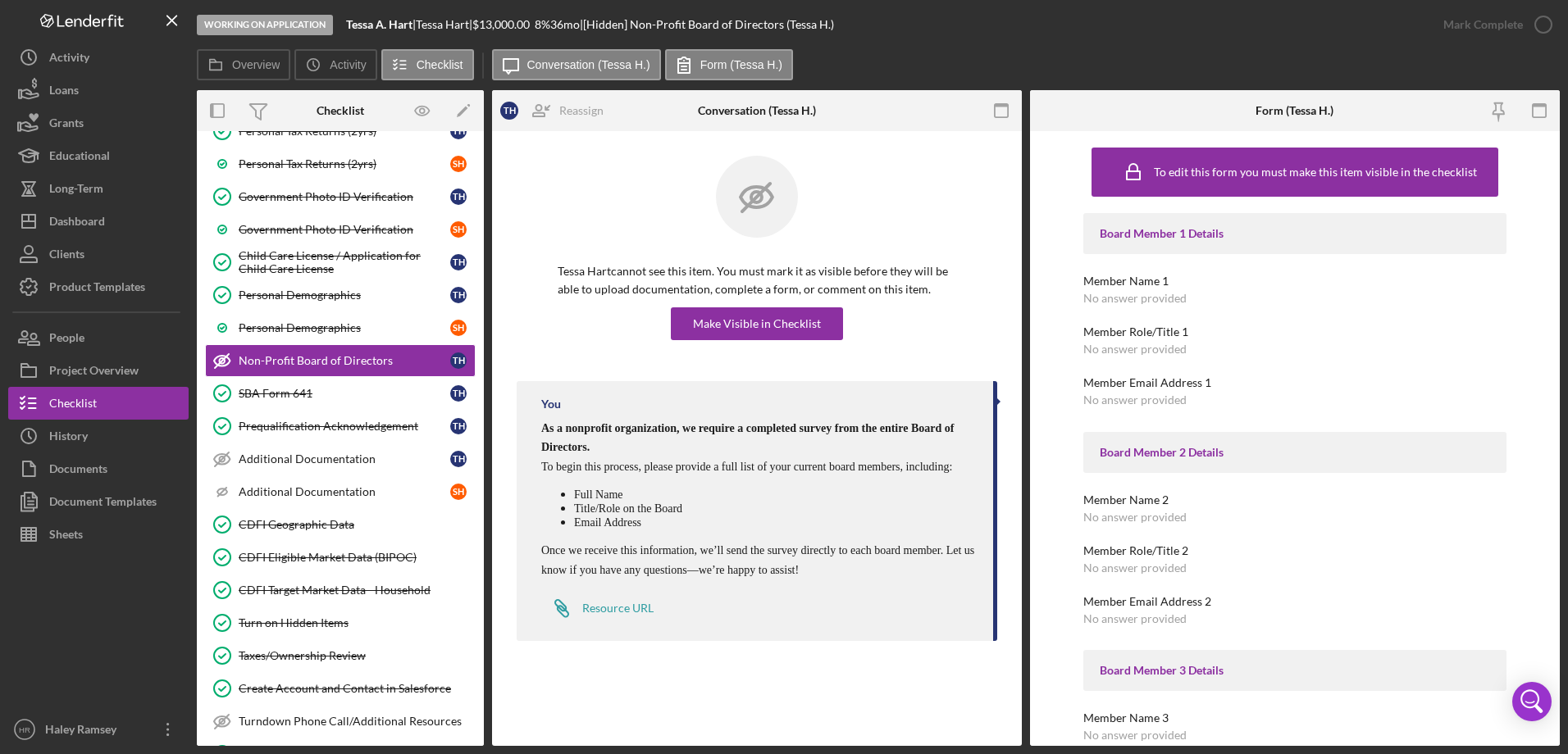 scroll, scrollTop: 516, scrollLeft: 0, axis: vertical 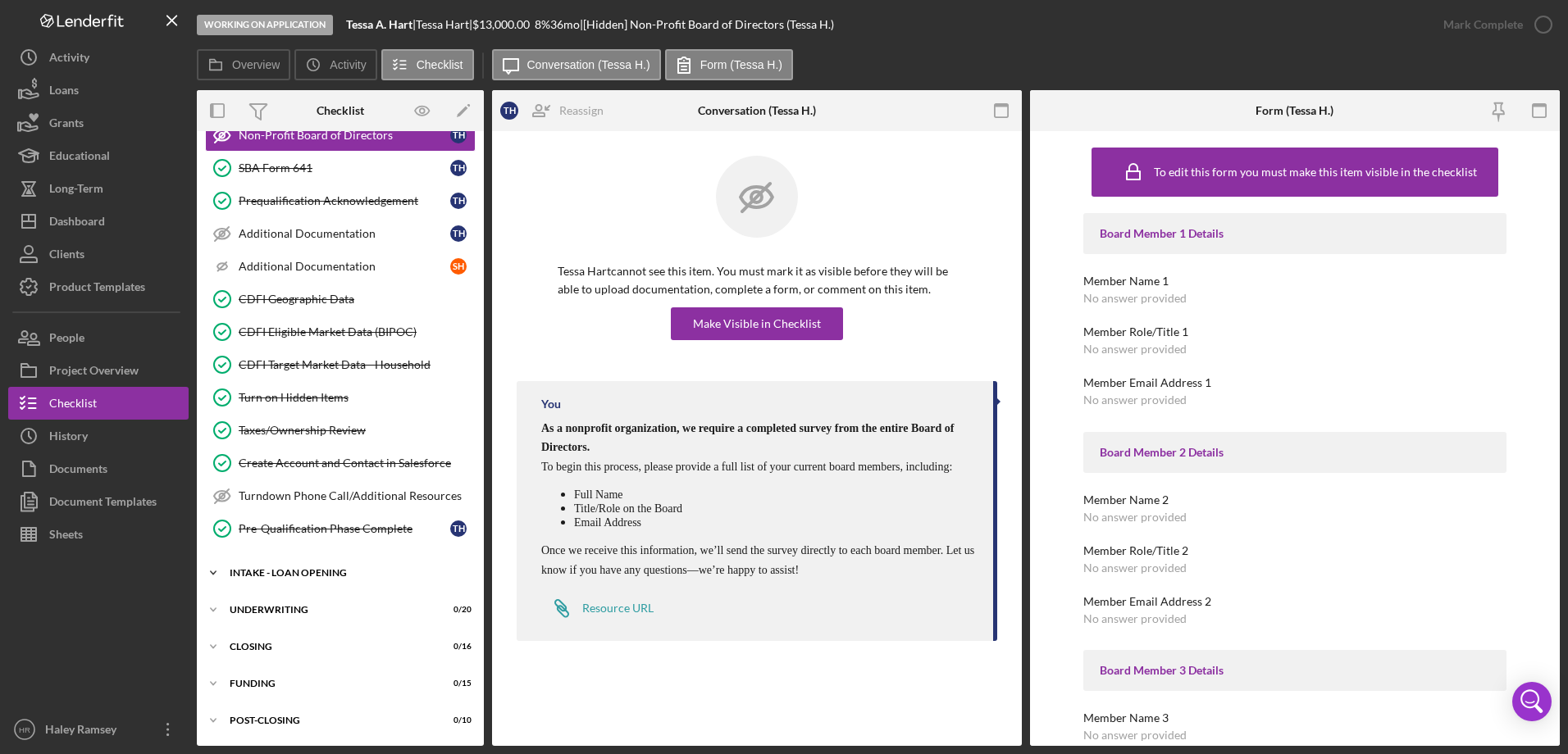 click on "Icon/Expander INTAKE - LOAN OPENING 45 / 52" at bounding box center (340, 573) 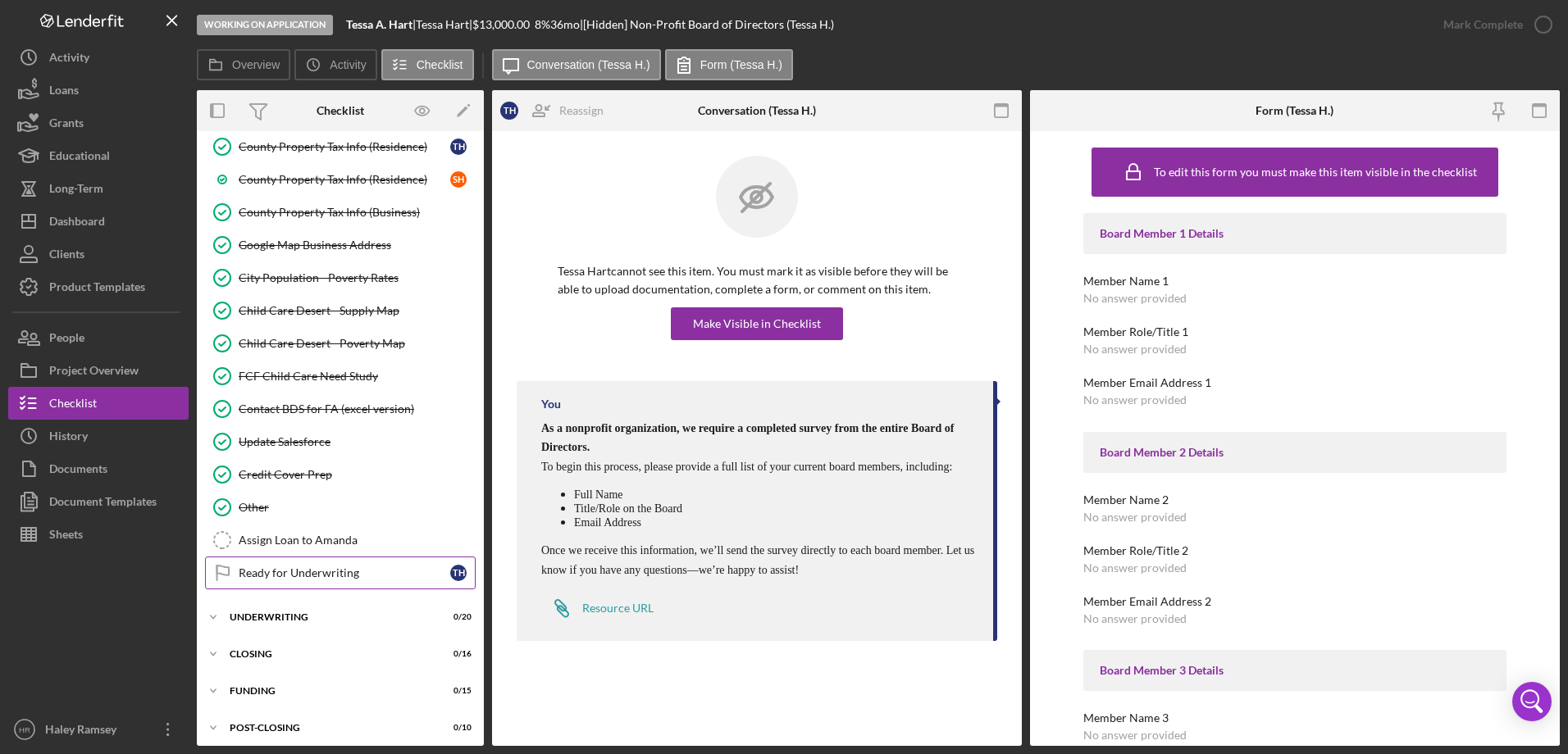 scroll, scrollTop: 2230, scrollLeft: 0, axis: vertical 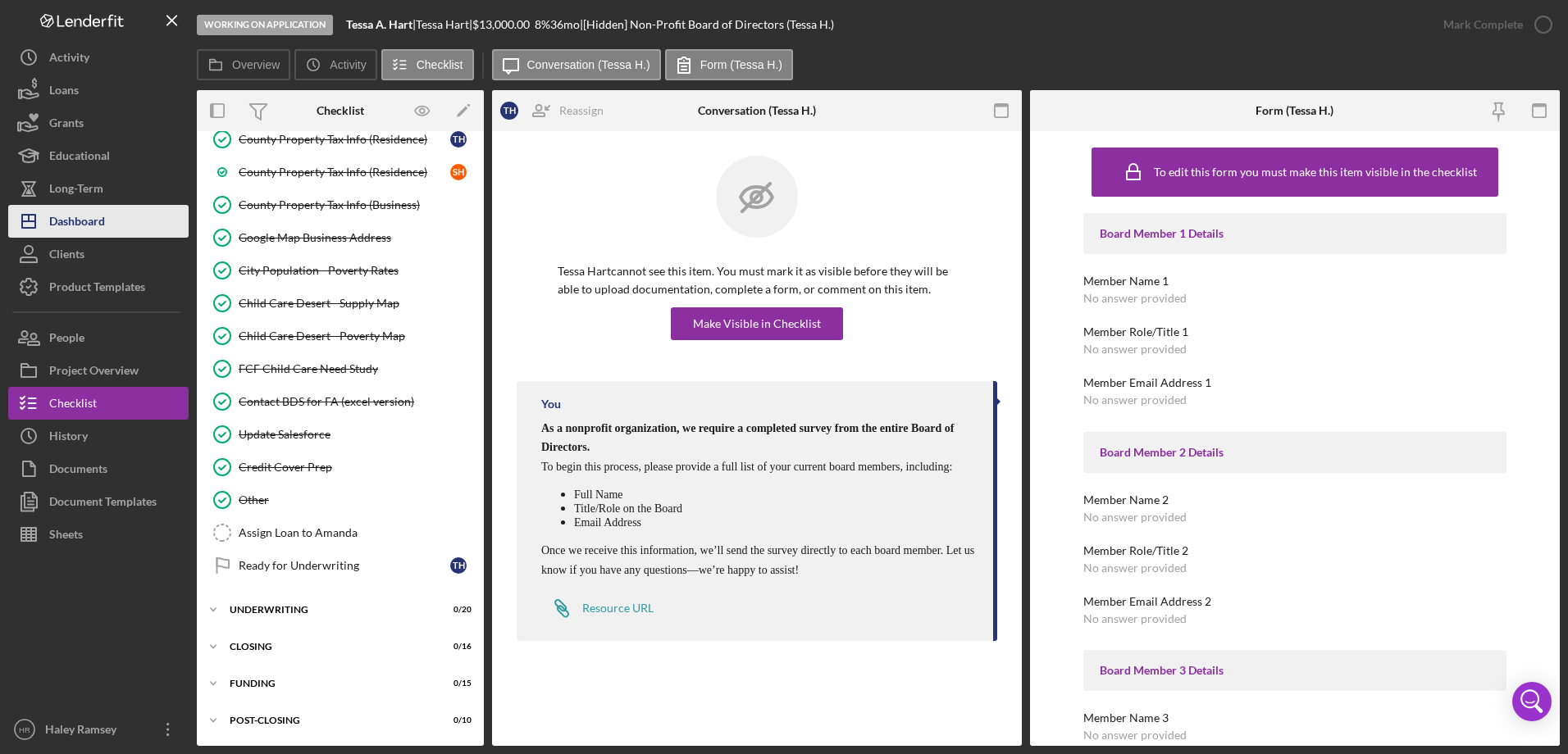 click on "Dashboard" at bounding box center (77, 223) 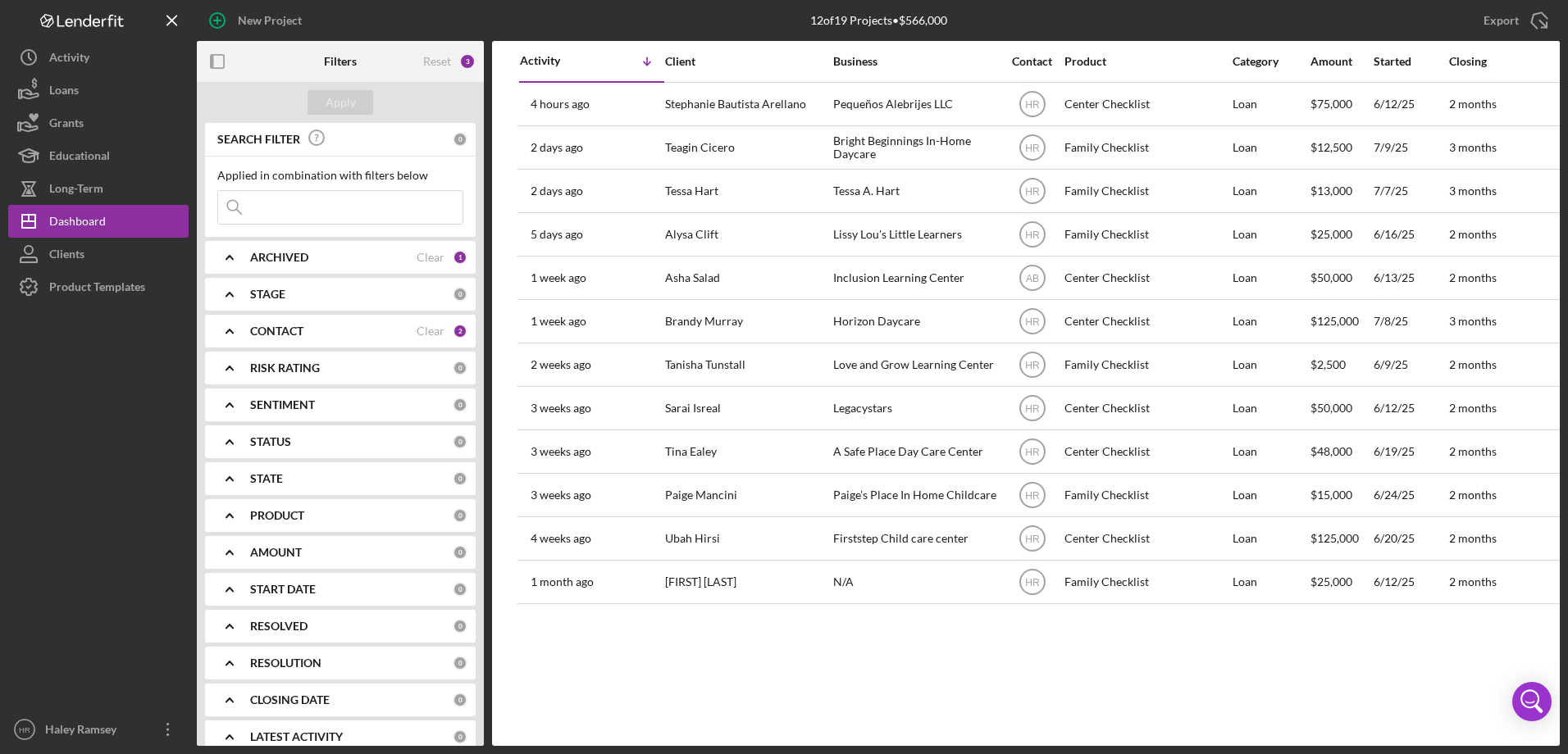 scroll, scrollTop: 0, scrollLeft: 0, axis: both 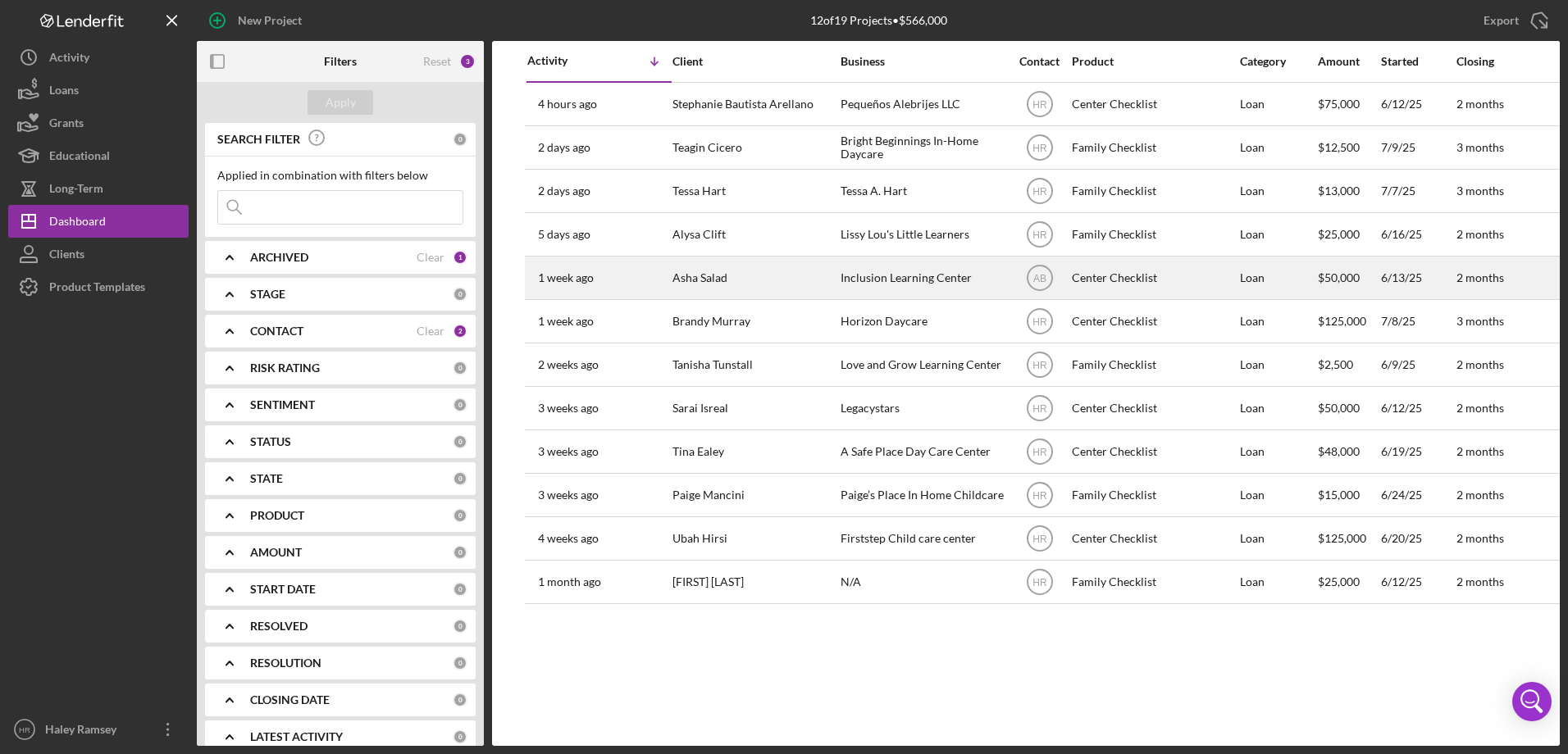click on "Inclusion Learning Center" at bounding box center (923, 278) 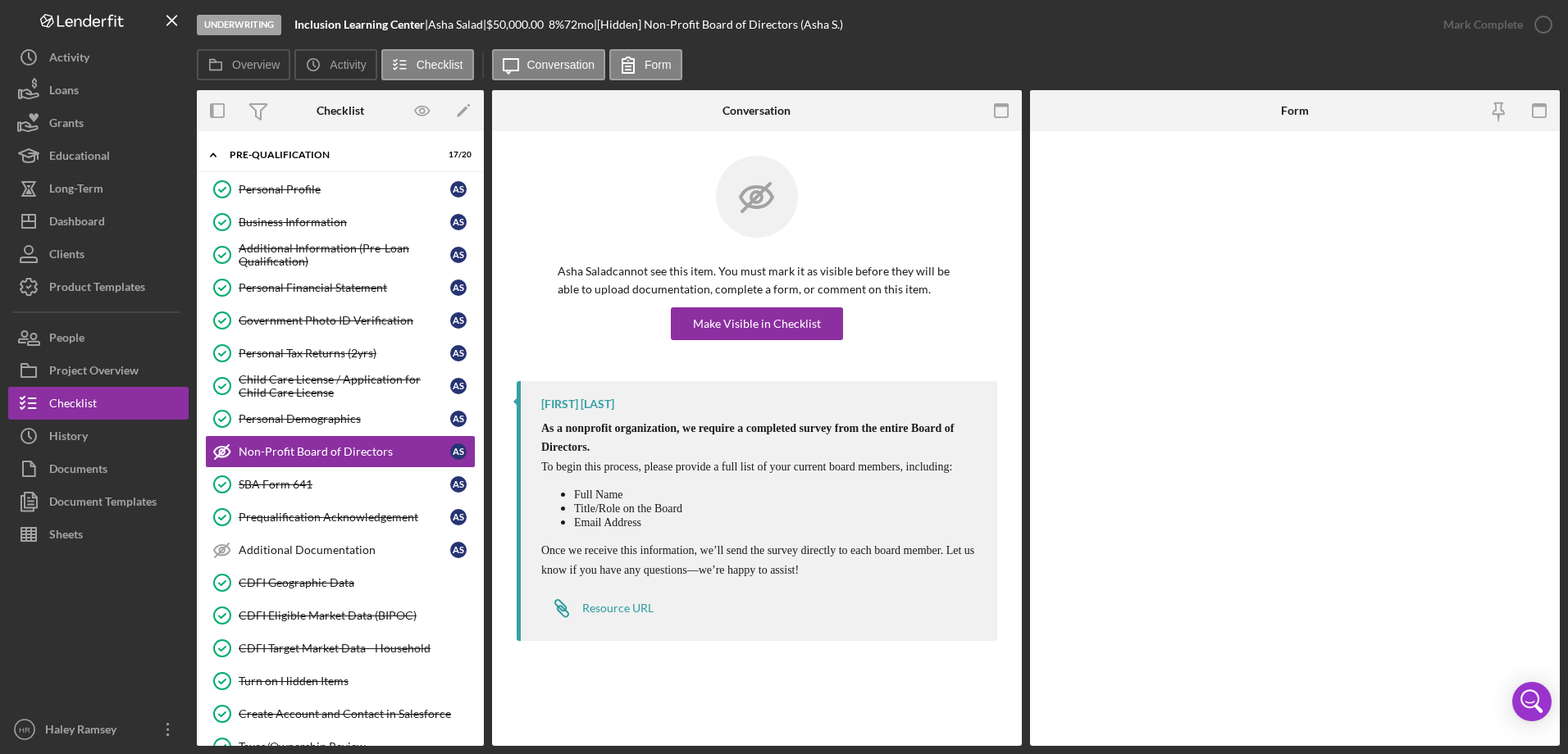 scroll, scrollTop: 13, scrollLeft: 0, axis: vertical 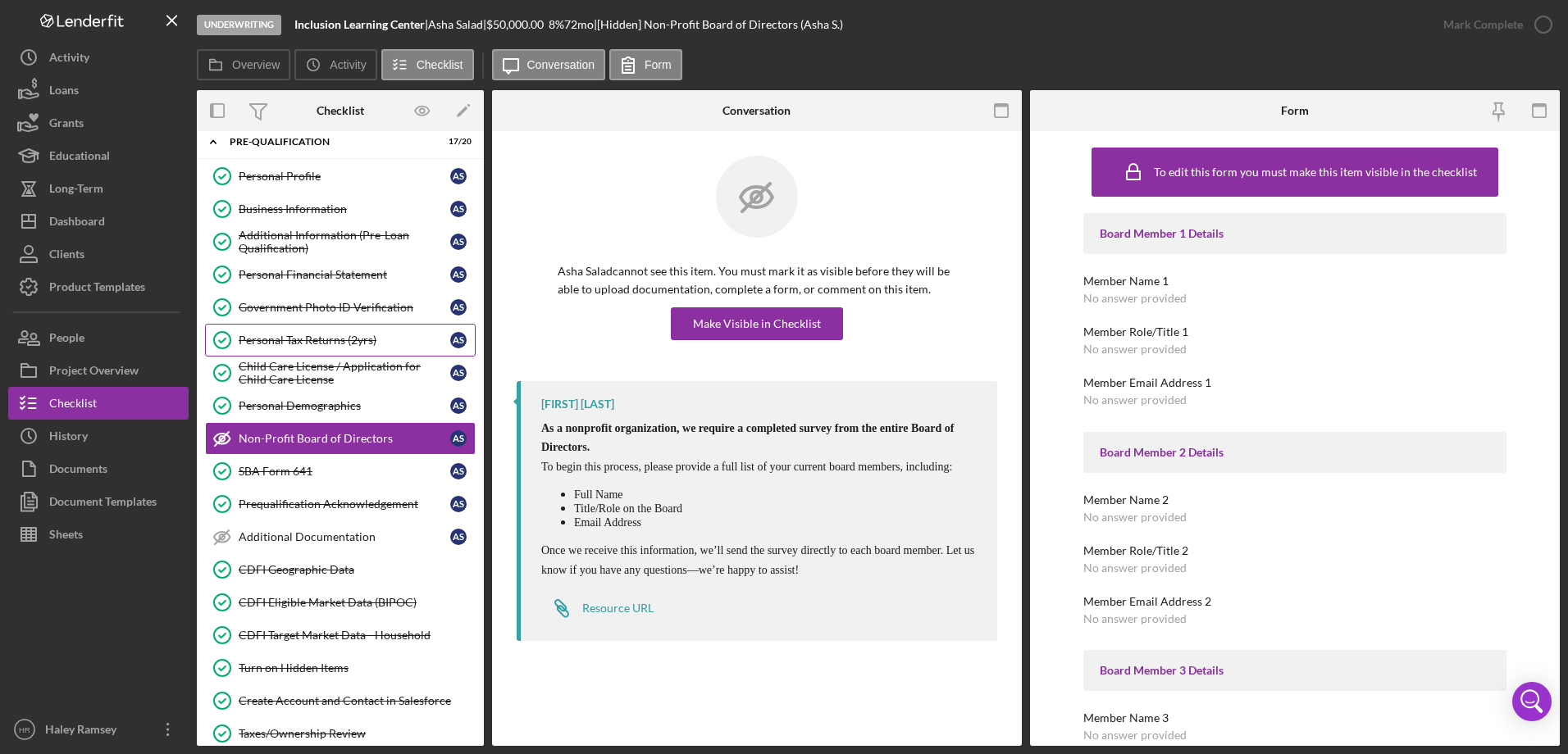 click on "Personal Tax Returns (2yrs)" at bounding box center (344, 340) 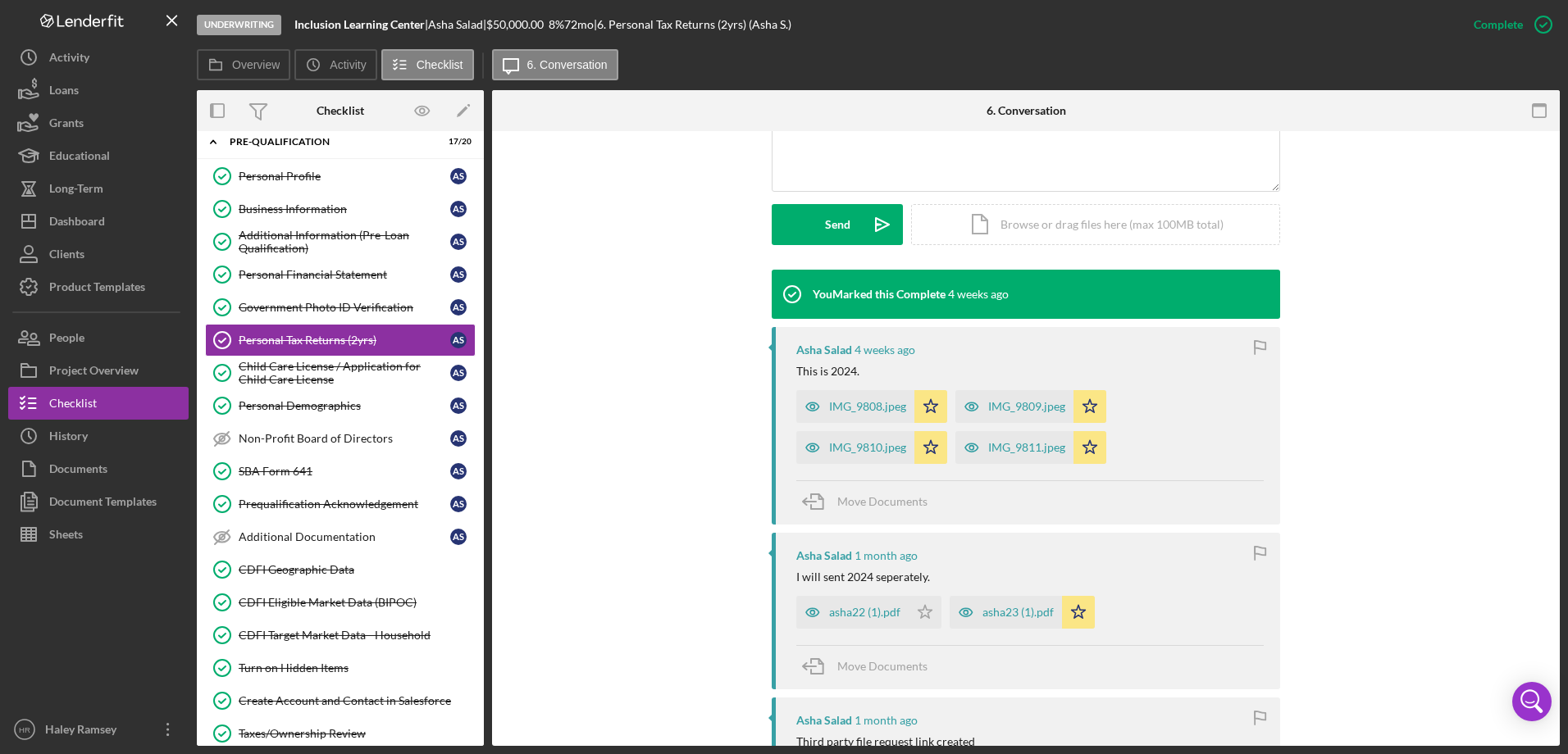 scroll, scrollTop: 410, scrollLeft: 0, axis: vertical 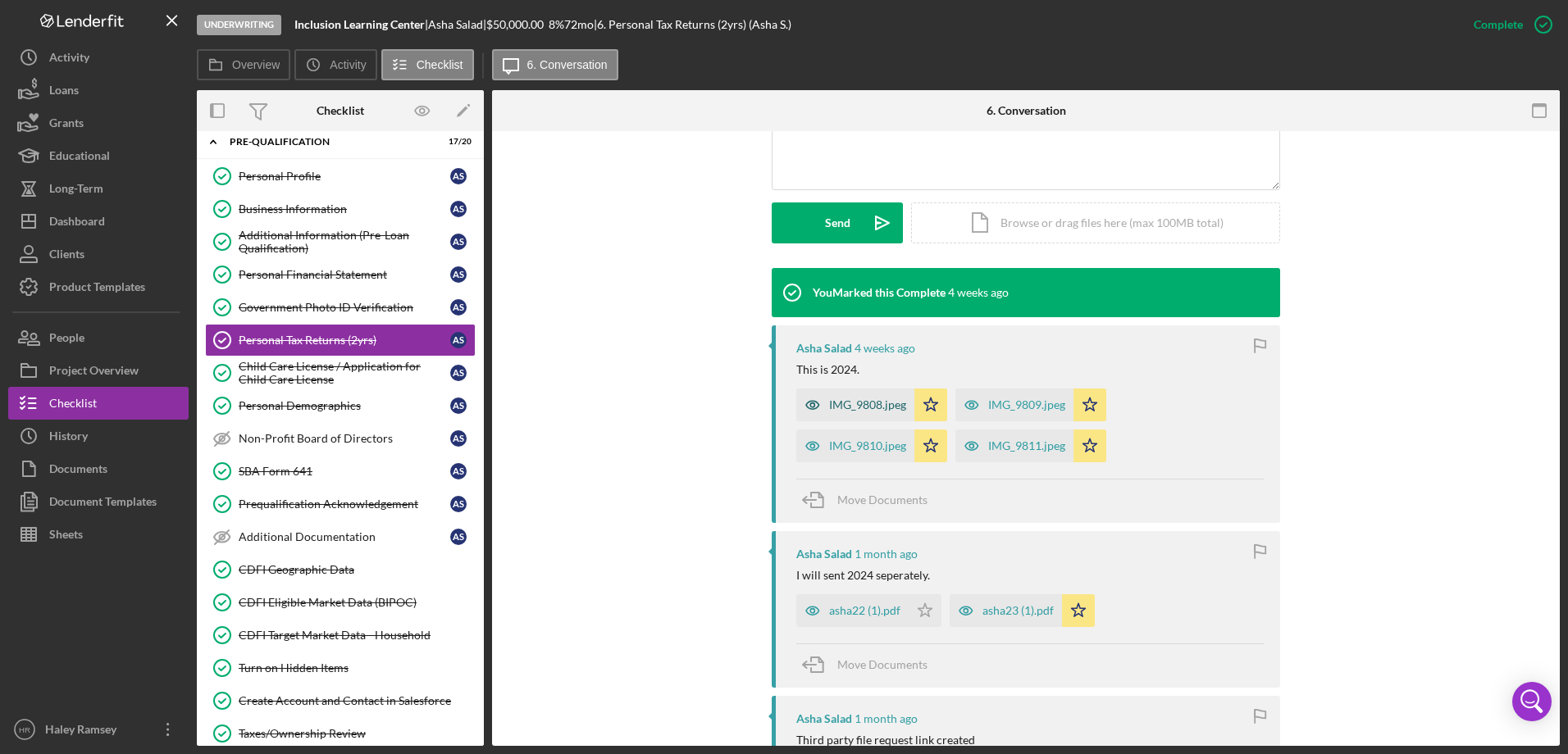 click on "IMG_9808.jpeg" at bounding box center [868, 405] 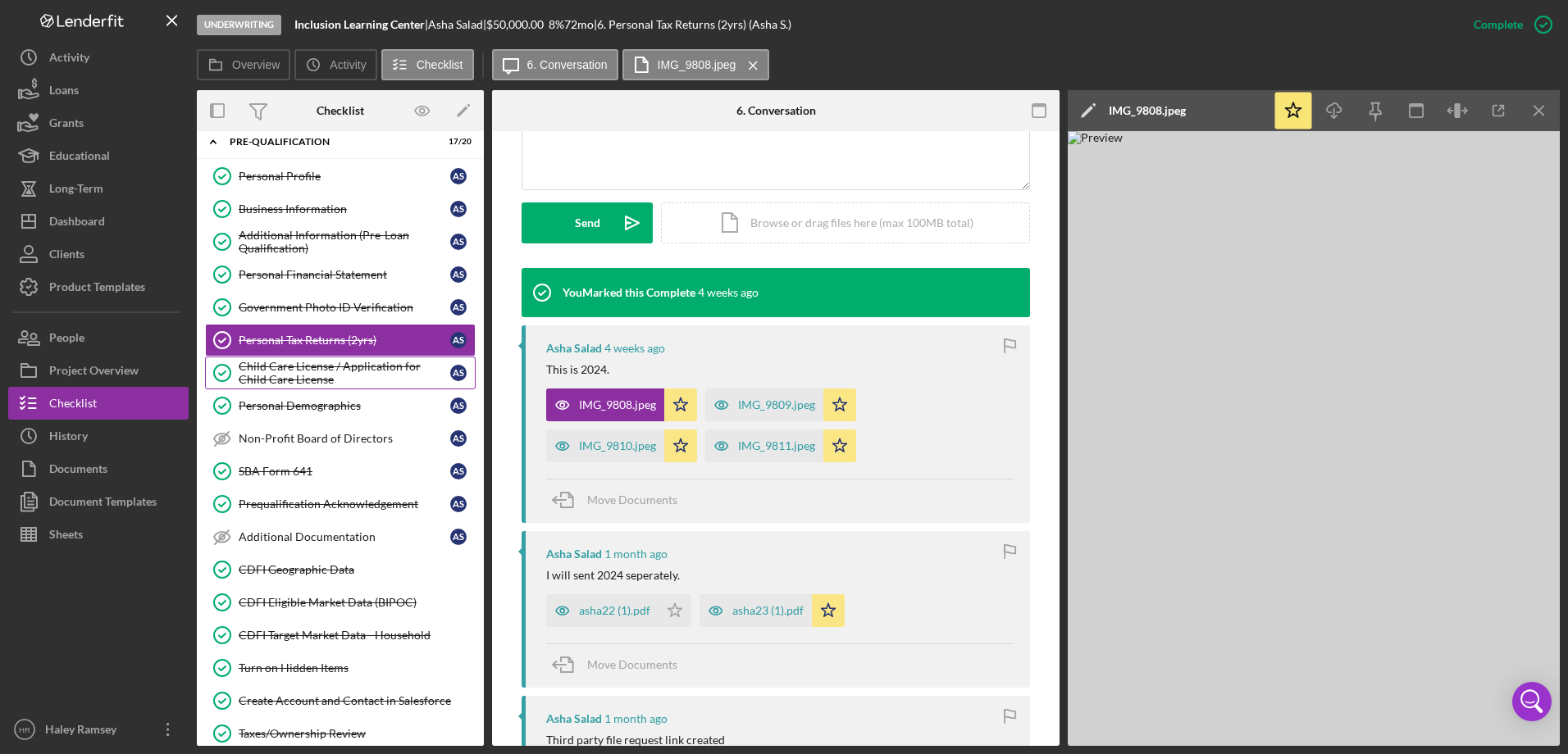 click on "Child Care License / Application for Child Care License" at bounding box center (344, 373) 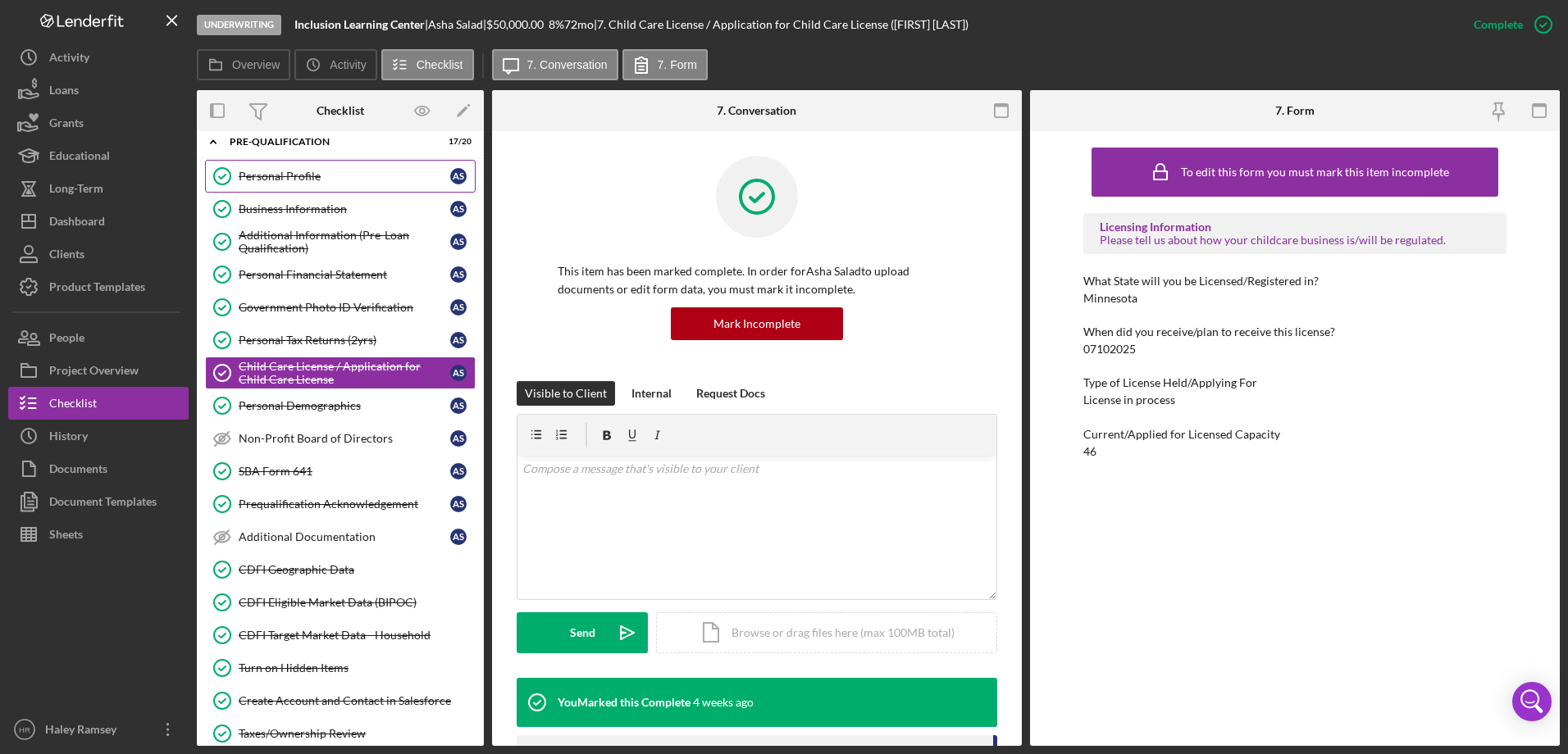 click on "Personal Profile" at bounding box center (344, 176) 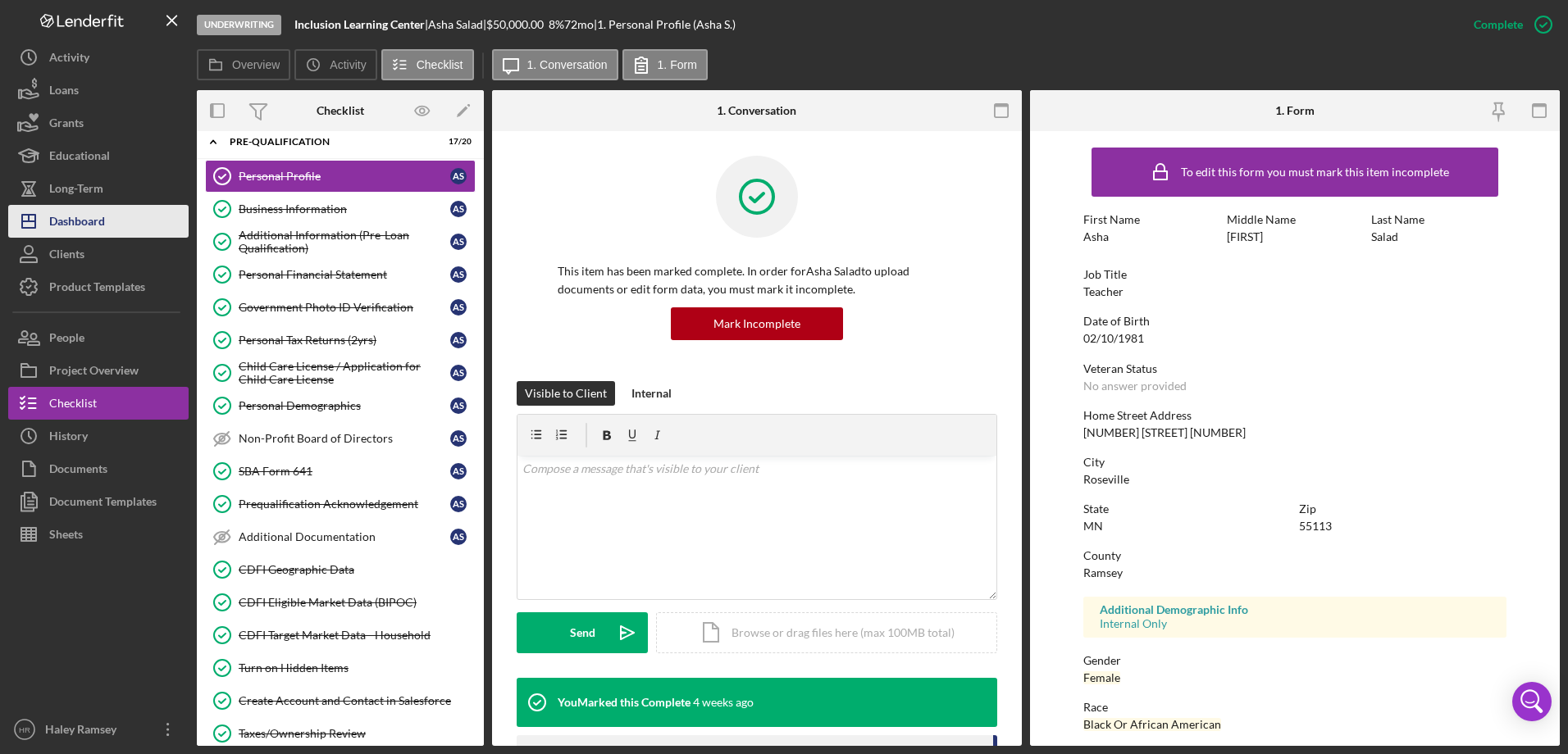 click on "Dashboard" at bounding box center [77, 223] 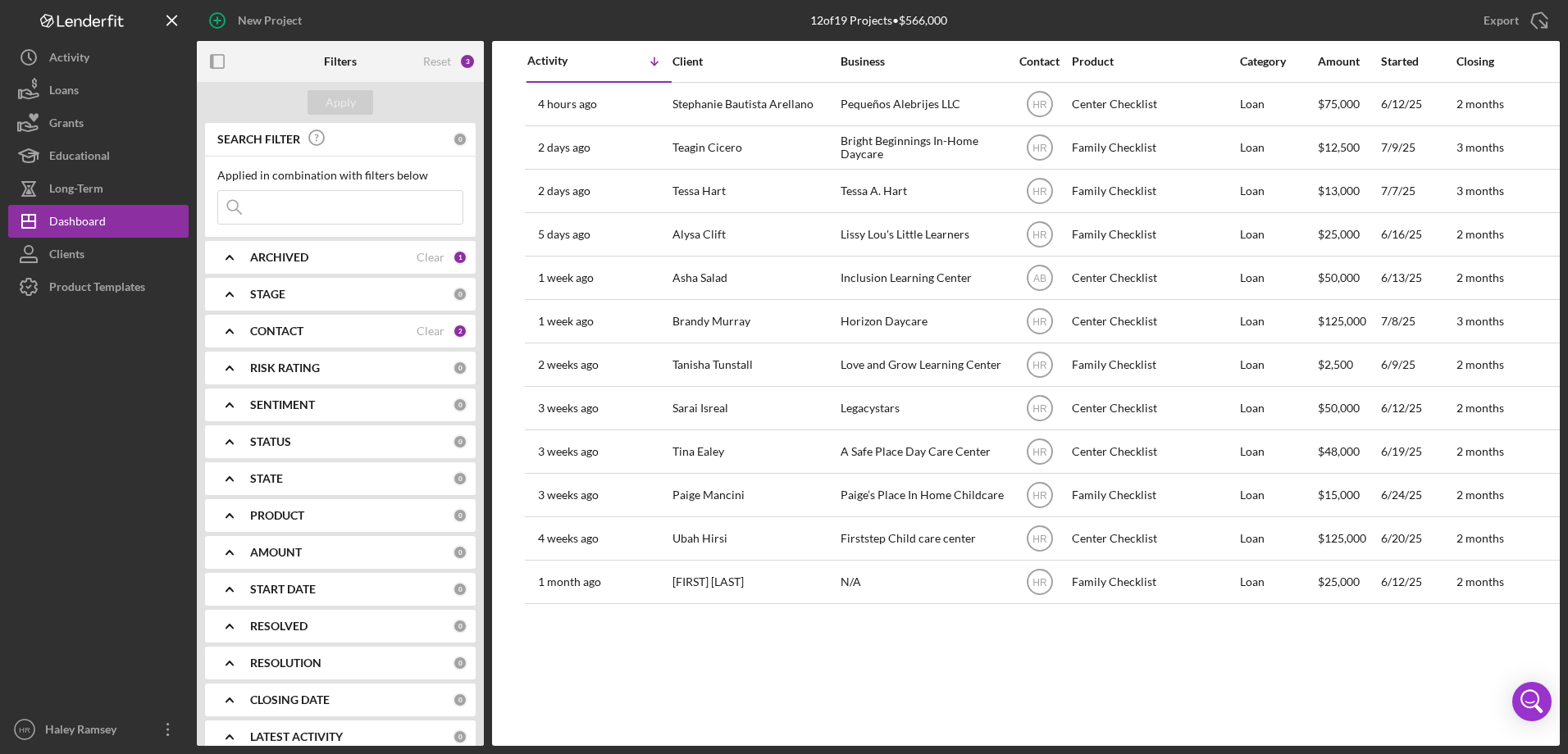 click on "Activity Icon/Table Sort Arrow Client Business Contact Product Category Amount Started Closing Checklist Stage Status Sentiment Risk Rating Resolution Resolved State View 4 hours ago Stephanie Bautista Arellano Stephanie Bautista Arellano Pequeños Alebrijes LLC Icon/User Photo HR Center Checklist  Loan $75,000 6/12/25 2 months  Pre-Qualification Ongoing 5 MN Icon/Navigate 2 days ago Teagin Cicero  Teagin Cicero  Bright Beginnings In-Home Daycare Icon/User Photo HR Family Checklist Loan $12,500 7/9/25 3 months  Pre-Qualification Ongoing 5 MI Icon/Navigate 2 days ago Tessa Hart Tessa Hart Tessa A. Hart Icon/User Photo HR Family Checklist Loan $13,000 7/7/25 3 months  Working on Application Ongoing 5 MN Icon/Navigate 5 days ago Alysa Clift Alysa Clift Lissy Lou's Little Learners Icon/User Photo HR Family Checklist Loan $25,000 6/16/25 2 months  Pre-Qualification Ongoing 5 MN Icon/Navigate 1 week ago Asha Salad Asha Salad Inclusion Learning Center Icon/User Photo AB Center Checklist  Loan $50,000 6/13/25 Ongoing" at bounding box center [1026, 393] 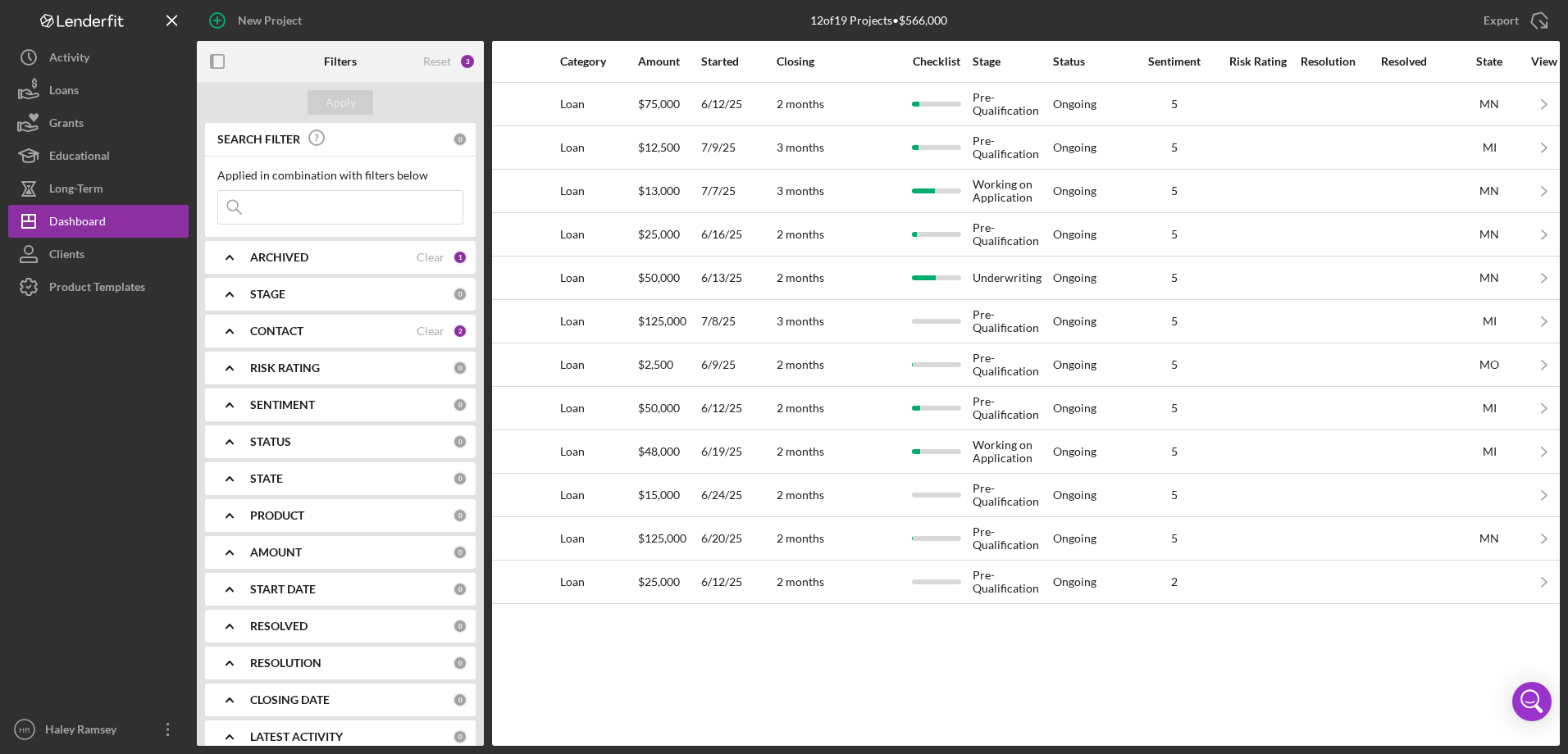 scroll, scrollTop: 0, scrollLeft: 720, axis: horizontal 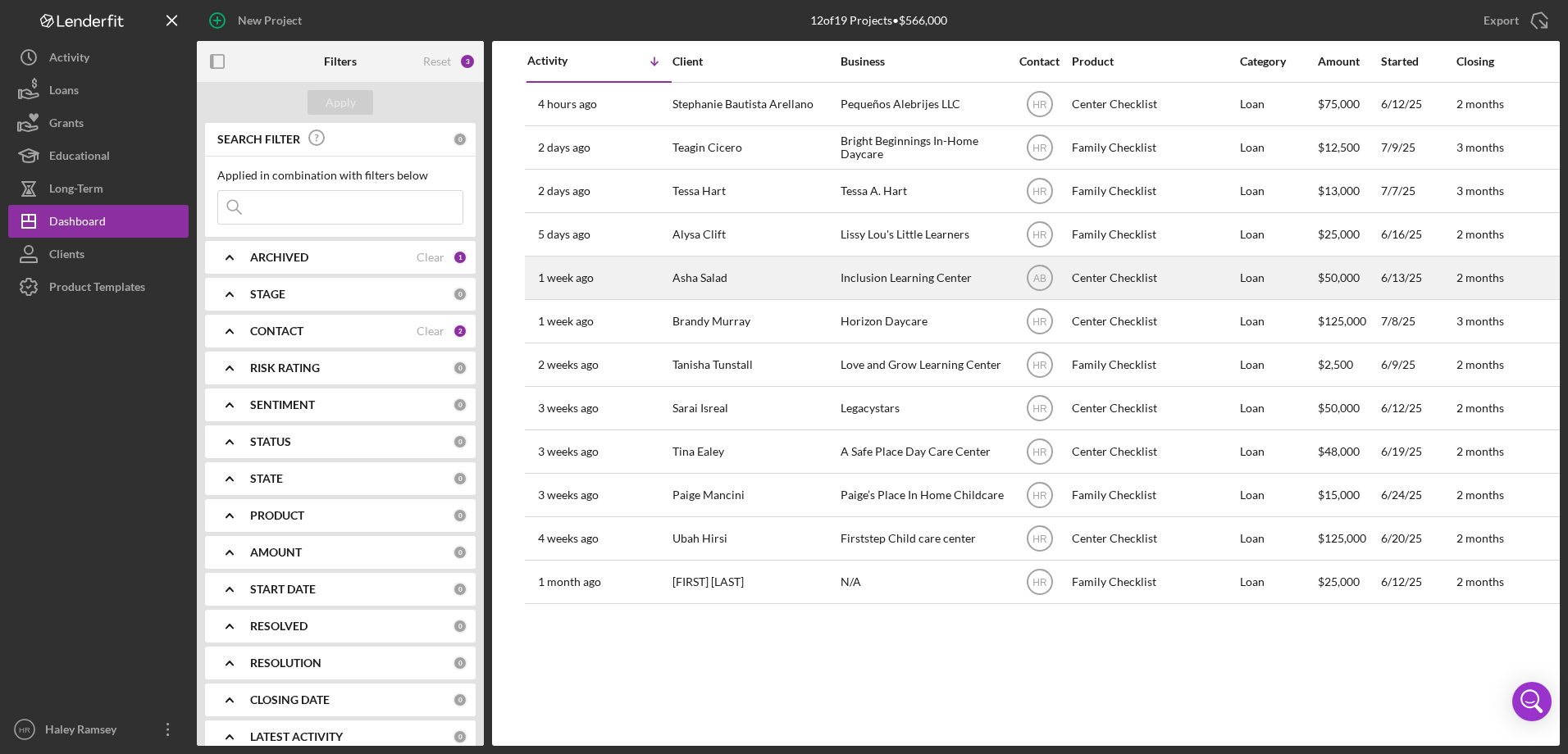 click on "Asha Salad" at bounding box center [754, 278] 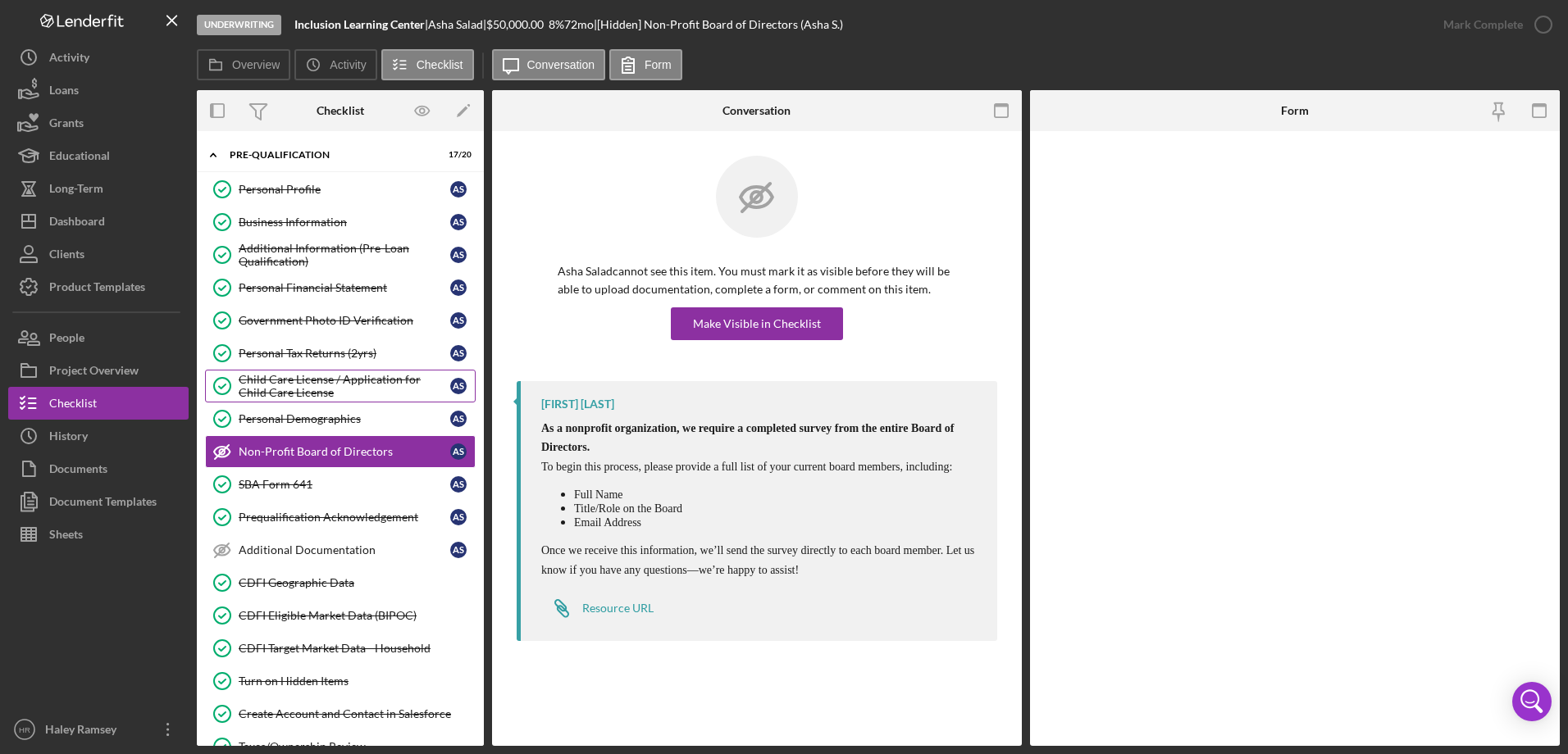 scroll, scrollTop: 13, scrollLeft: 0, axis: vertical 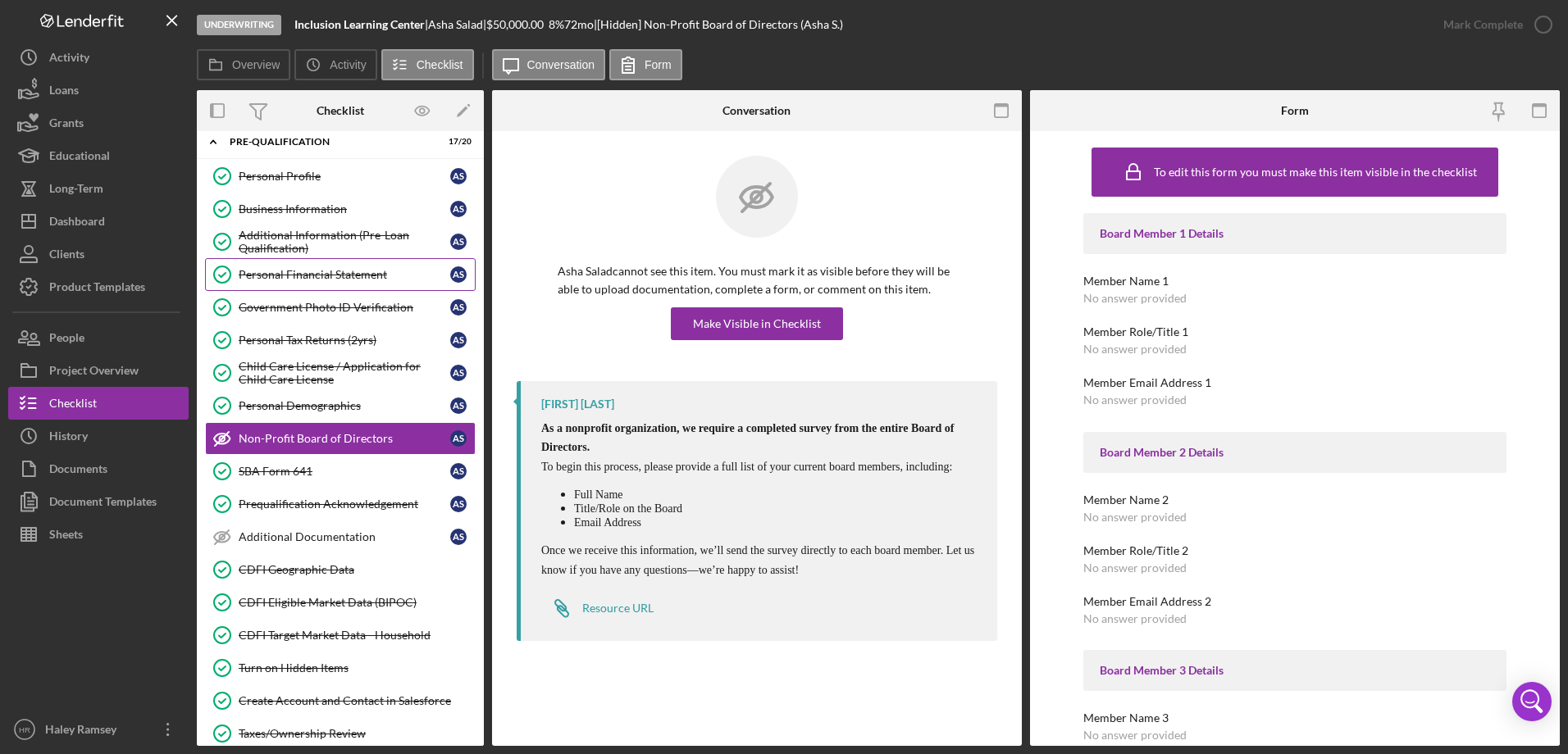 click on "Personal Financial Statement" at bounding box center (344, 275) 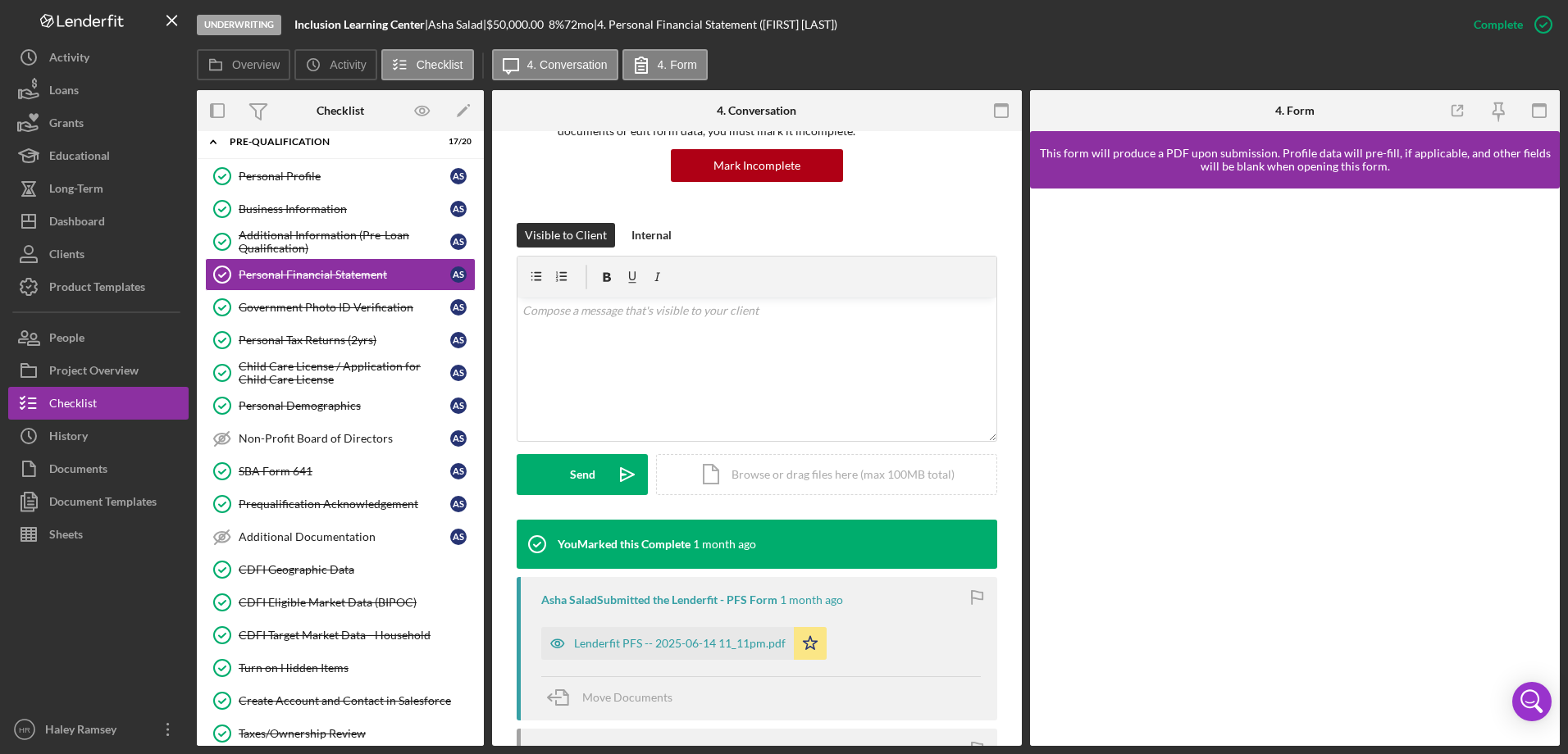 scroll, scrollTop: 328, scrollLeft: 0, axis: vertical 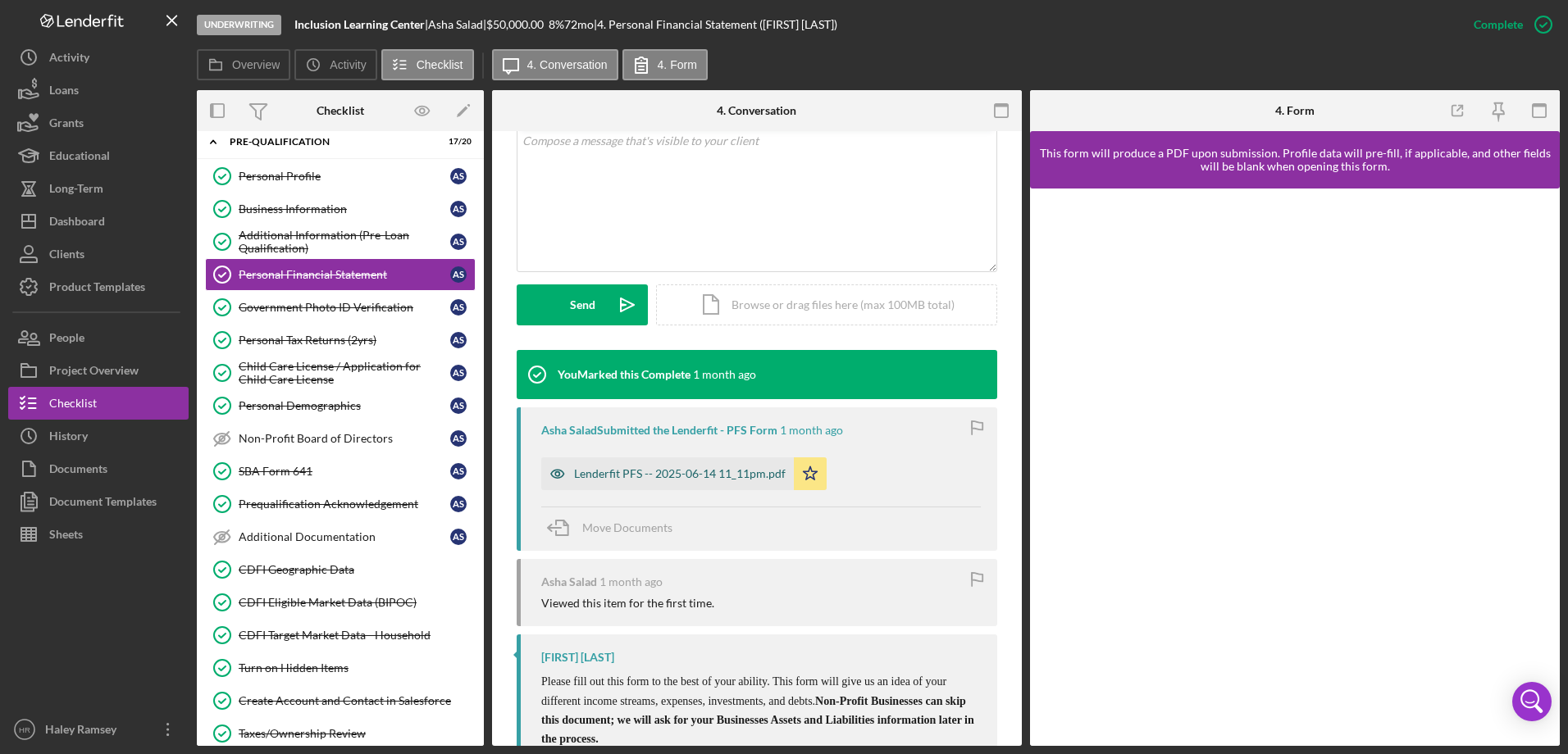 click on "Lenderfit PFS -- 2025-06-14 11_11pm.pdf" at bounding box center [680, 474] 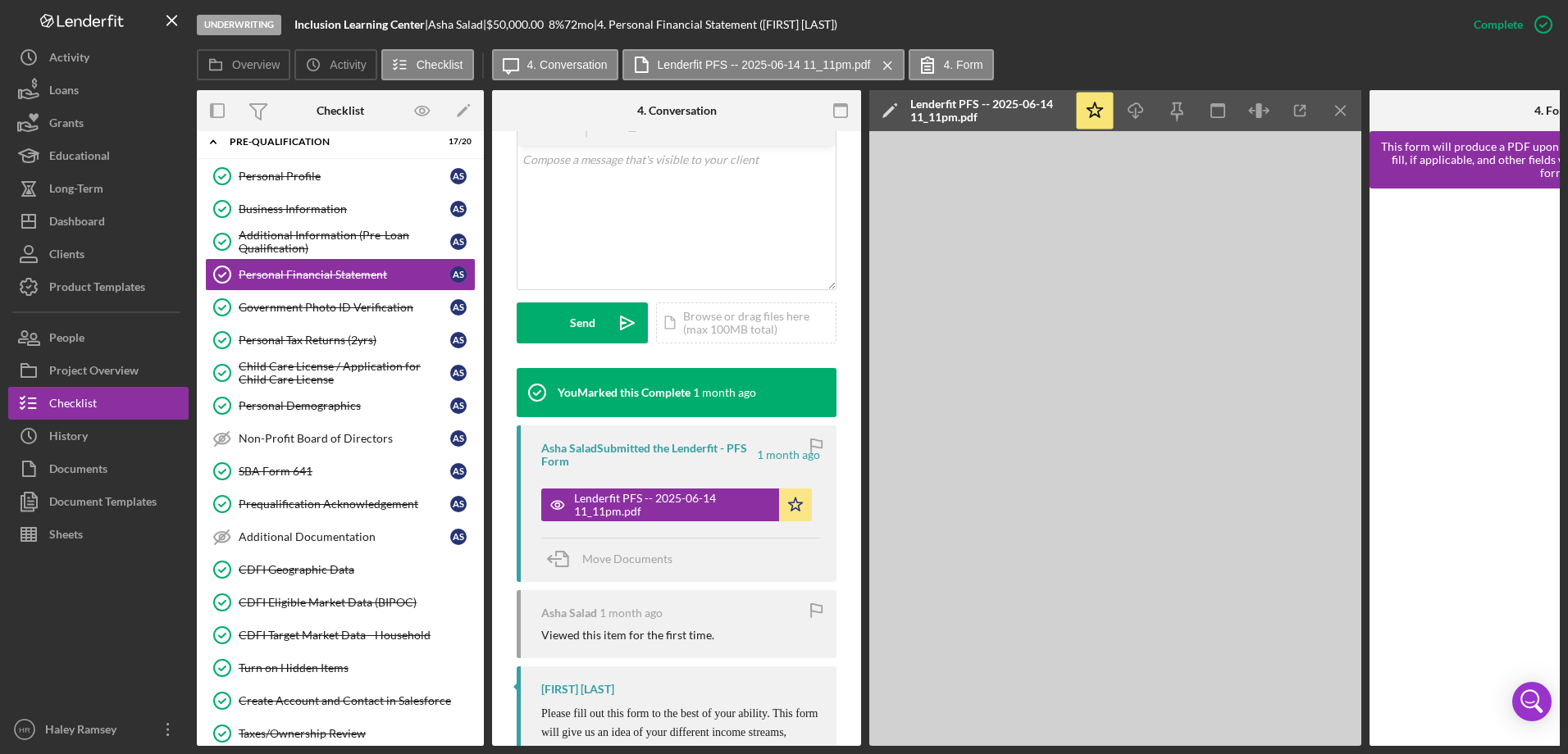 scroll, scrollTop: 347, scrollLeft: 0, axis: vertical 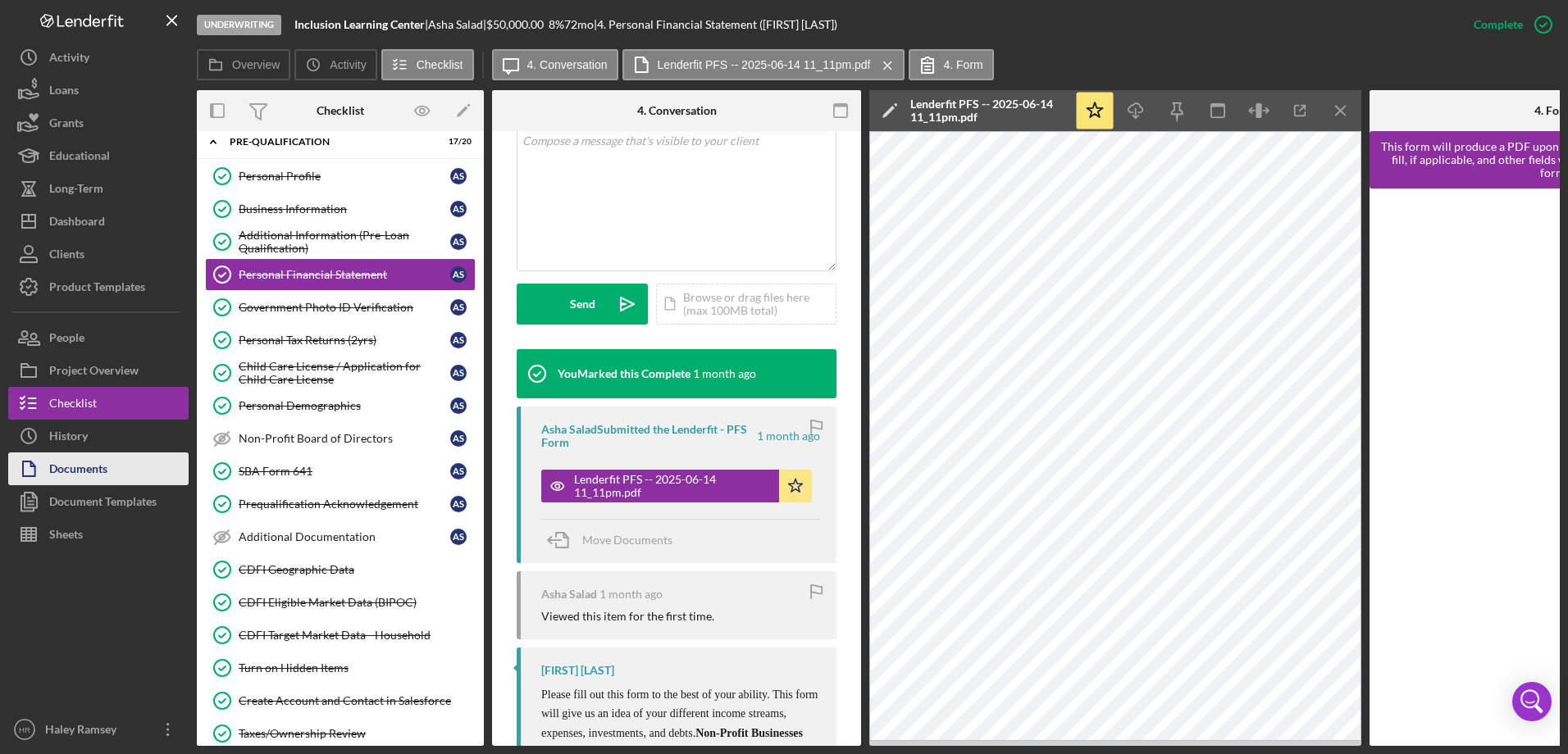 click on "Documents" at bounding box center [78, 470] 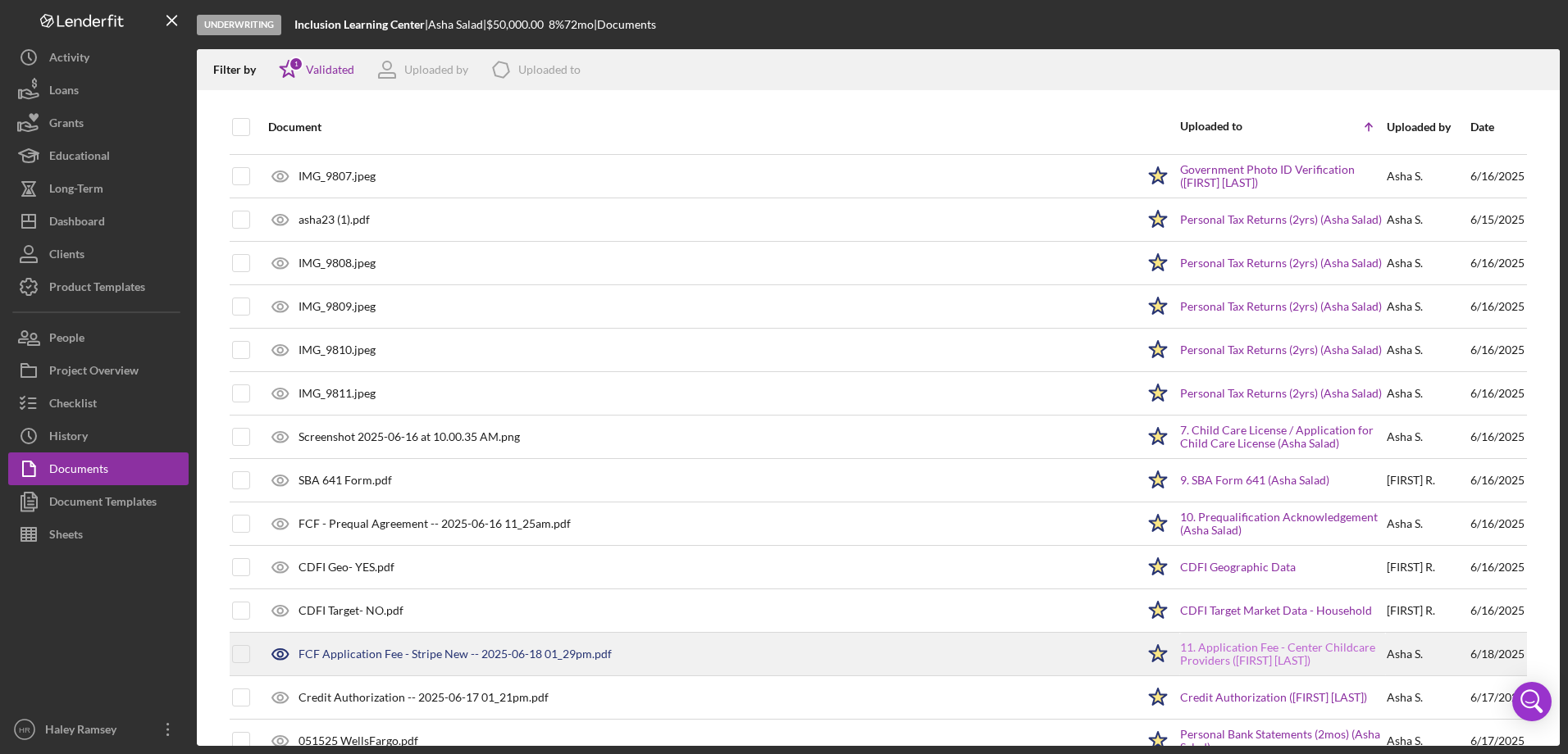 scroll, scrollTop: 0, scrollLeft: 0, axis: both 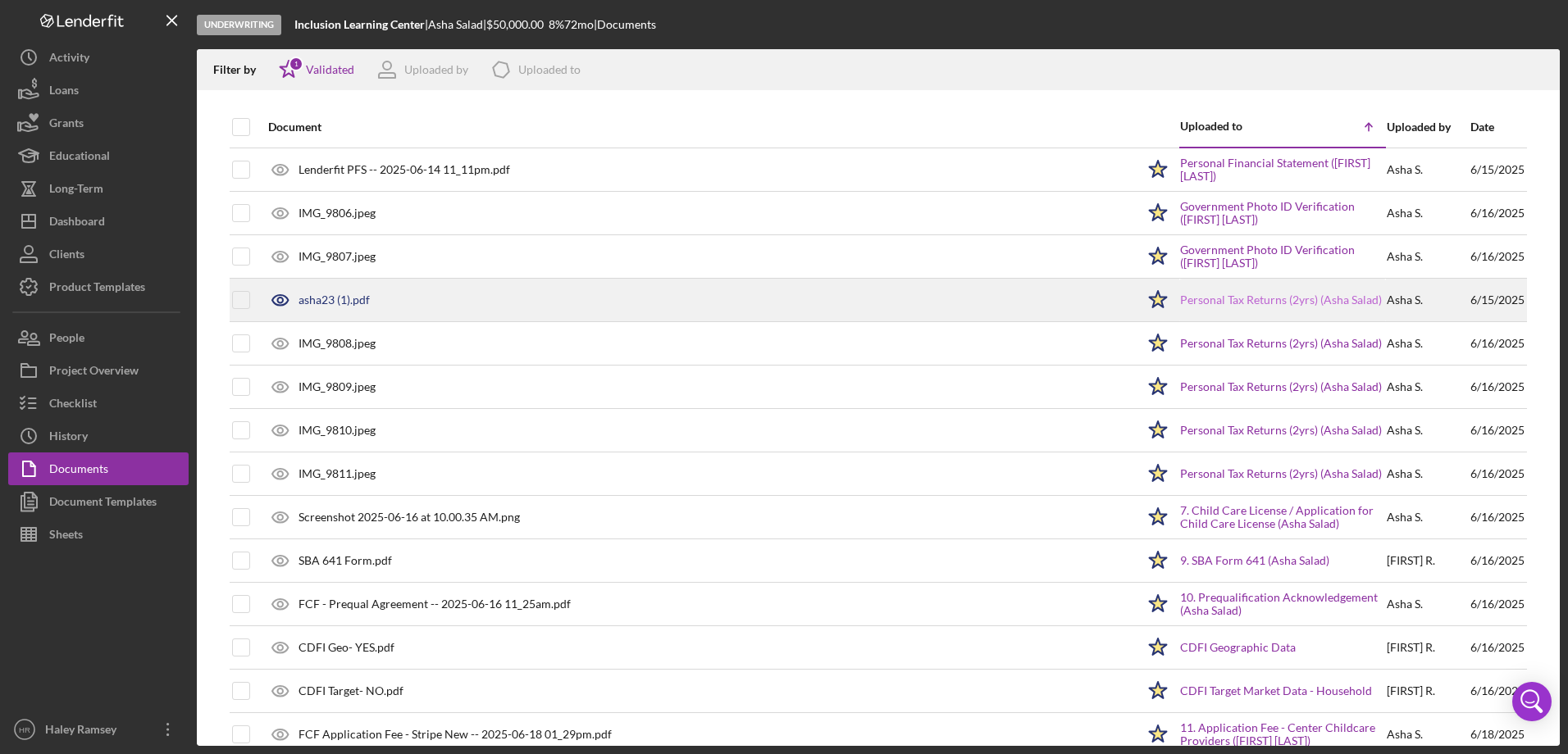 click on "Personal Tax Returns (2yrs) (Asha Salad)" at bounding box center (1281, 300) 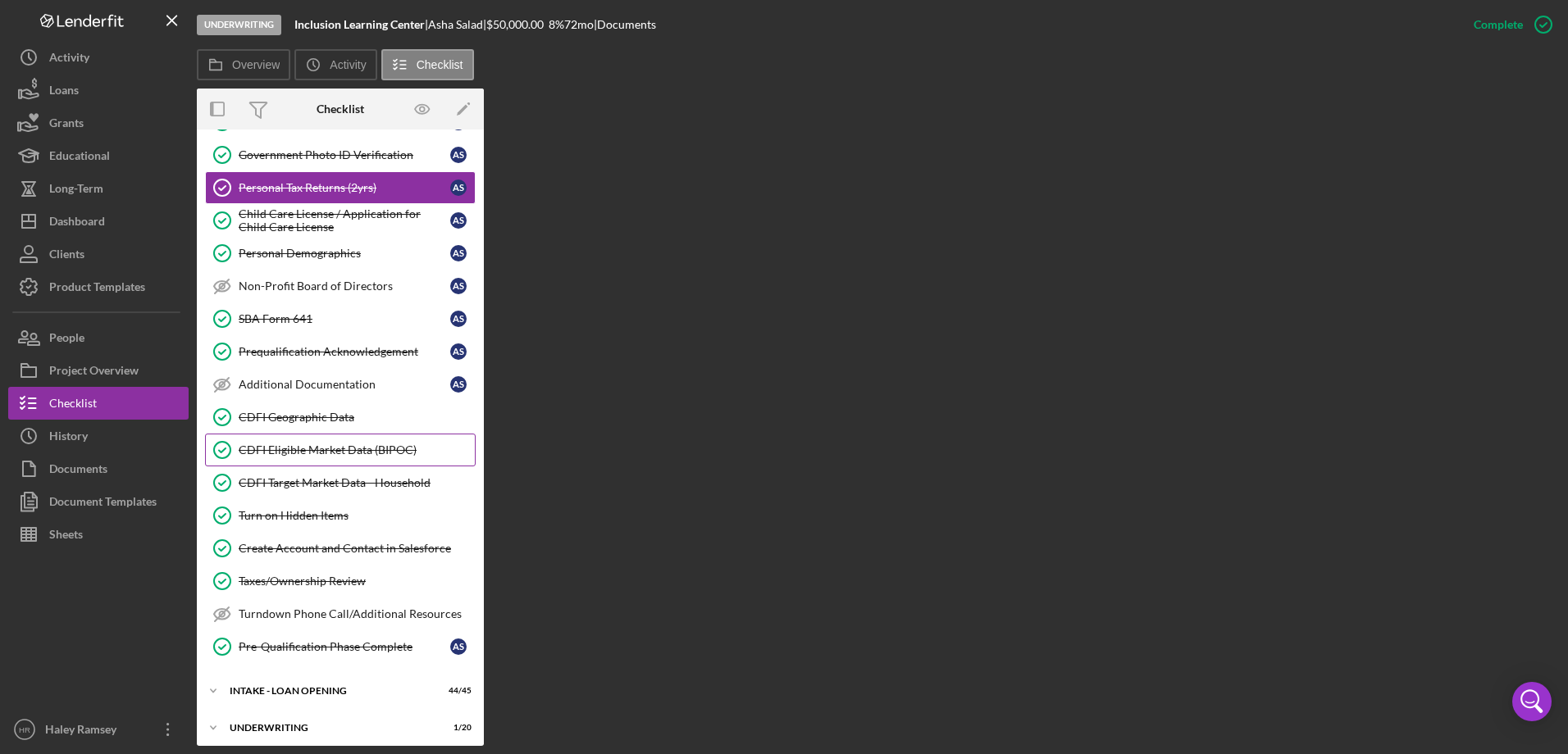 scroll, scrollTop: 246, scrollLeft: 0, axis: vertical 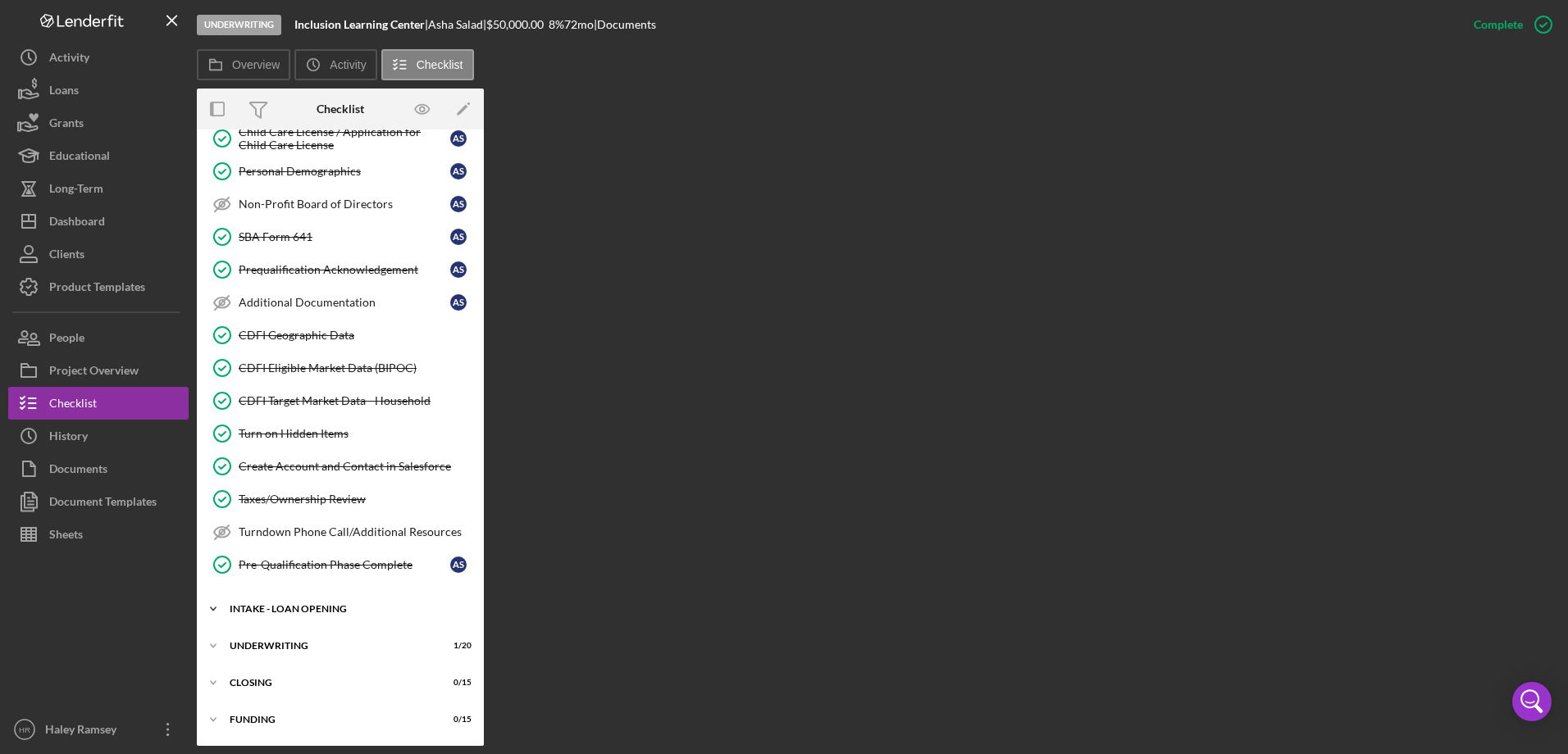 click on "INTAKE - LOAN OPENING" at bounding box center (346, 609) 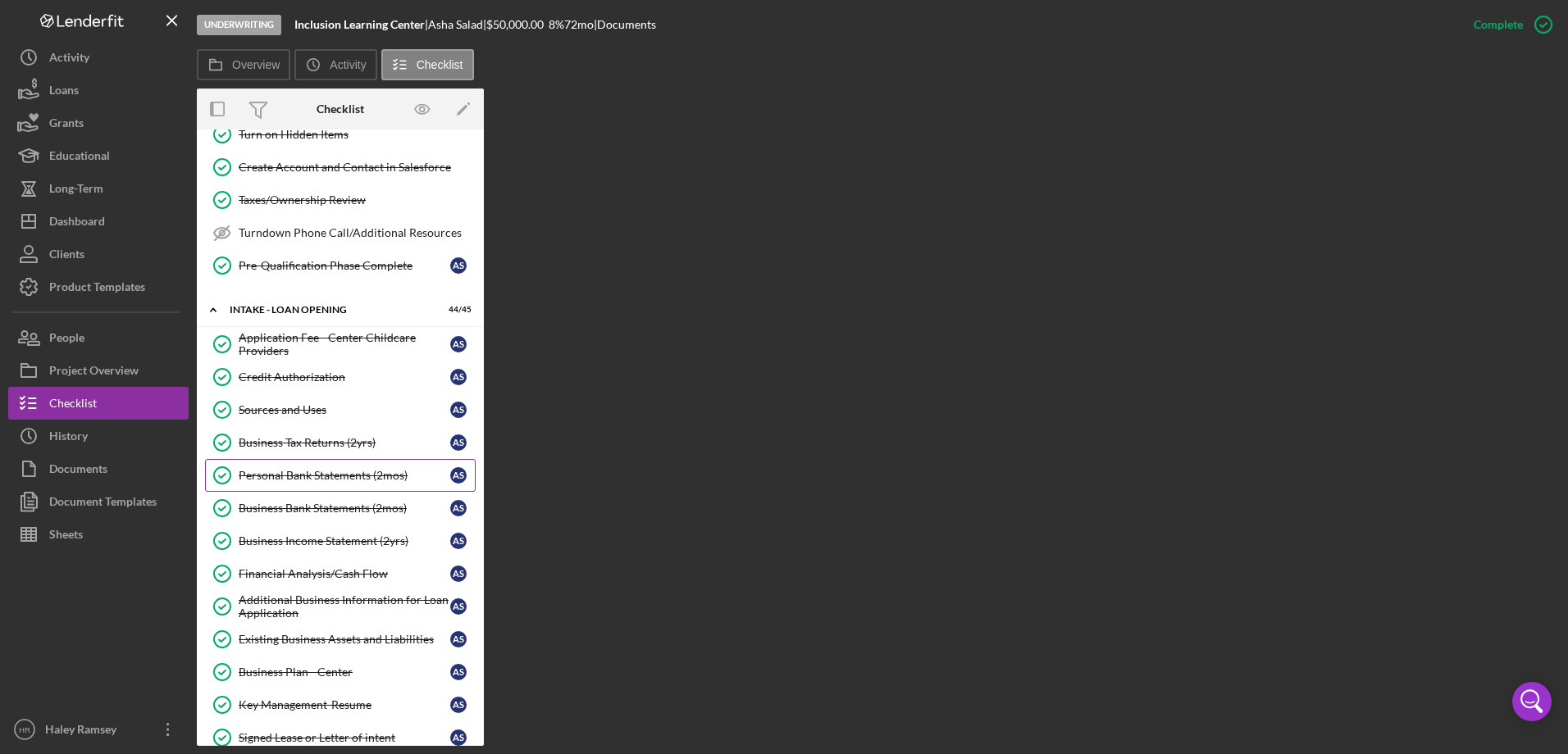 scroll, scrollTop: 574, scrollLeft: 0, axis: vertical 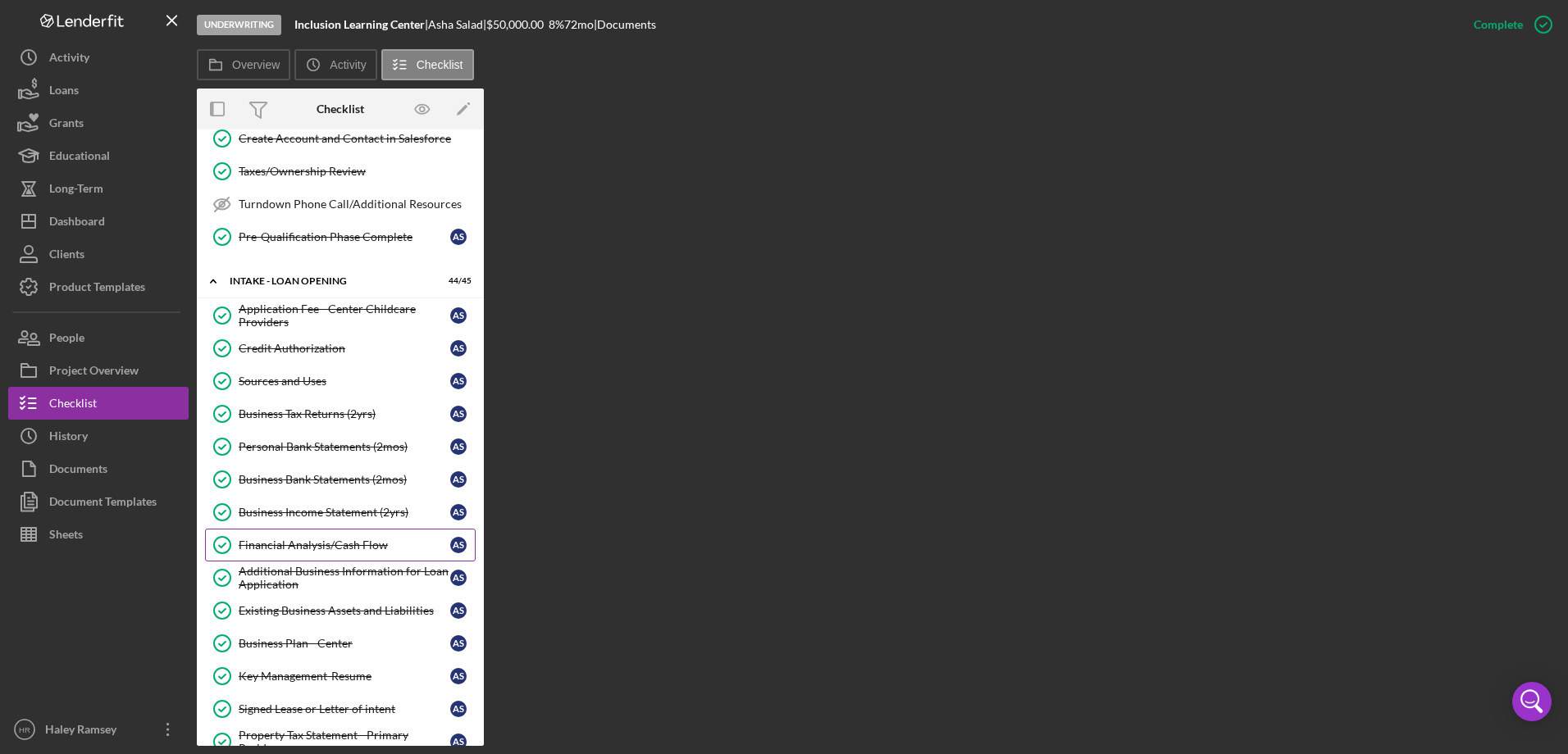 click on "Financial Analysis/Cash Flow" at bounding box center [344, 545] 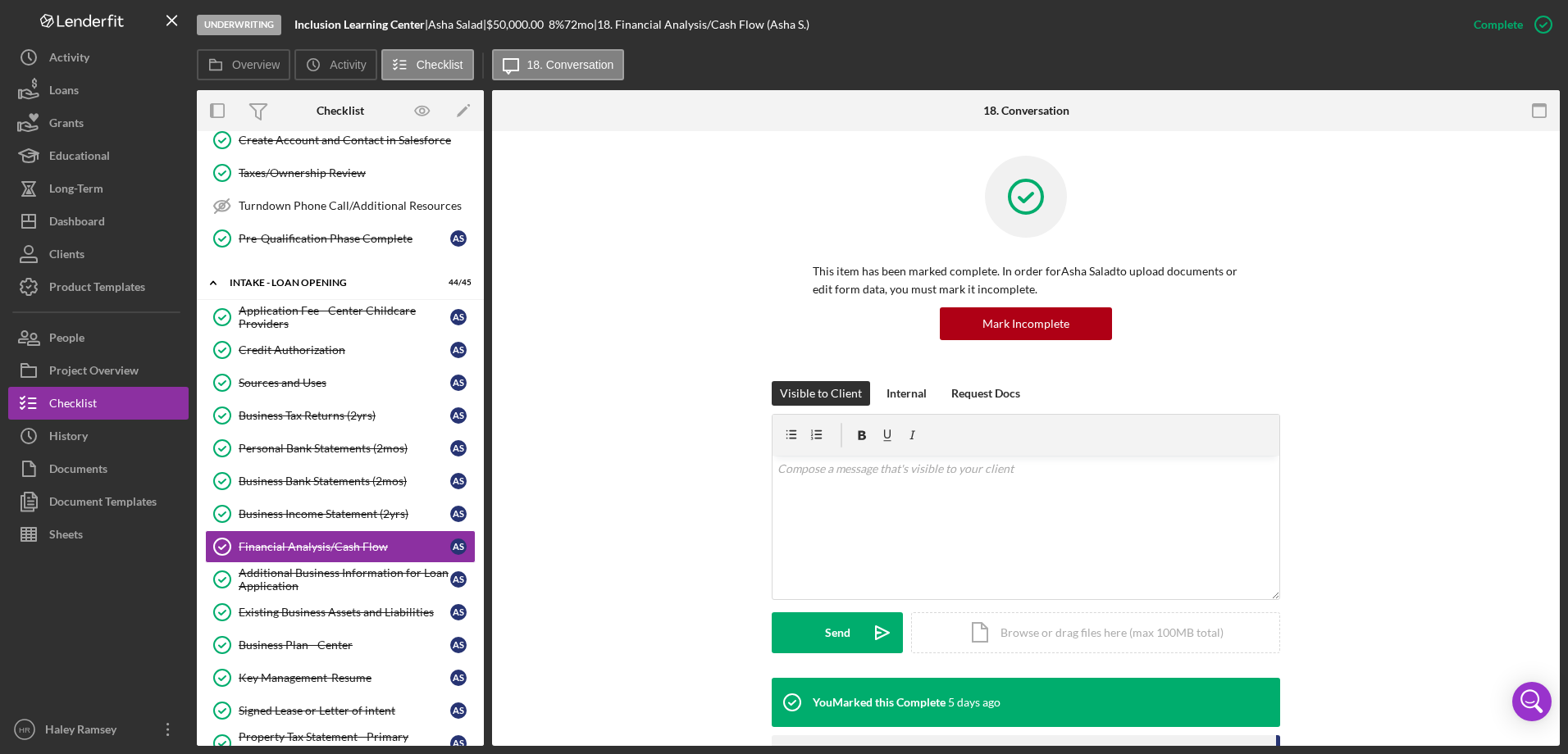 scroll, scrollTop: 328, scrollLeft: 0, axis: vertical 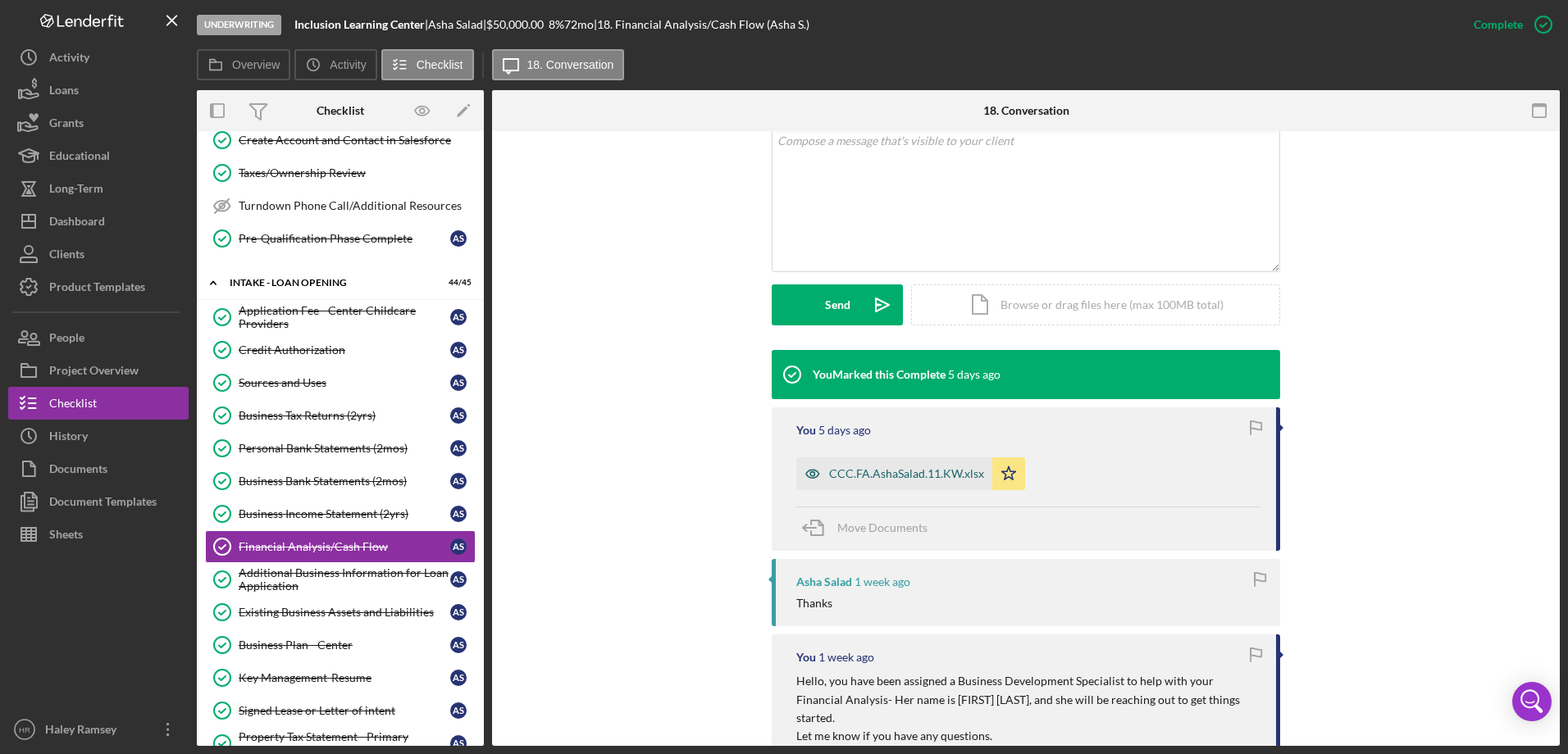 click on "CCC.FA.AshaSalad.11.KW.xlsx" at bounding box center (906, 474) 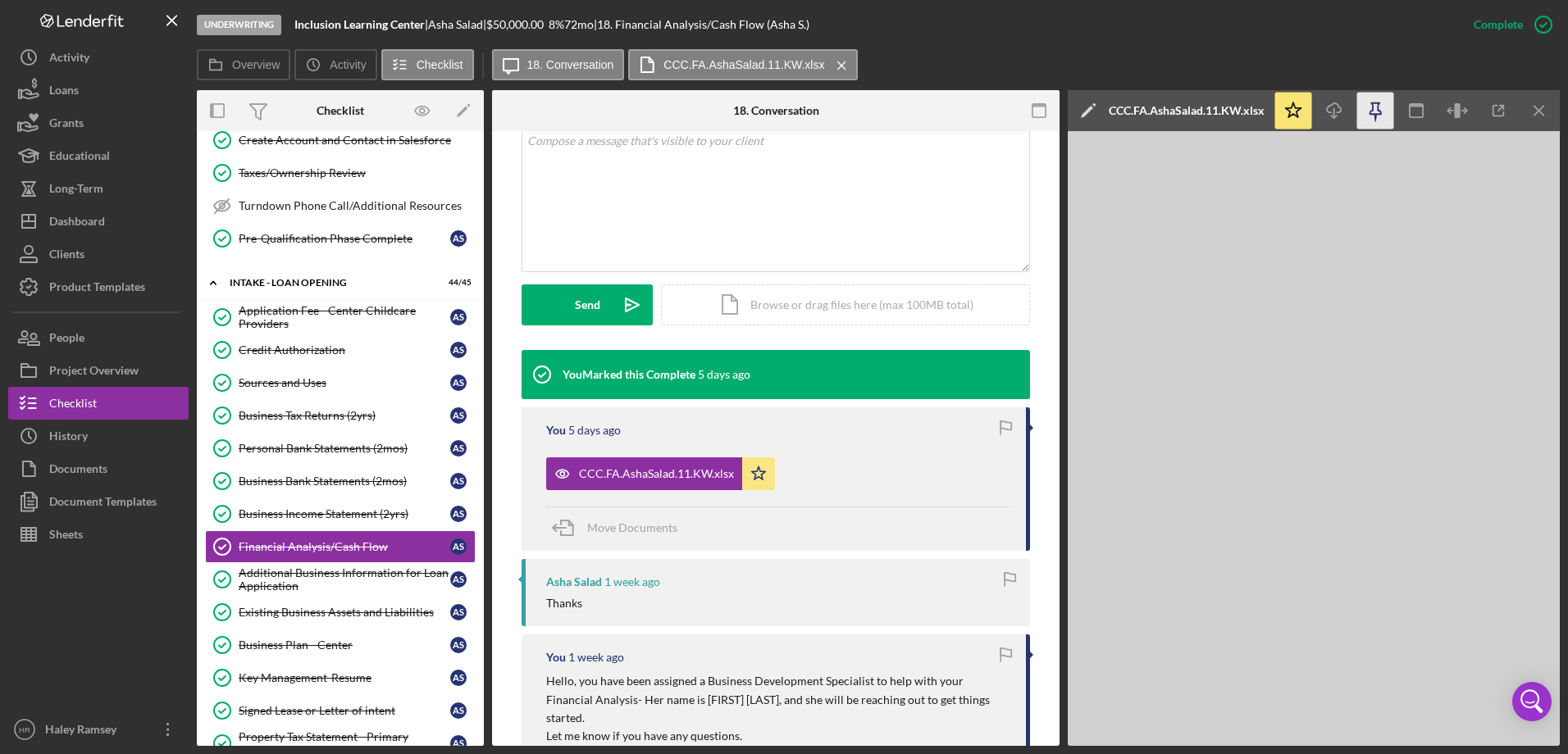 click 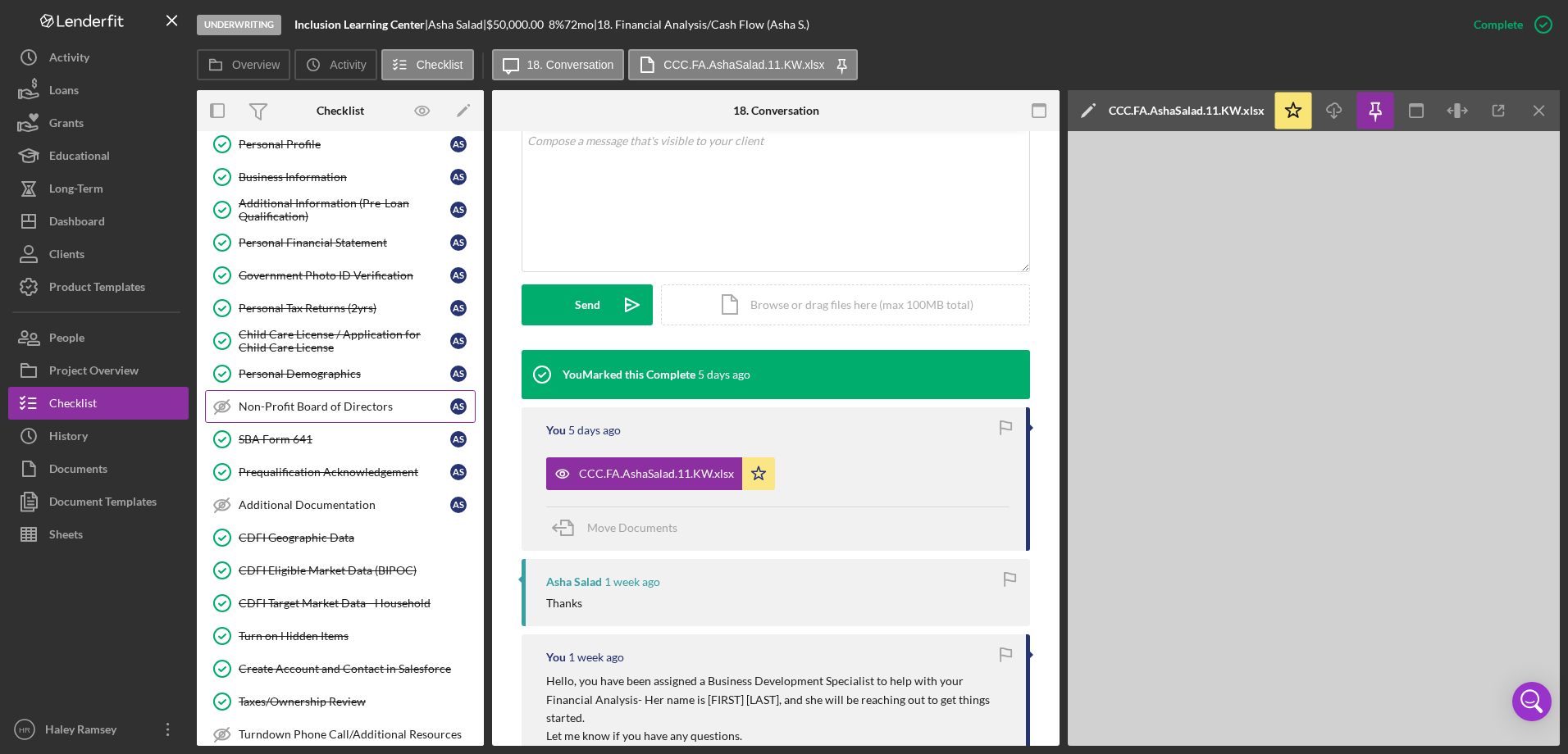 scroll, scrollTop: 0, scrollLeft: 0, axis: both 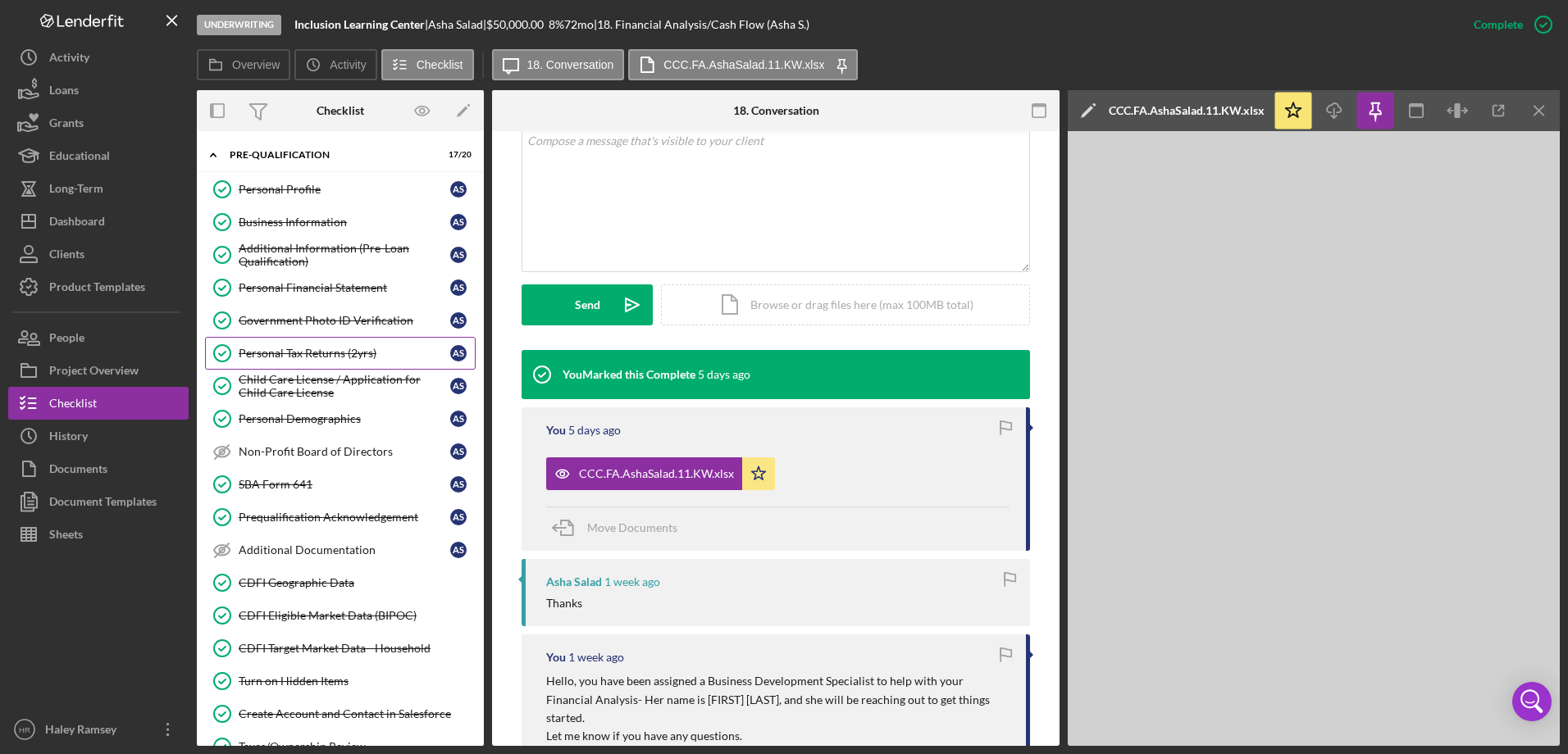 click on "Personal Tax Returns (2yrs)" at bounding box center (344, 353) 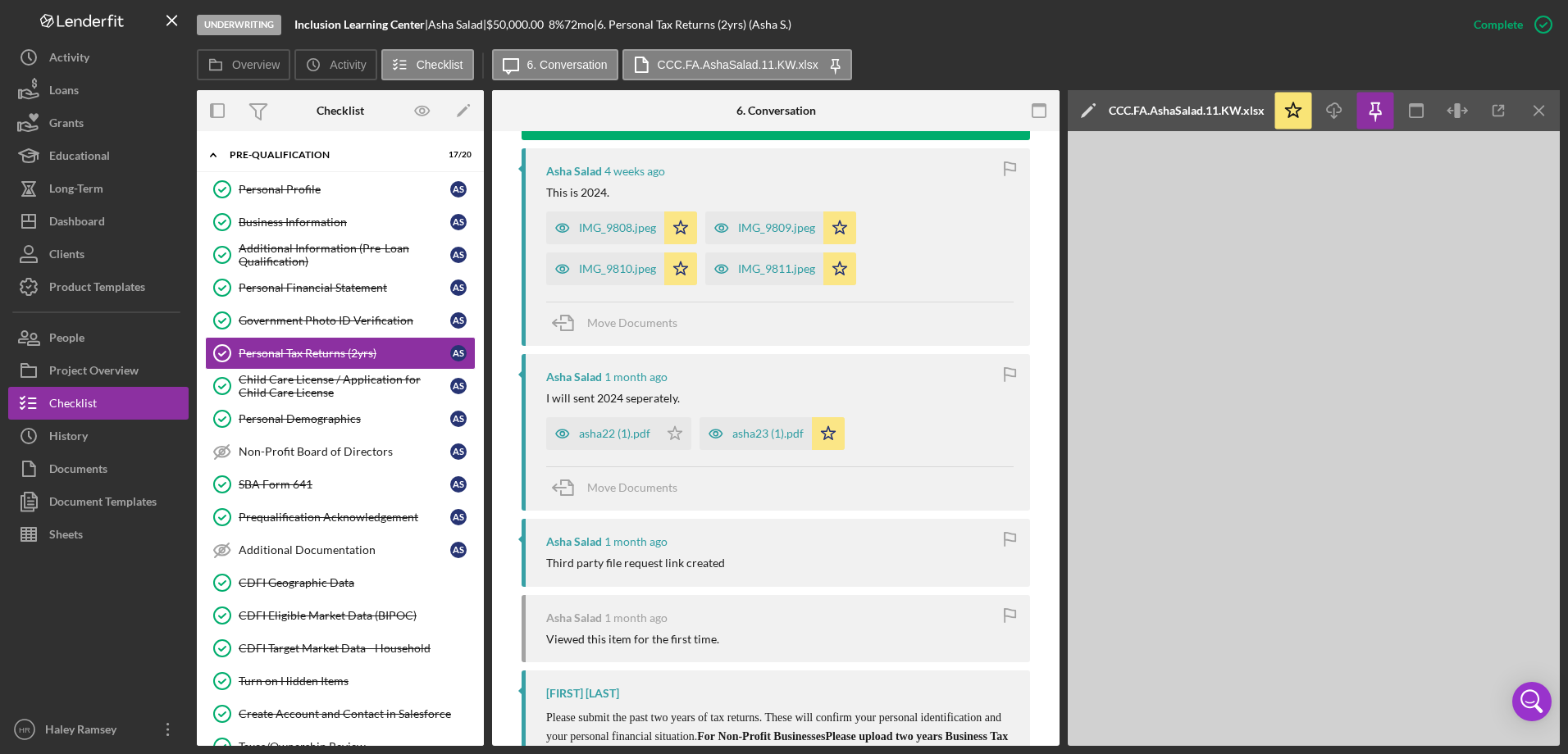scroll, scrollTop: 492, scrollLeft: 0, axis: vertical 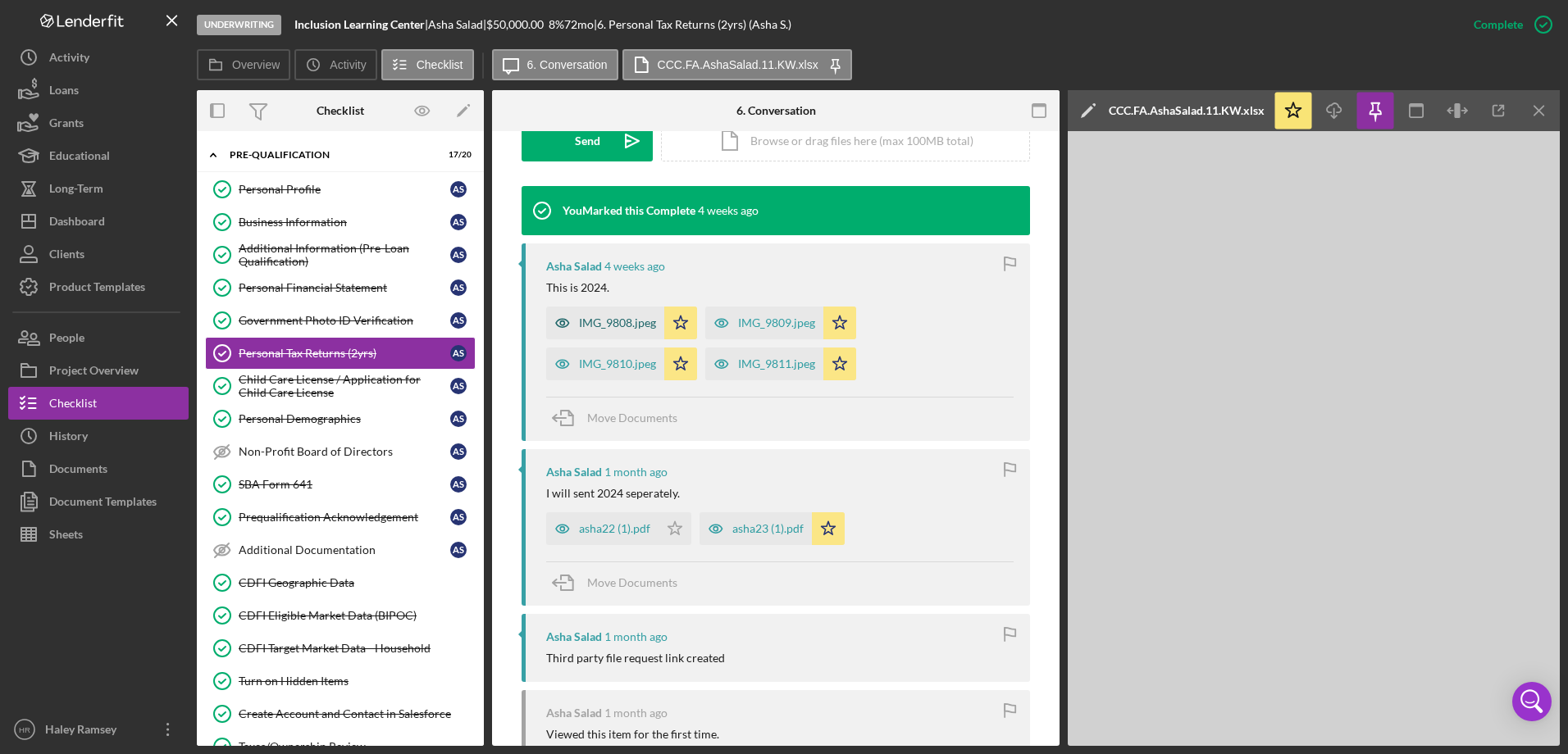 click on "IMG_9808.jpeg" at bounding box center (618, 323) 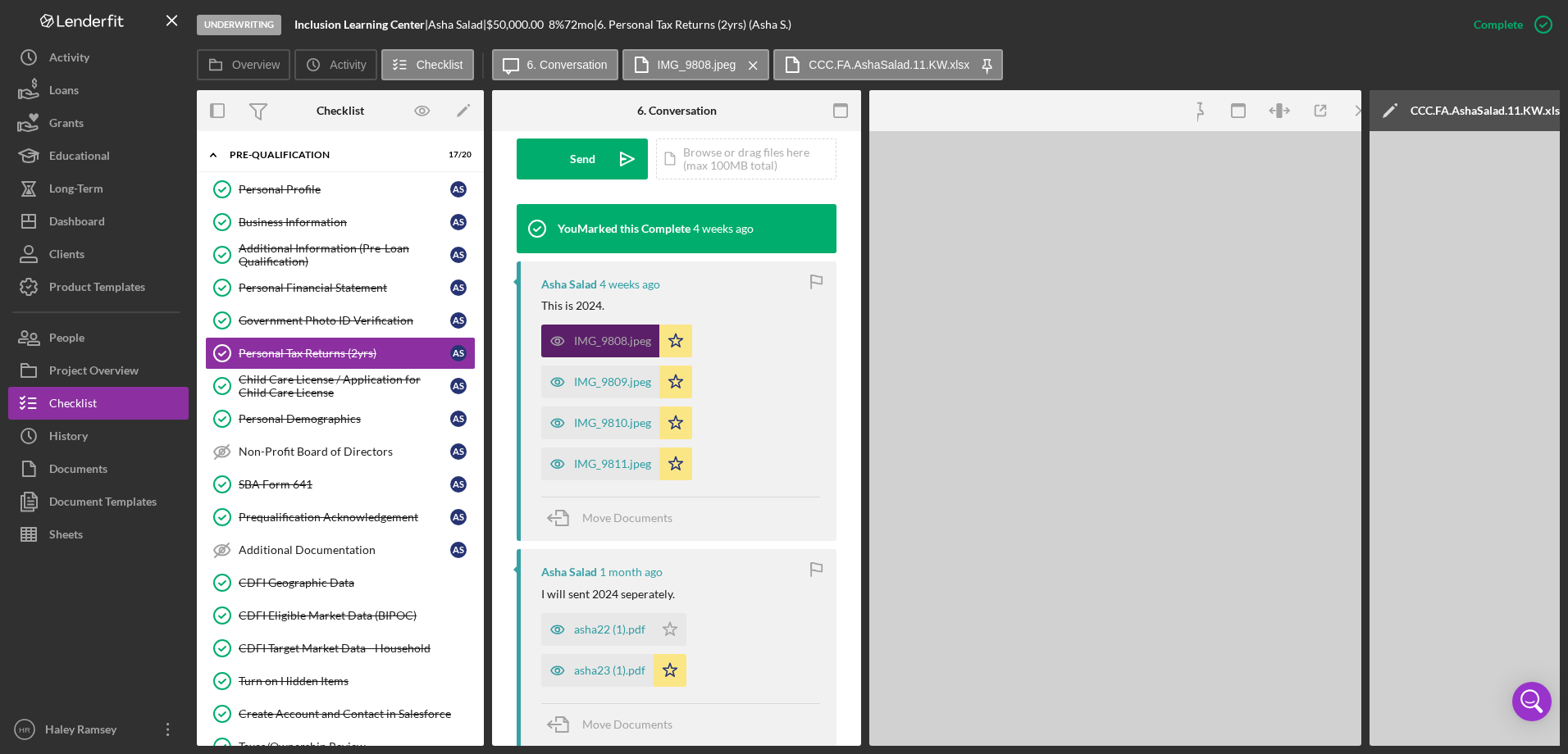 scroll, scrollTop: 510, scrollLeft: 0, axis: vertical 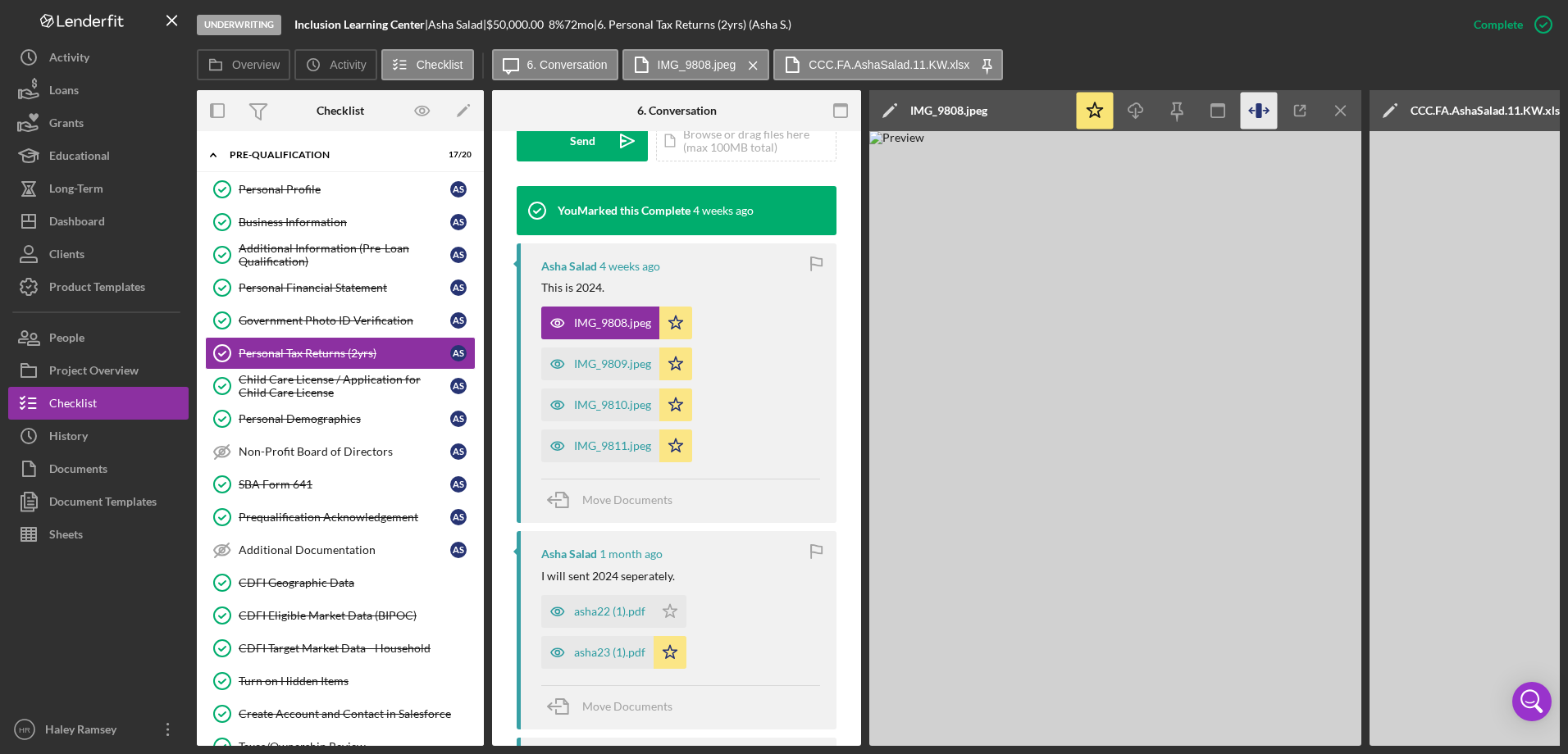 click 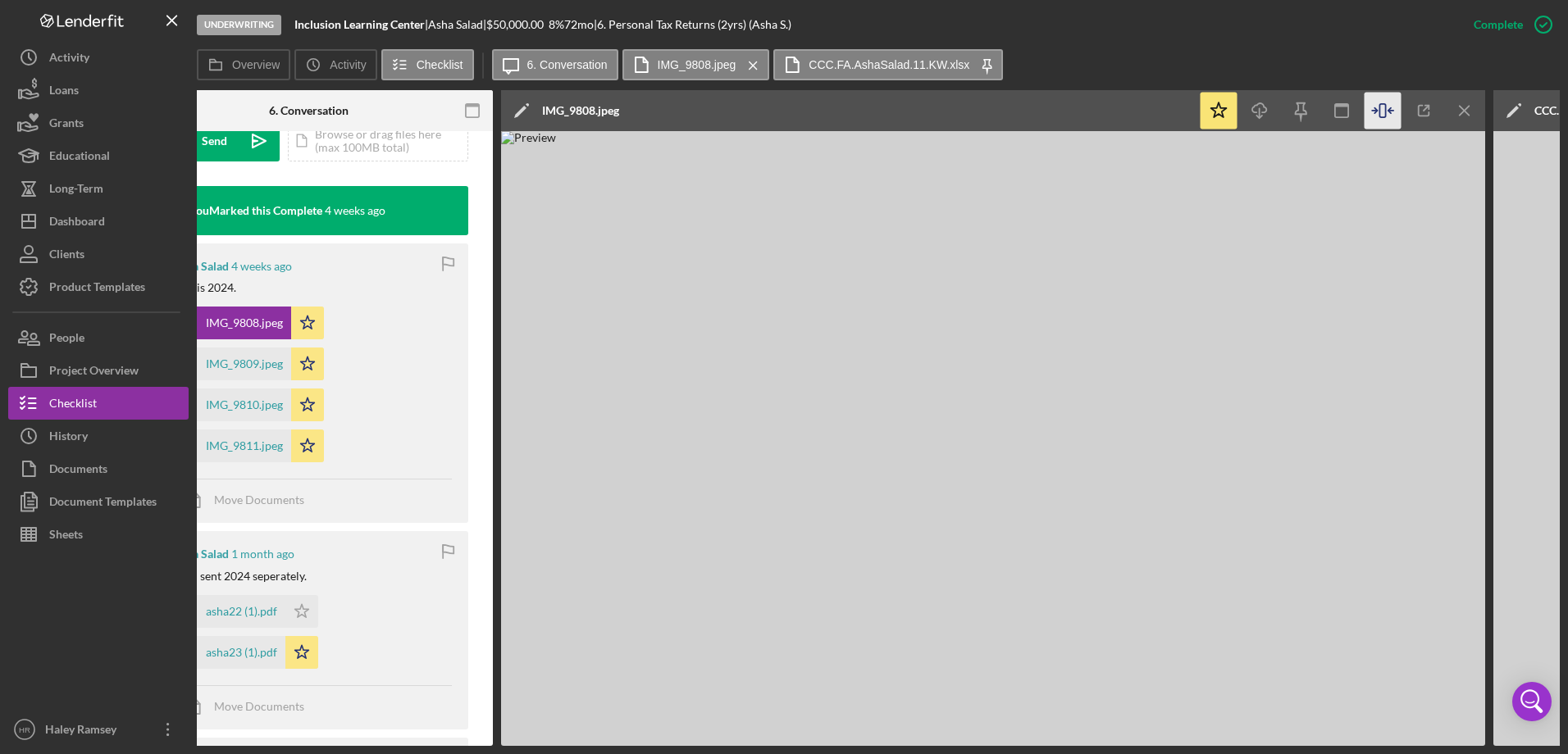 scroll, scrollTop: 0, scrollLeft: 424, axis: horizontal 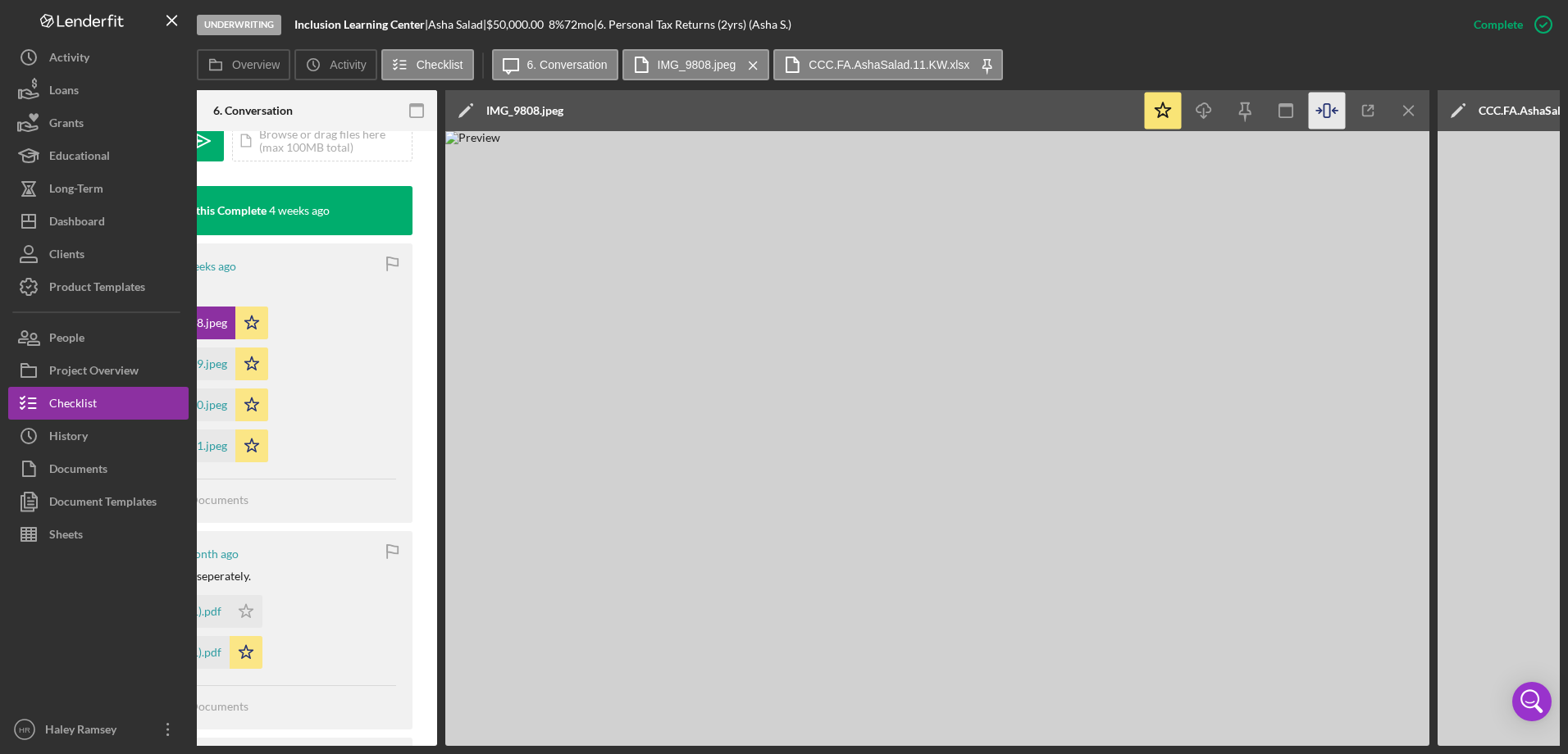 drag, startPoint x: 916, startPoint y: 524, endPoint x: 1223, endPoint y: 568, distance: 310.1371 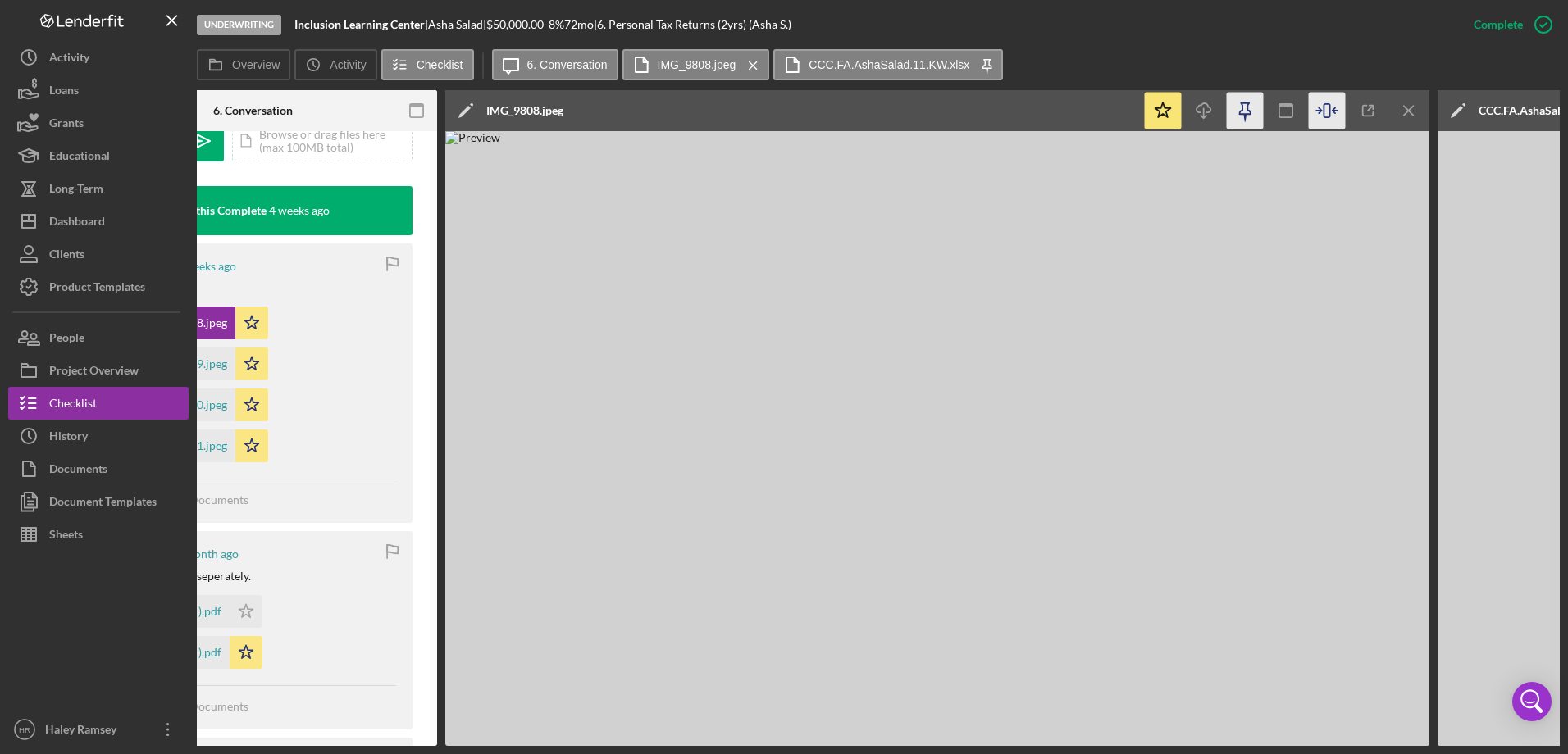 click 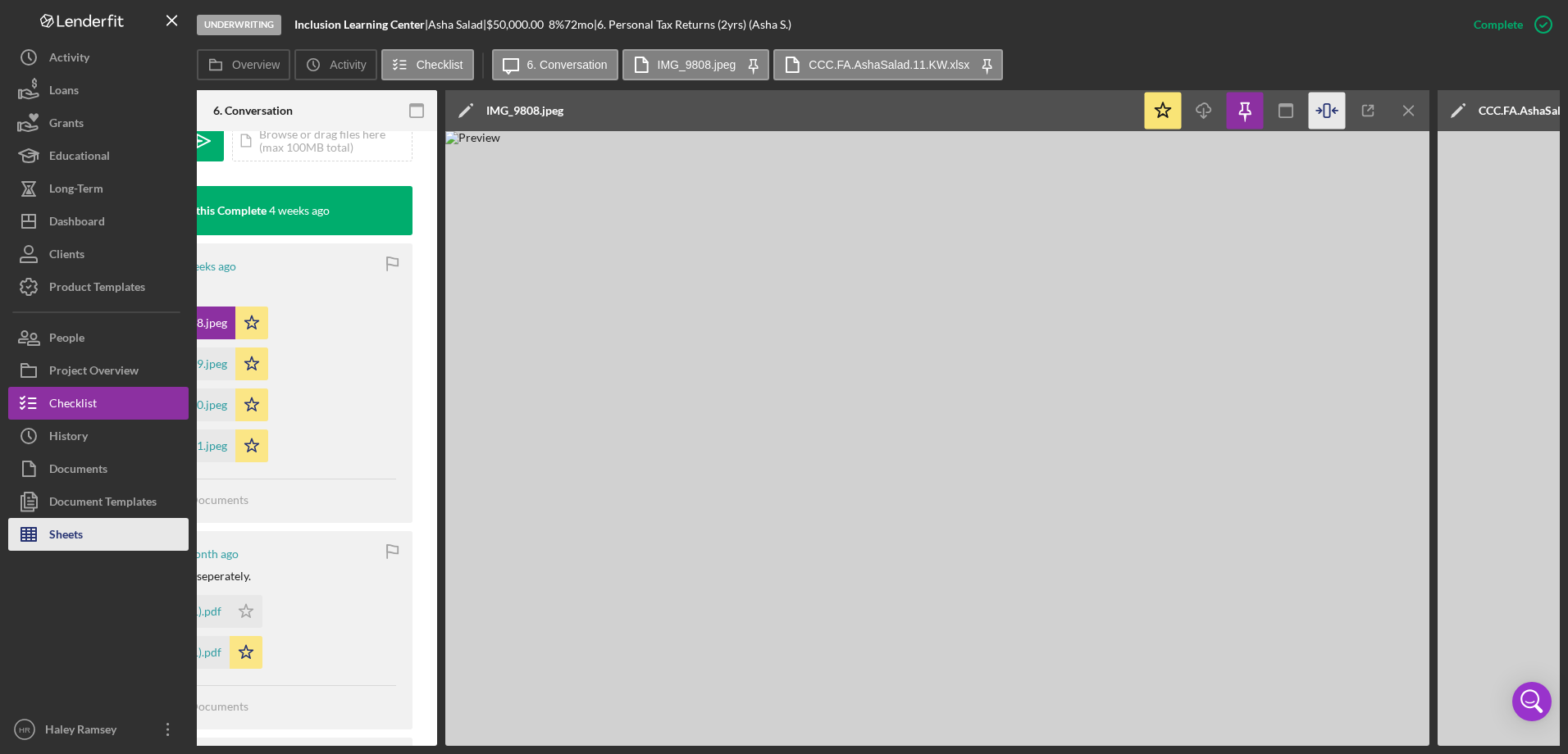 click on "Sheets" at bounding box center [66, 536] 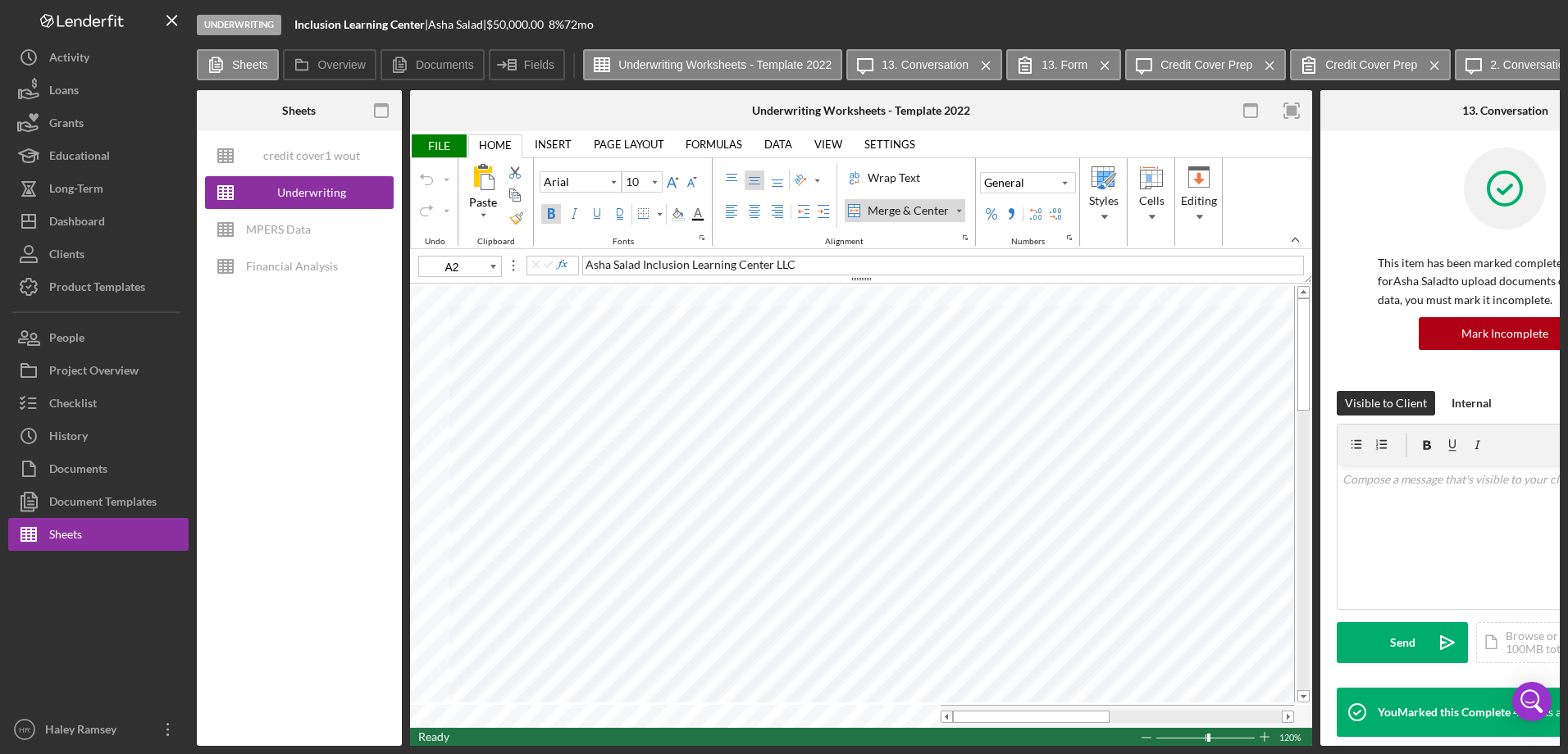 drag, startPoint x: 608, startPoint y: 746, endPoint x: 642, endPoint y: 743, distance: 34.132096 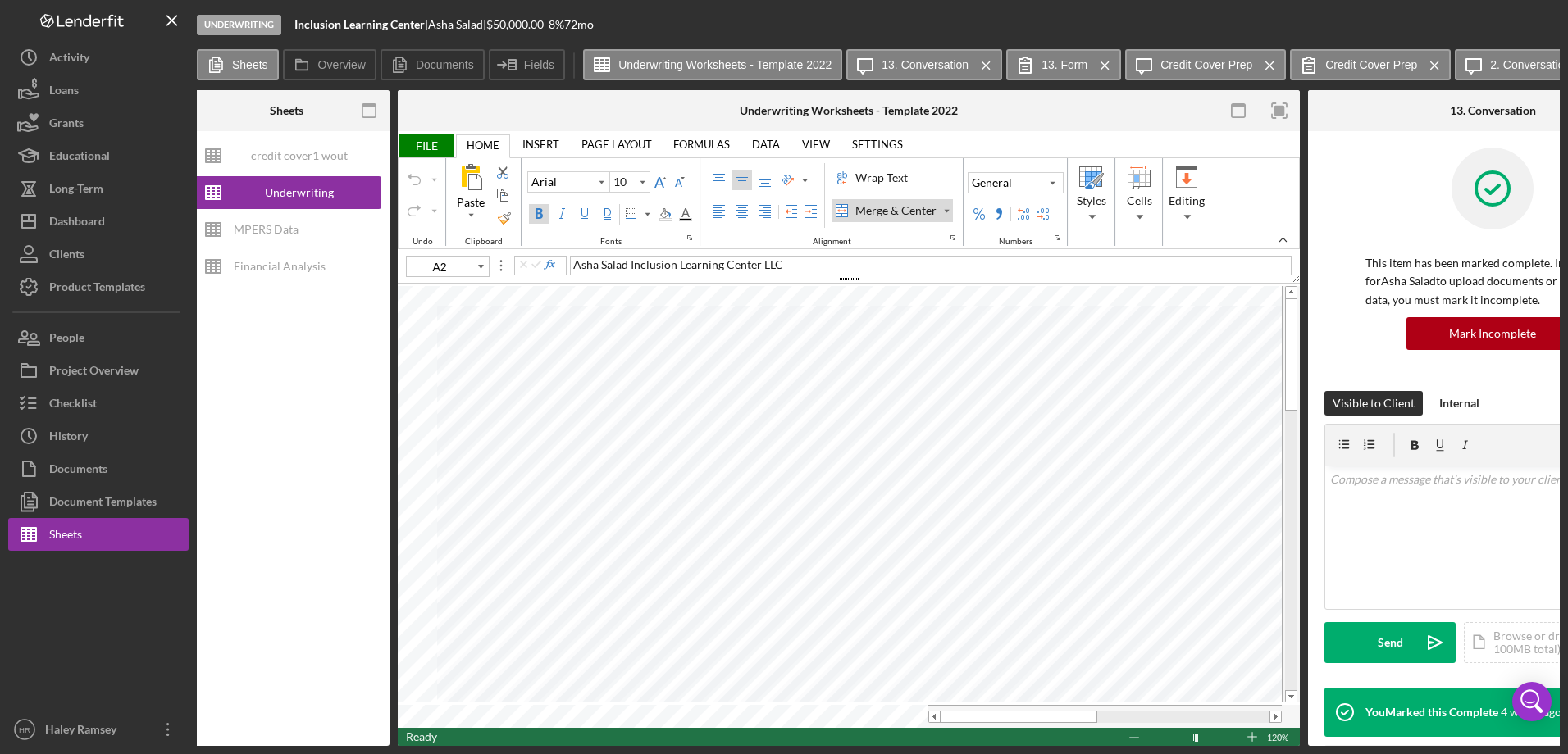 scroll, scrollTop: 0, scrollLeft: 0, axis: both 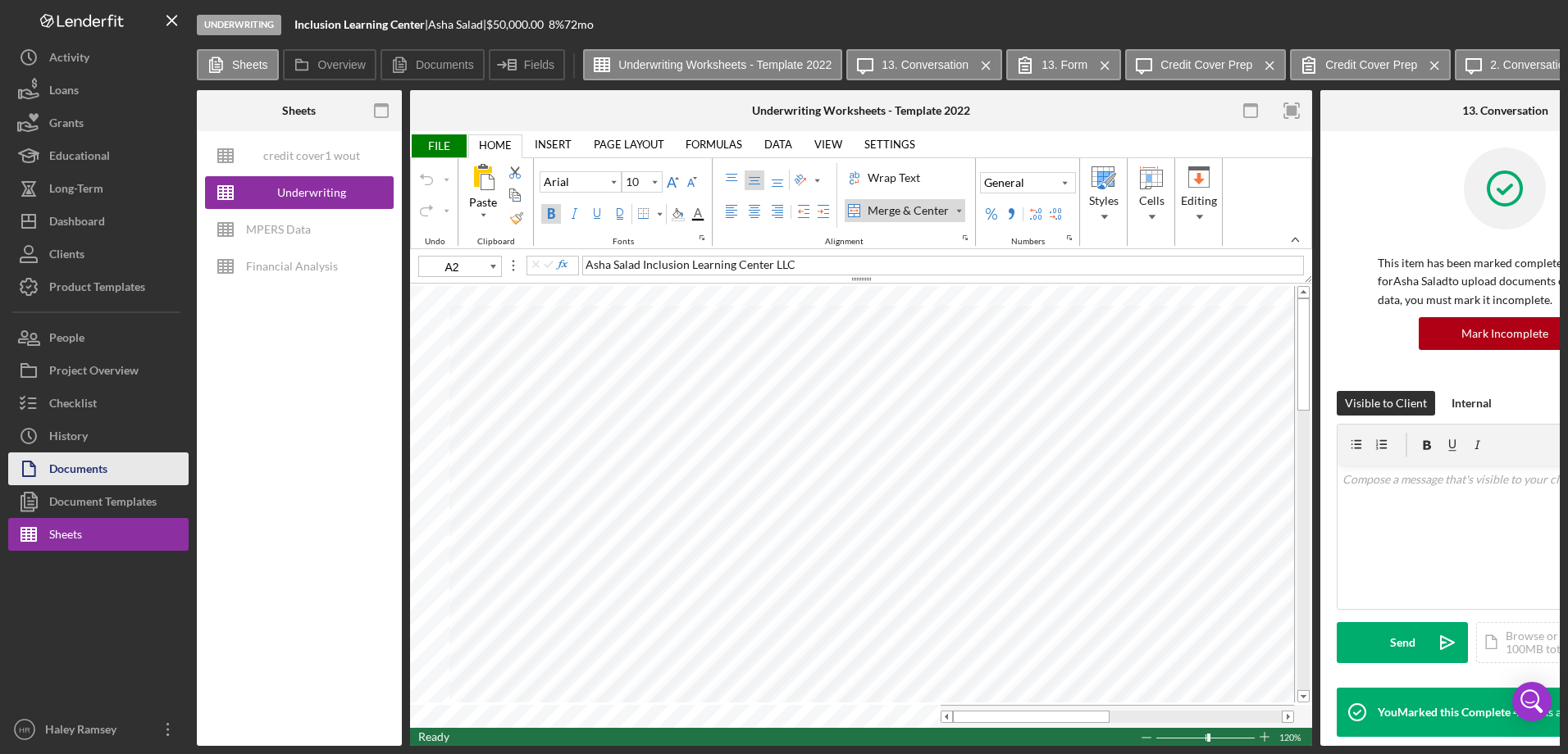 click on "Documents" at bounding box center (78, 470) 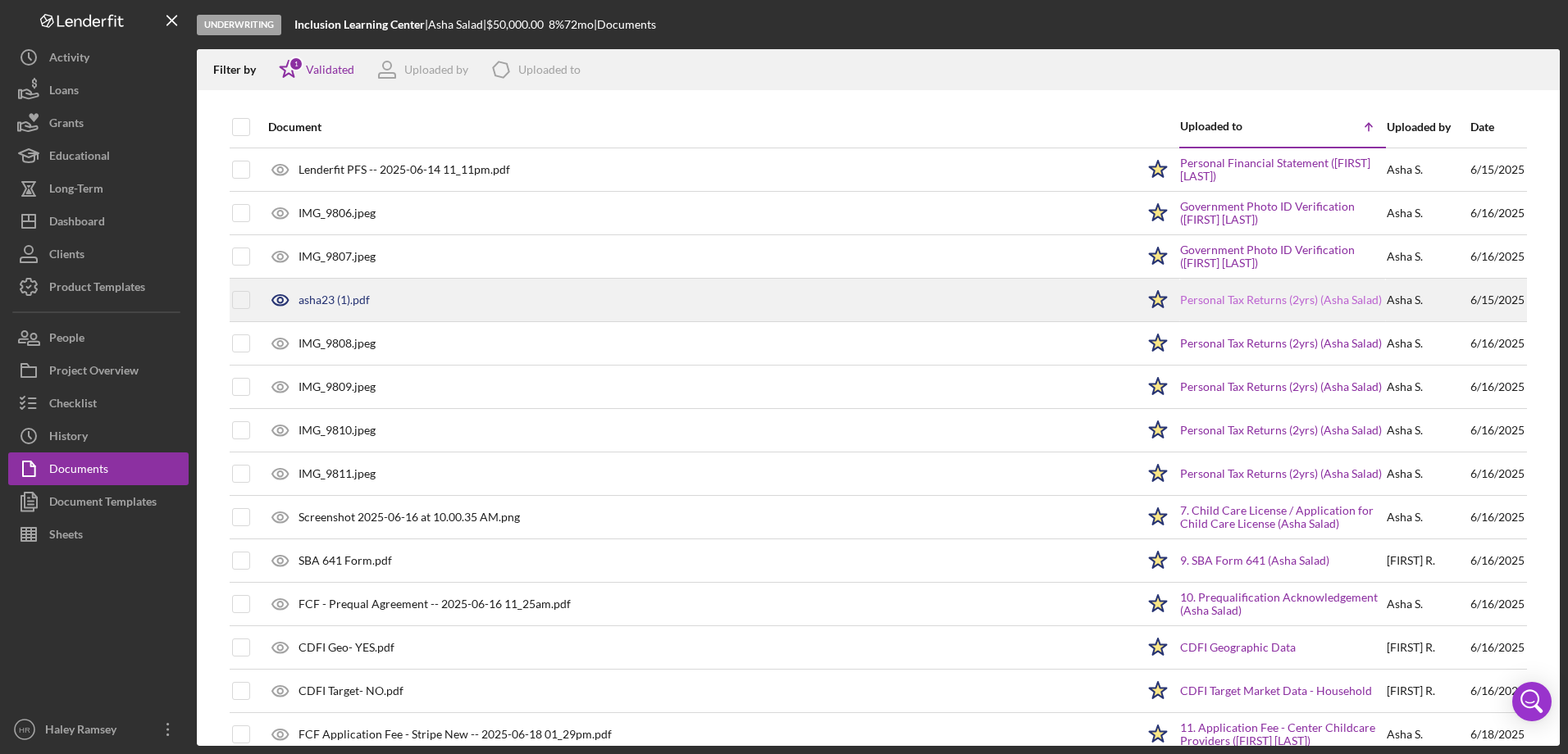 click on "Personal Tax Returns (2yrs) (Asha Salad)" at bounding box center (1281, 300) 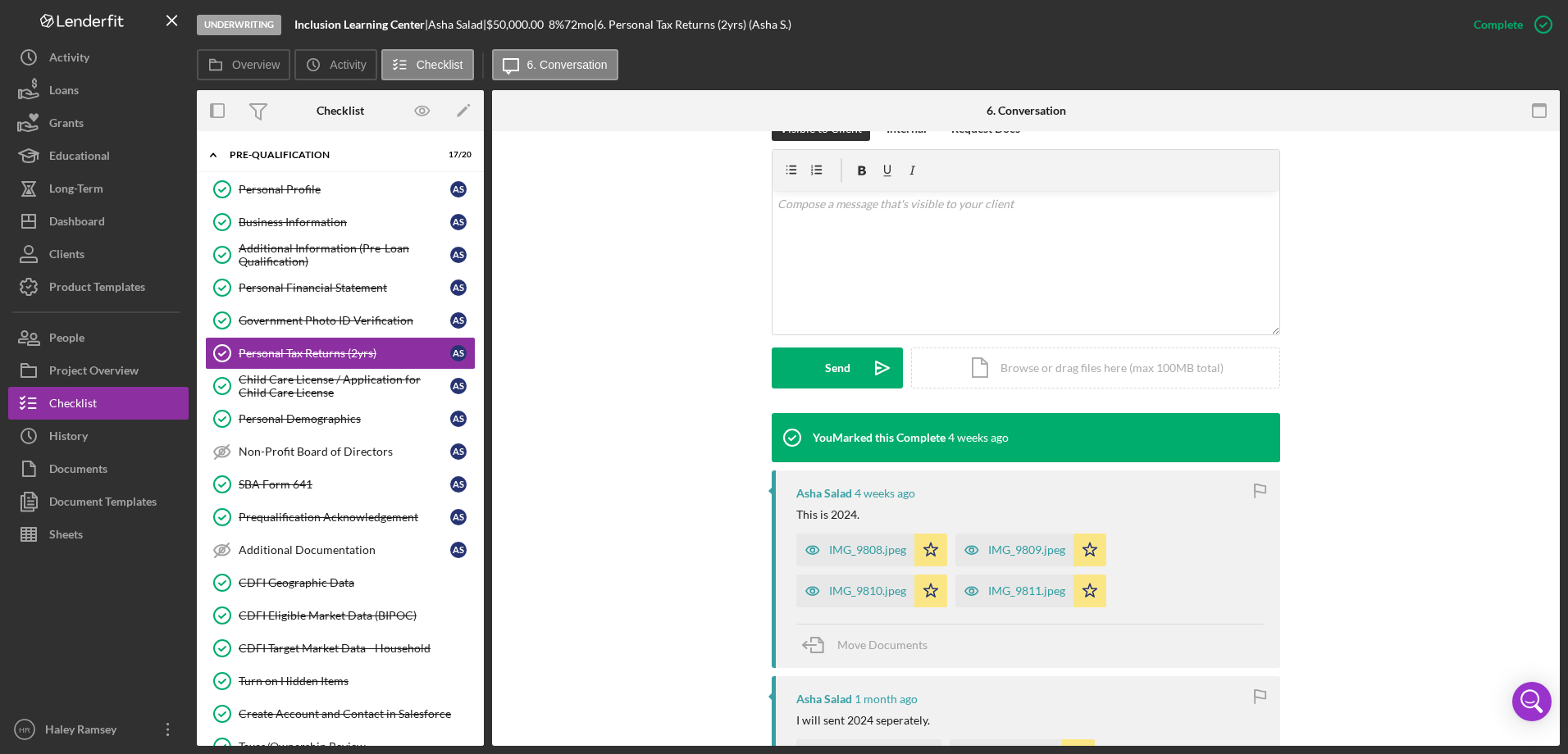 scroll, scrollTop: 574, scrollLeft: 0, axis: vertical 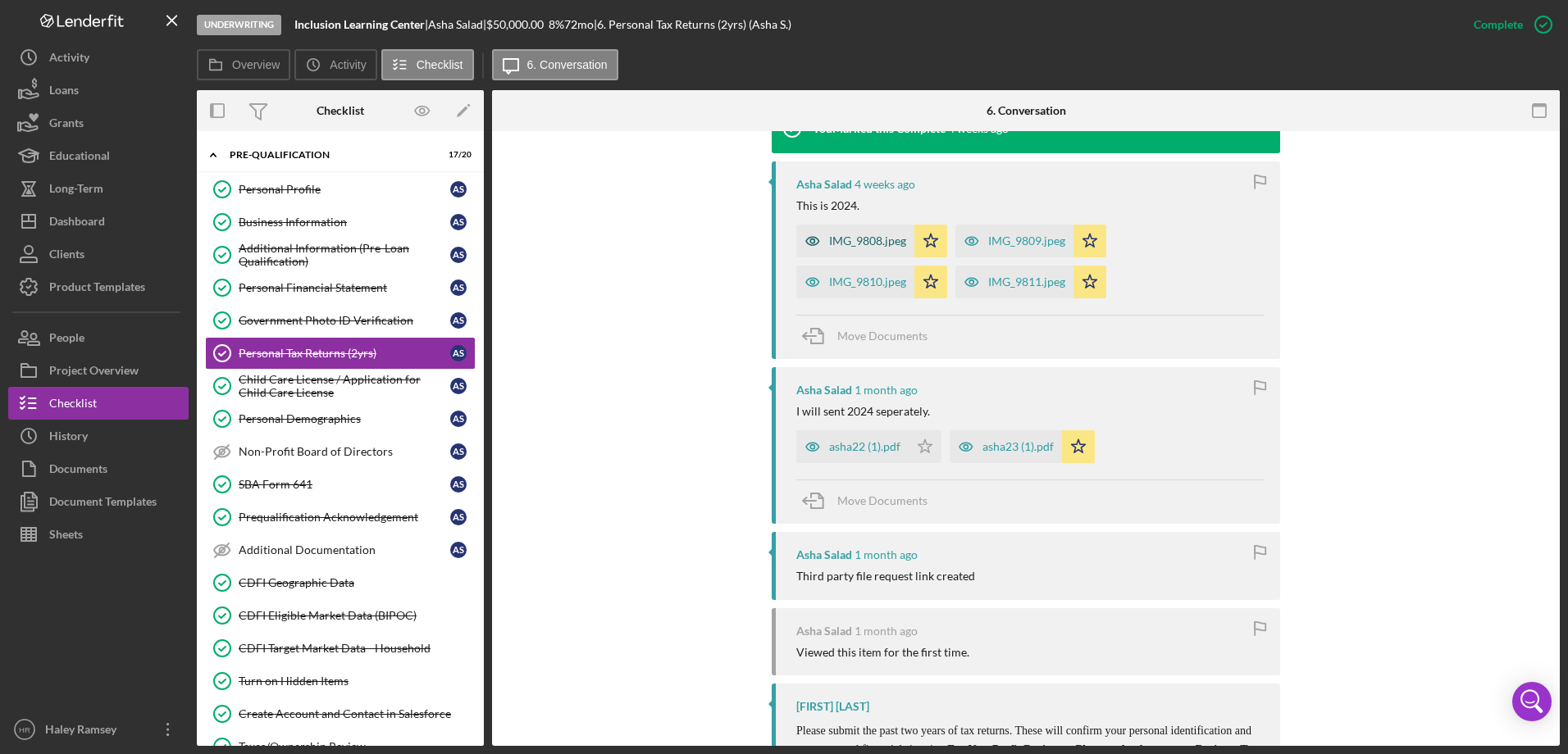 click on "IMG_9808.jpeg" at bounding box center [868, 241] 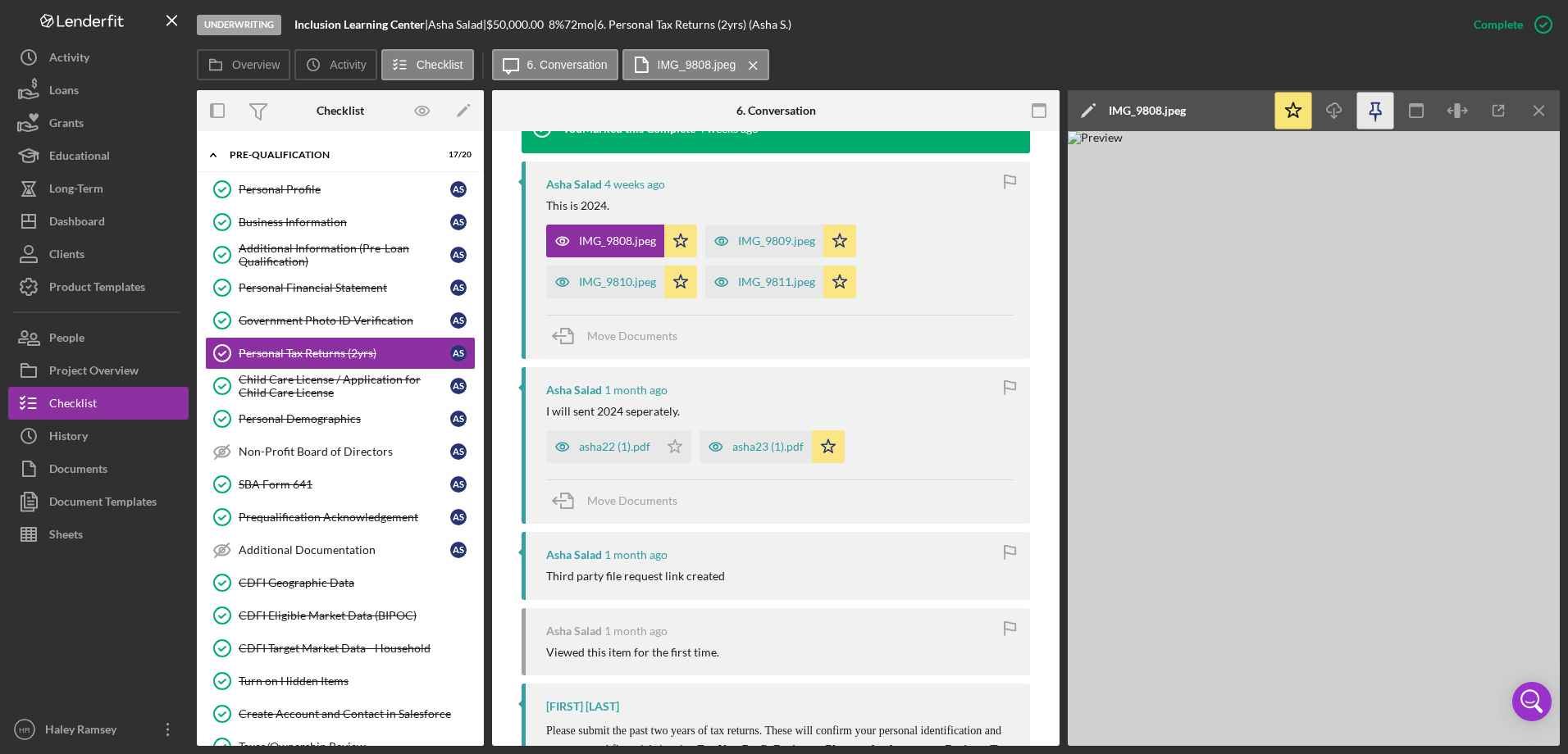 click 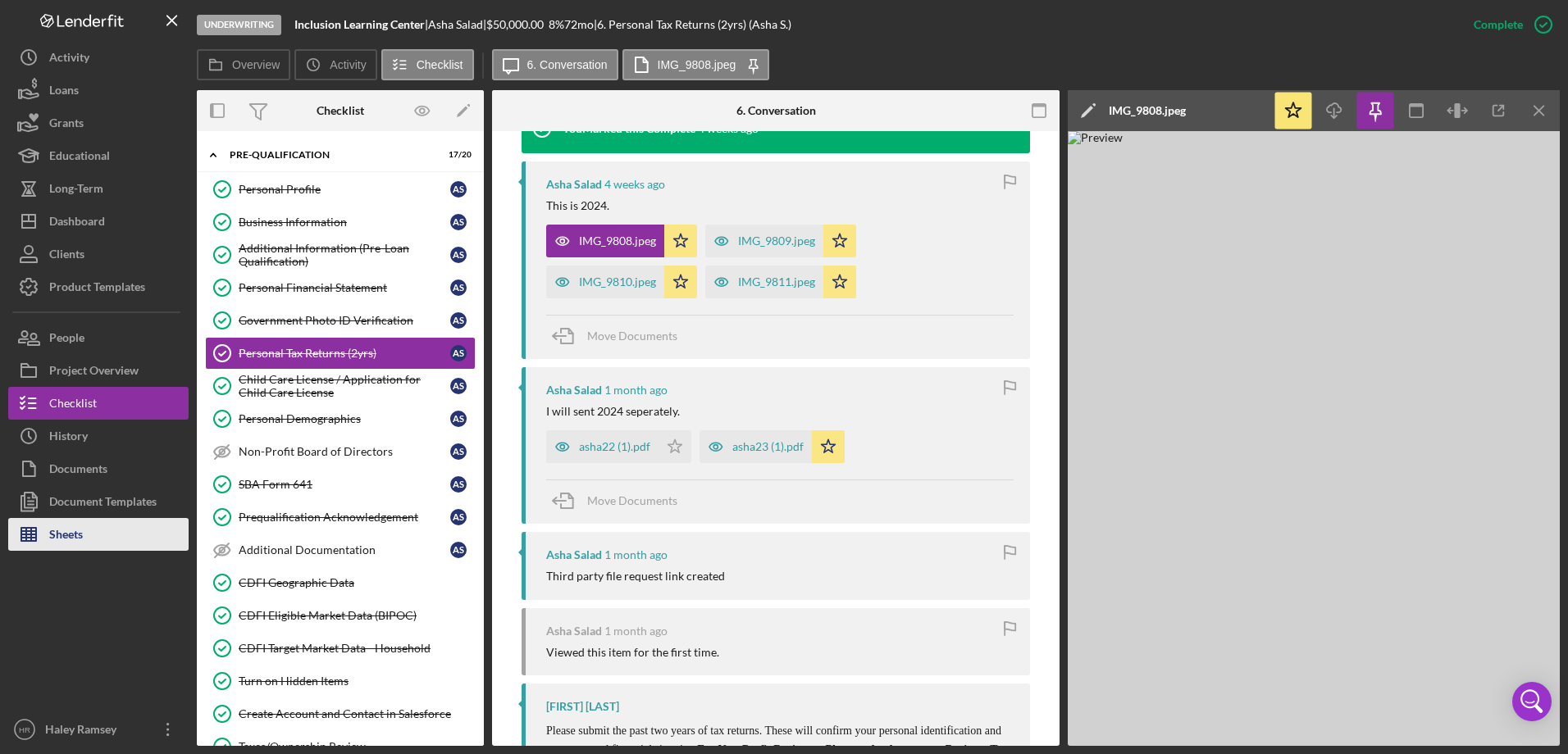 click 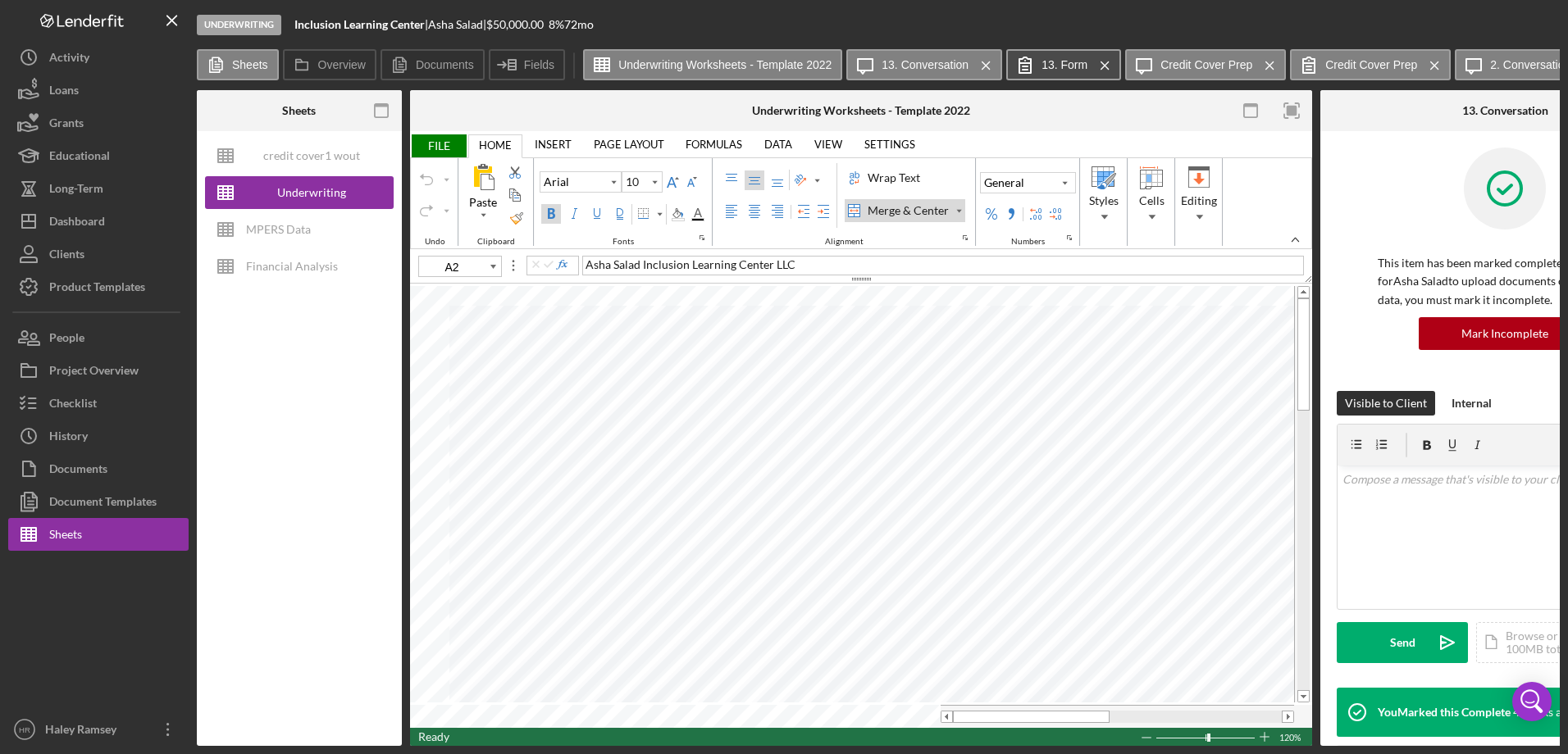 click on "13. Form" at bounding box center [1064, 65] 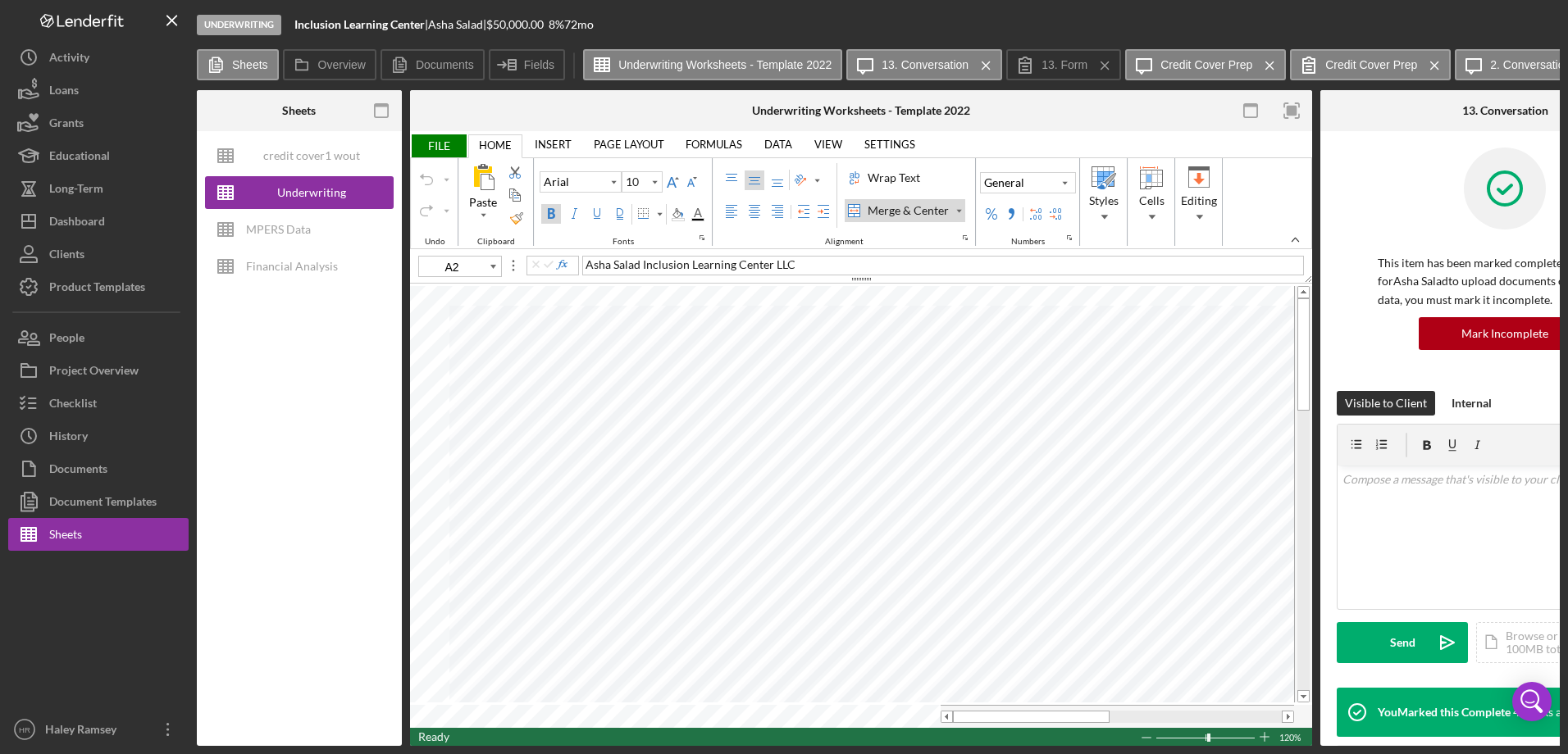type on "F6" 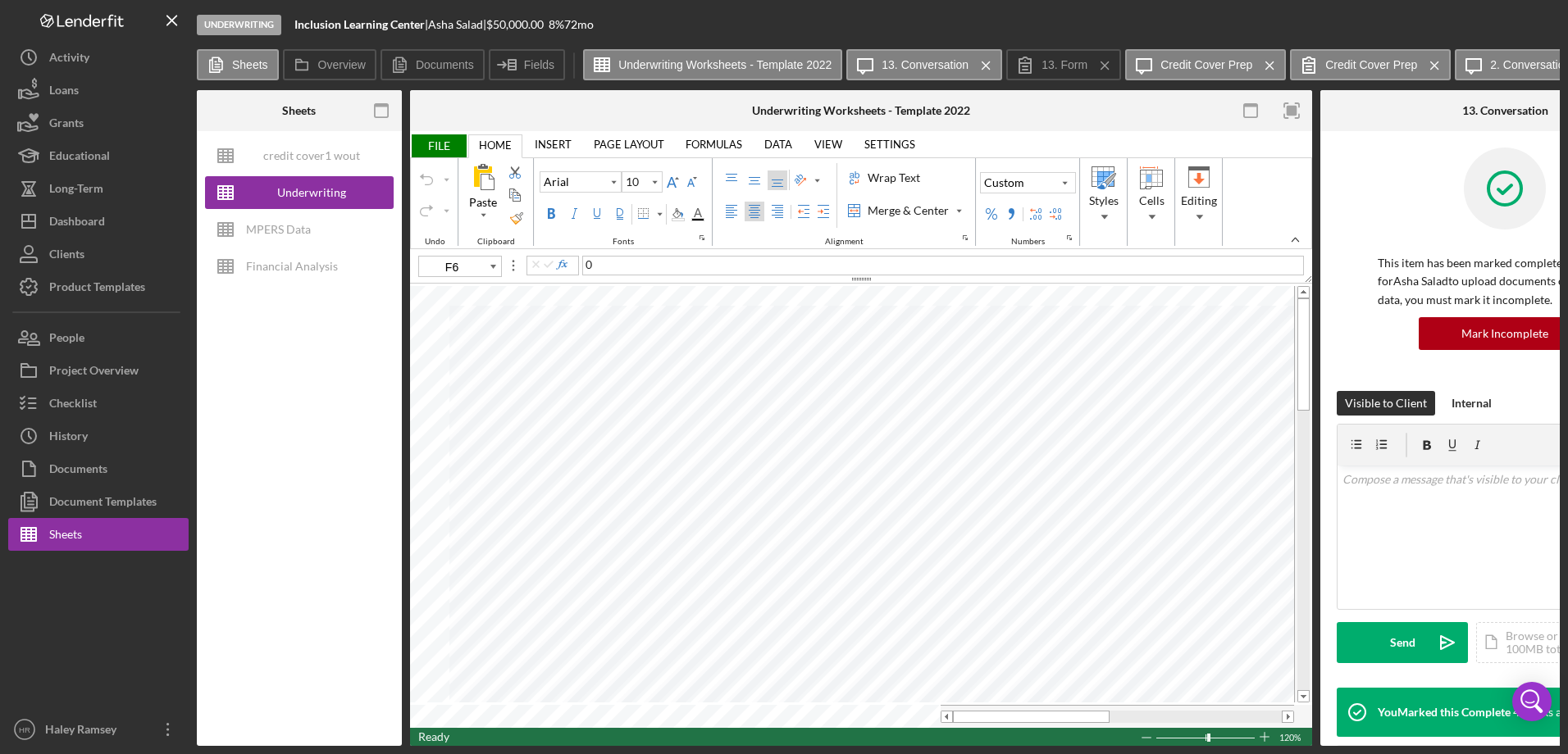 type 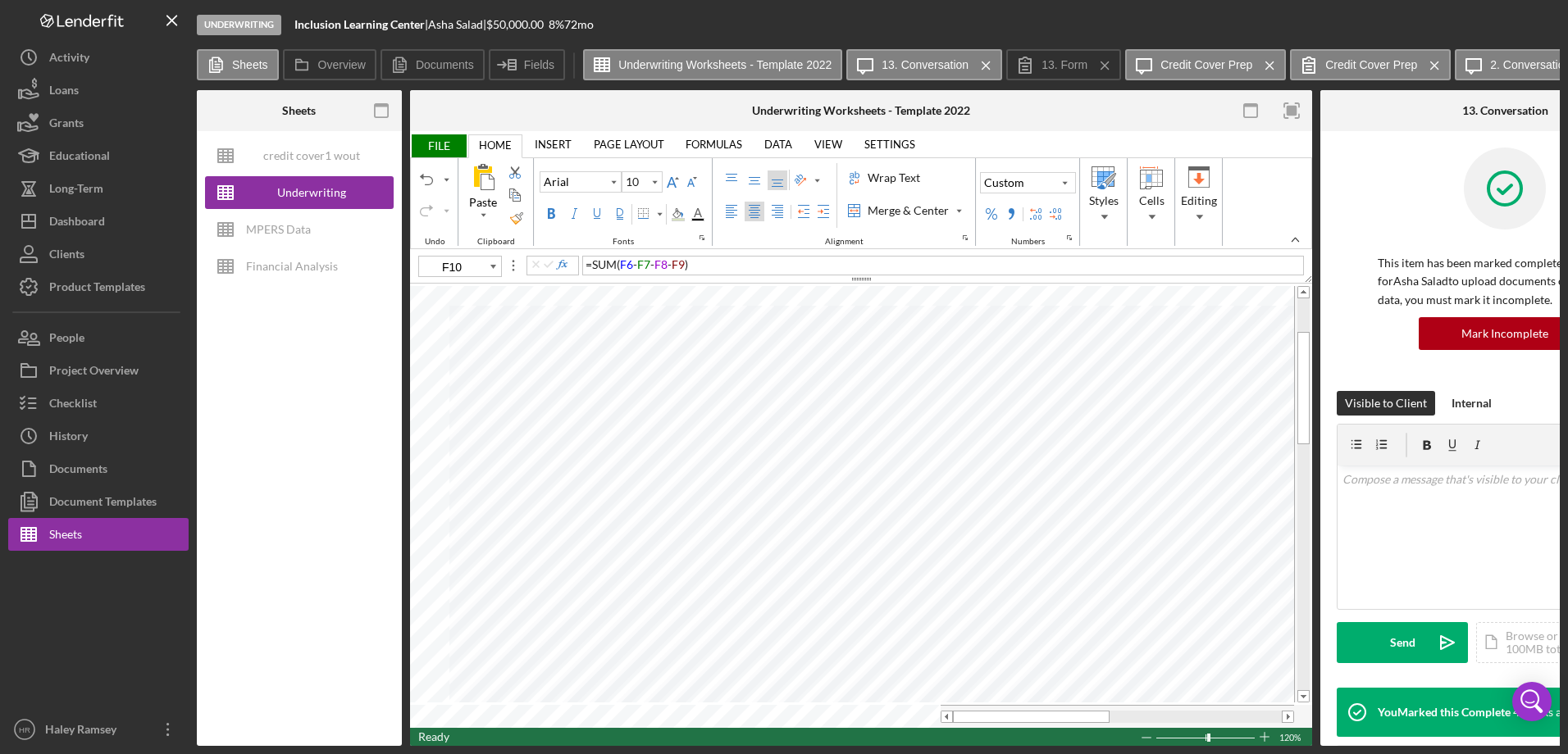 type on "D16" 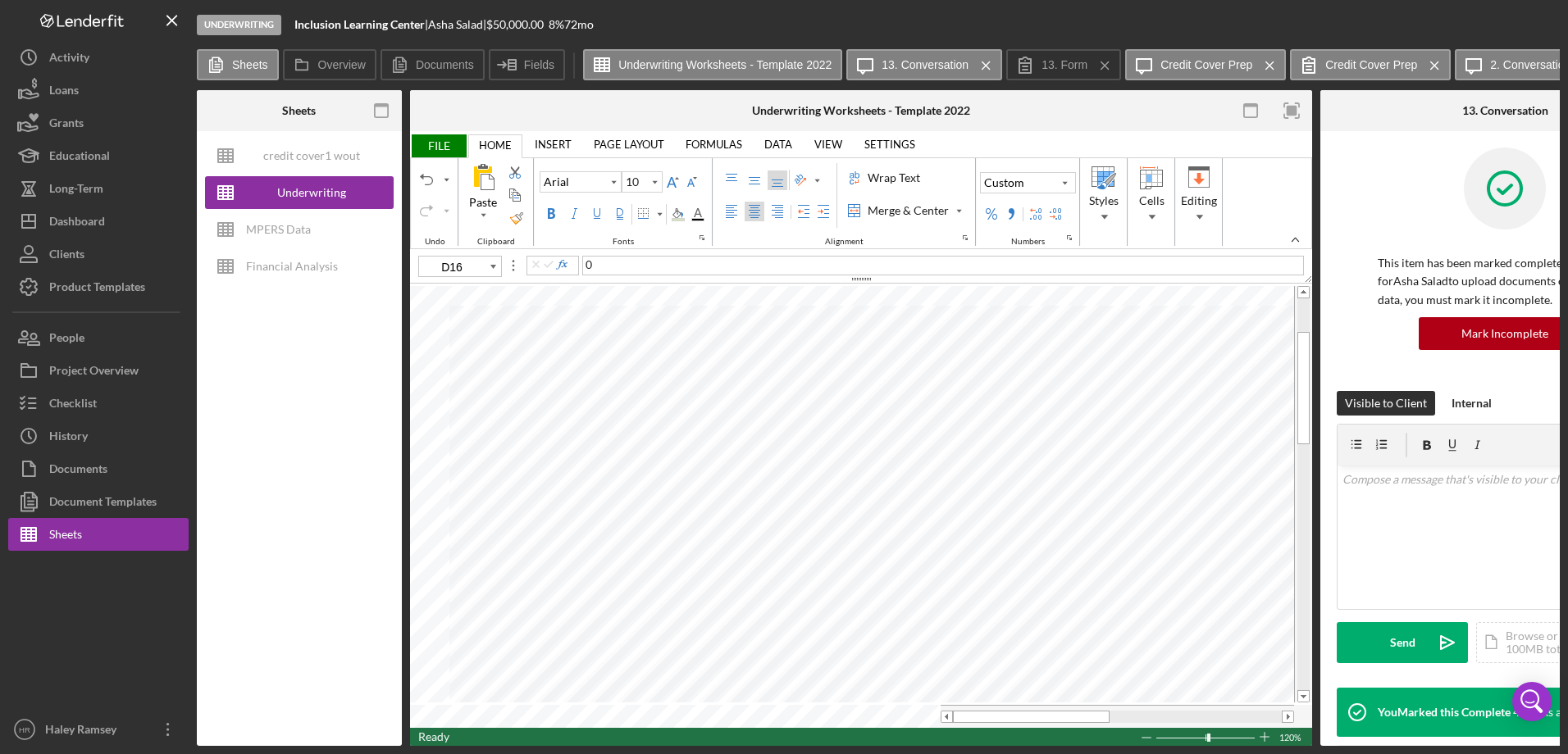 type 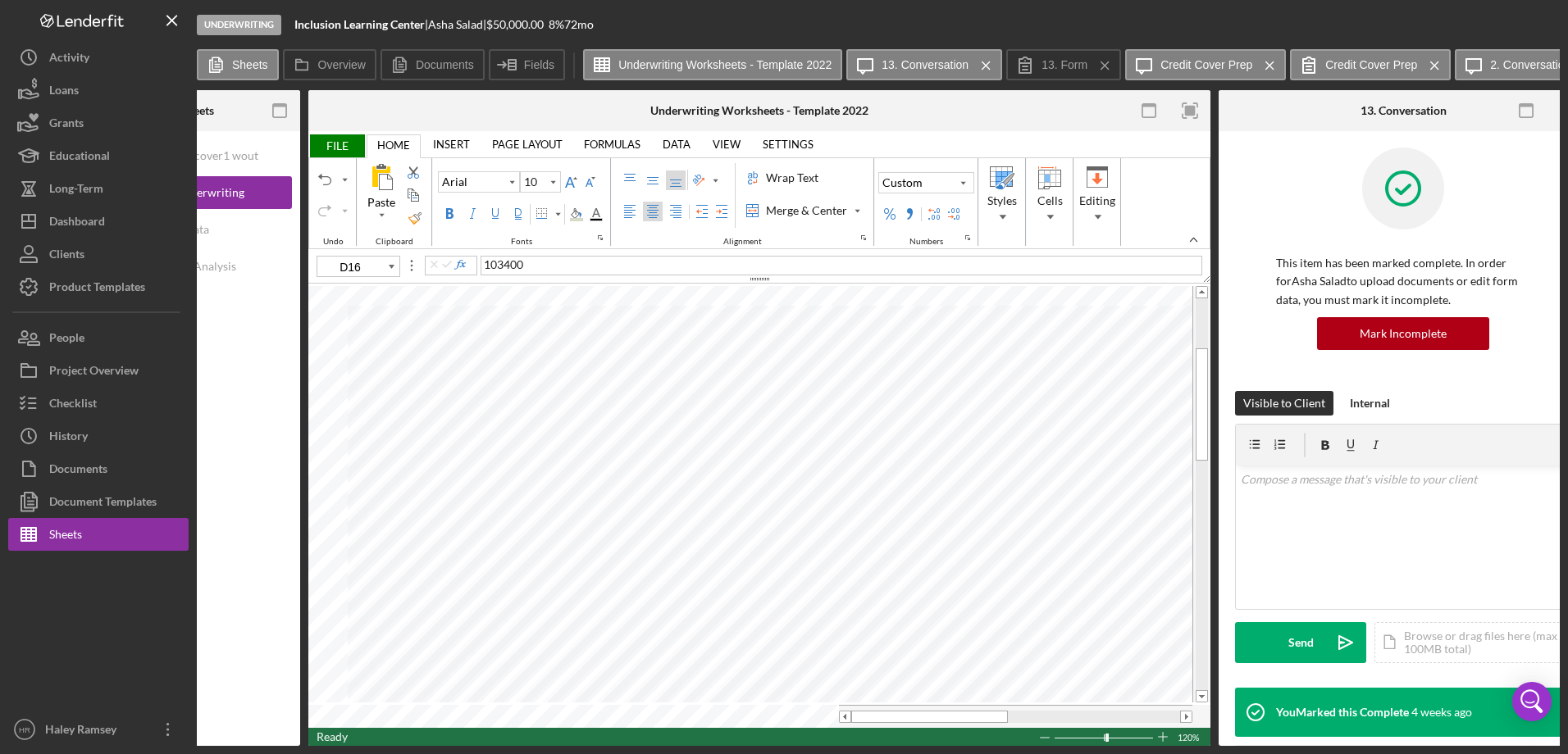 scroll, scrollTop: 0, scrollLeft: 103, axis: horizontal 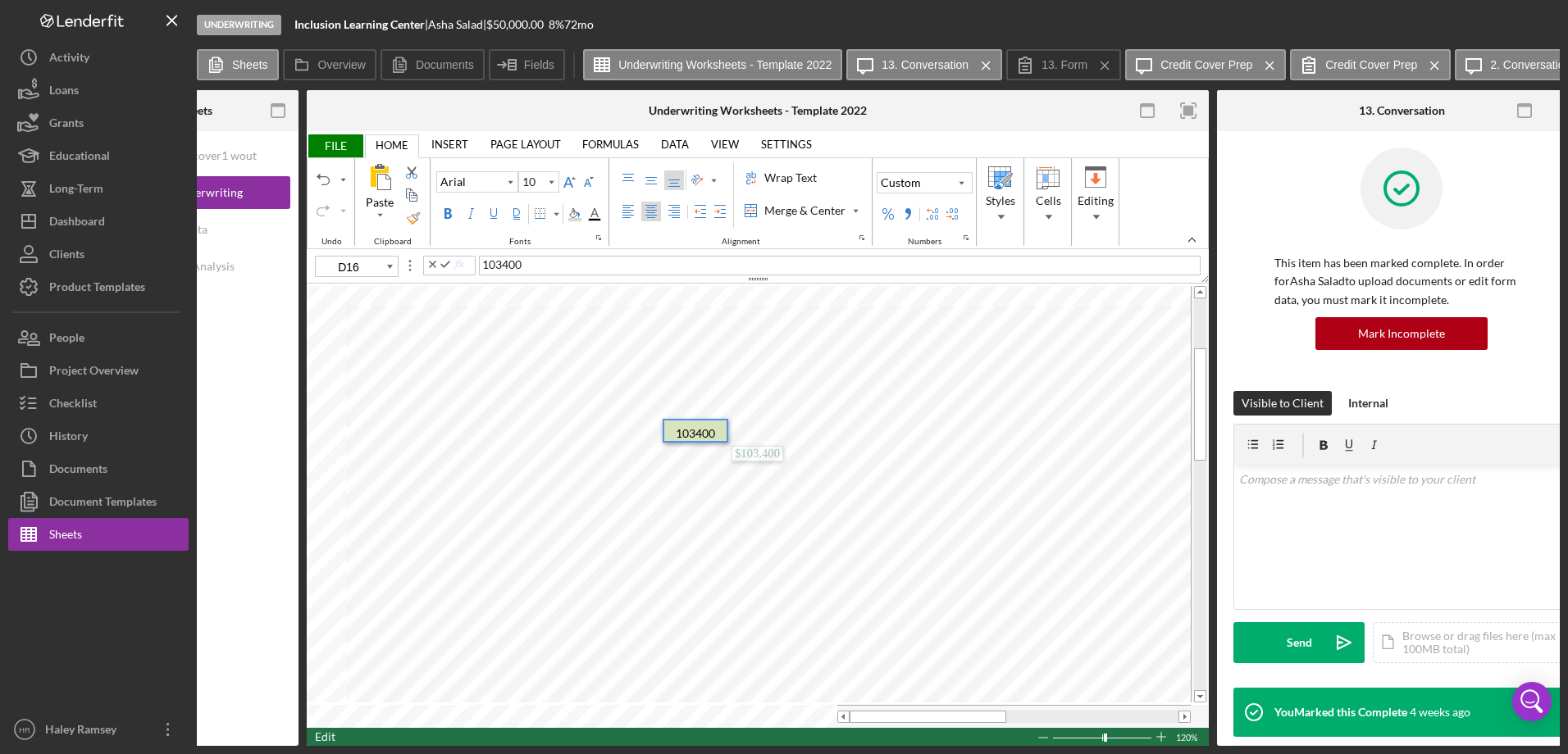 drag, startPoint x: 713, startPoint y: 430, endPoint x: 695, endPoint y: 433, distance: 18.248288 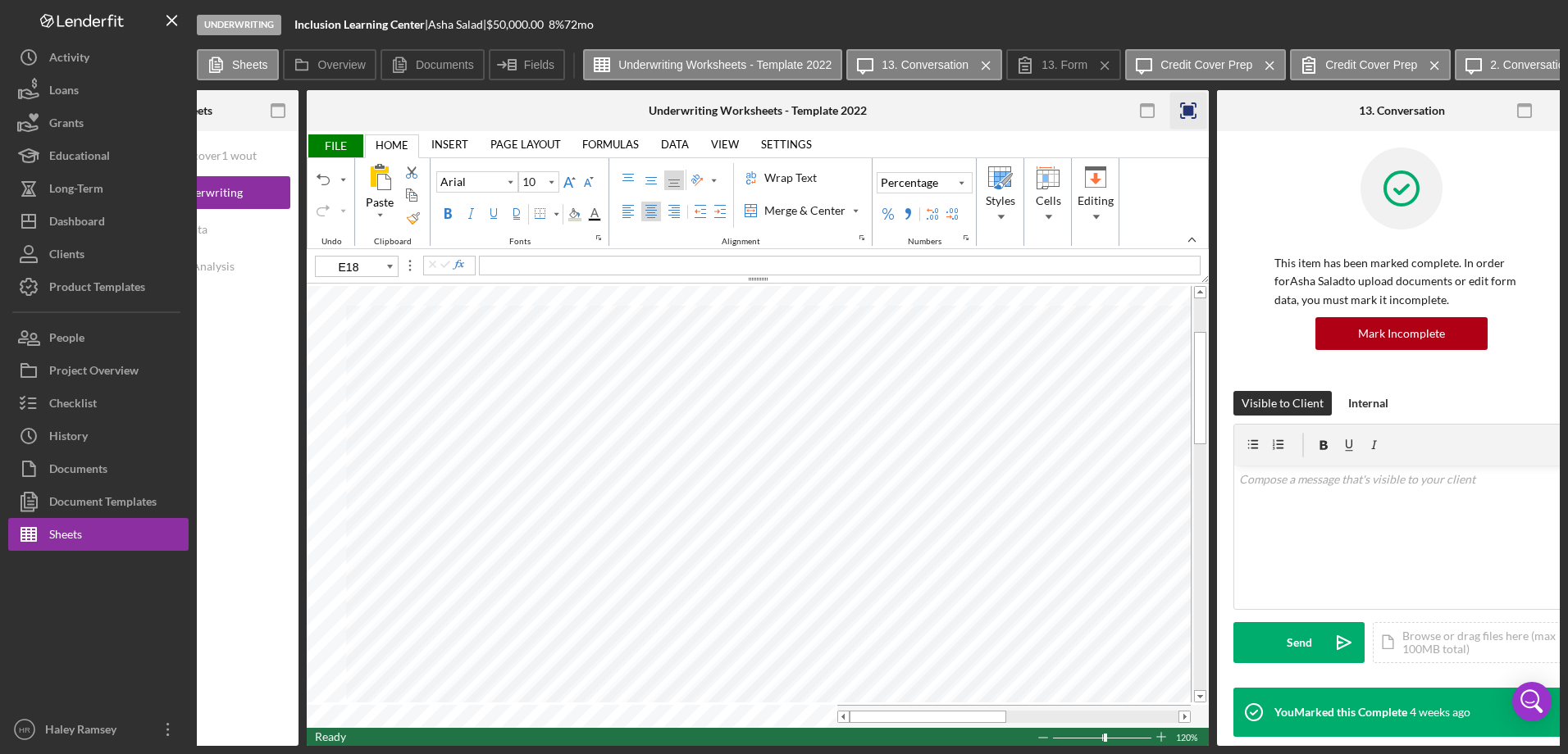 click 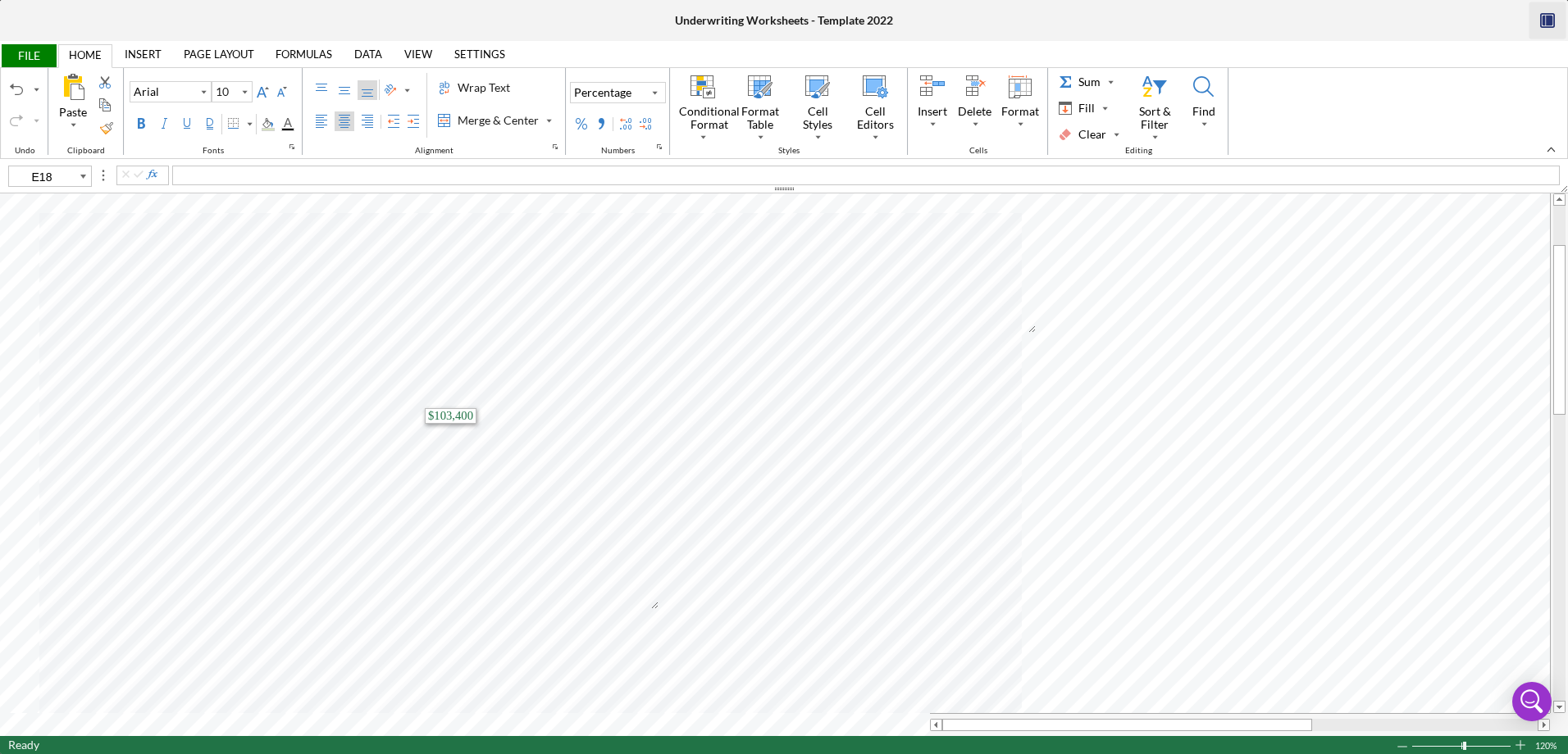 type on "D16" 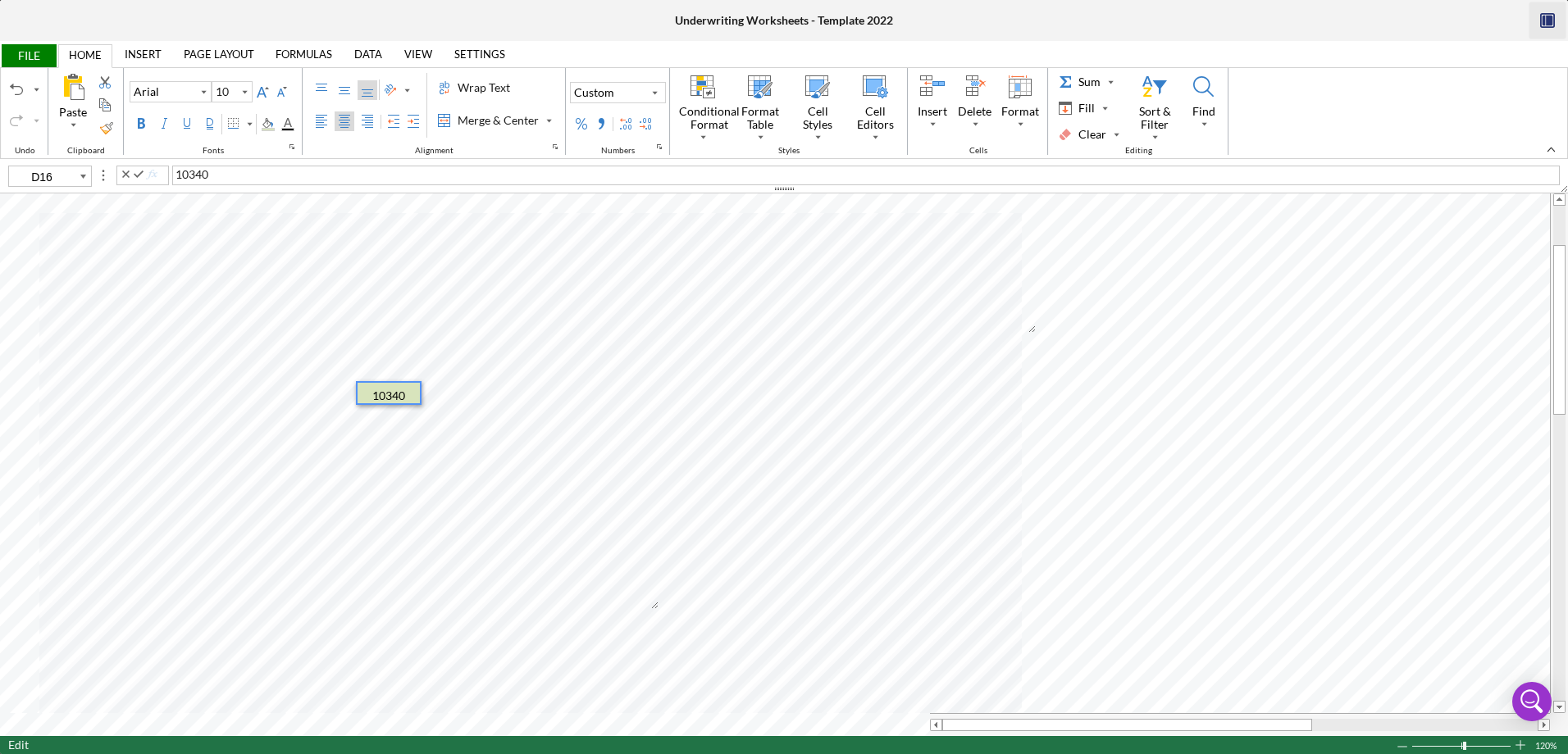 type 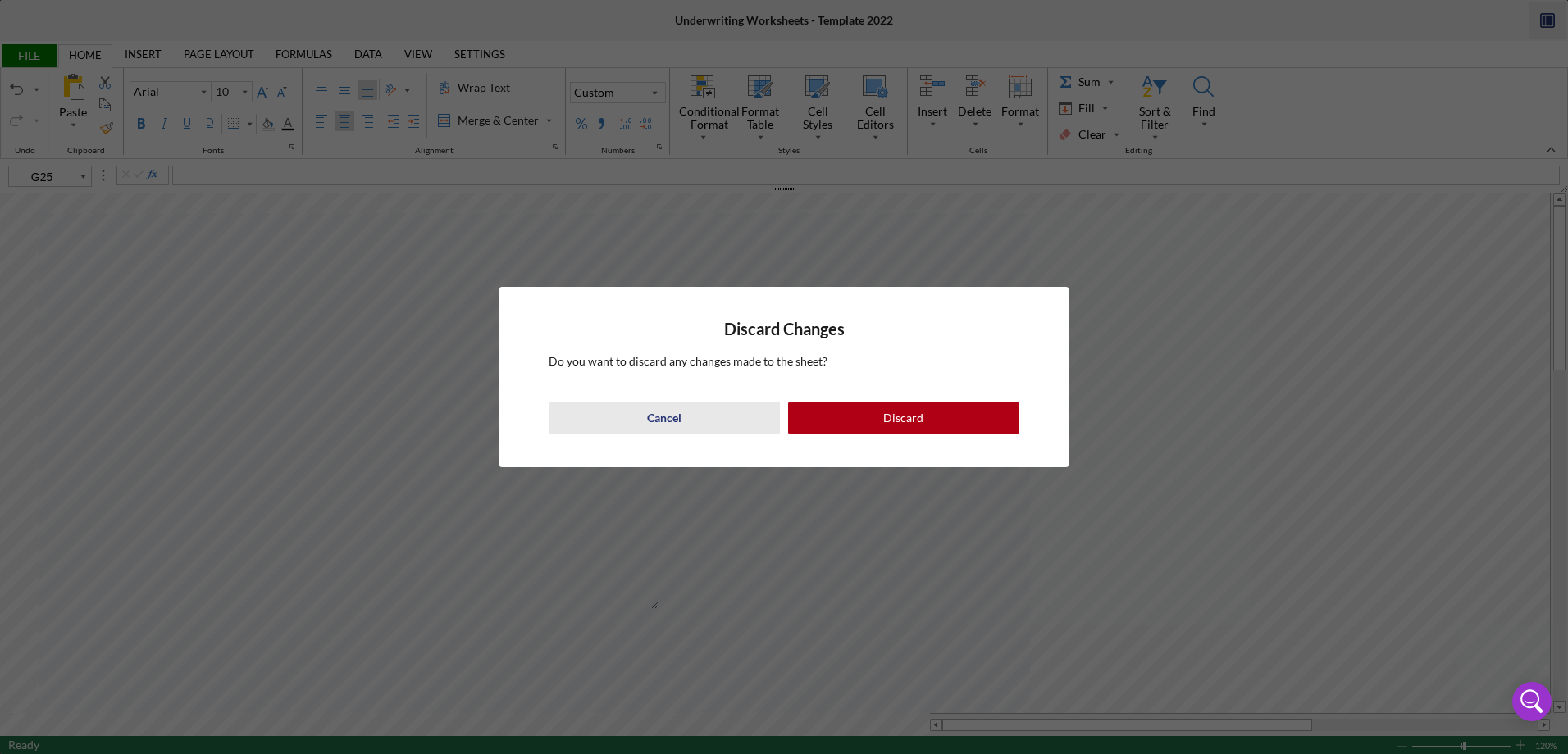 click on "Cancel" at bounding box center [664, 418] 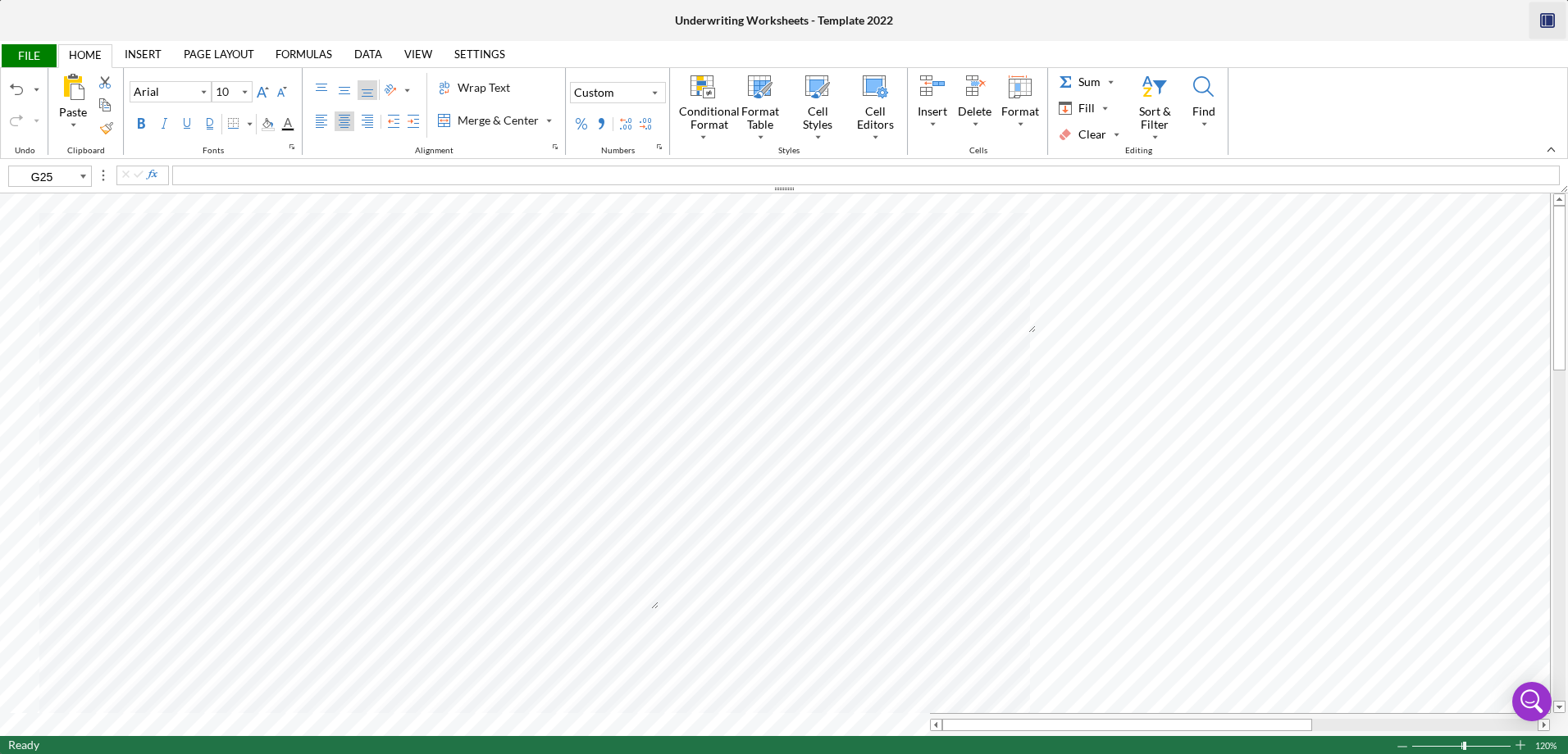 type on "B16" 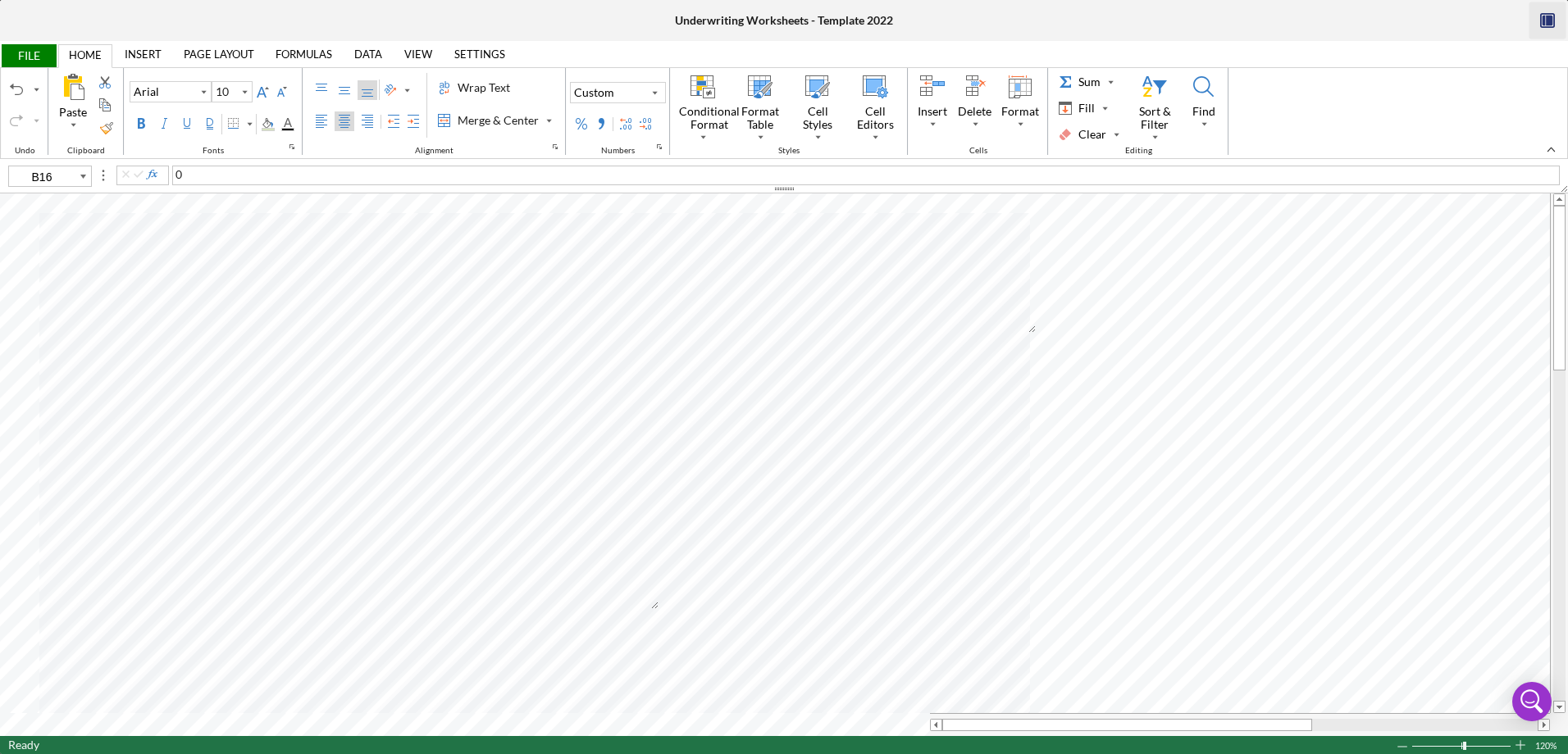 type 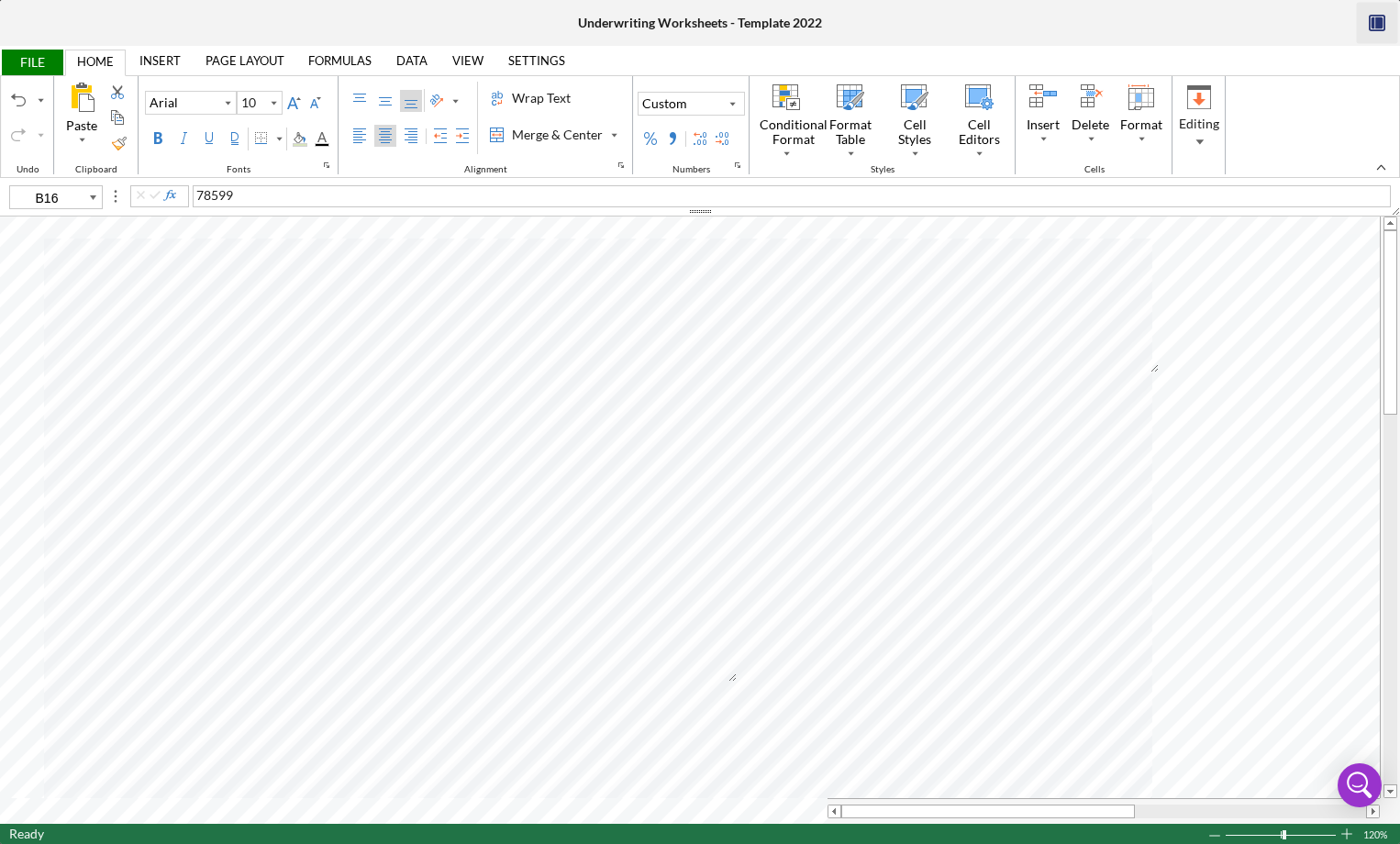 type on "F6" 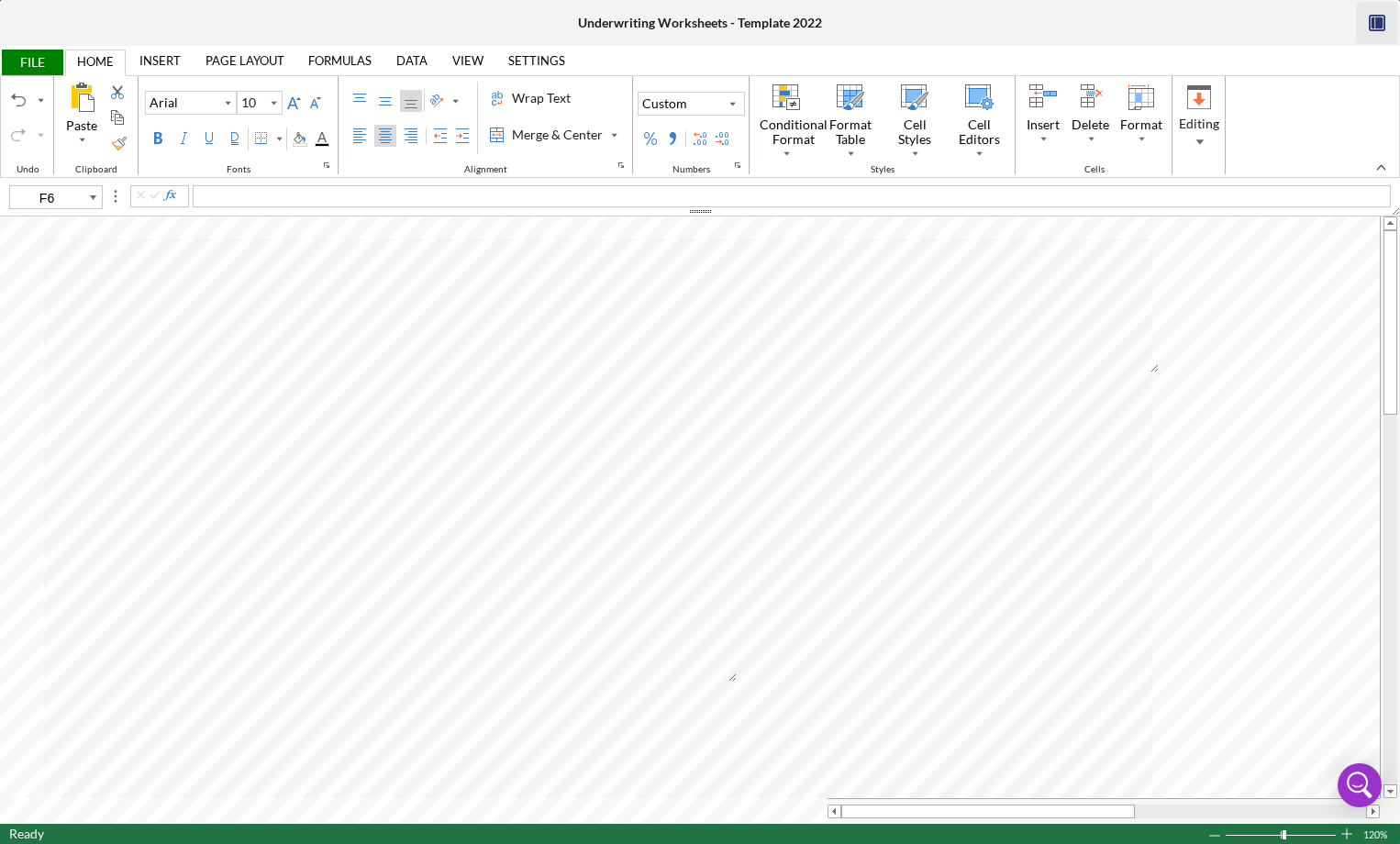 type 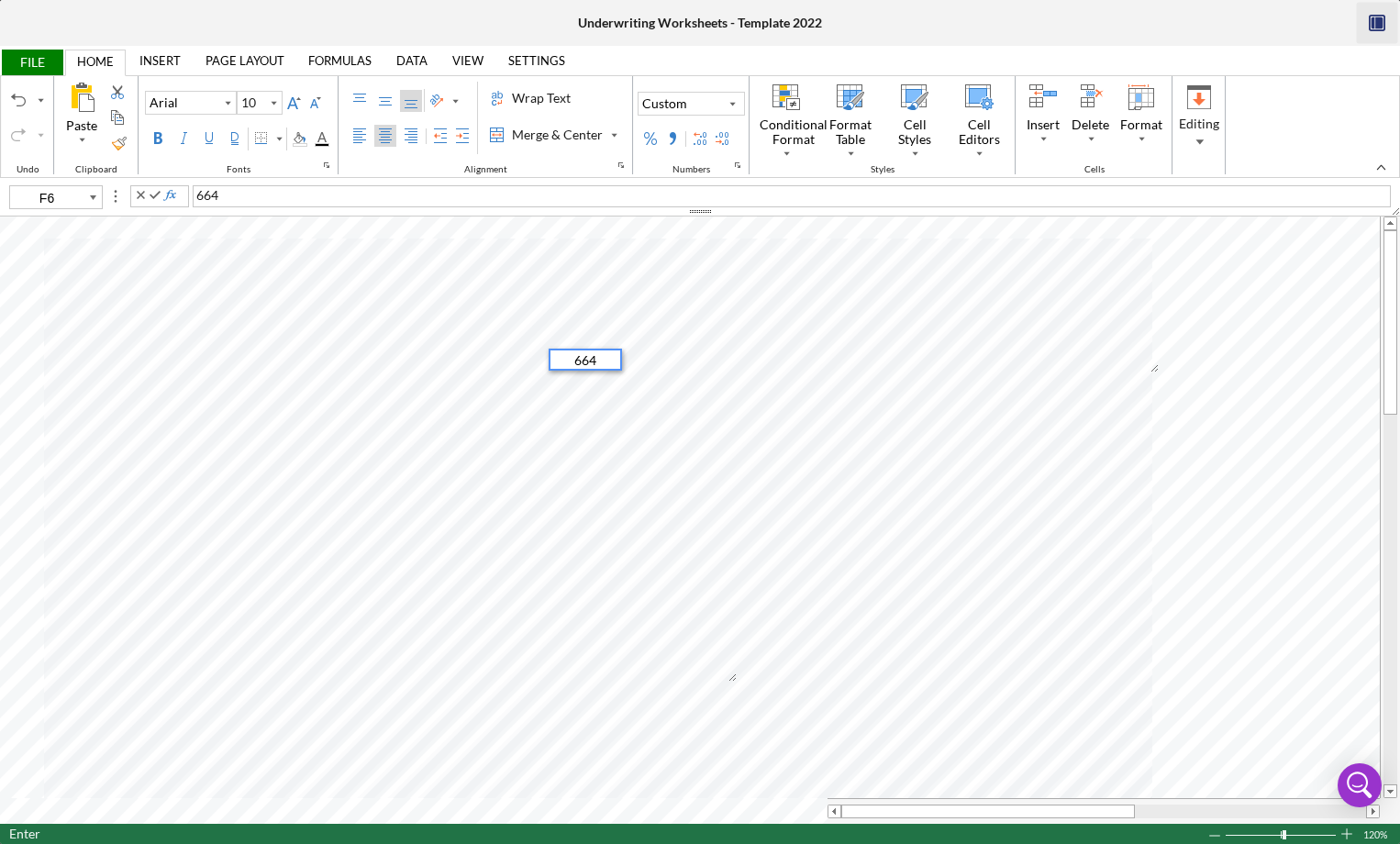 click on "664" at bounding box center (585, 360) 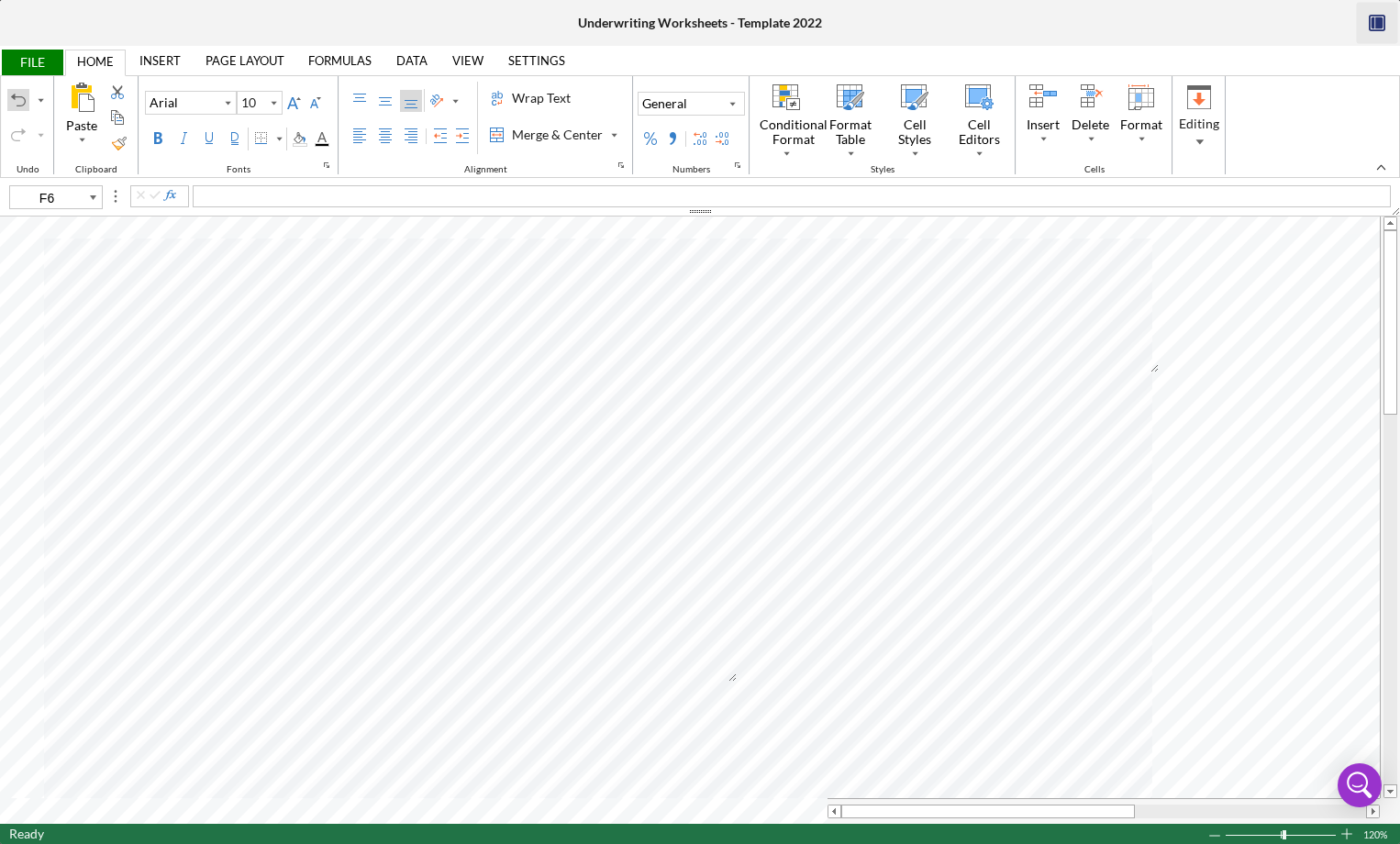 click at bounding box center (18, 100) 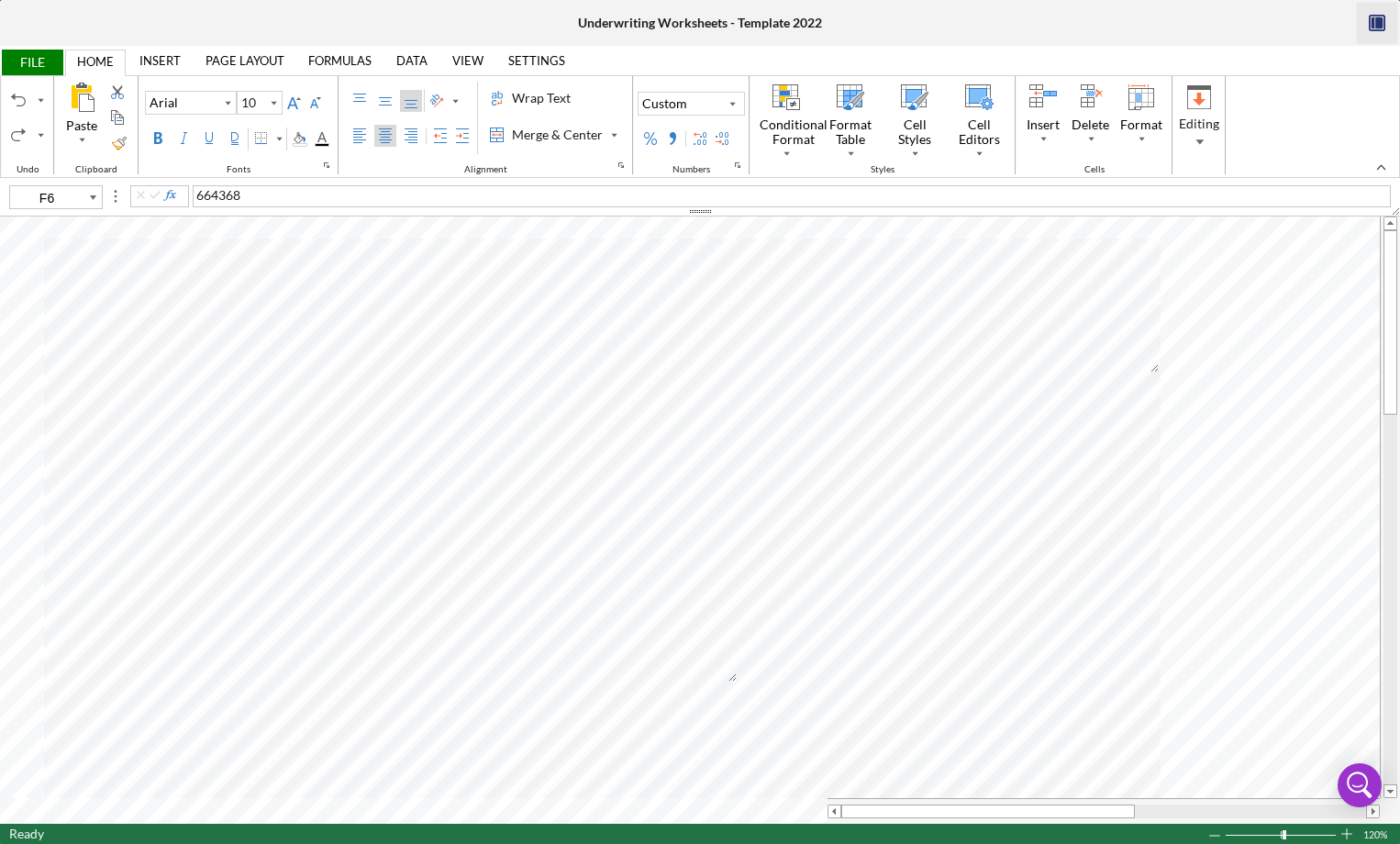 type on "H6" 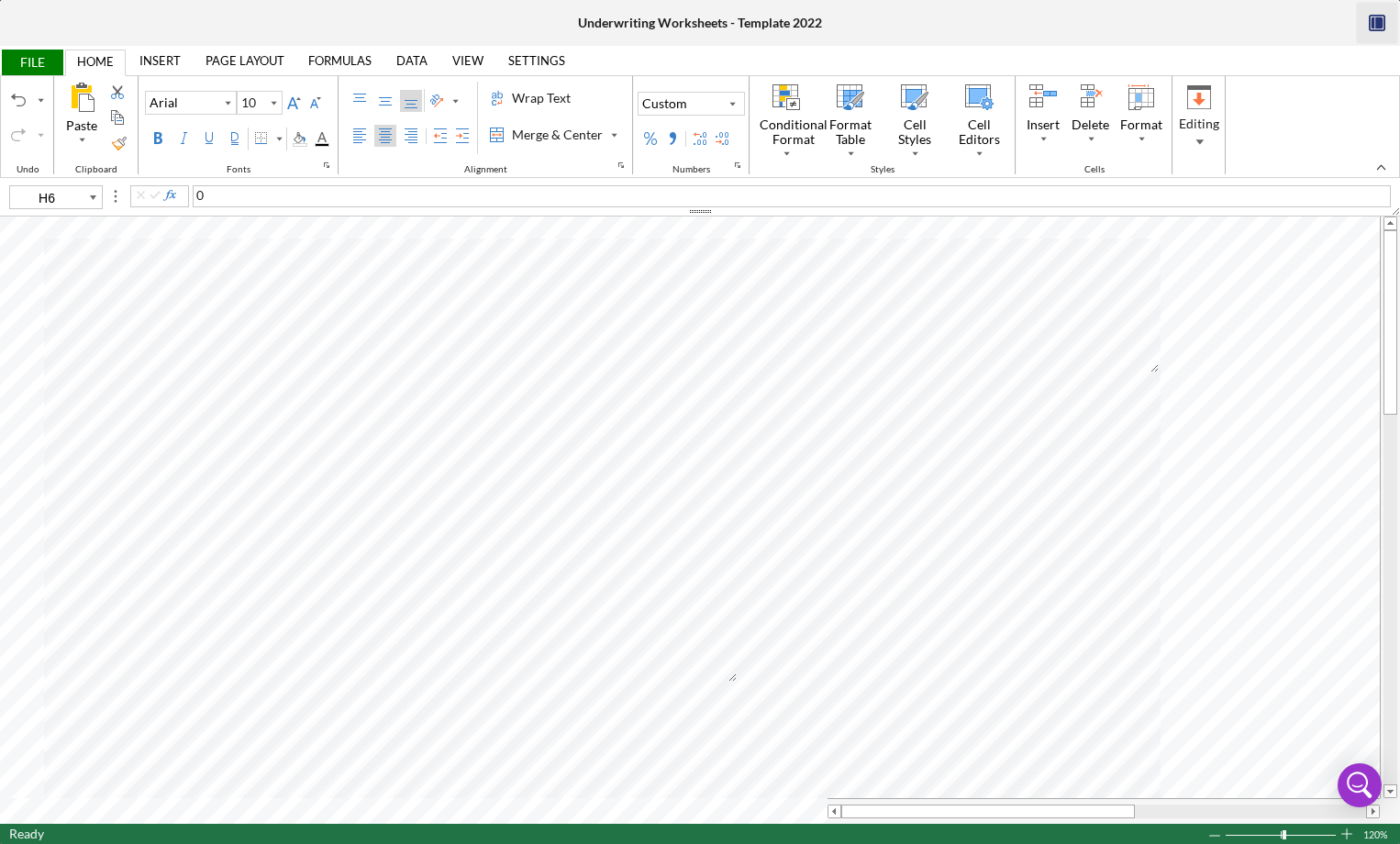 type 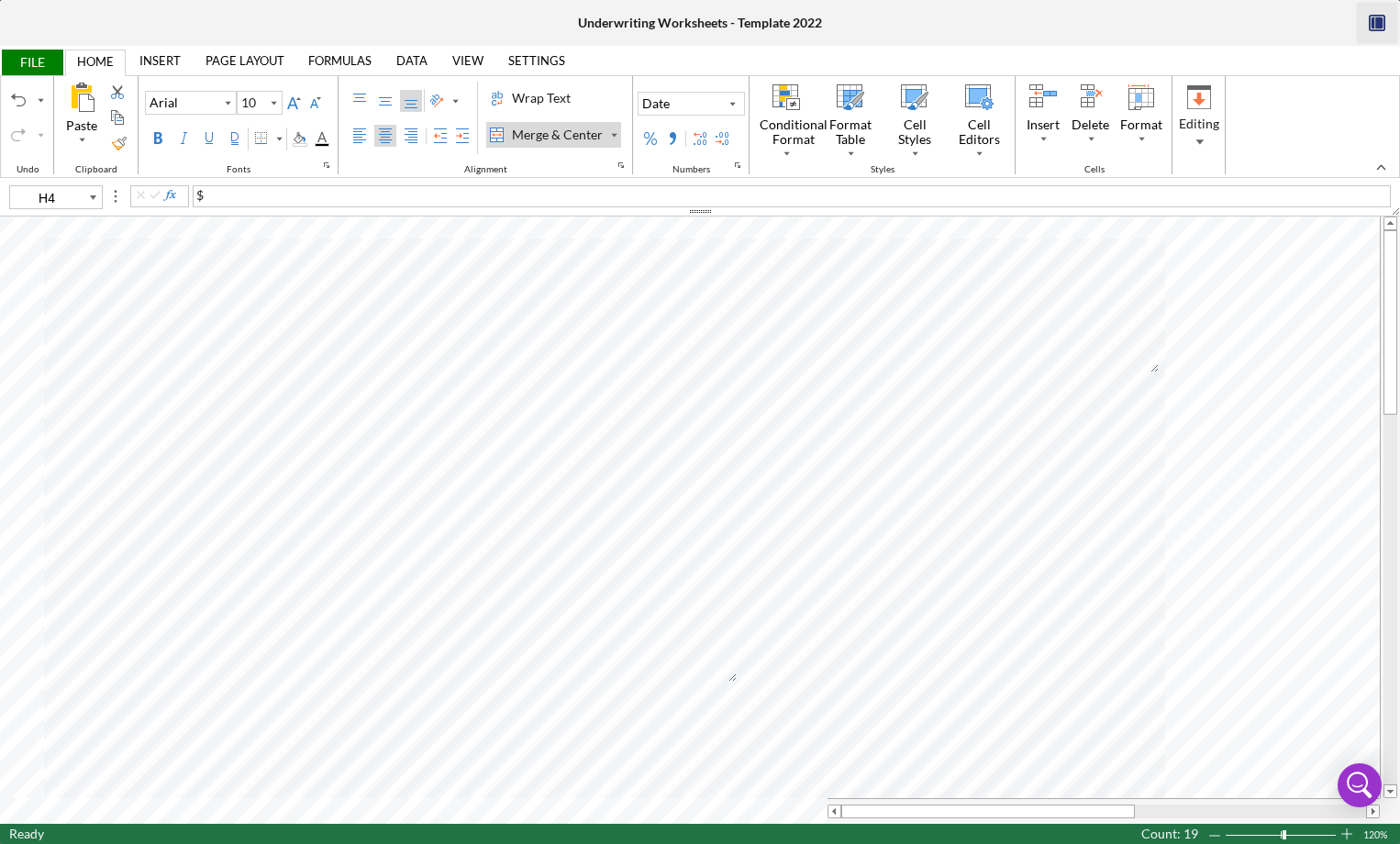 type on "F7" 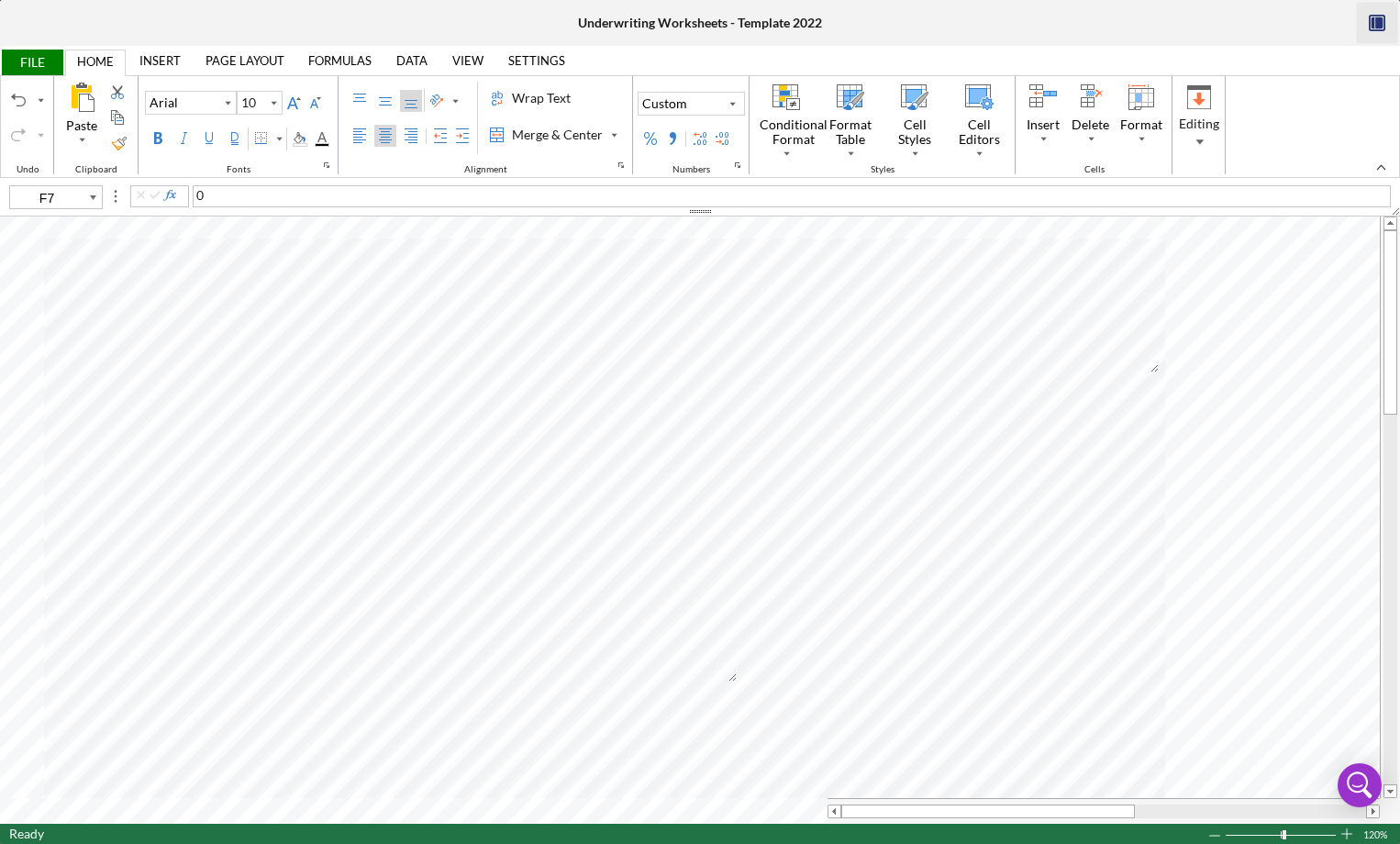type 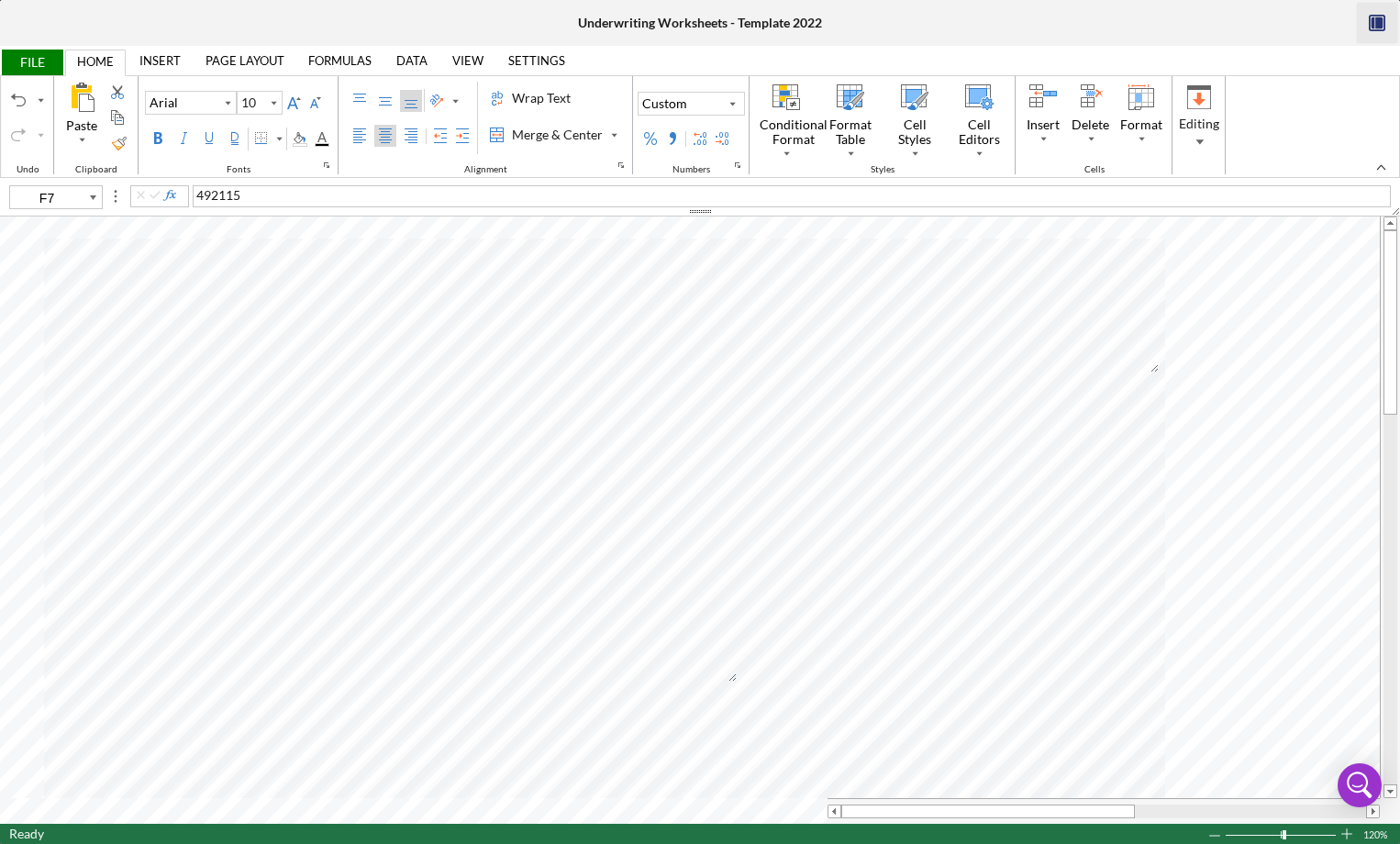 type on "H7" 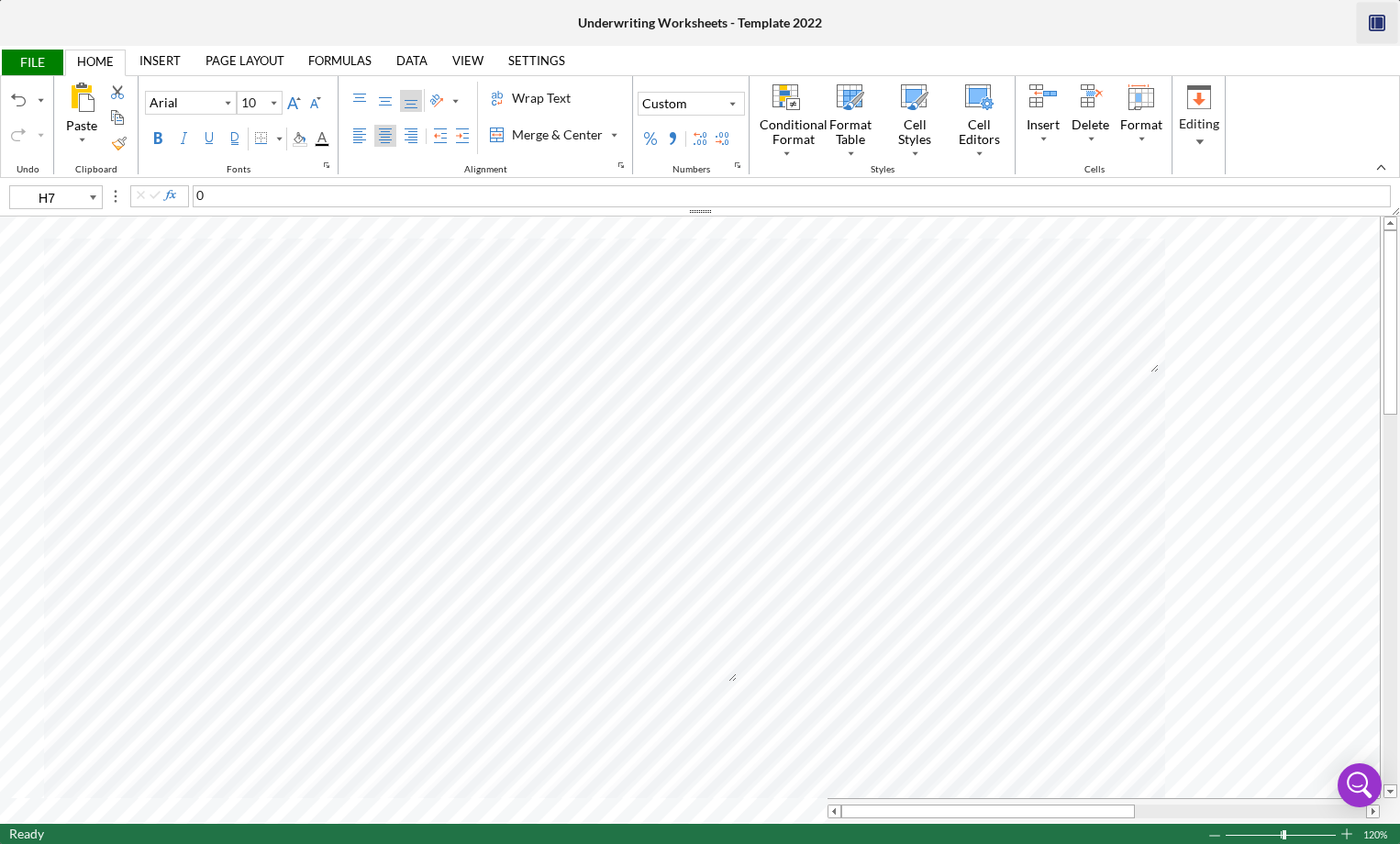 type 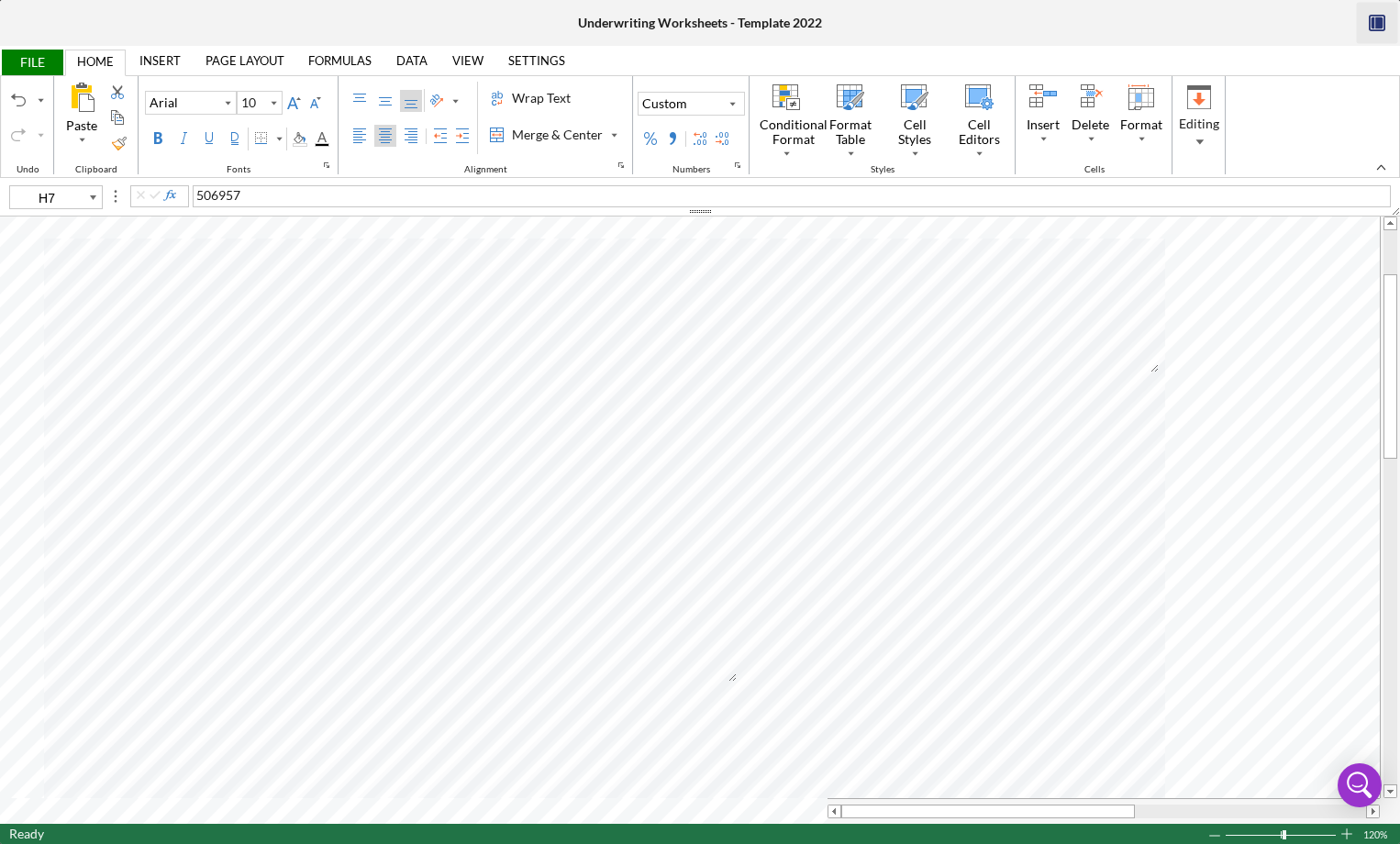 type on "F16" 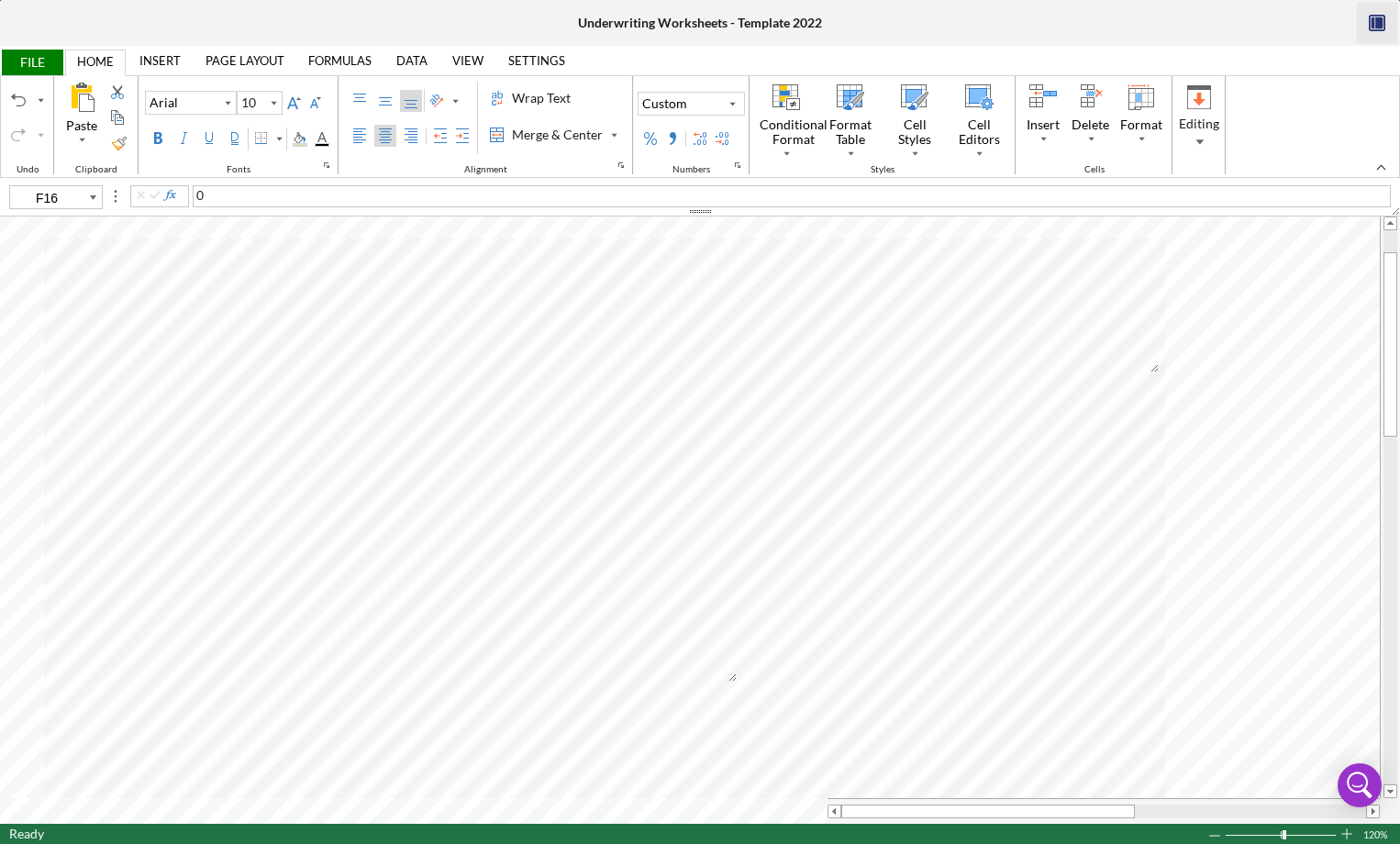 type 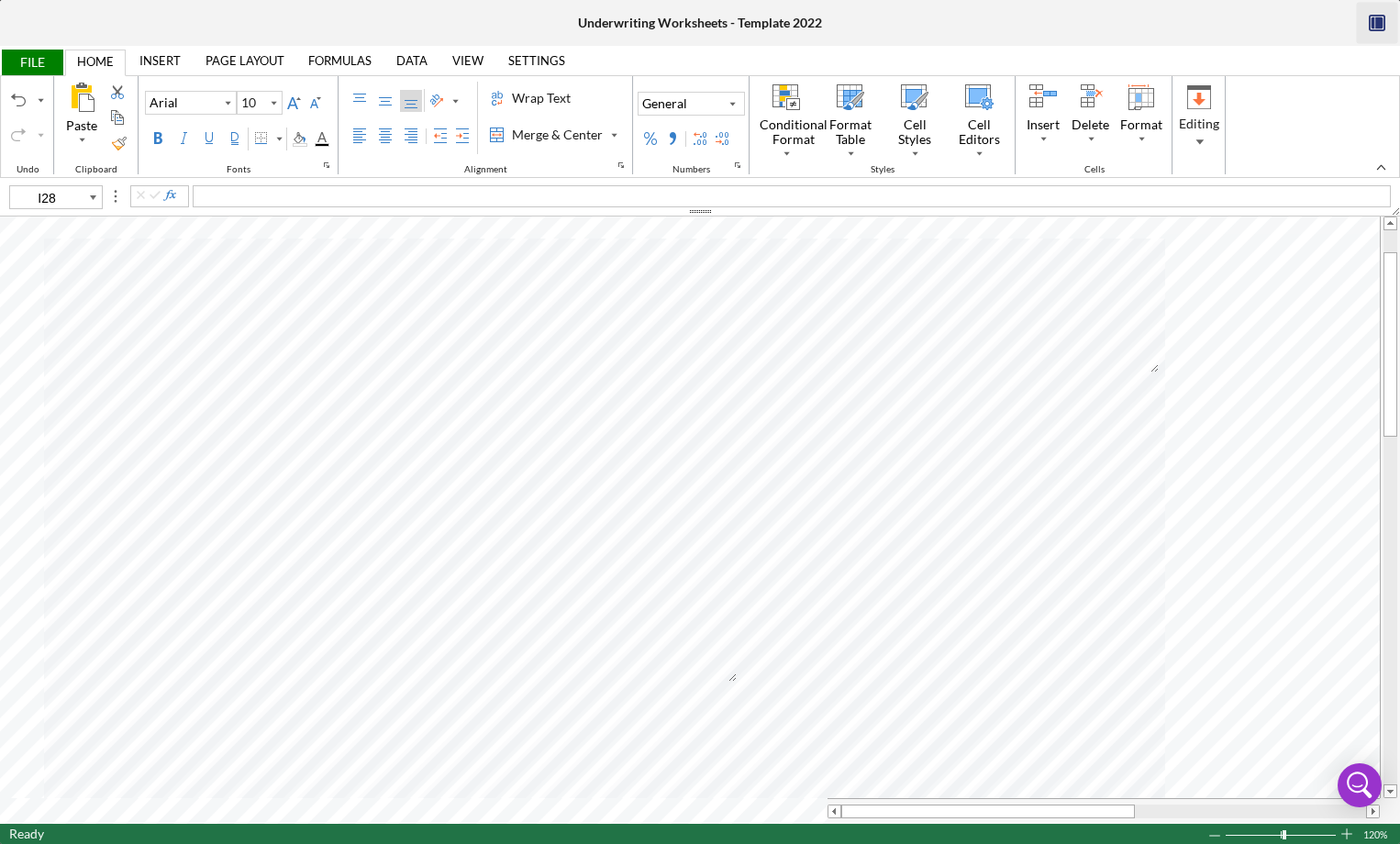 type on "H16" 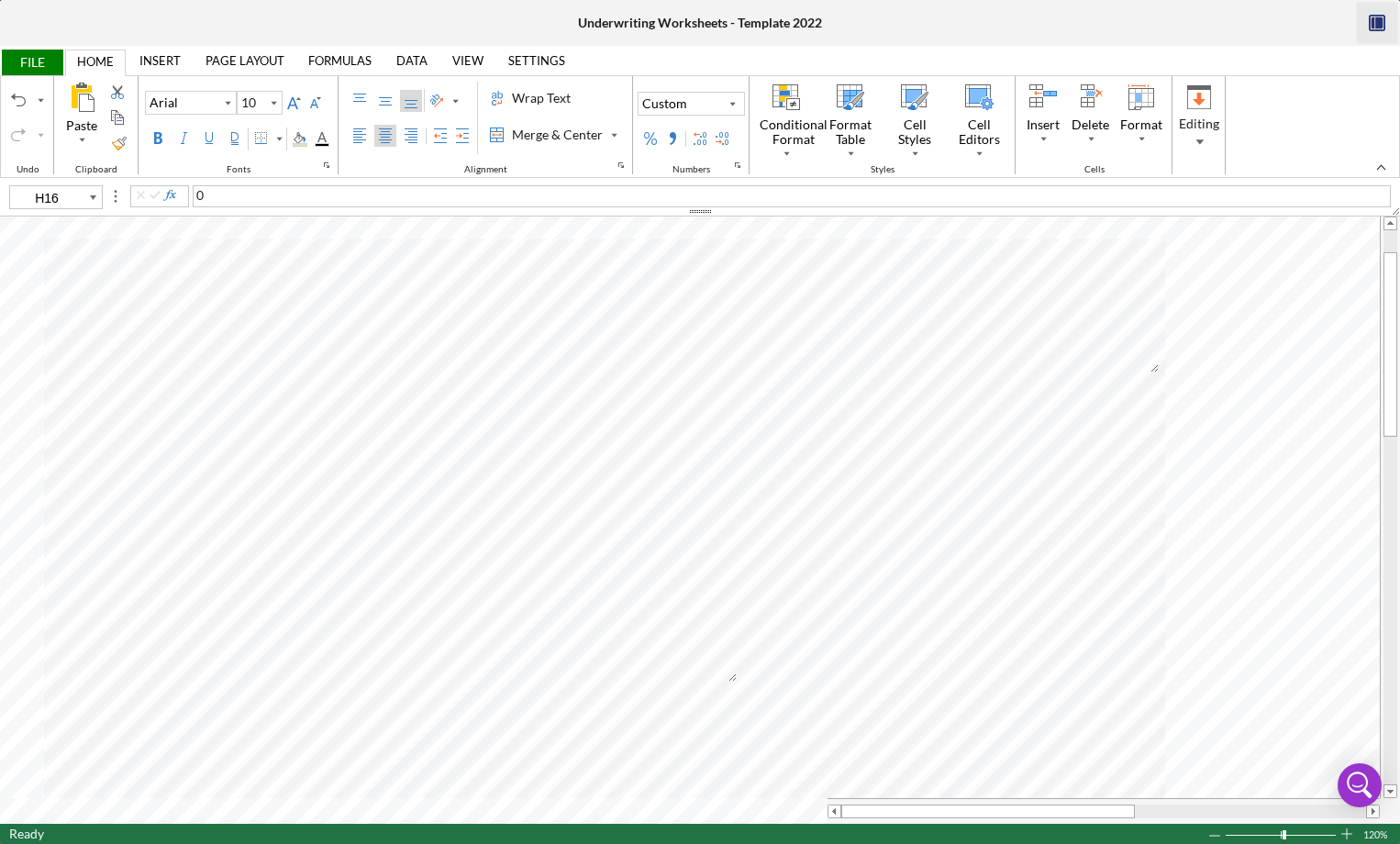type 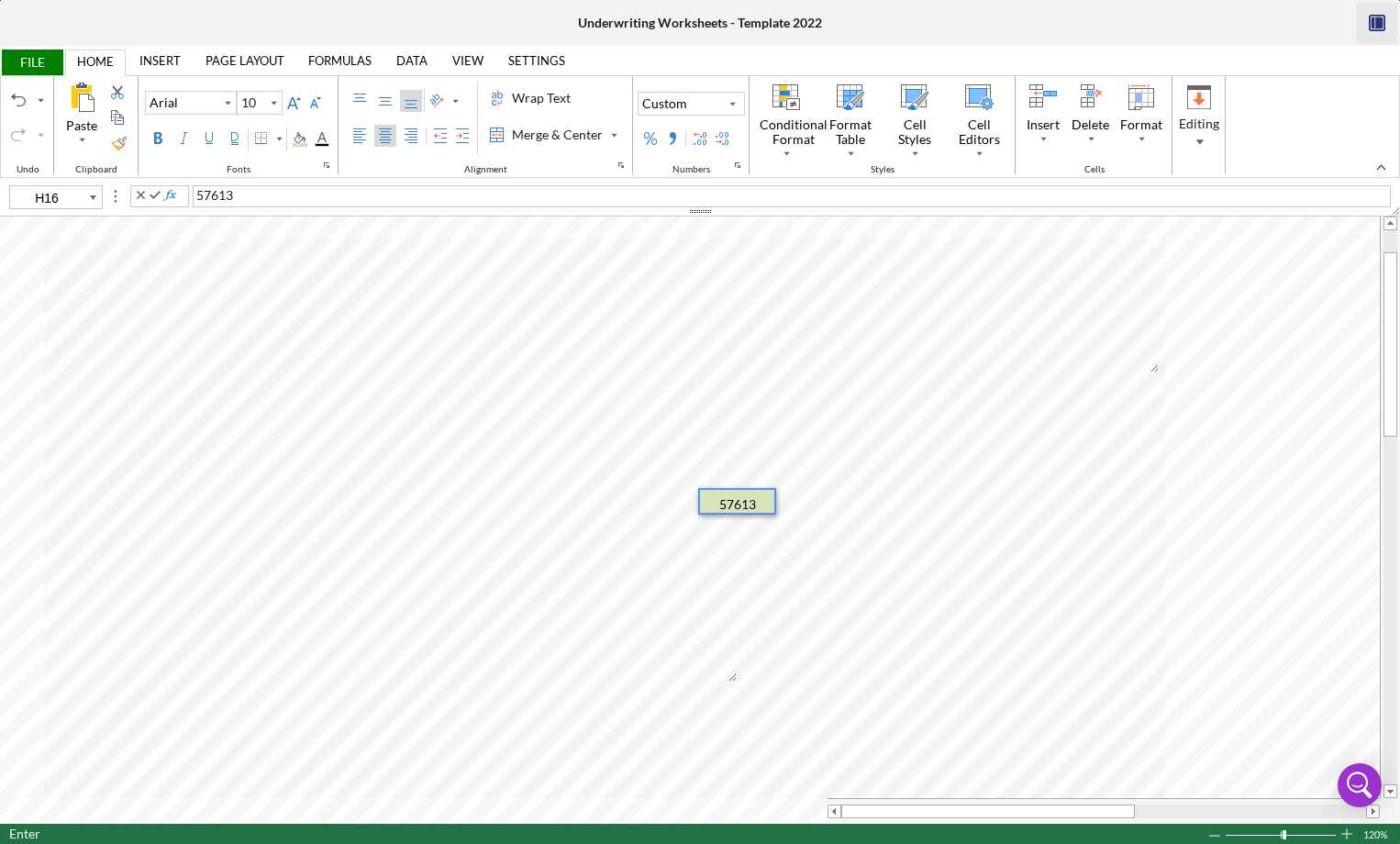 type on "F16" 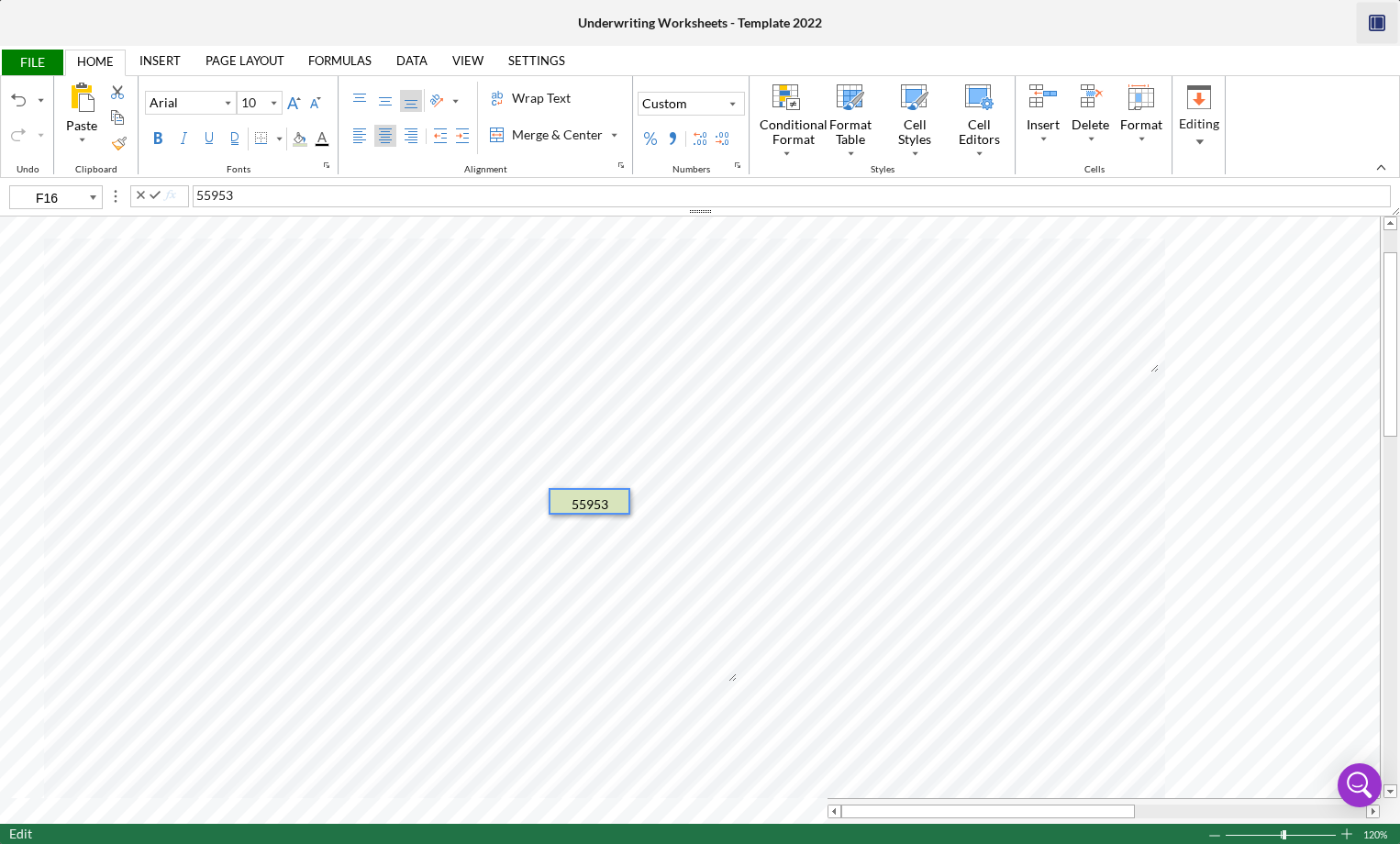 type 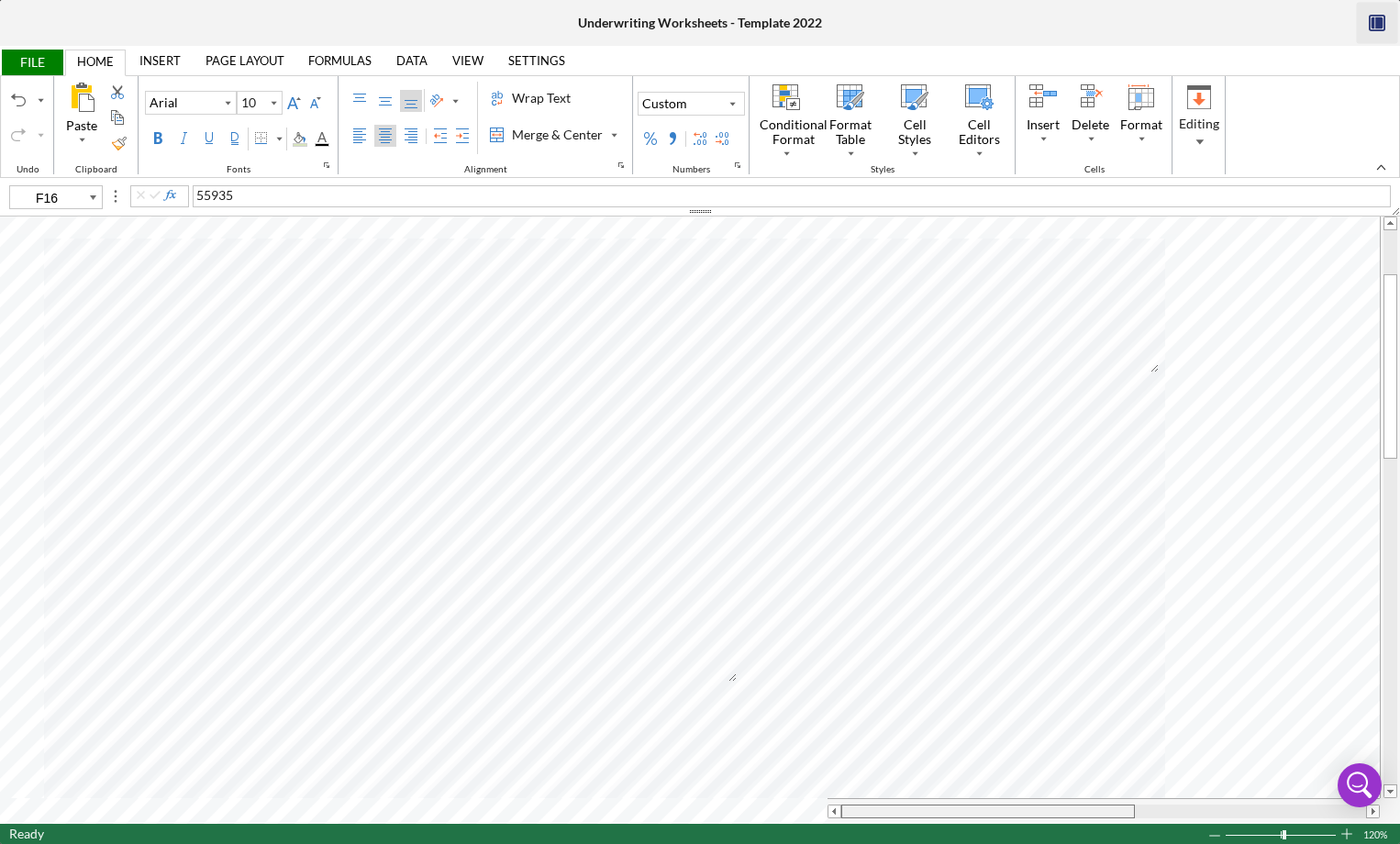 drag, startPoint x: 958, startPoint y: 809, endPoint x: 904, endPoint y: 799, distance: 54.918121 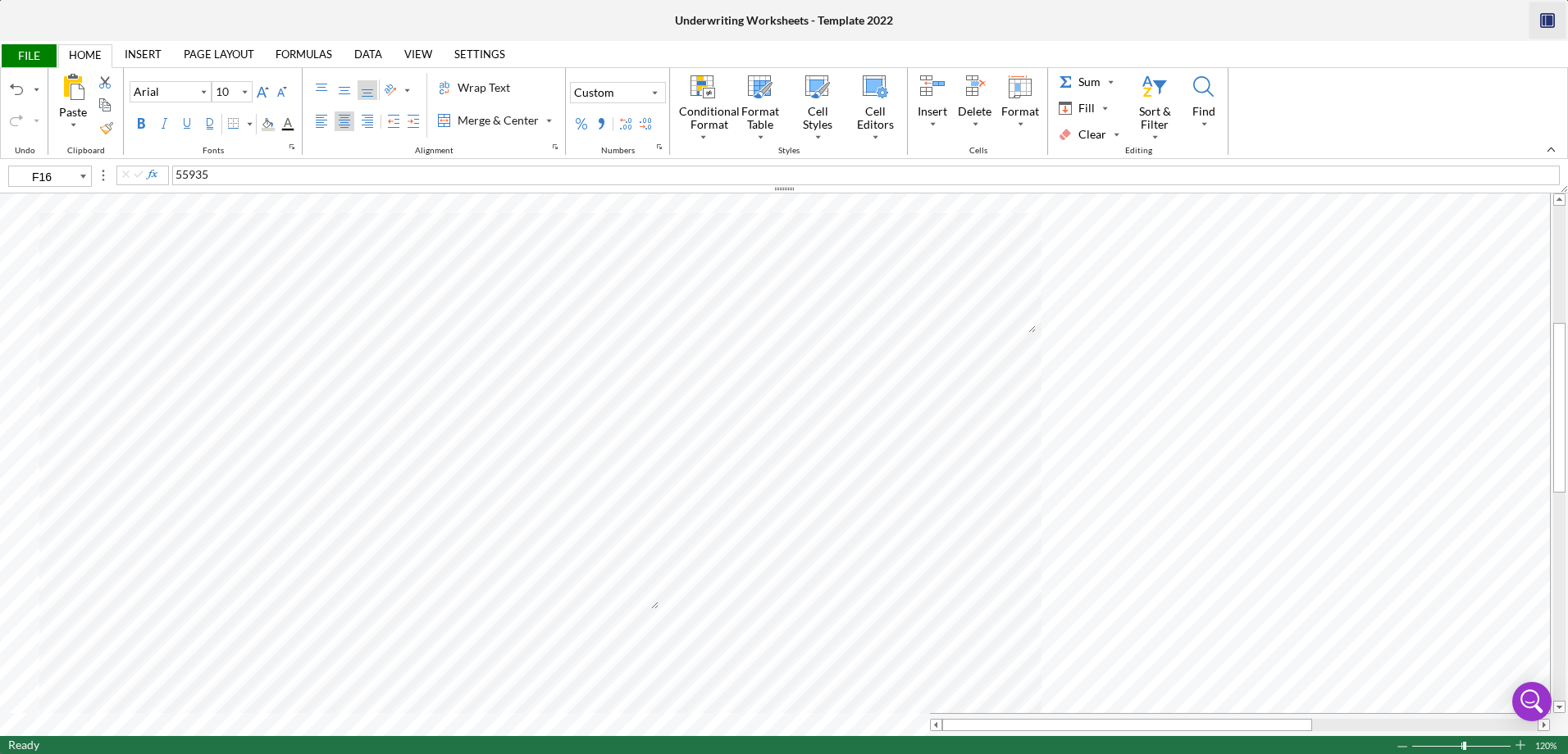 type on "D35" 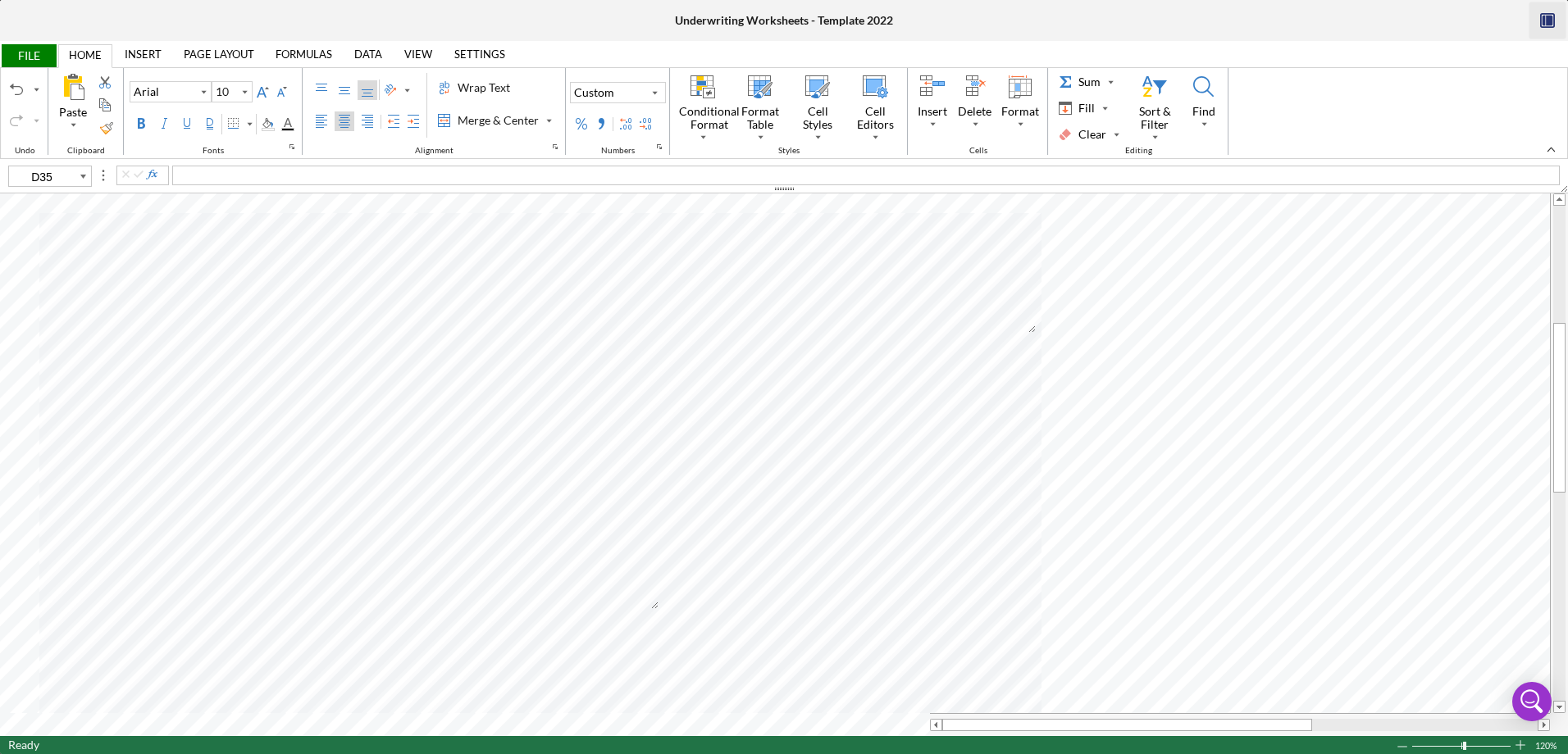 type 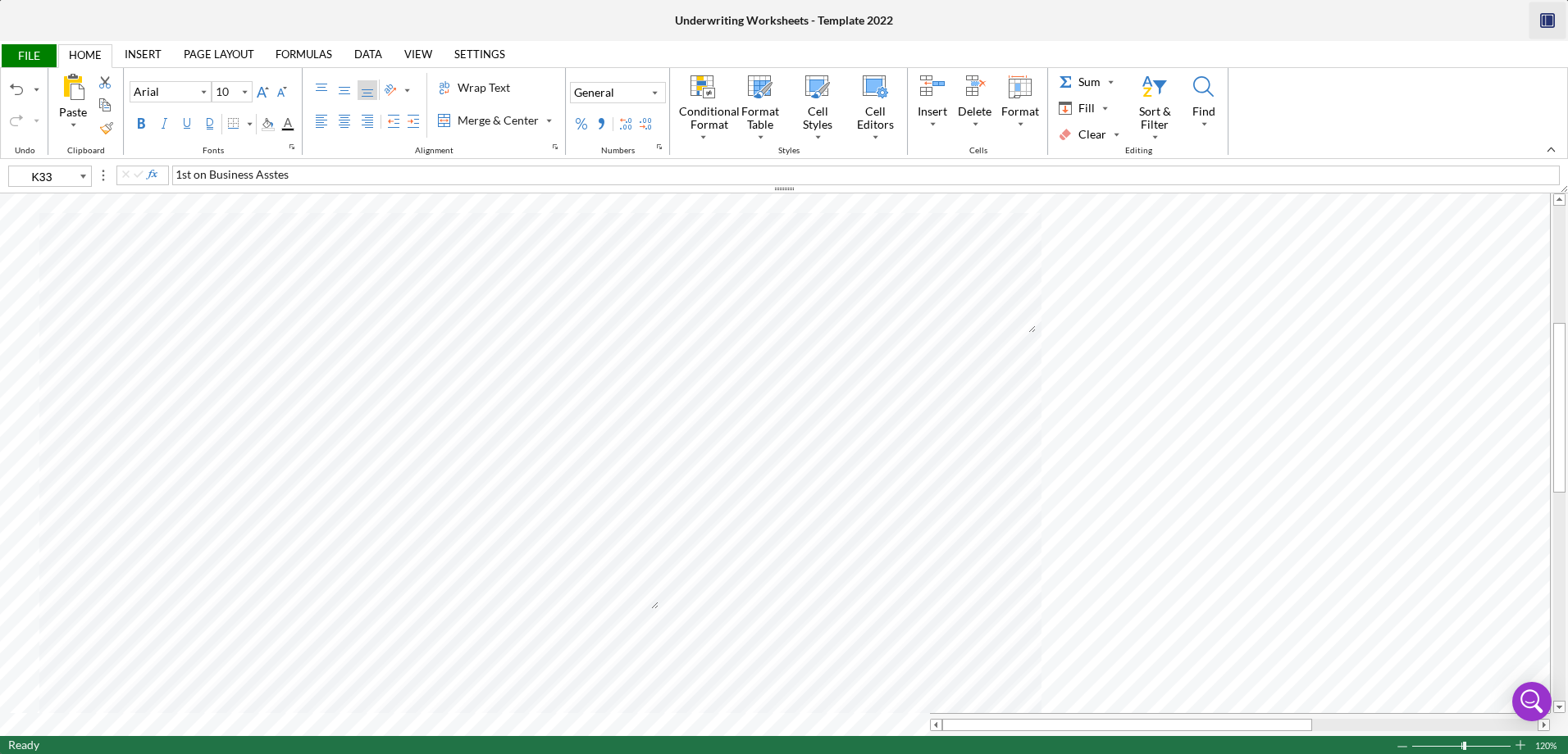 type on "D36" 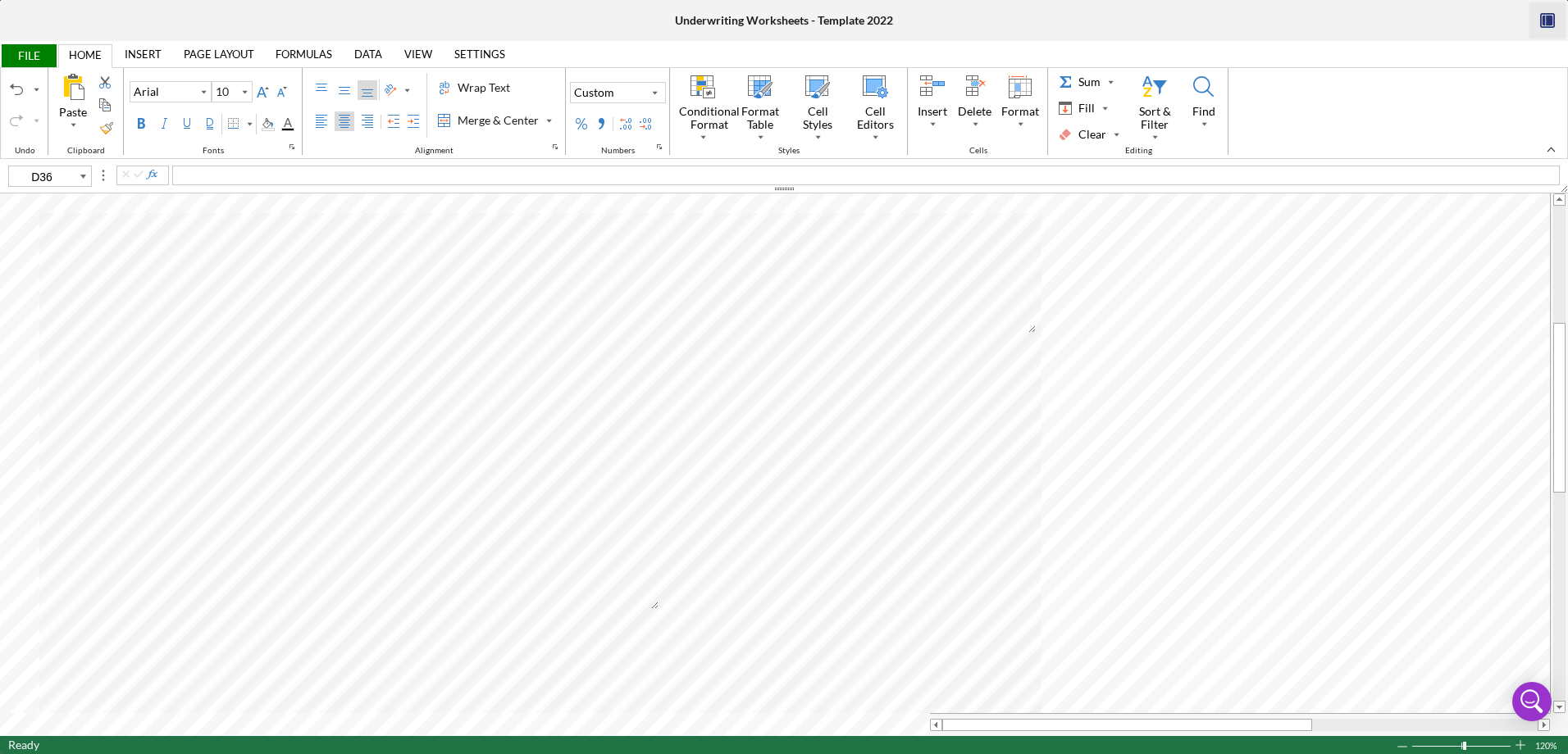 type 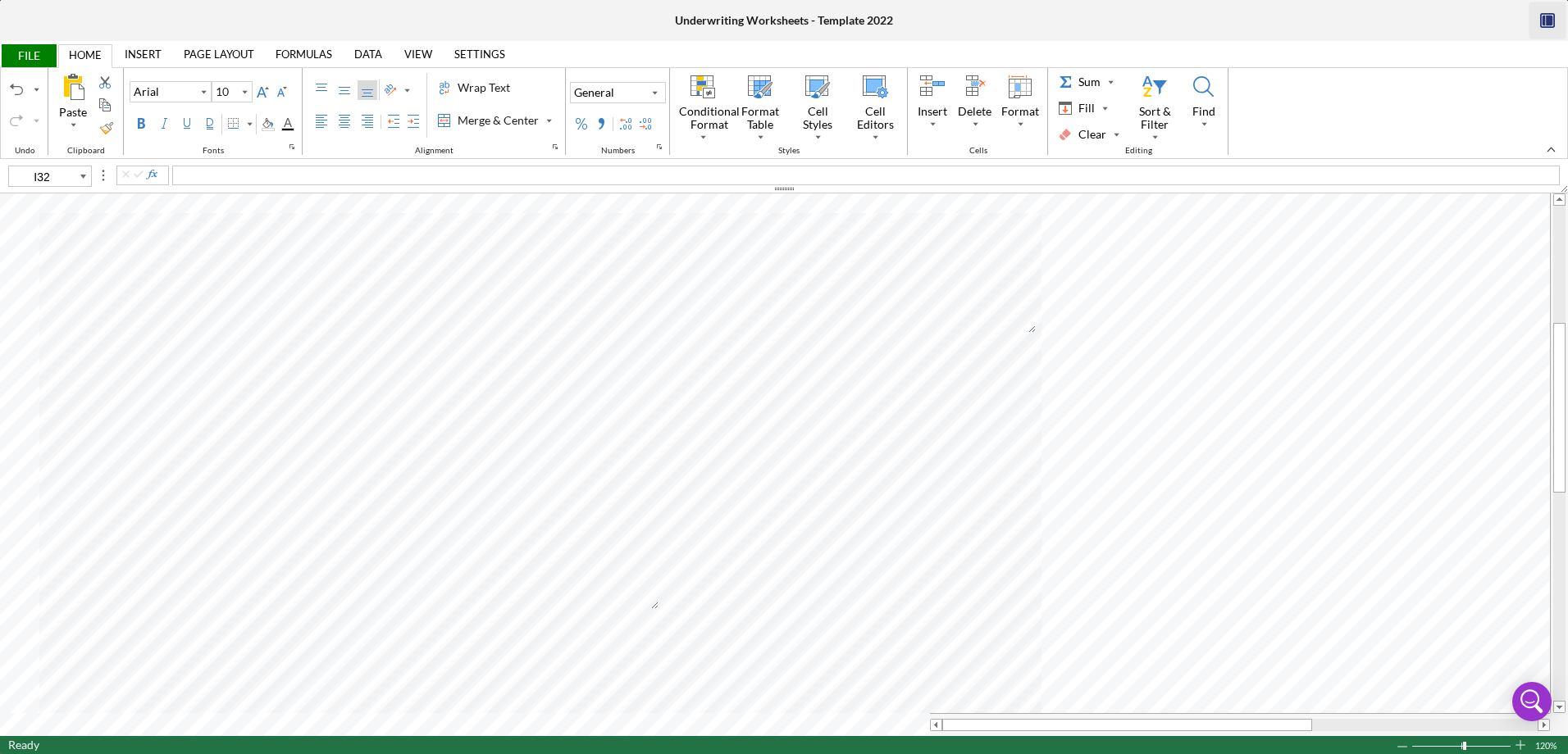 type on "D36" 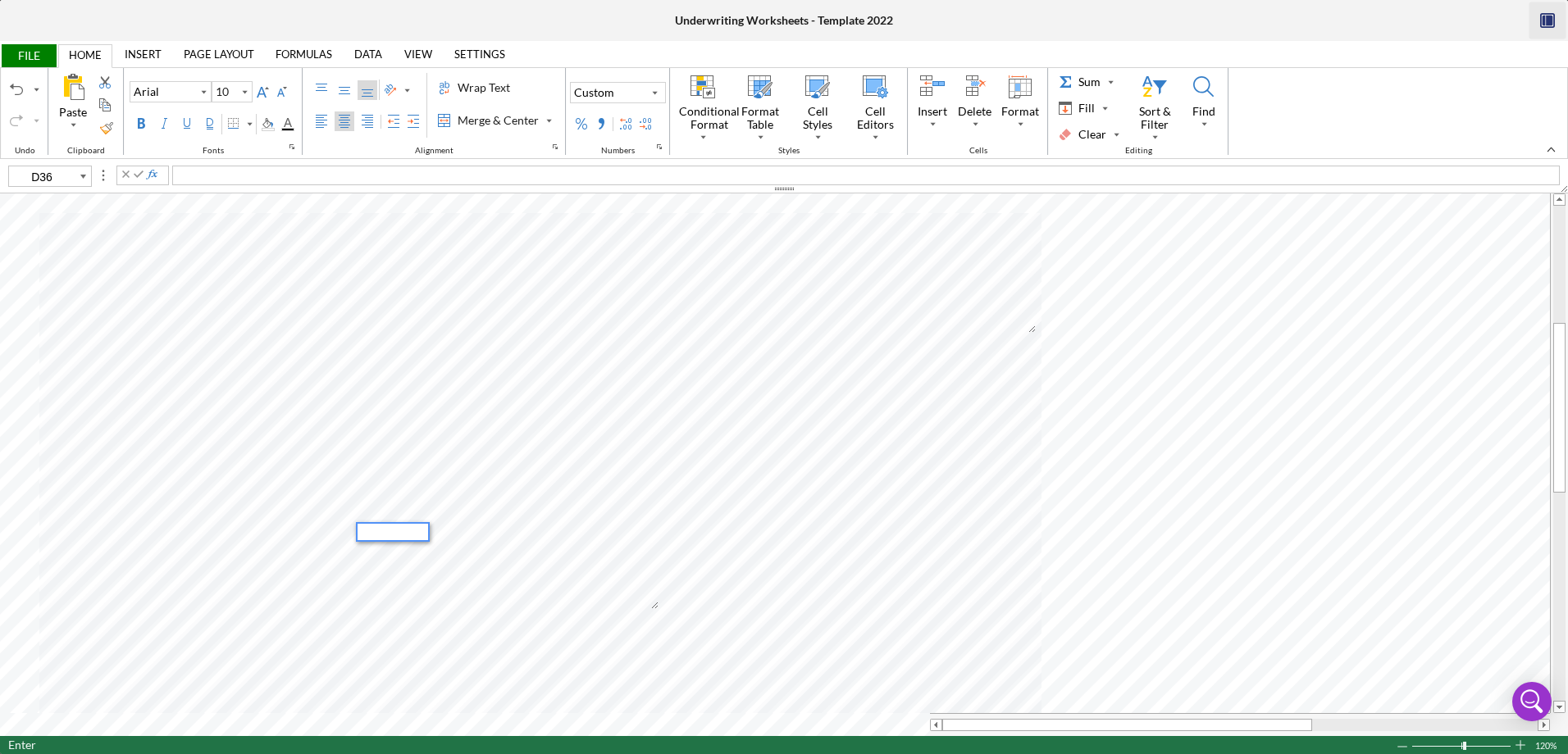 type 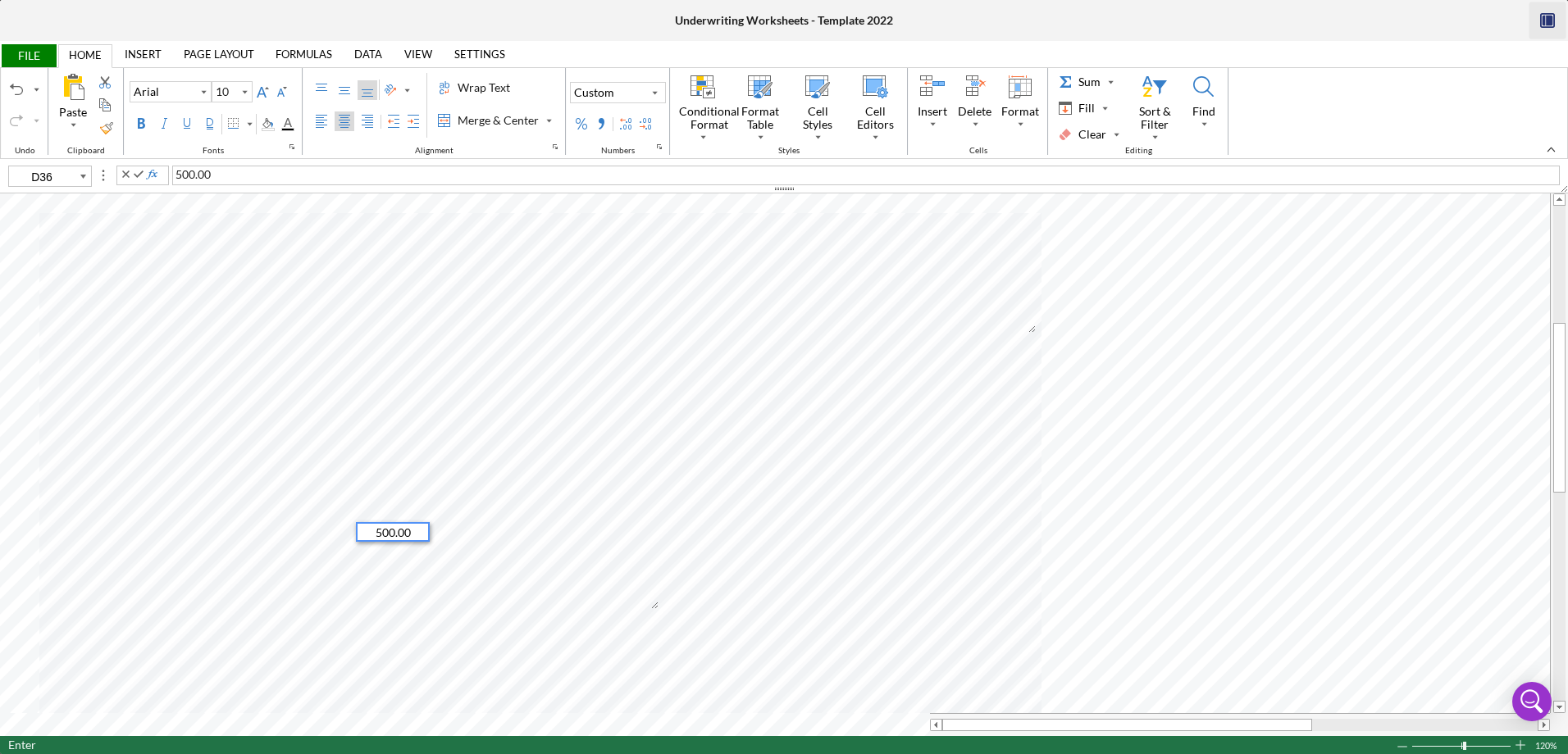 type on "D33" 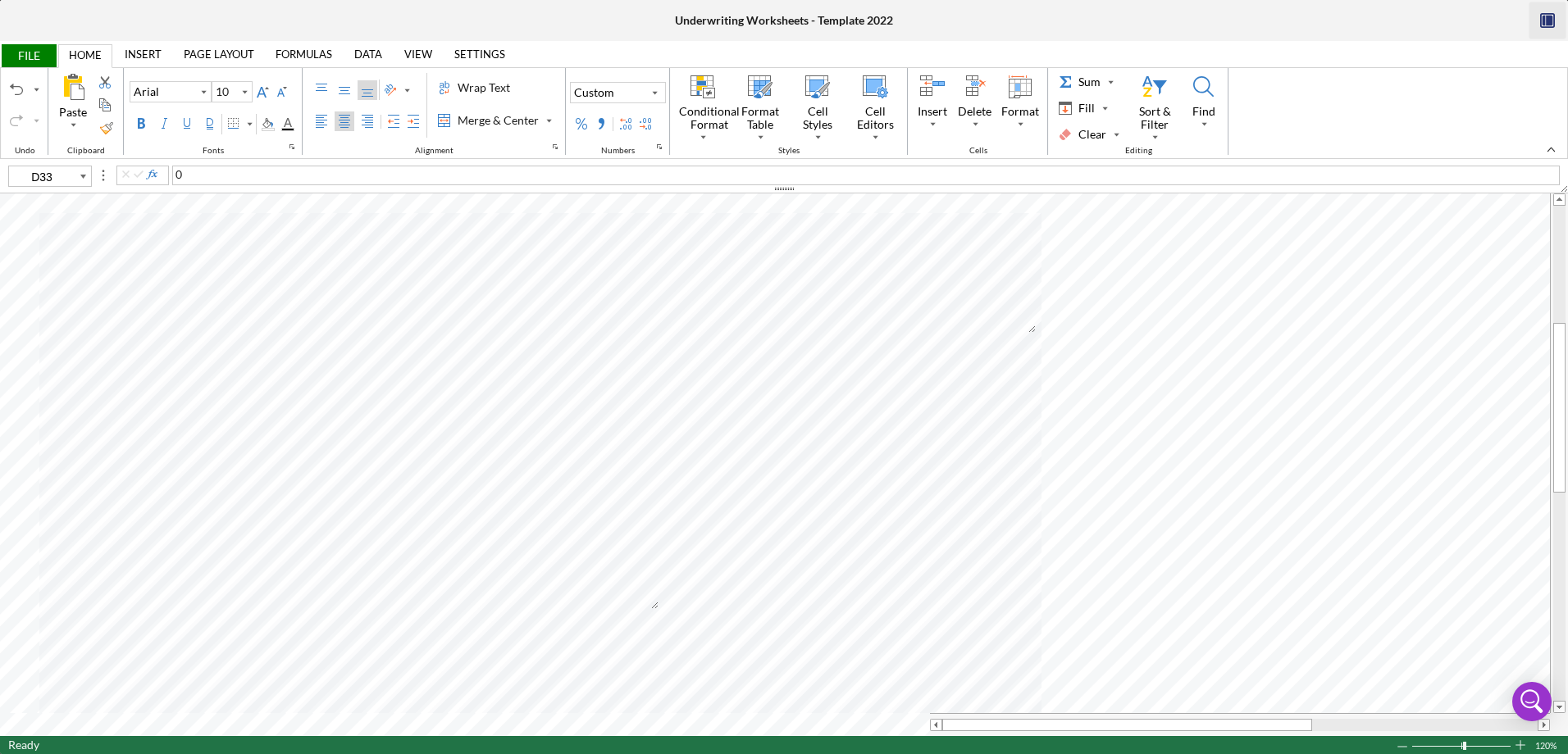 type 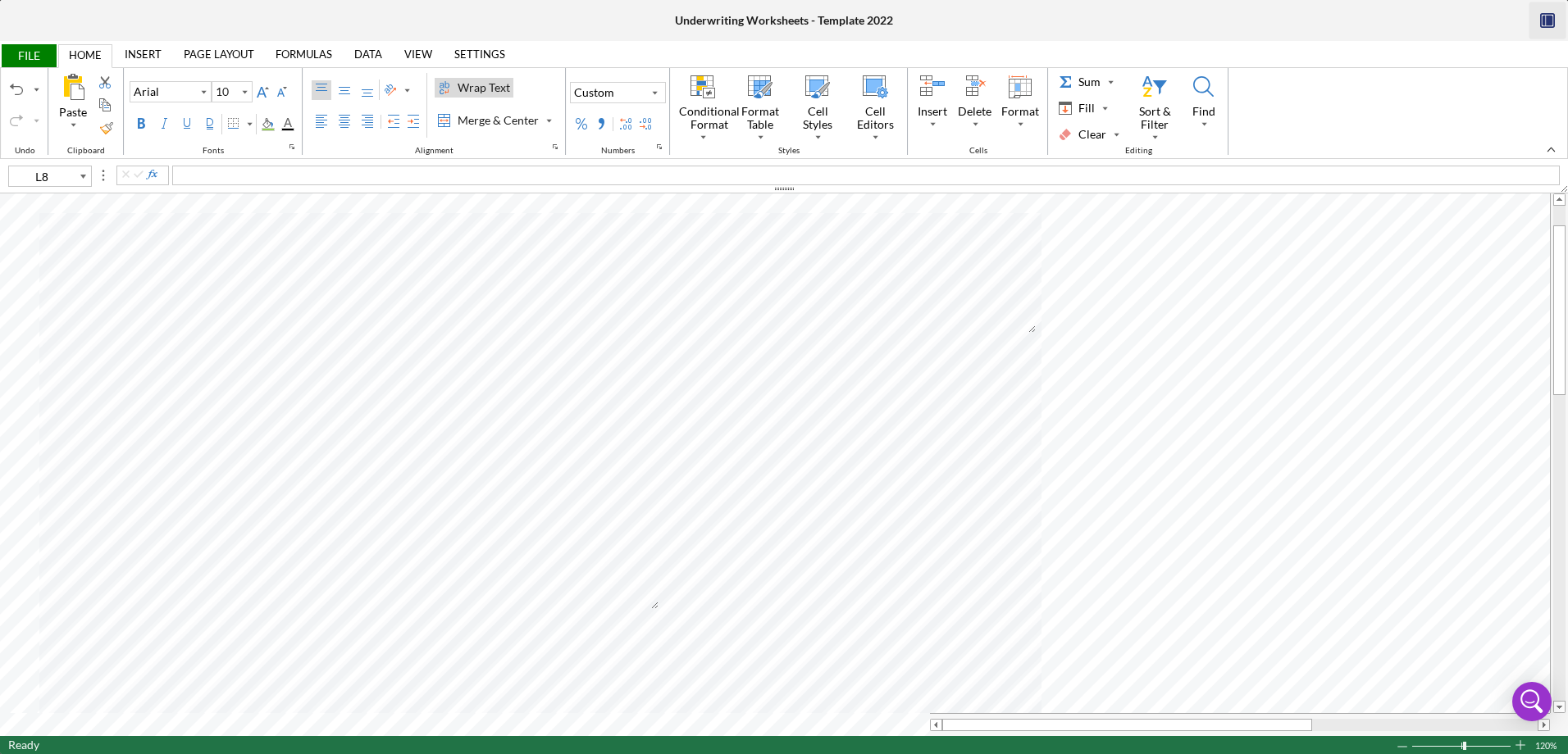 type on "F16" 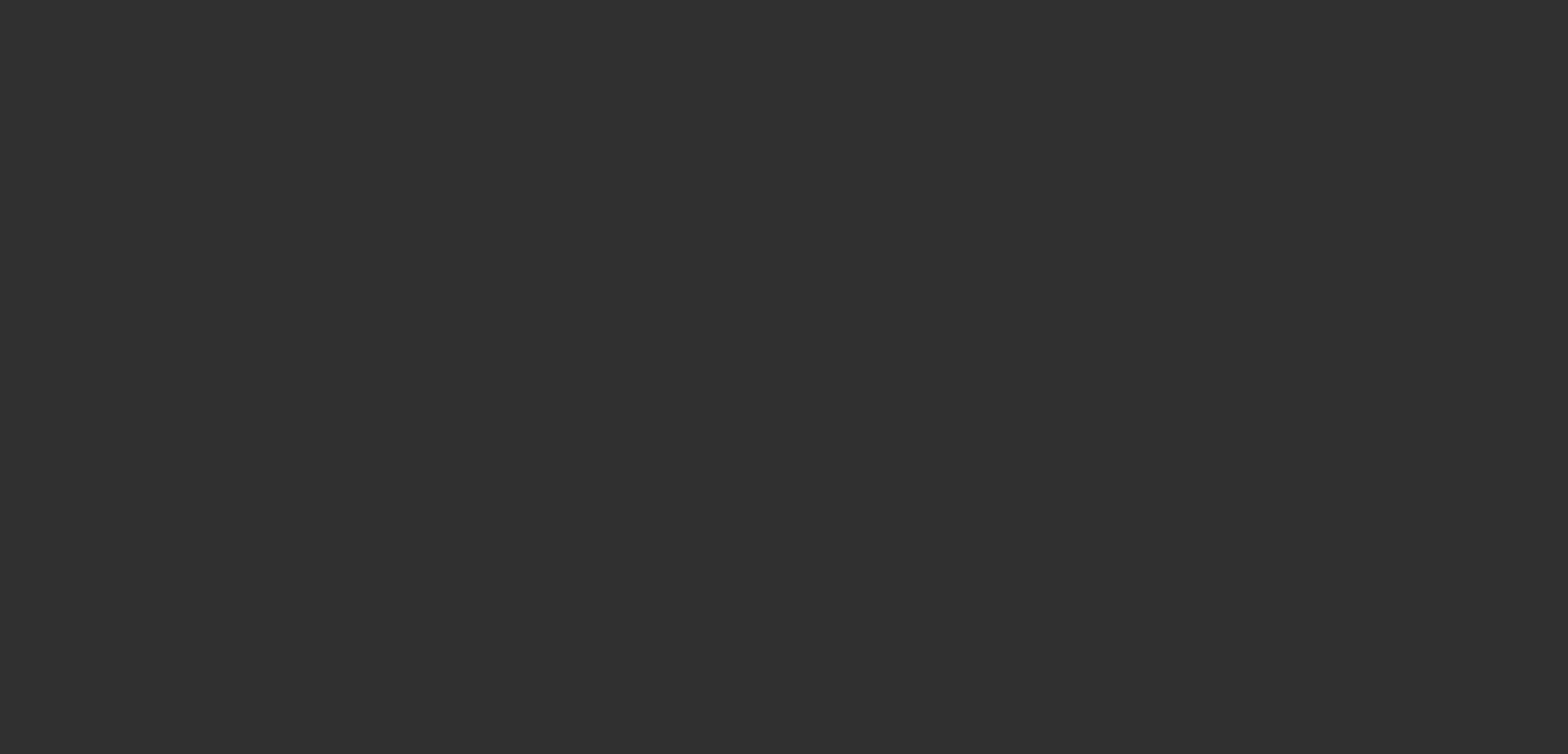 scroll, scrollTop: 0, scrollLeft: 0, axis: both 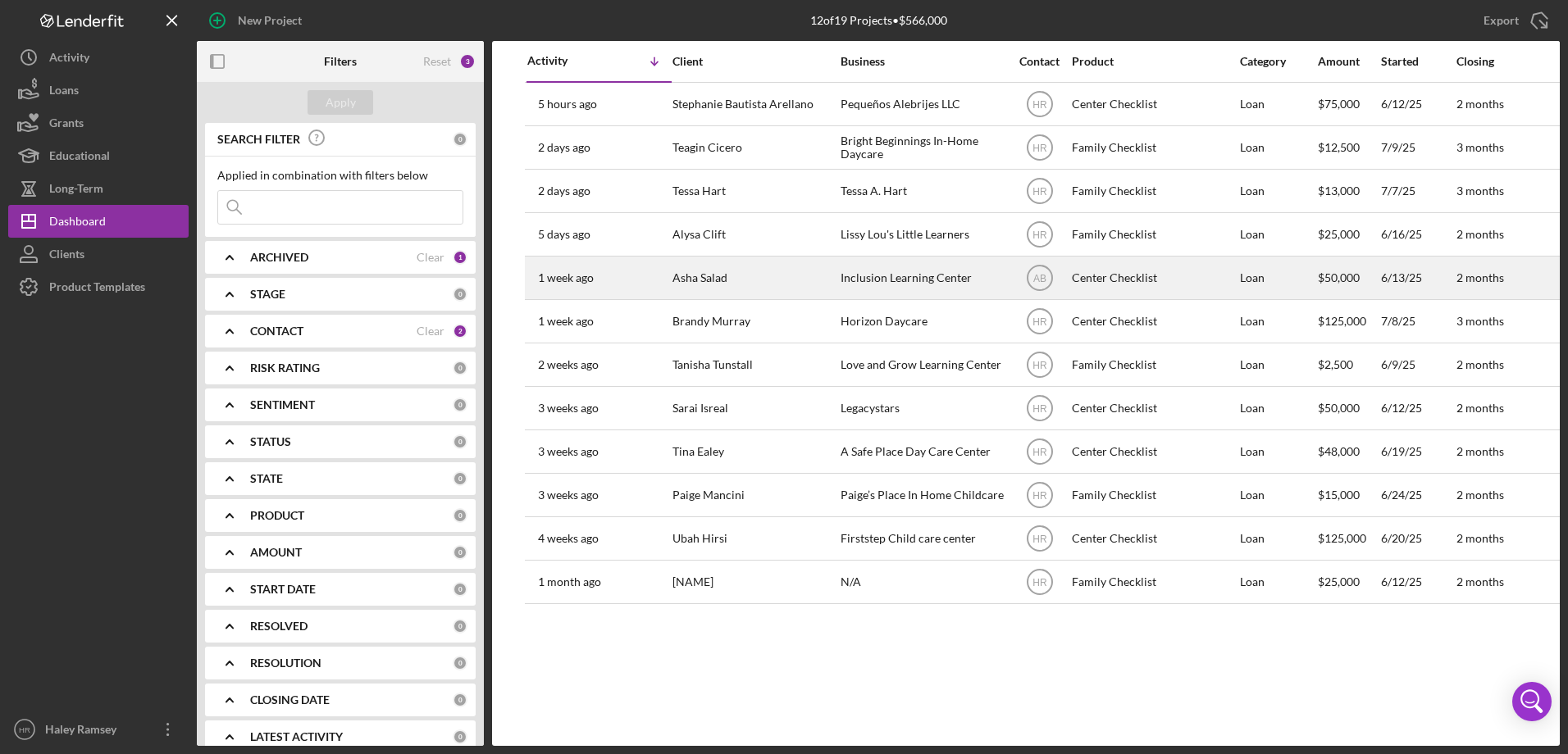 click on "Asha Salad" at bounding box center (754, 278) 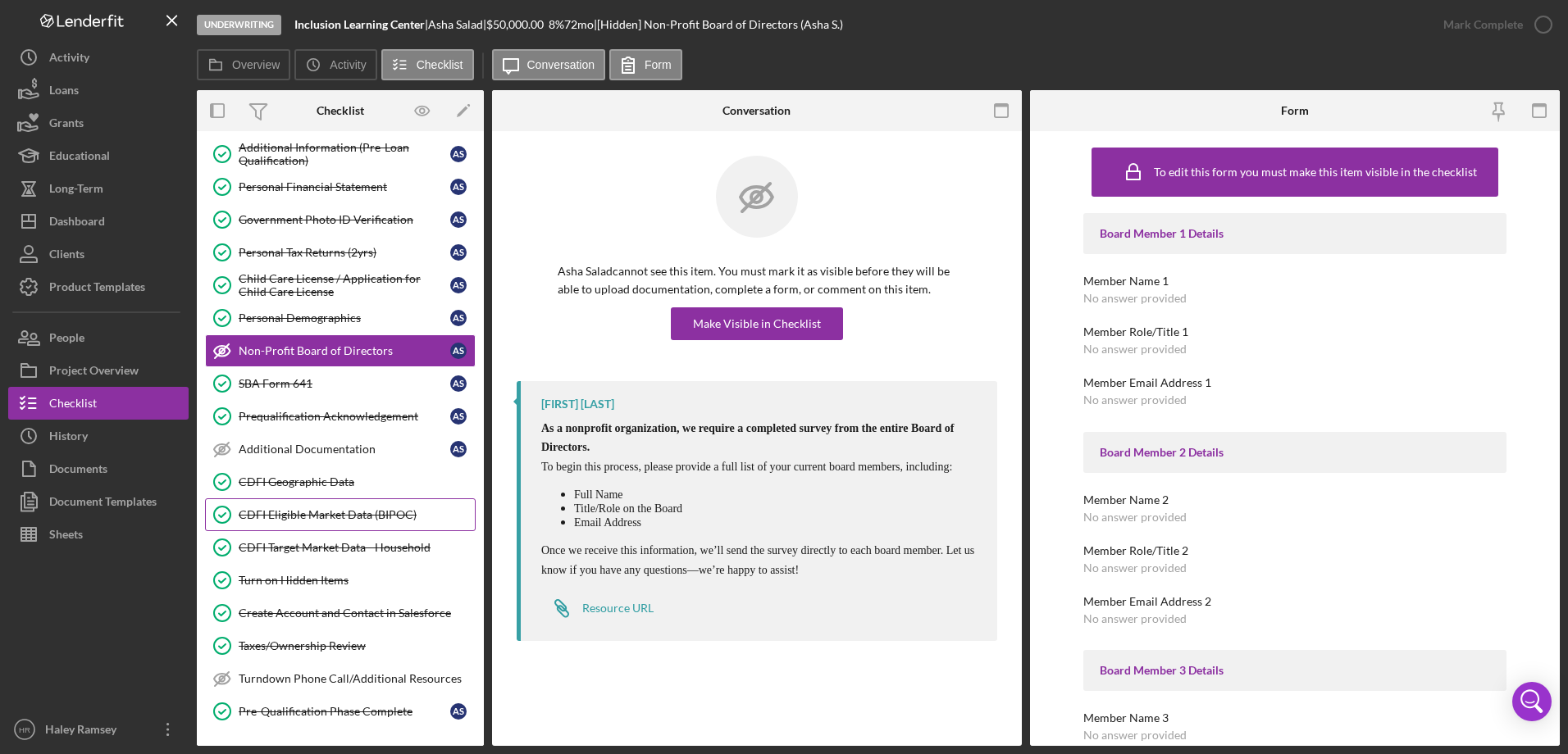 scroll, scrollTop: 0, scrollLeft: 0, axis: both 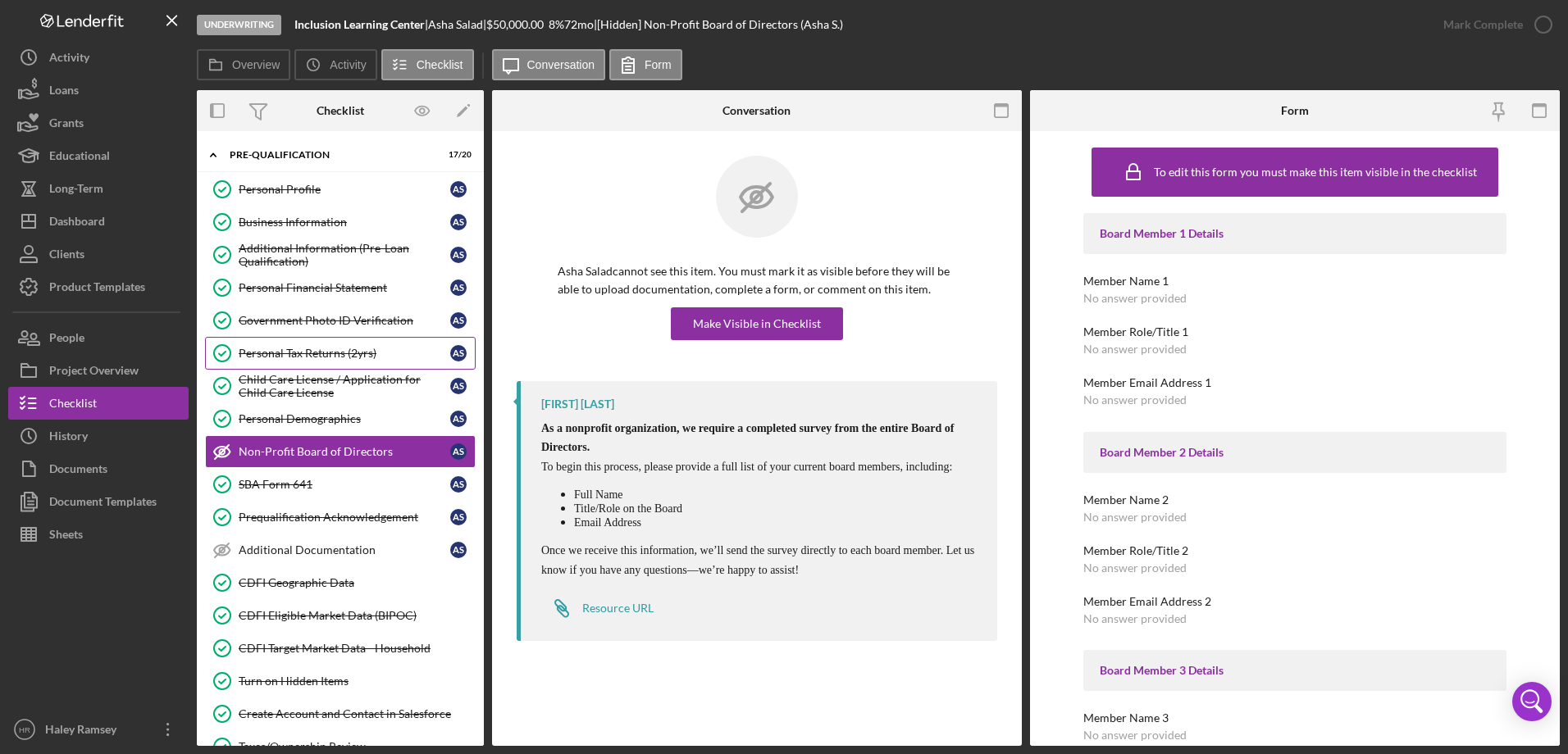 click on "Personal Tax Returns (2yrs)" at bounding box center [344, 353] 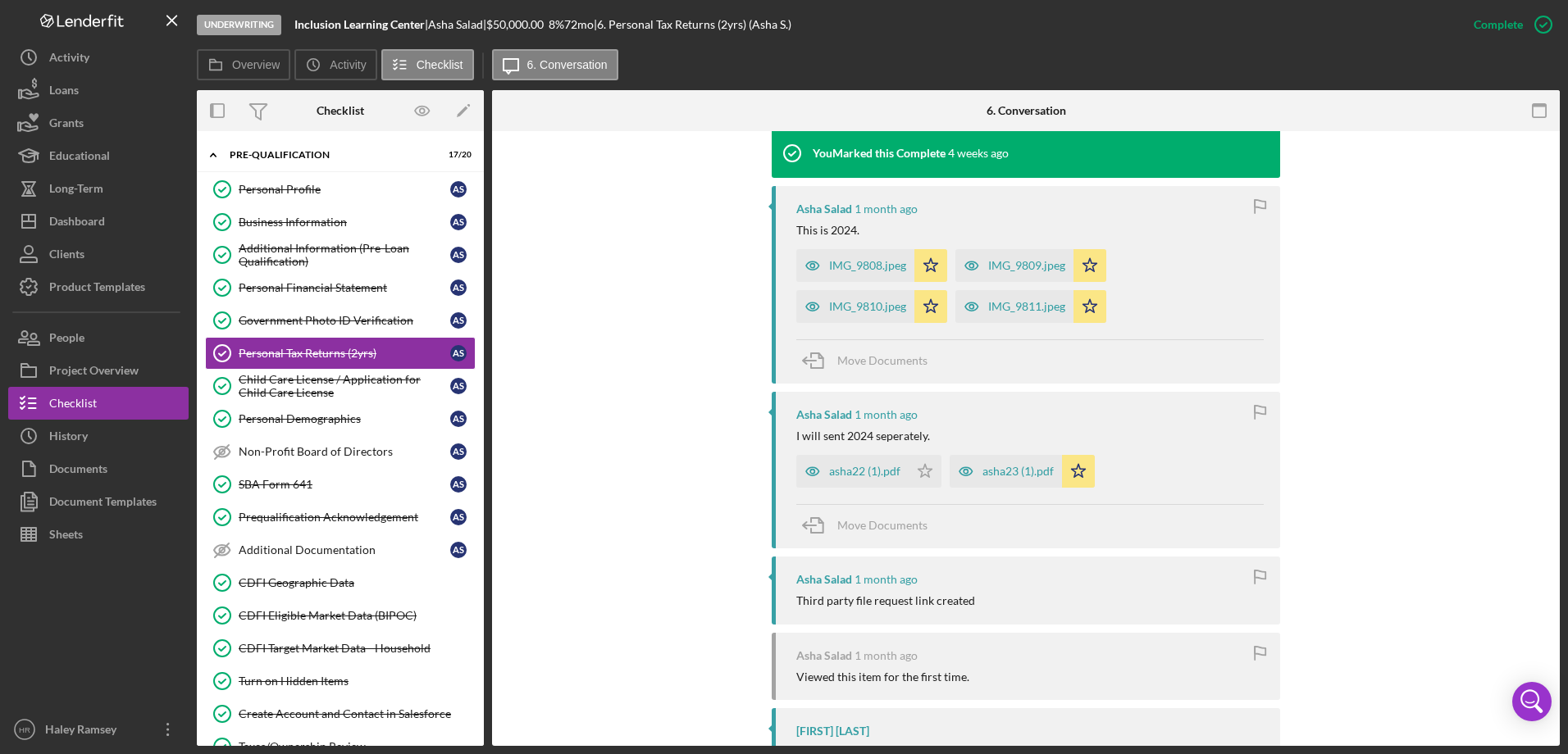 scroll, scrollTop: 574, scrollLeft: 0, axis: vertical 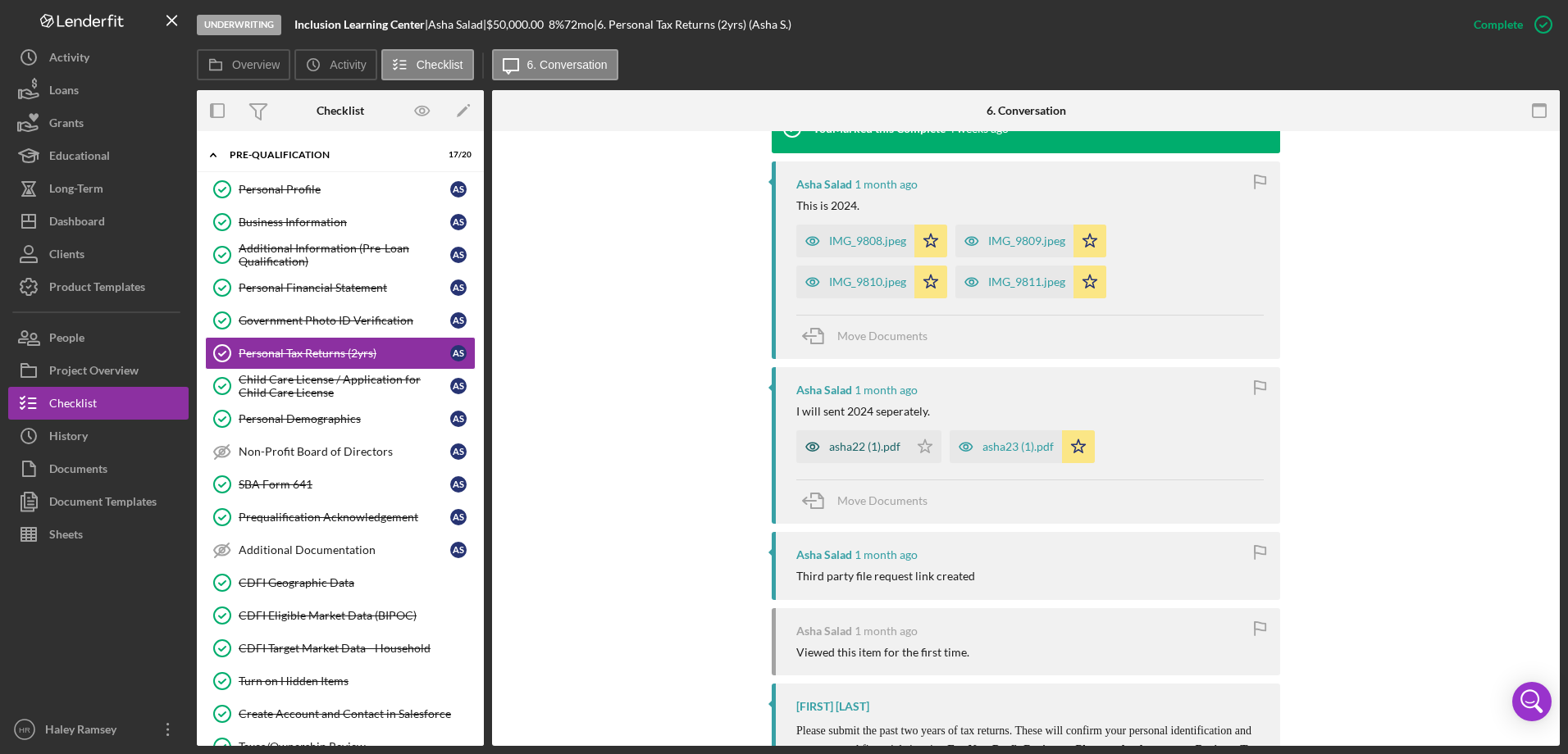 click on "asha22 (1).pdf" at bounding box center (864, 447) 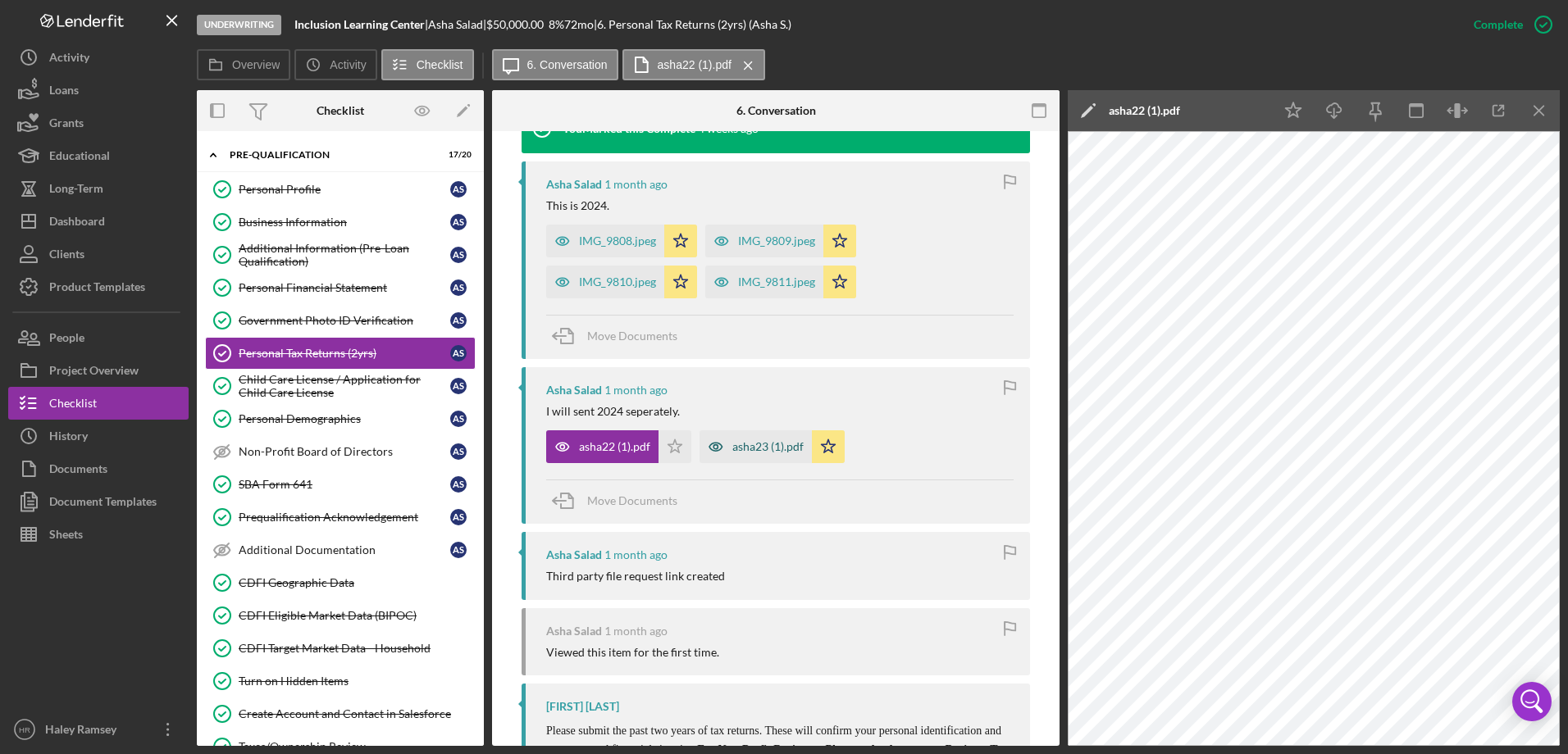 click on "asha23 (1).pdf" at bounding box center [768, 447] 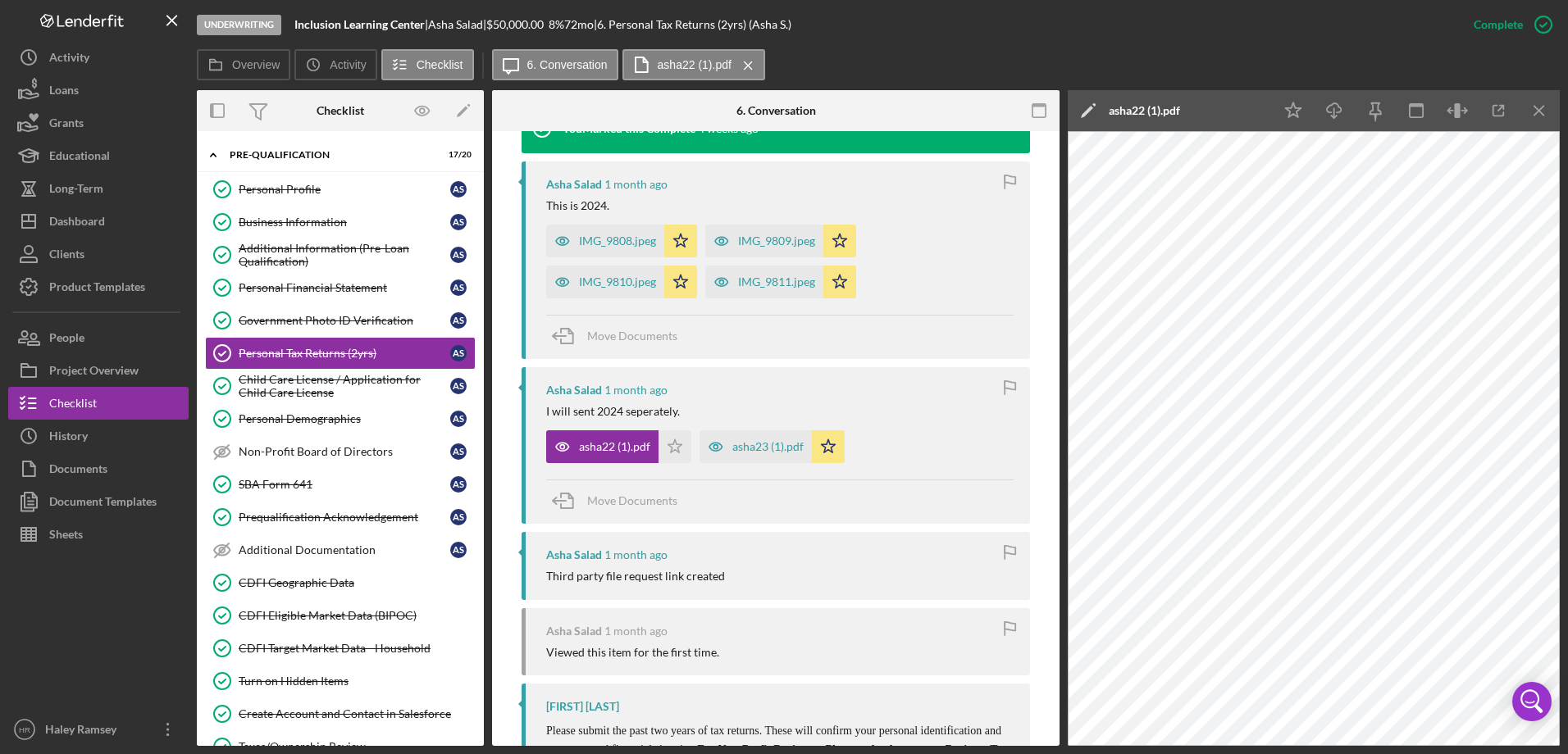 scroll, scrollTop: 592, scrollLeft: 0, axis: vertical 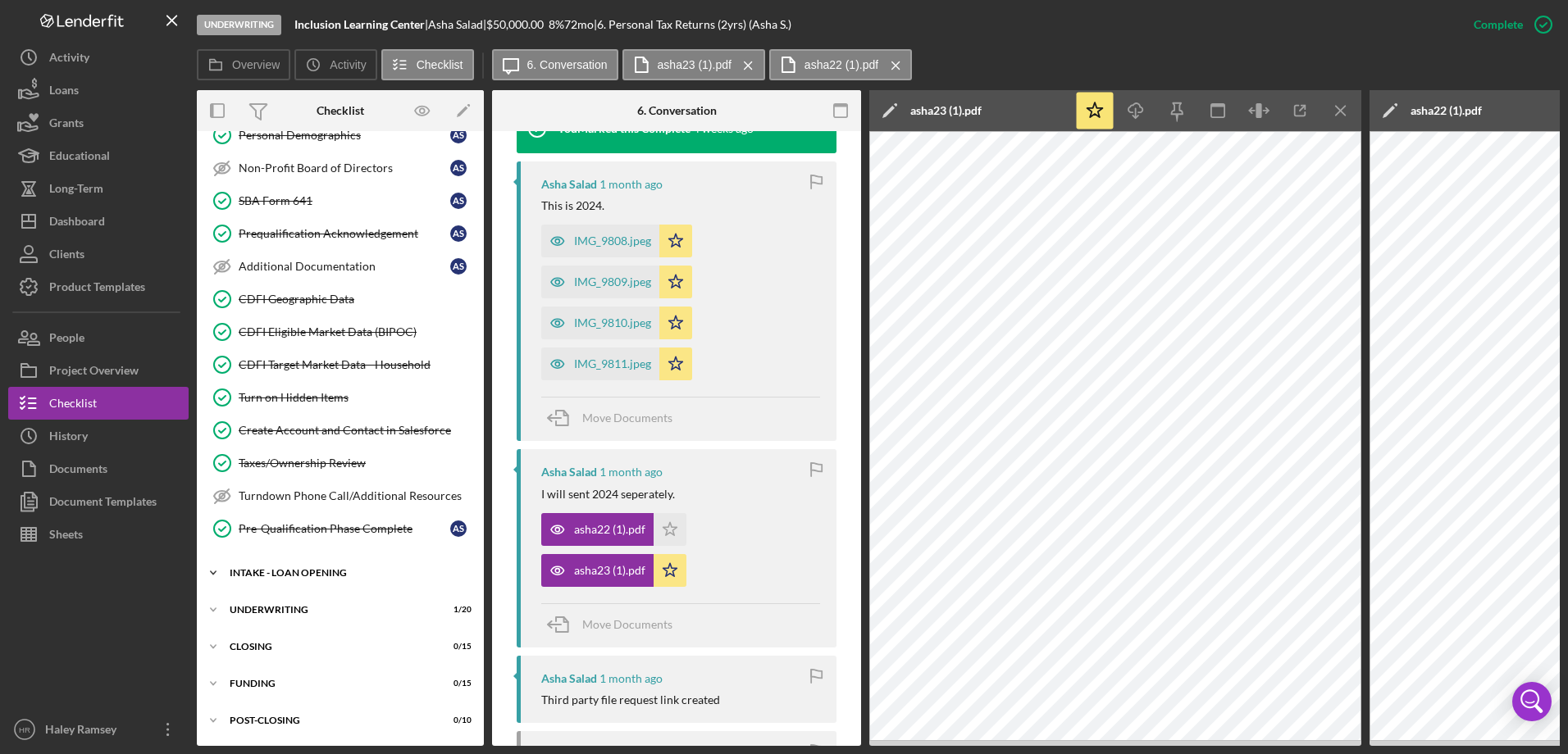 click on "INTAKE - LOAN OPENING" at bounding box center [346, 573] 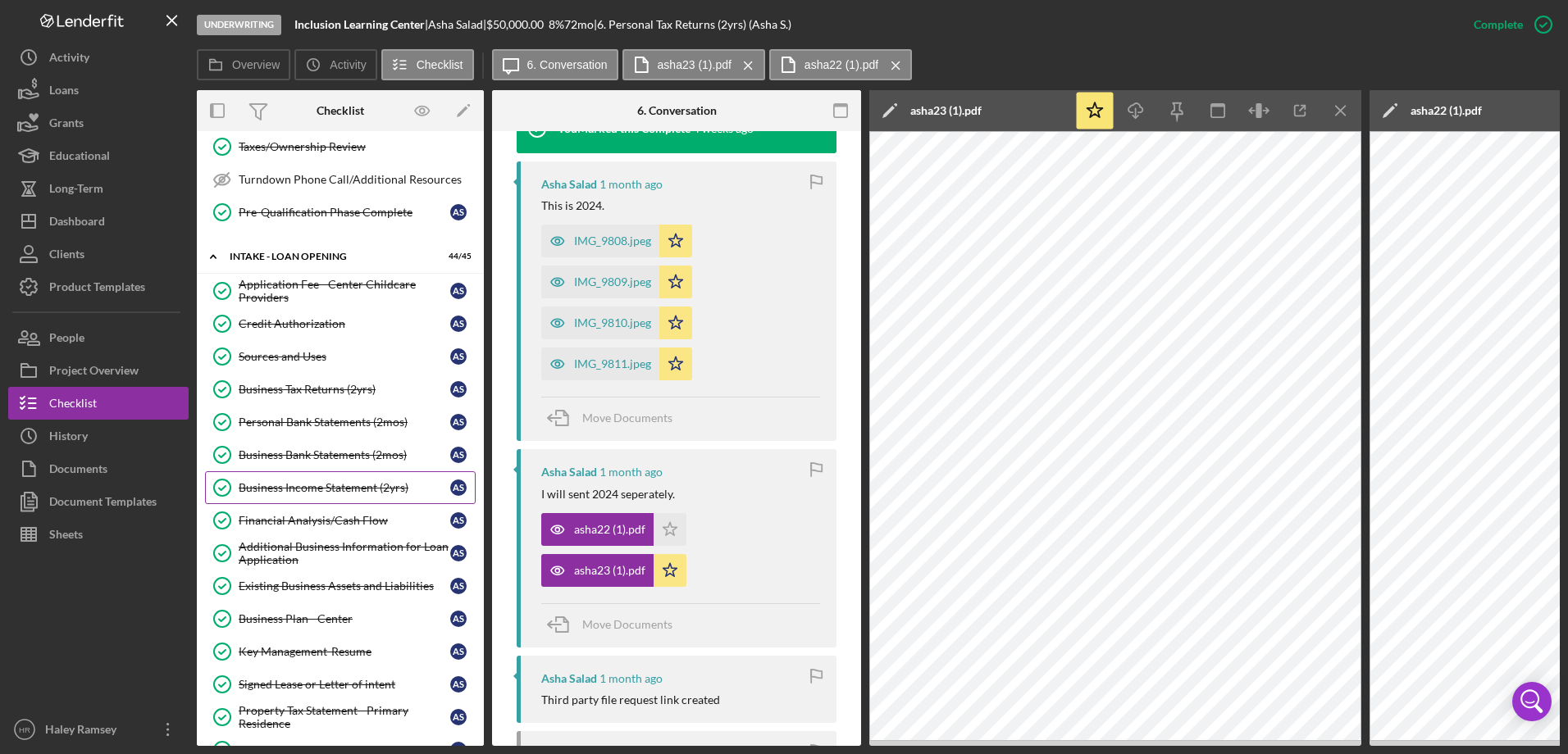 scroll, scrollTop: 780, scrollLeft: 0, axis: vertical 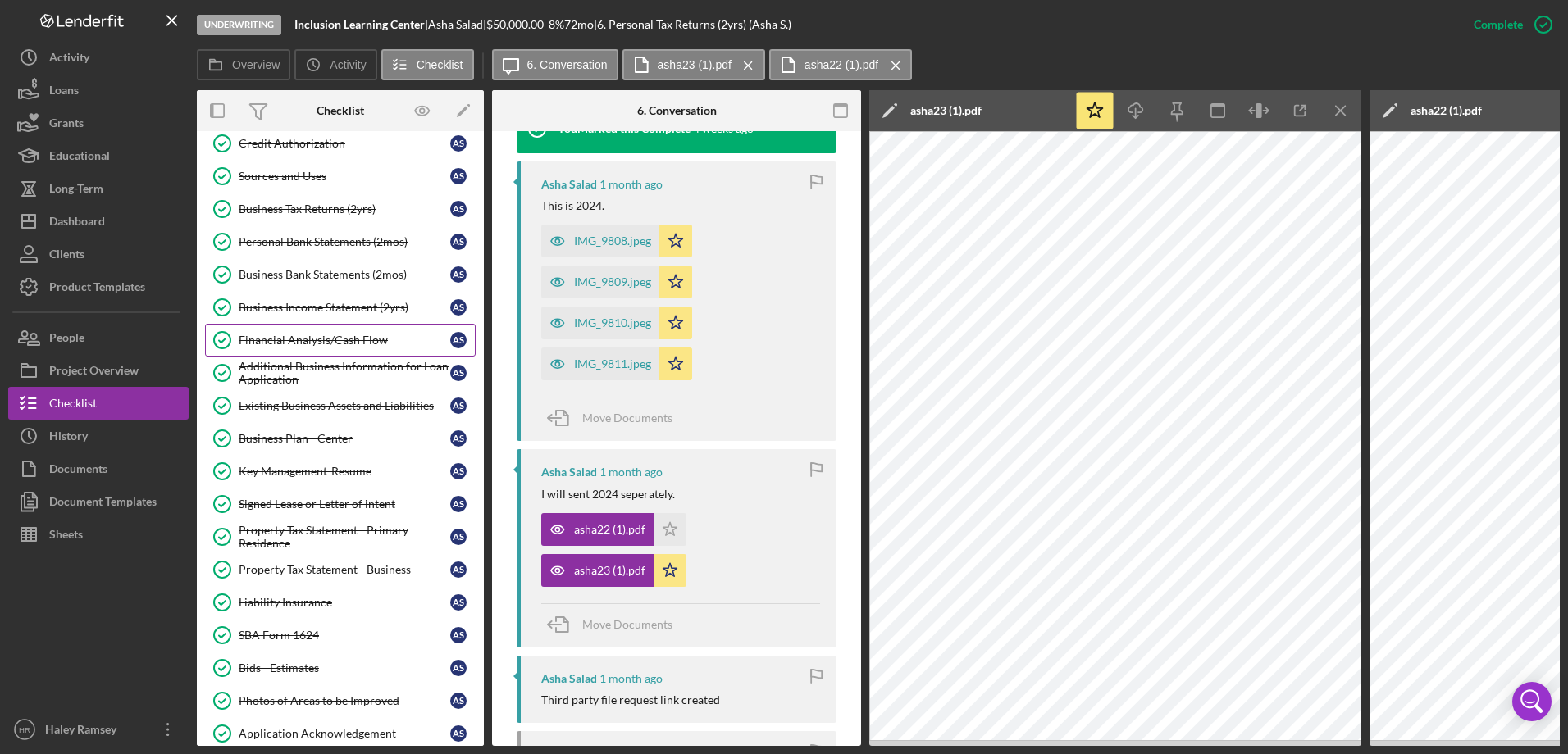 click on "Financial Analysis/Cash Flow" at bounding box center [344, 340] 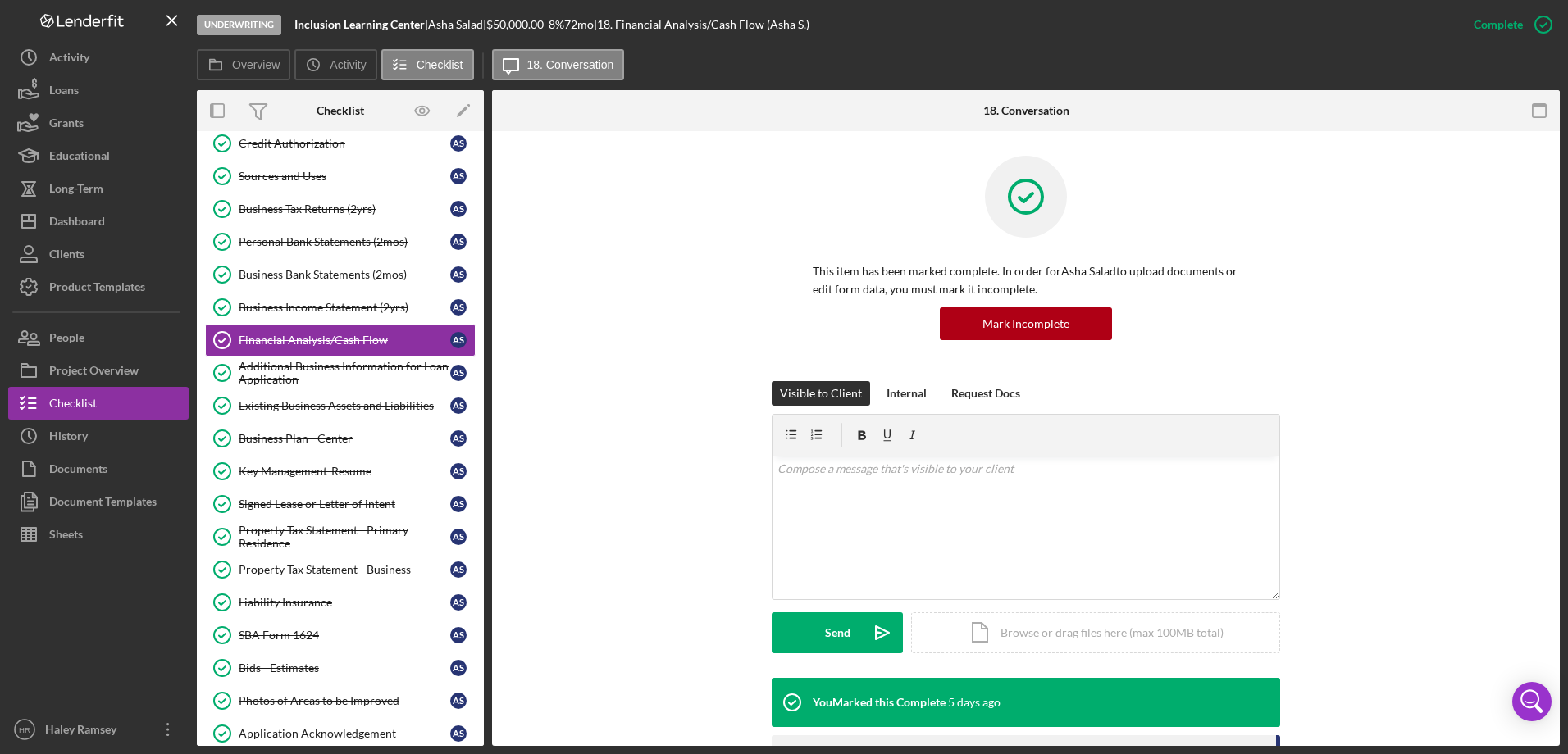 scroll, scrollTop: 410, scrollLeft: 0, axis: vertical 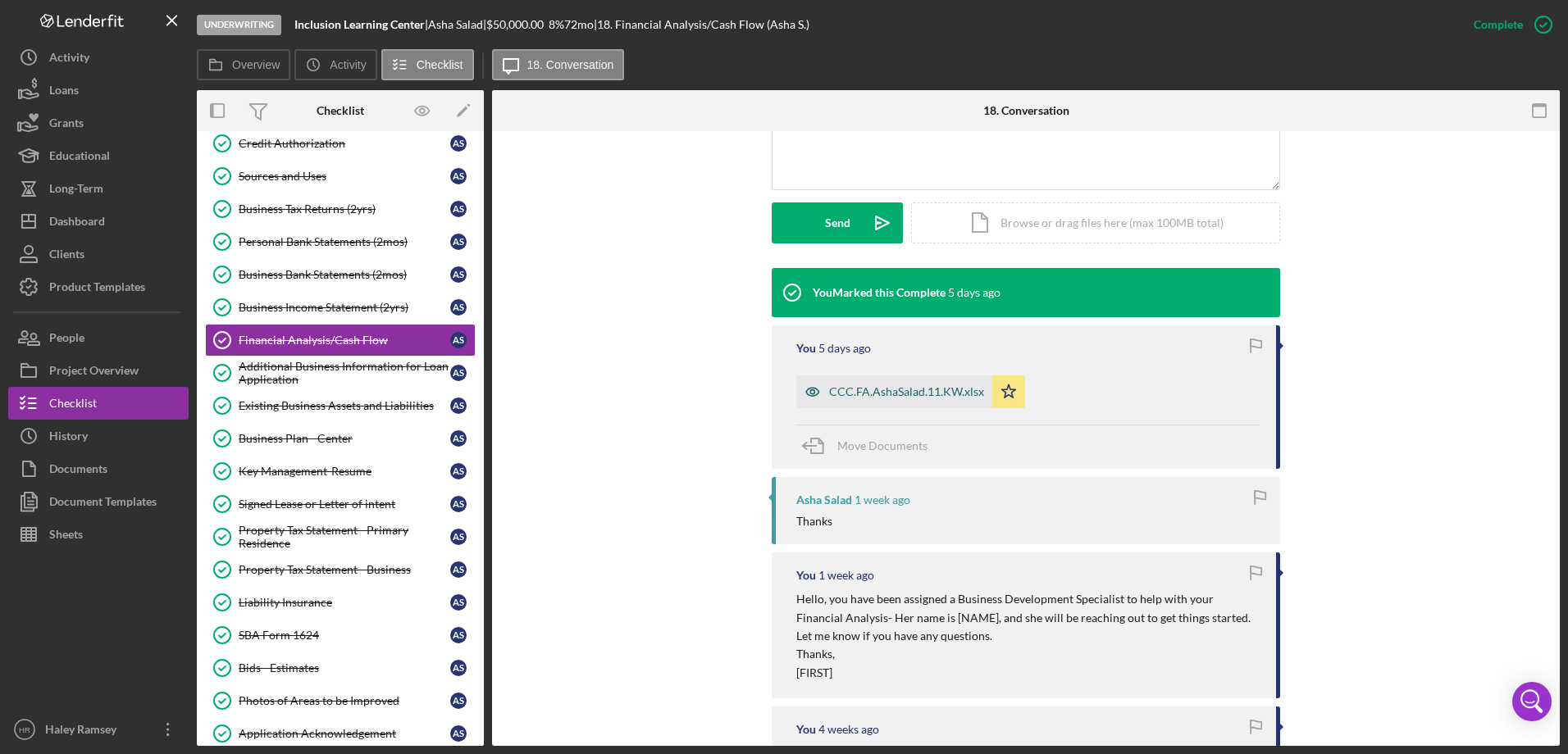 click on "CCC.FA.AshaSalad.11.KW.xlsx" at bounding box center (906, 392) 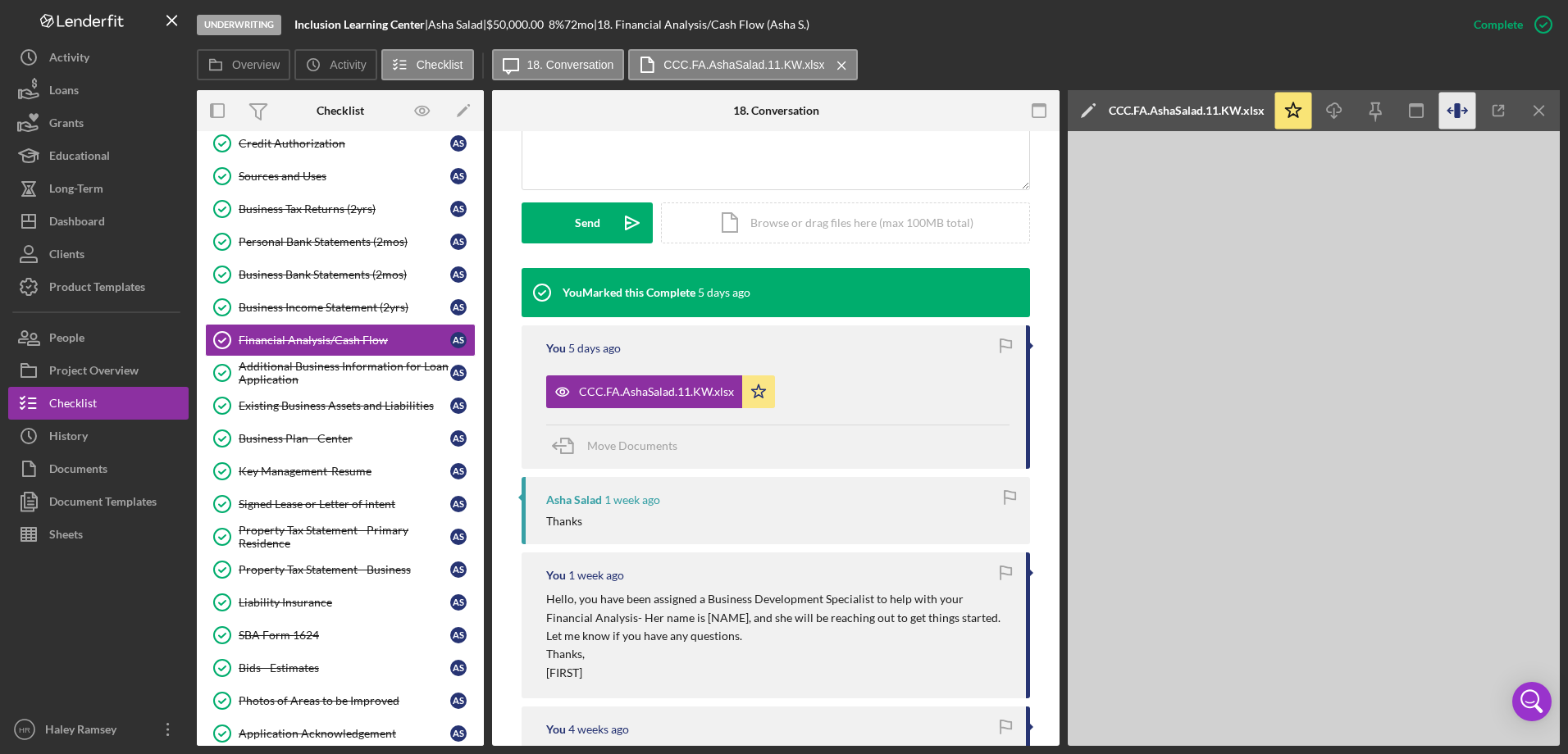 click 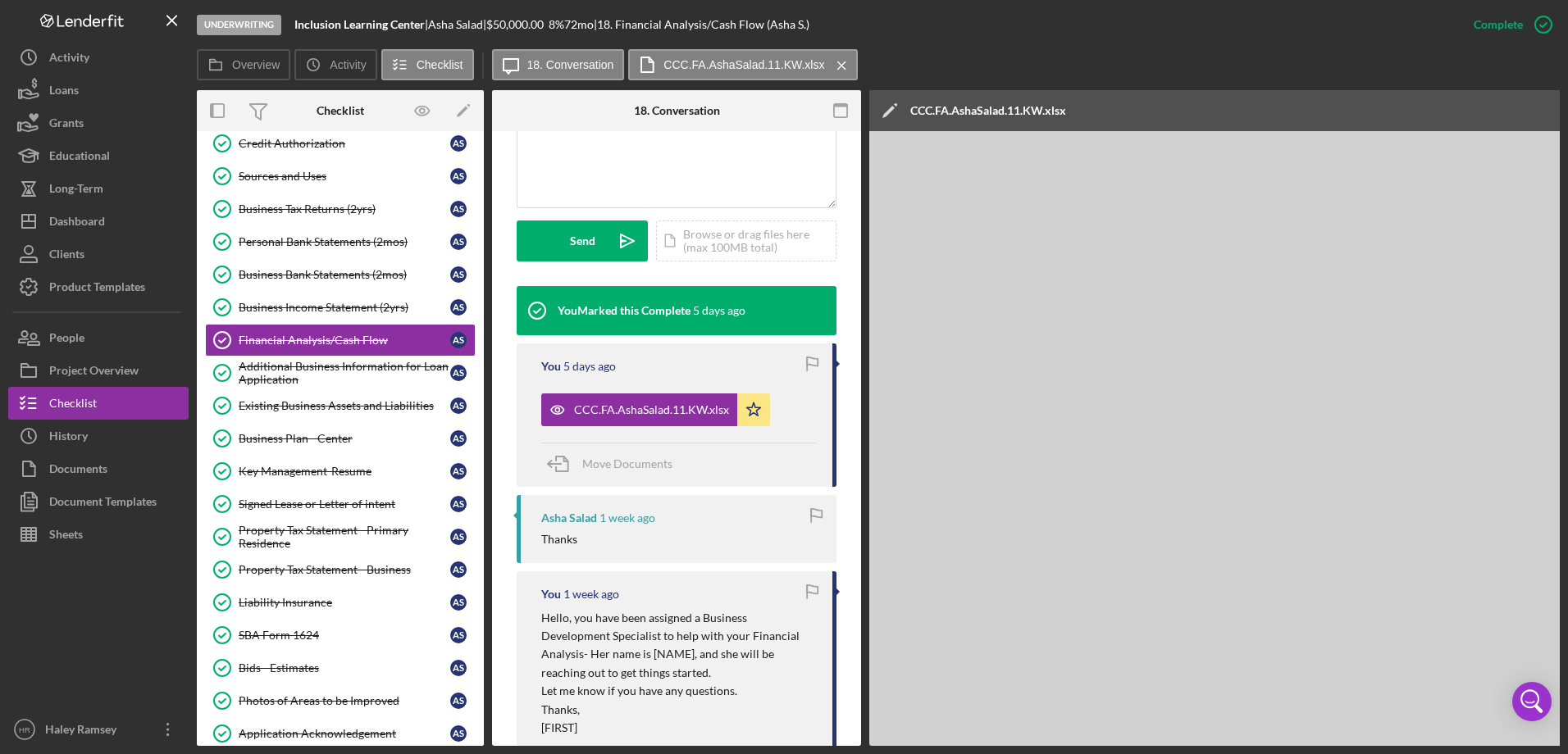 scroll, scrollTop: 428, scrollLeft: 0, axis: vertical 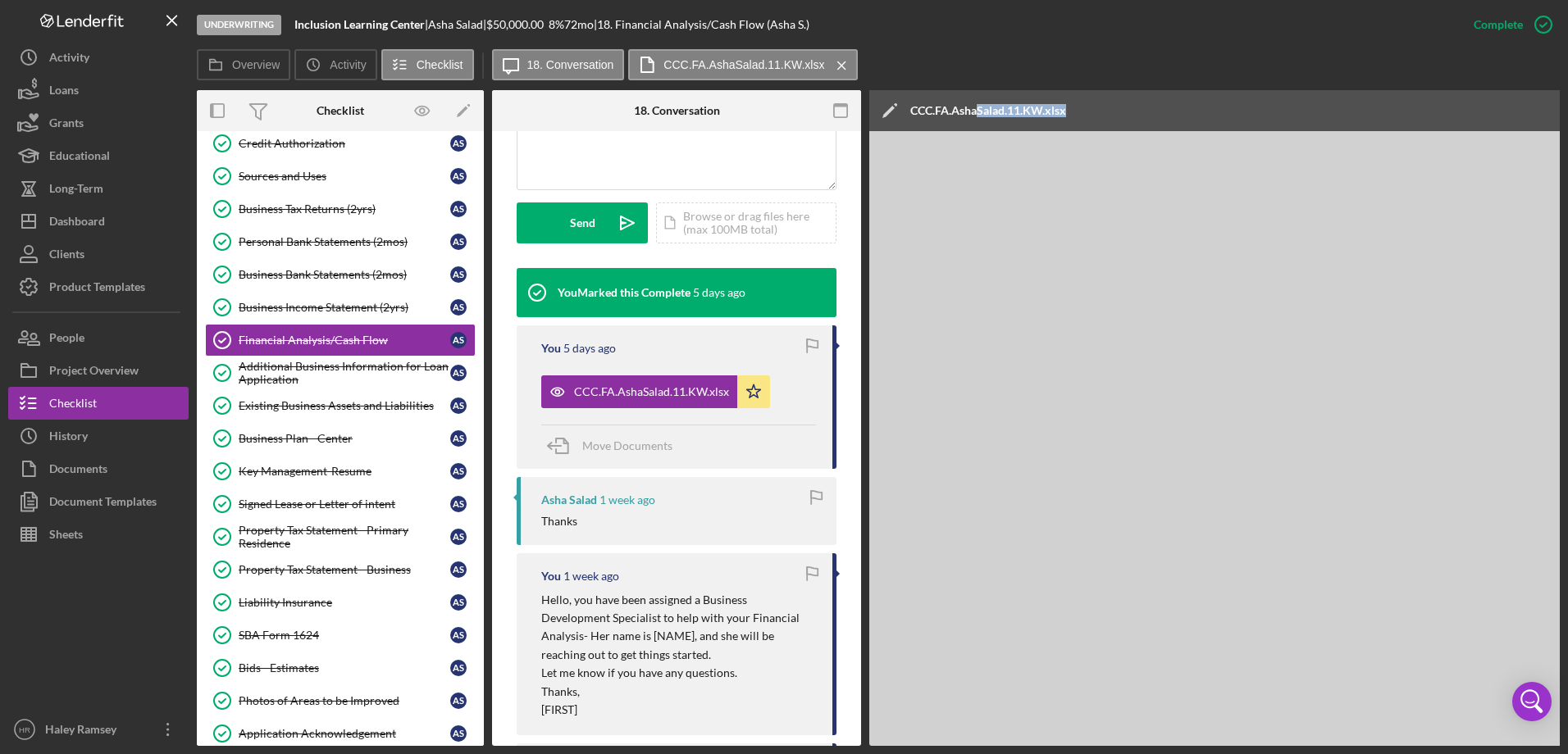 drag, startPoint x: 1261, startPoint y: 111, endPoint x: 977, endPoint y: 107, distance: 284.028 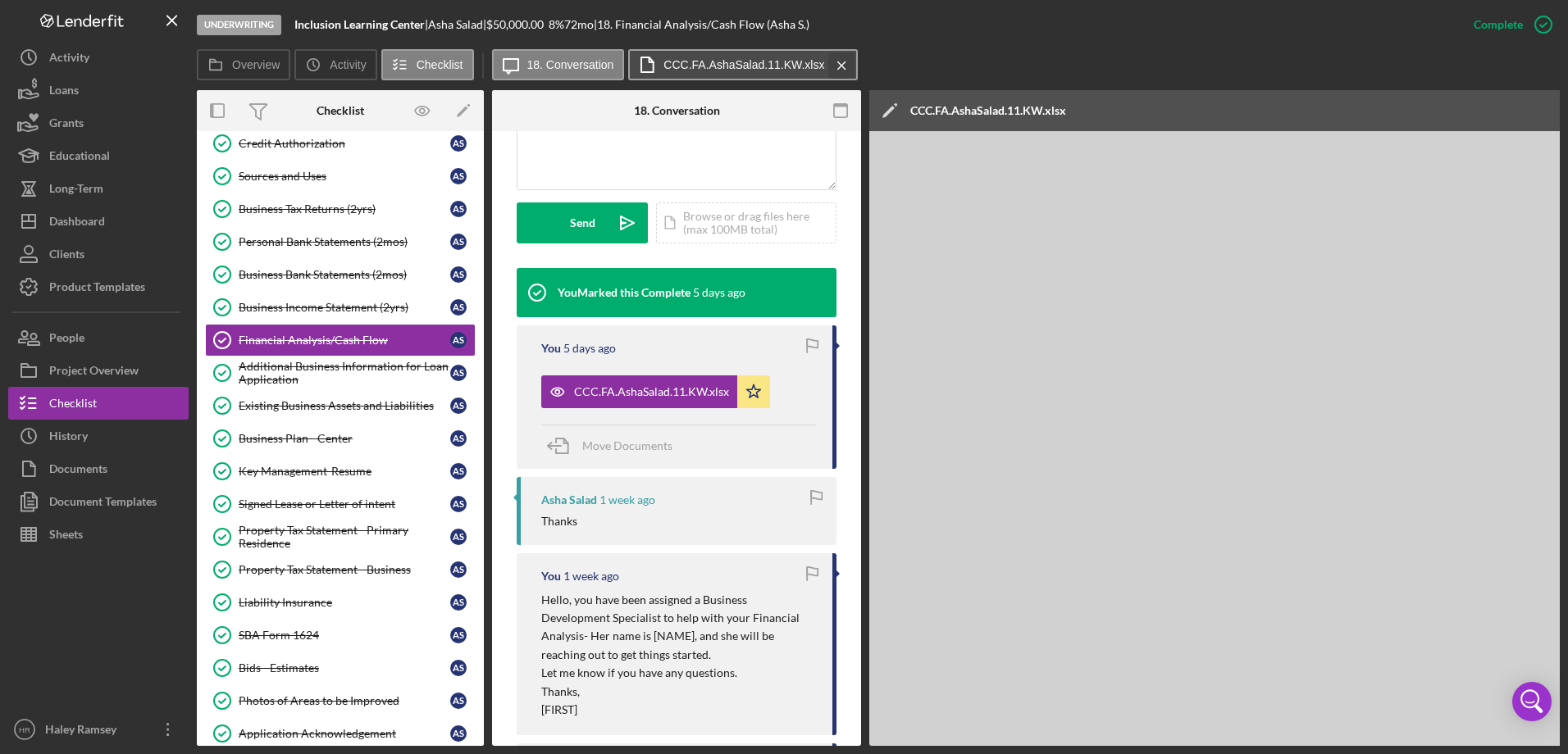 click on "Icon/Menu Close" 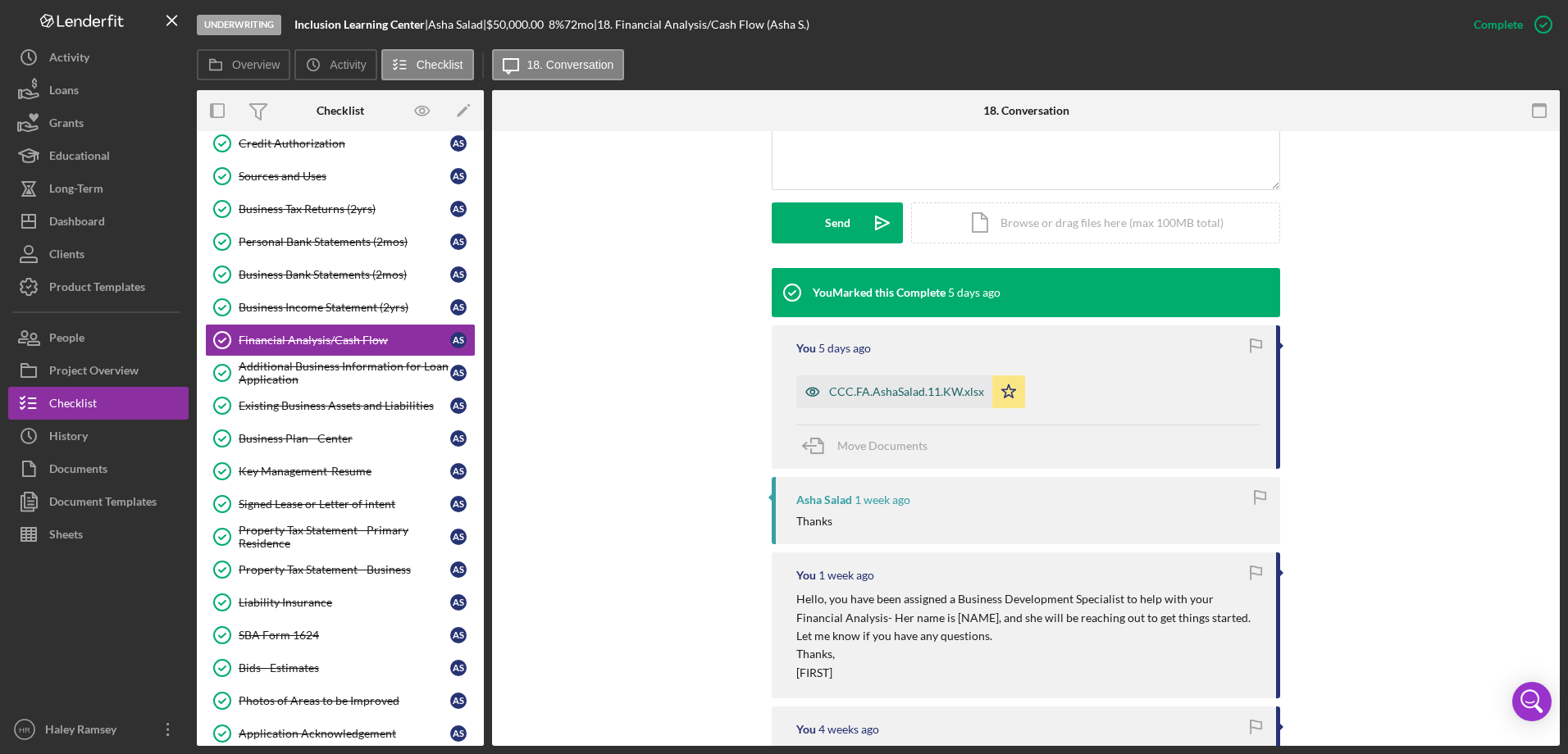 click on "CCC.FA.AshaSalad.11.KW.xlsx" at bounding box center (906, 392) 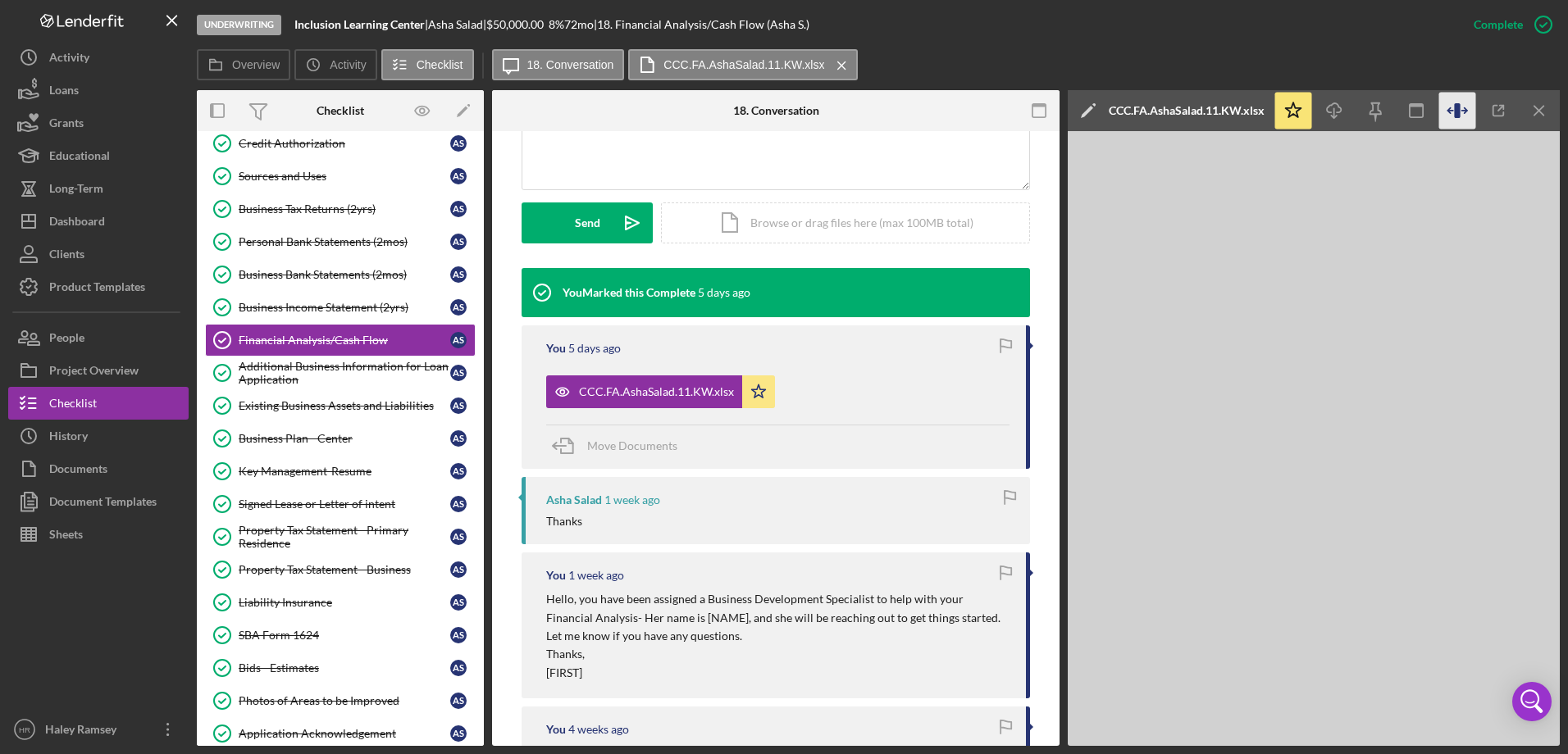 click 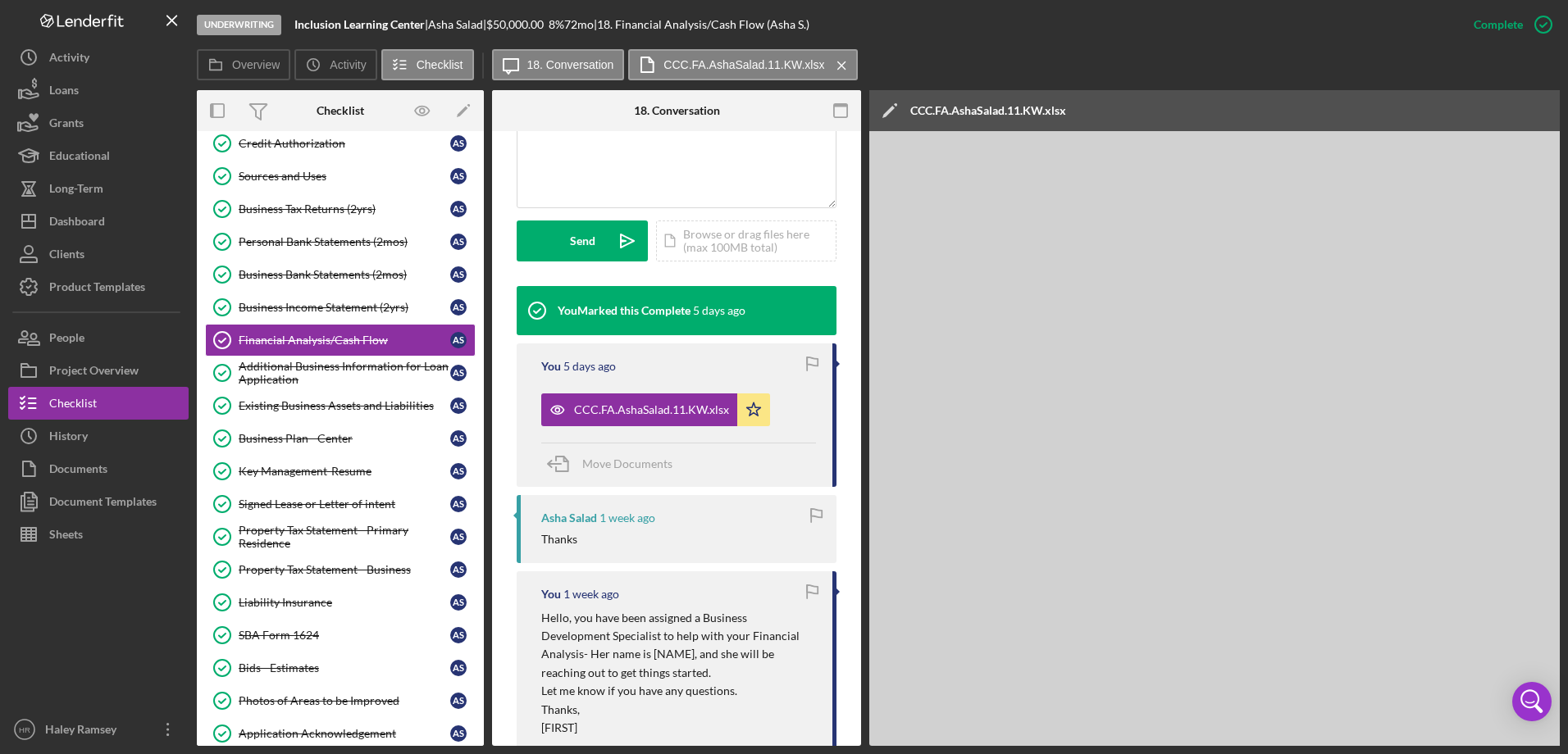 scroll, scrollTop: 428, scrollLeft: 0, axis: vertical 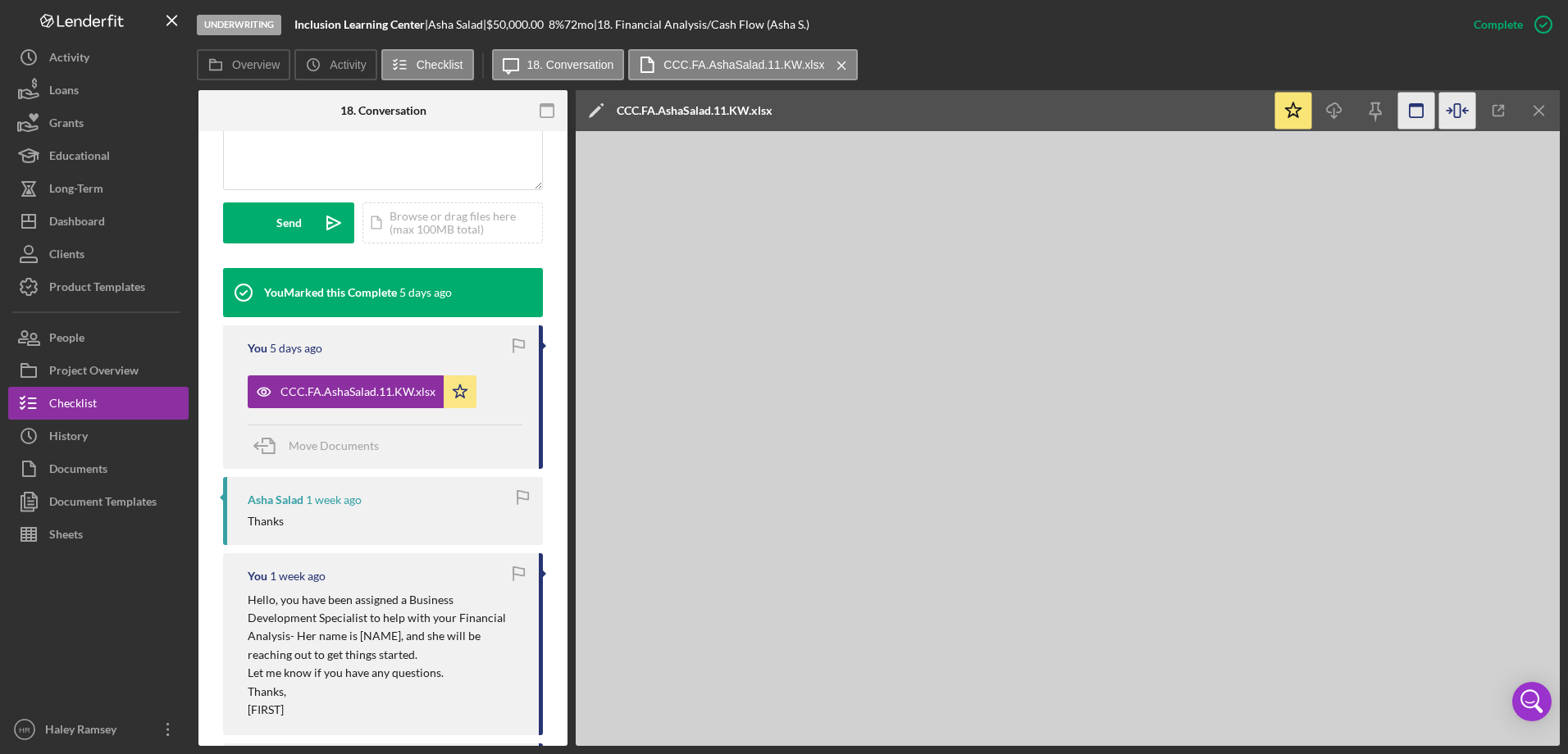 click 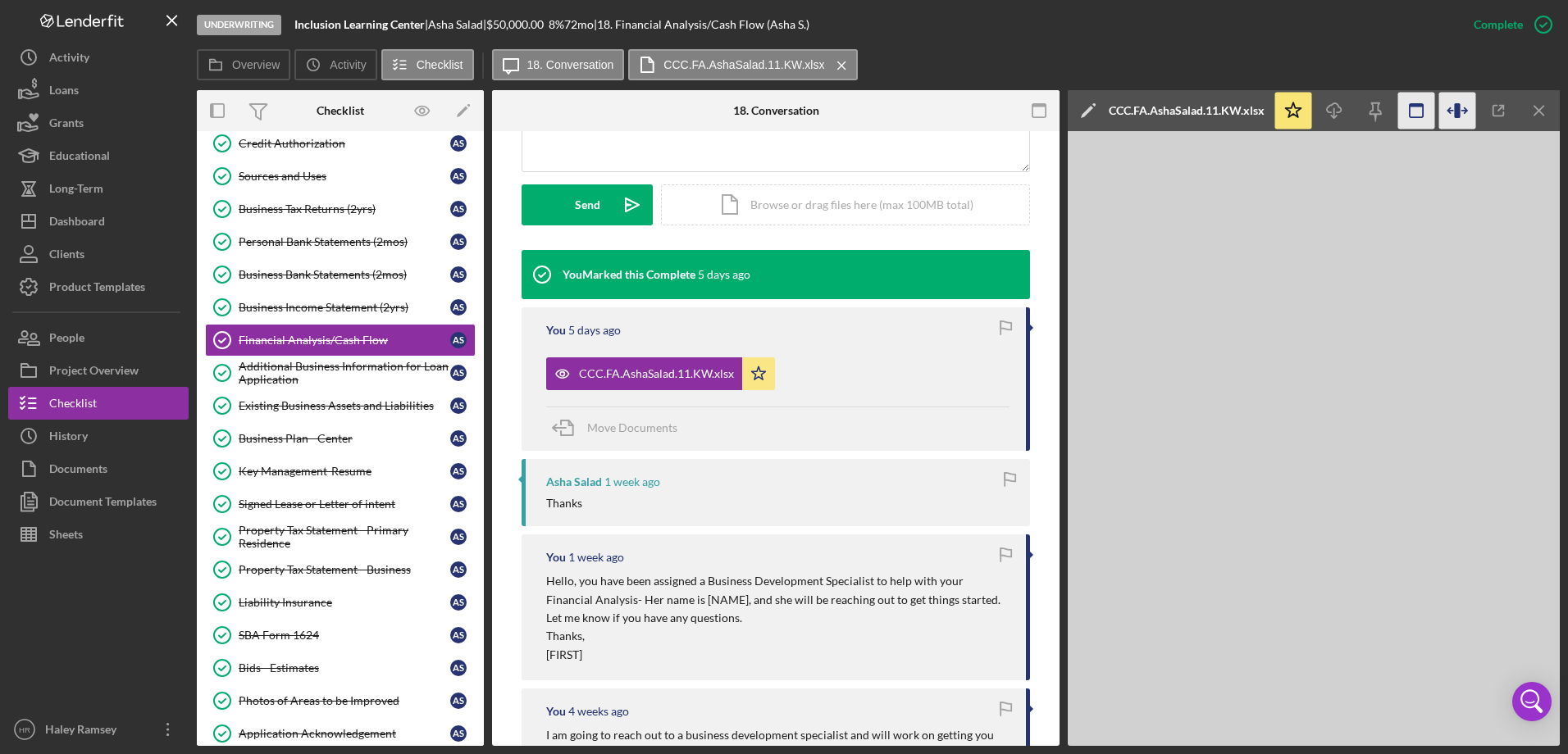 scroll, scrollTop: 410, scrollLeft: 0, axis: vertical 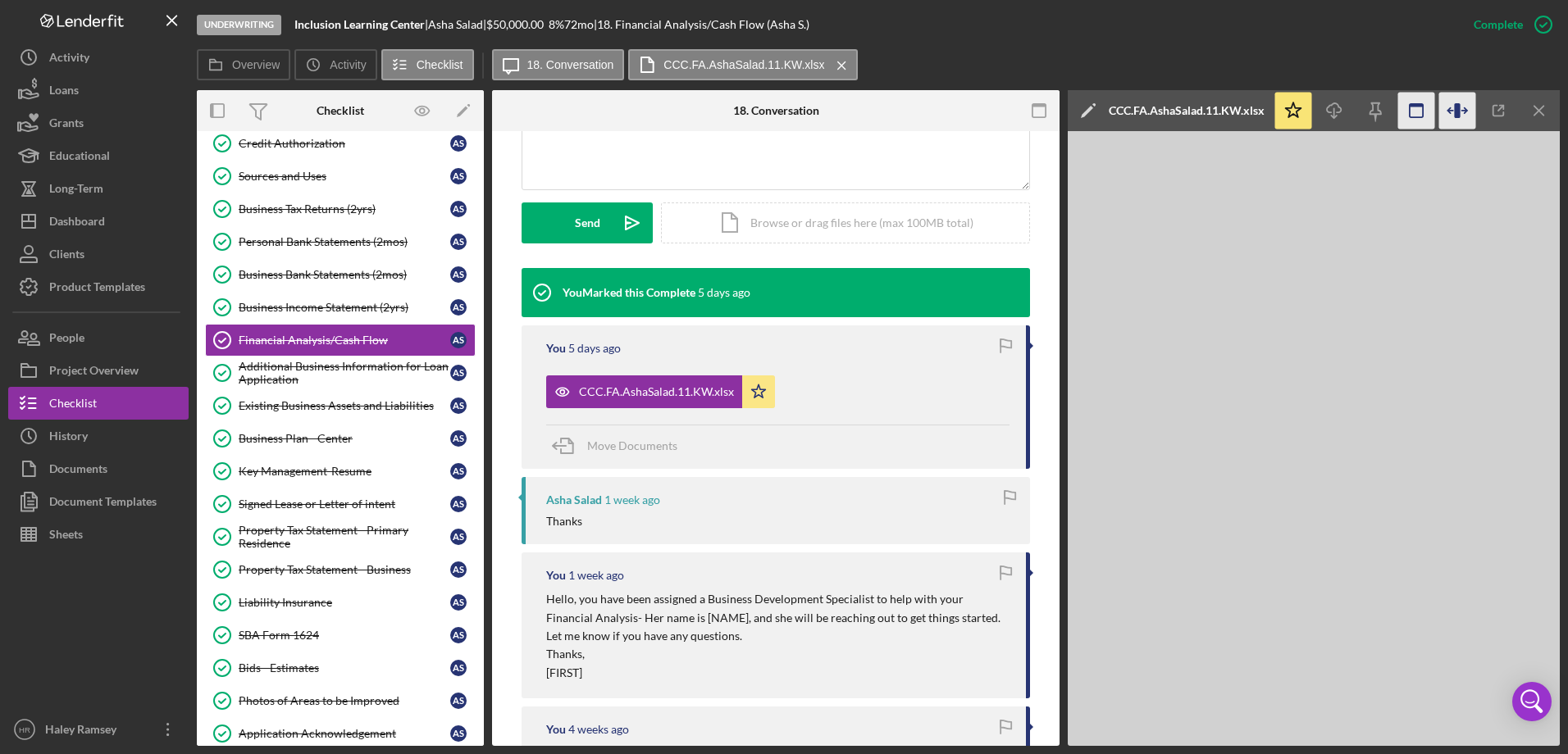 click 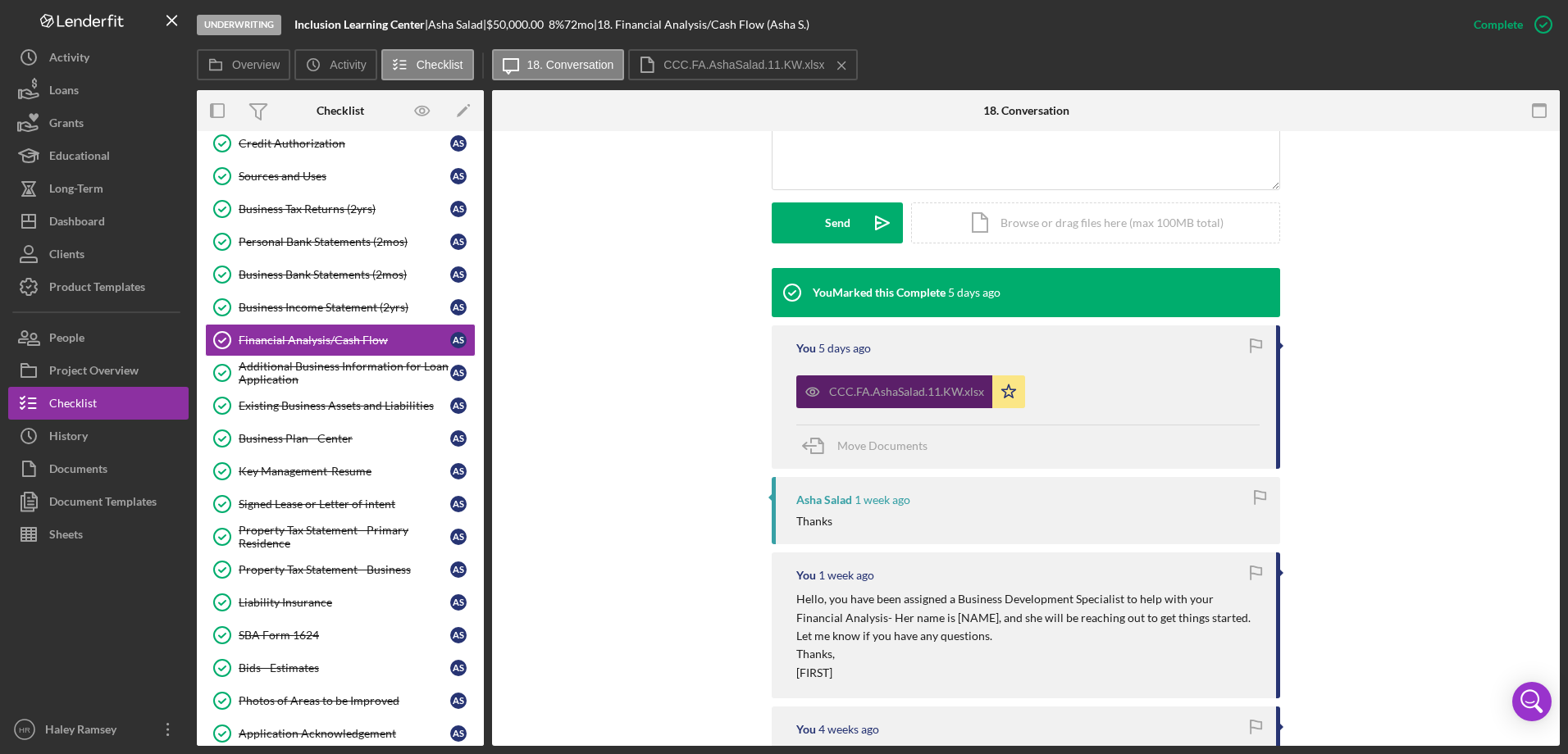 click on "CCC.FA.AshaSalad.11.KW.xlsx" at bounding box center (906, 392) 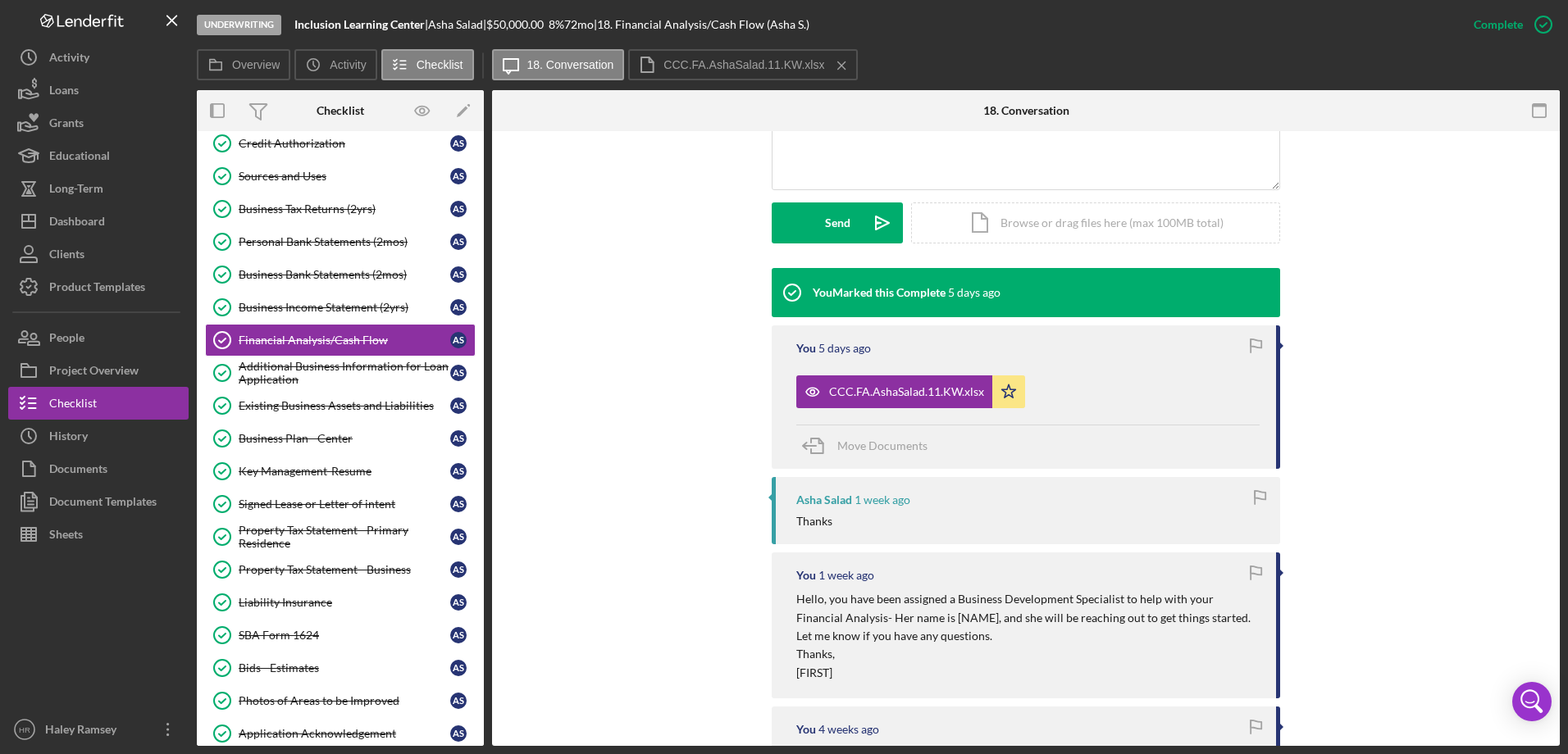 click on "You Marked this Complete 5 days ago You 5 days ago CCC.FA.[NAME].11.KW.xlsx Icon/Star Move Documents [NAME] 1 week ago Thanks You 1 week ago Hello, you have been assigned a Business Development Specialist to help with your Financial Analysis- Her name is [NAME], and she will be reaching out to get things started. Let me know if you have any questions. Thanks, [NAME] You 4 weeks ago I am going to reach out to a business development specialist and will work on getting you connected with someone to help with the financial analysis. I will send a connection email once I have confirmed who will be able to assist. Thanks, [NAME] [NAME] 4 weeks ago Not yet, connect me with Bussiness Analysist. [NAME] 4 weeks ago Viewed this item for the first time. [NAME] If your business has been operating for less than two years, we do require a financial analysis outlining your projected cash flow. ​" at bounding box center [1026, 767] 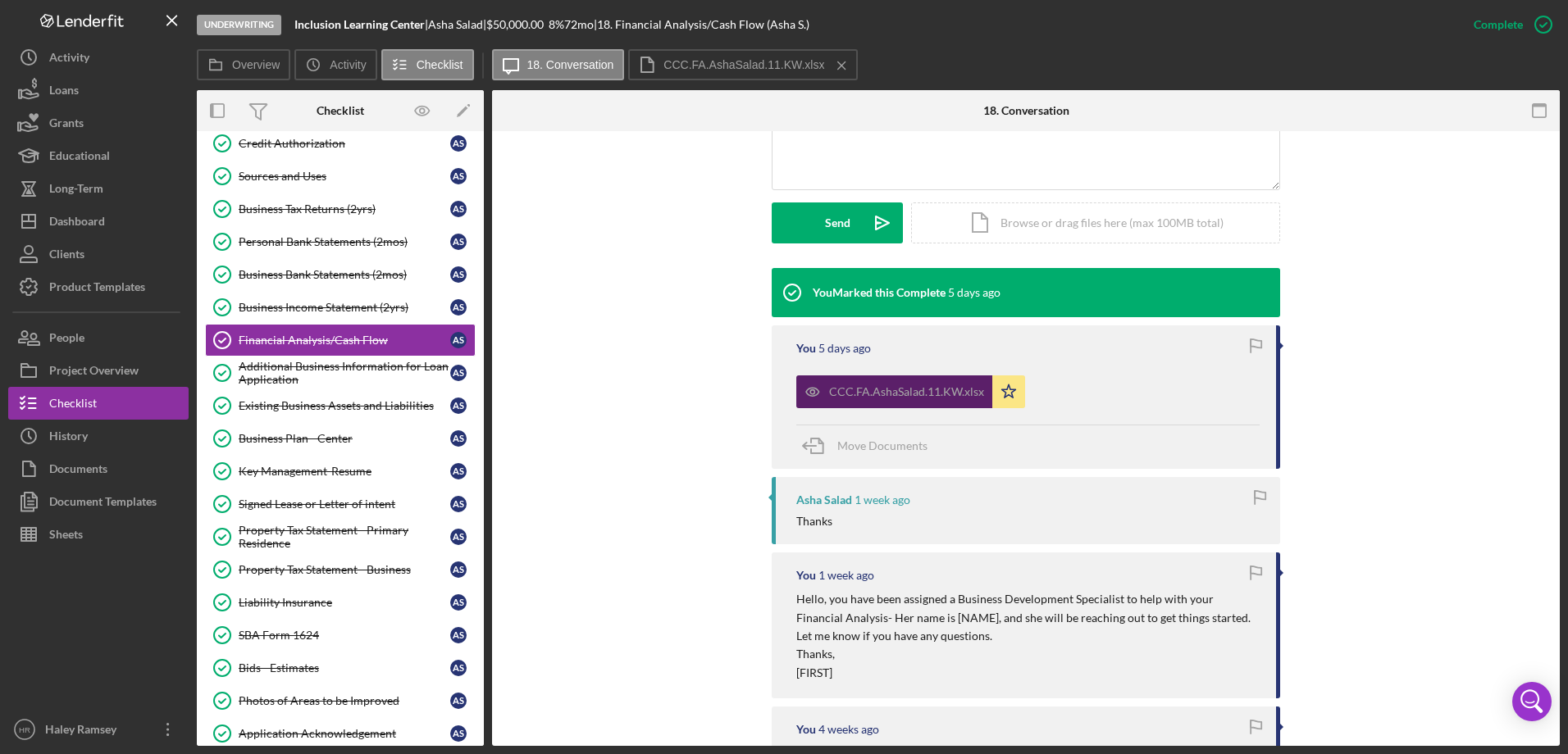 click on "CCC.FA.AshaSalad.11.KW.xlsx" at bounding box center (906, 392) 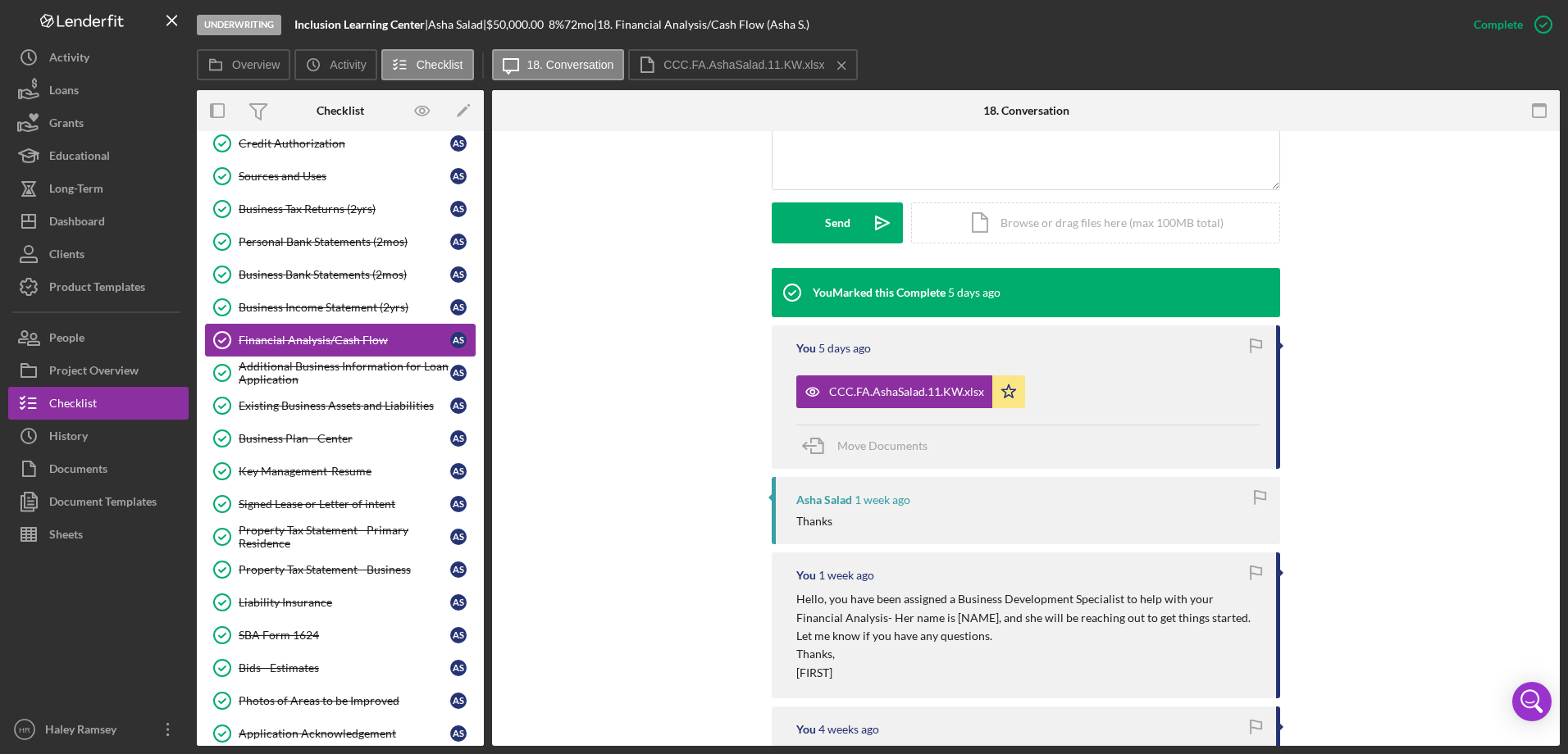 drag, startPoint x: 312, startPoint y: 366, endPoint x: 307, endPoint y: 349, distance: 17.72005 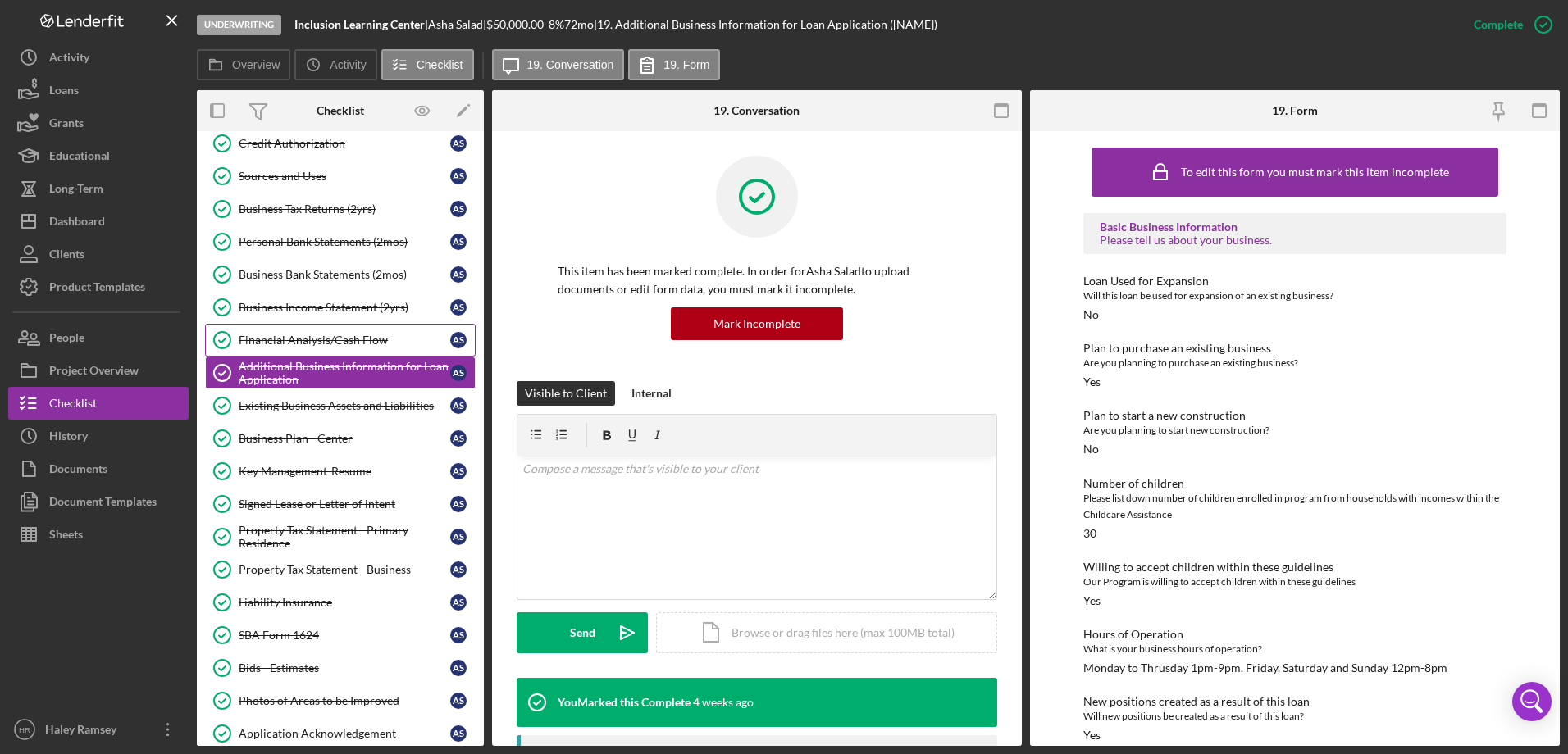click on "Financial Analysis/Cash Flow" at bounding box center [344, 340] 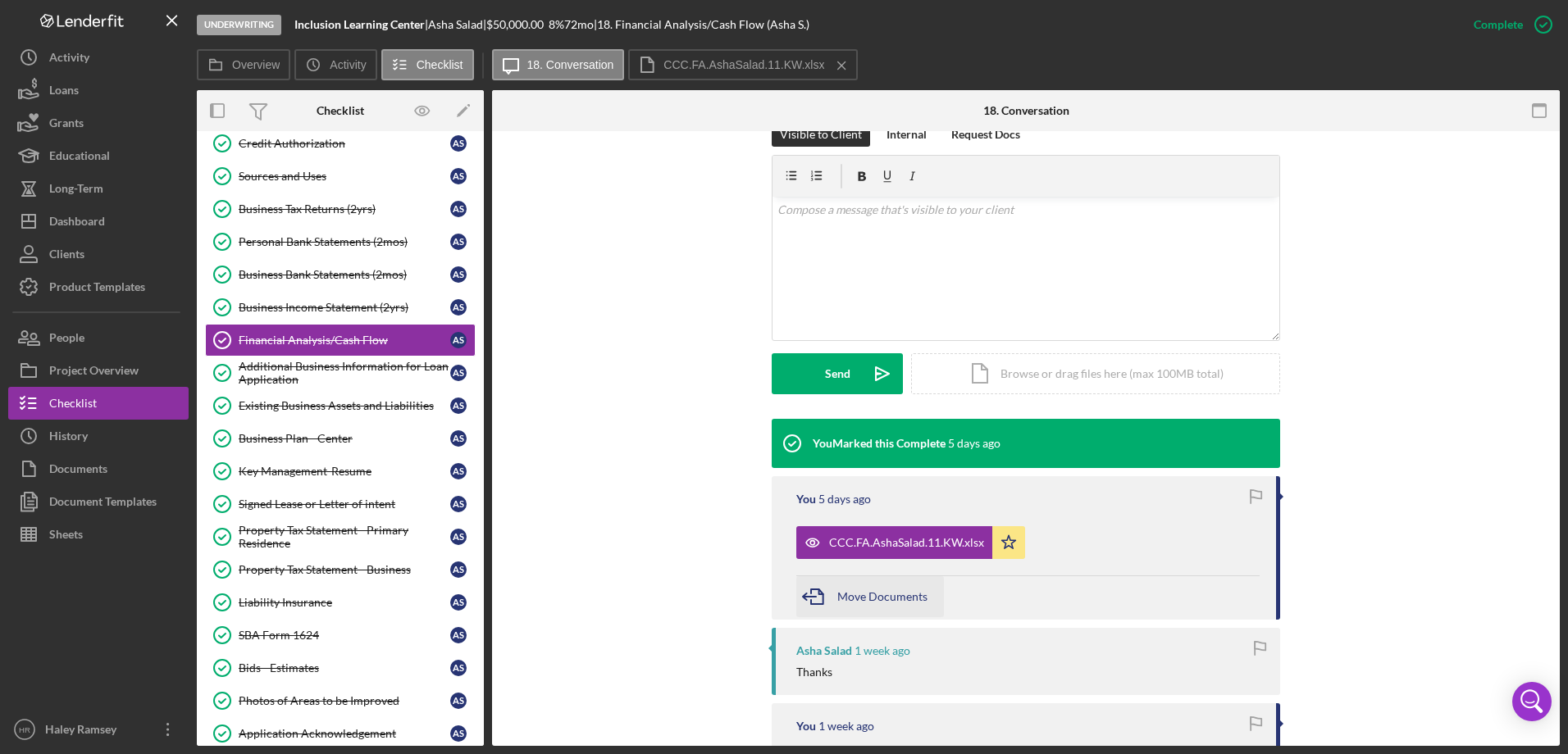 scroll, scrollTop: 410, scrollLeft: 0, axis: vertical 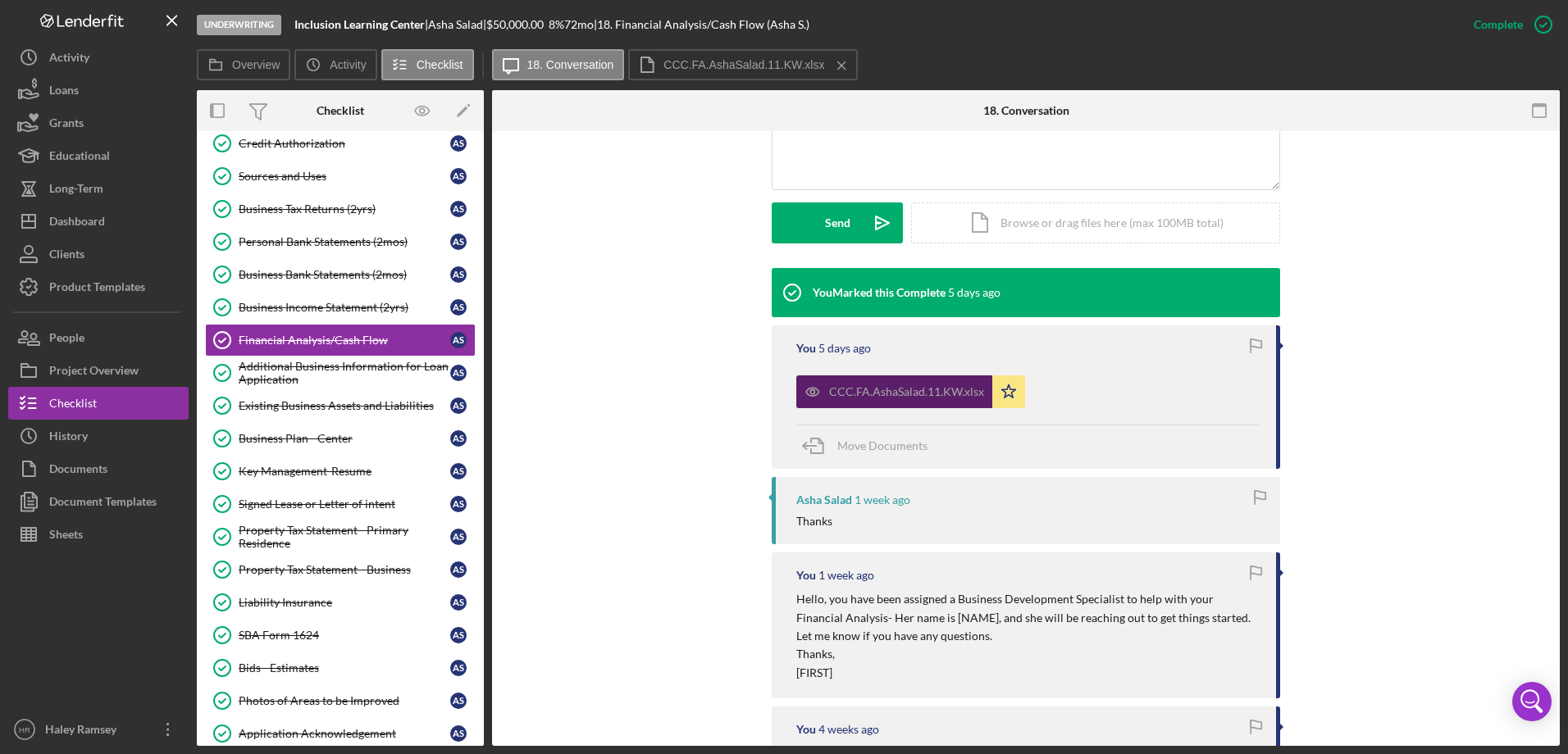 click on "CCC.FA.AshaSalad.11.KW.xlsx" at bounding box center (906, 392) 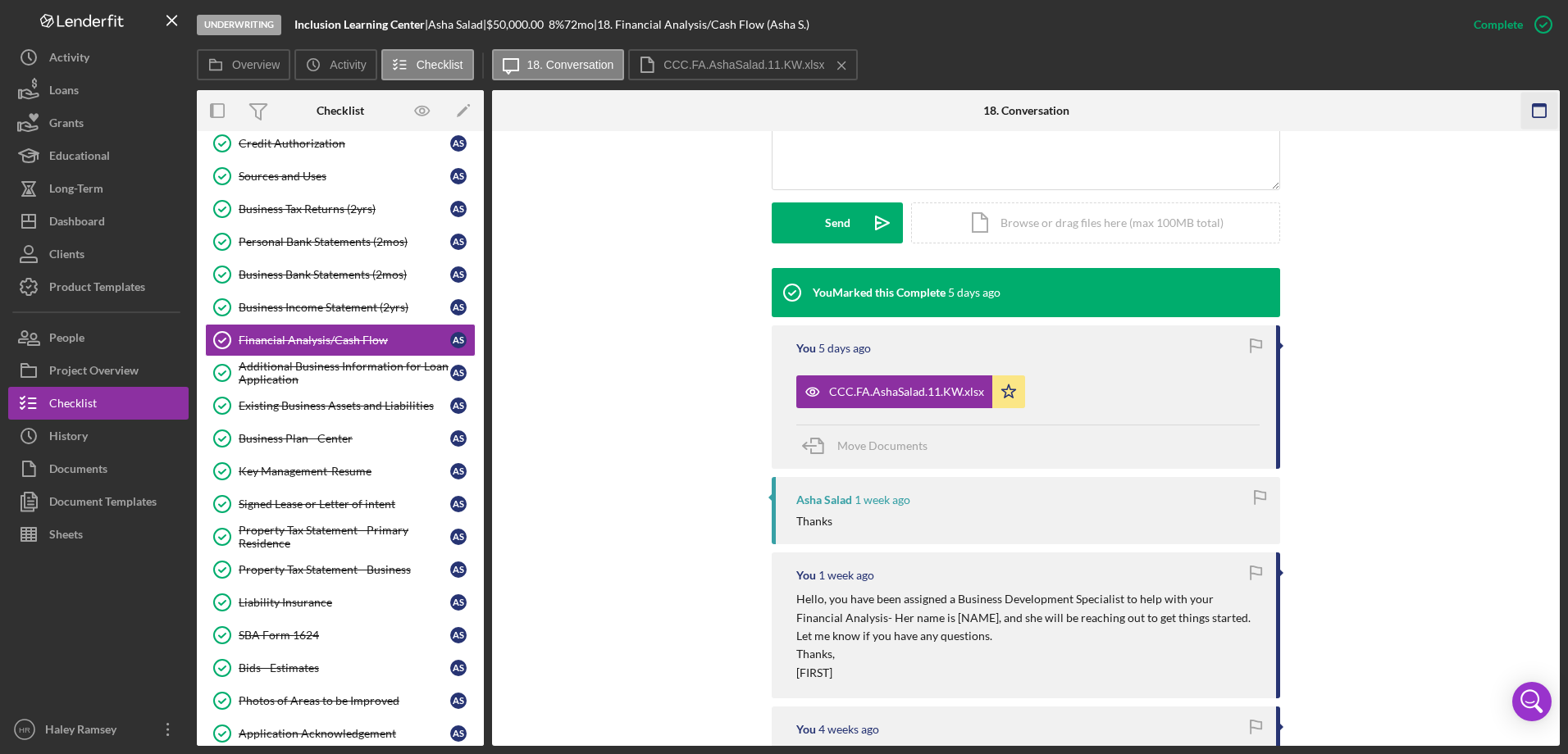 click 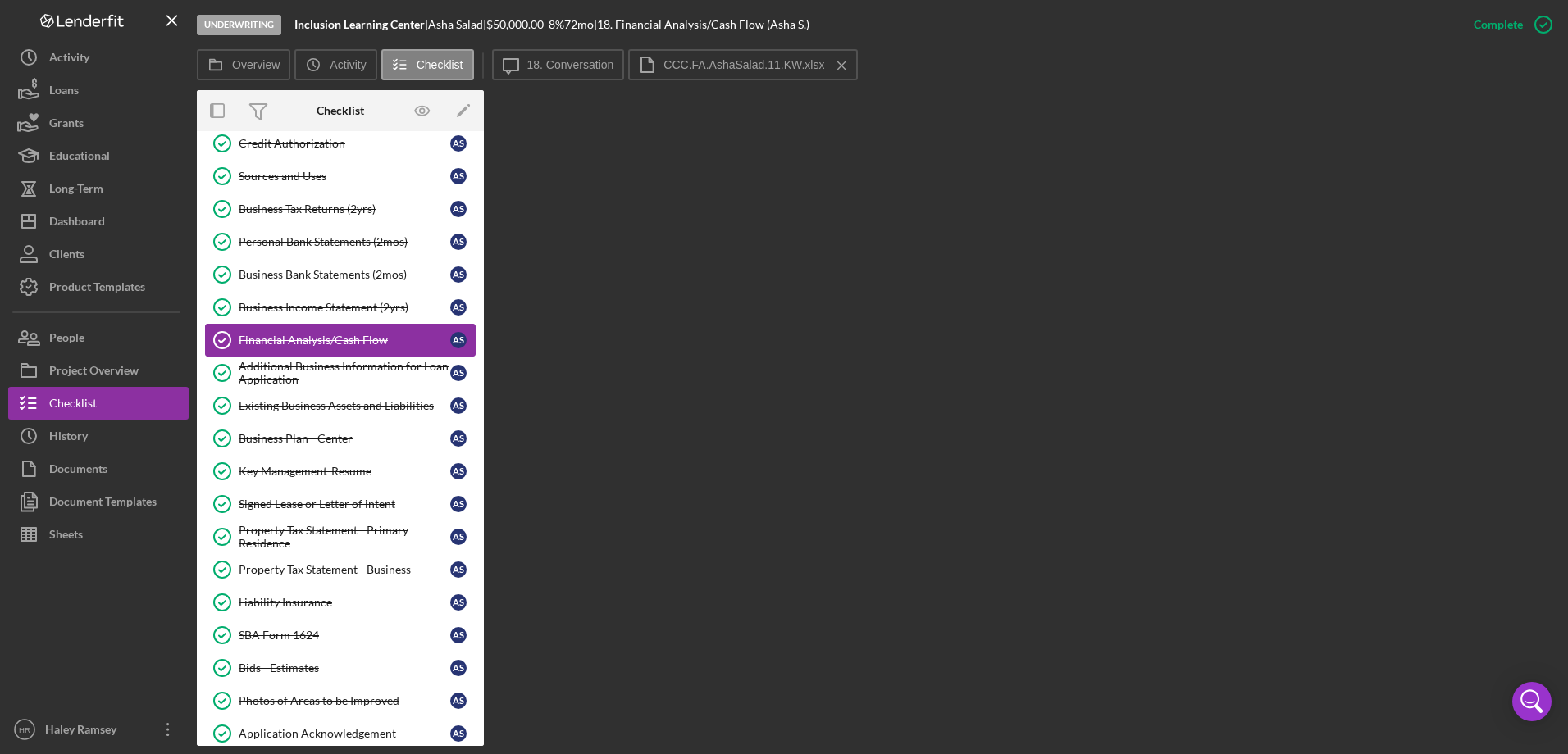 click on "Financial Analysis/Cash Flow" at bounding box center (344, 340) 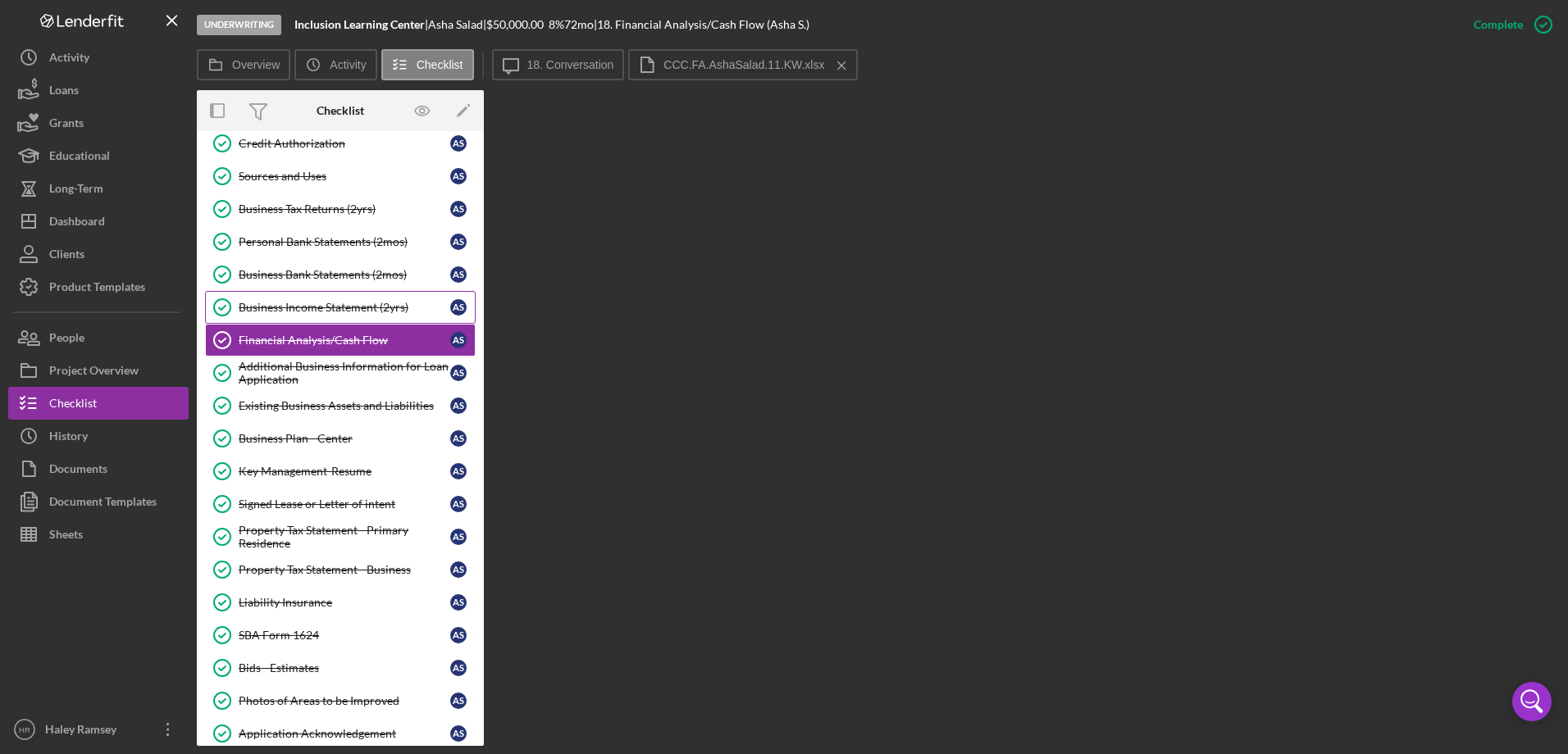 click on "Business Income Statement (2yrs)" at bounding box center [344, 307] 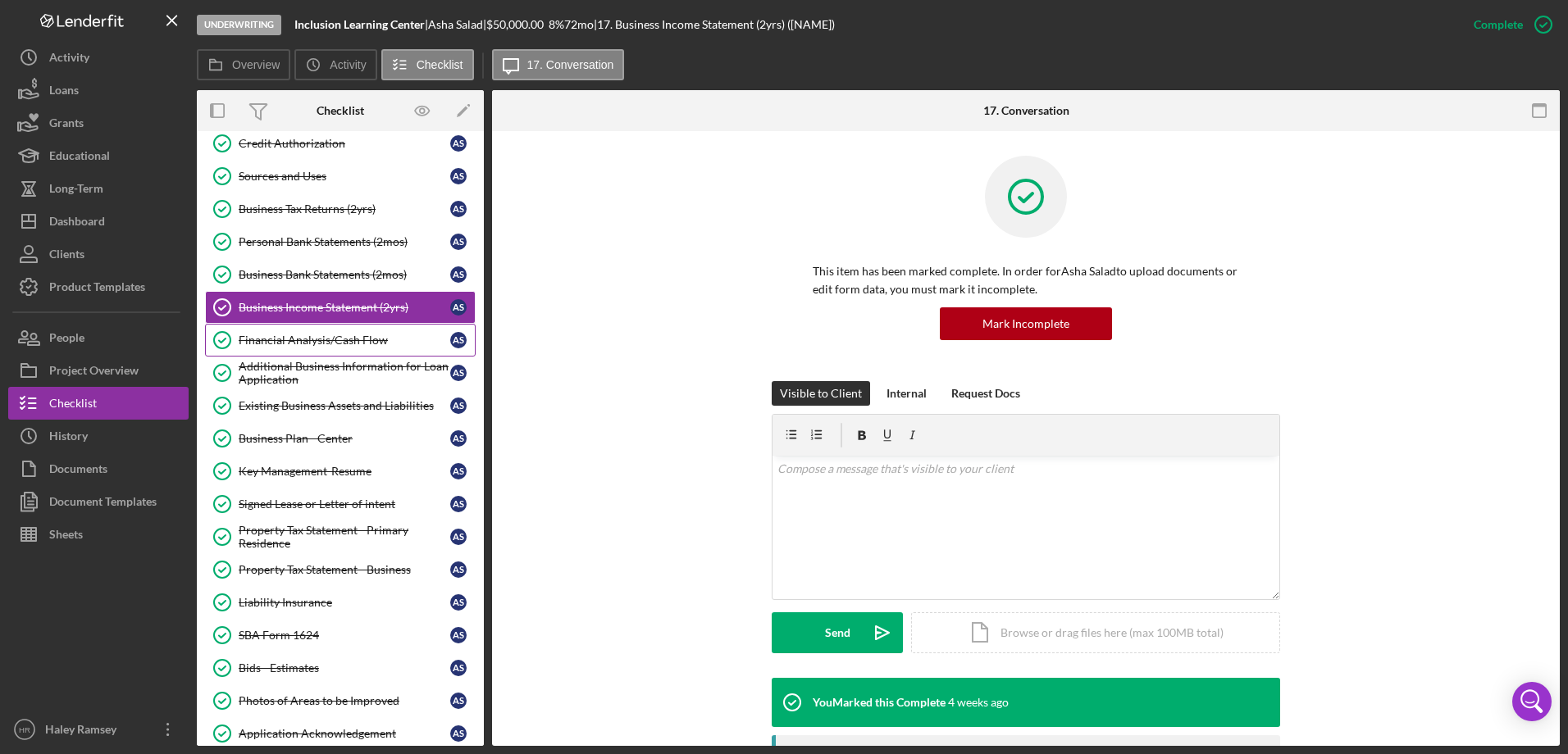 click on "Financial Analysis/Cash Flow Financial Analysis/Cash Flow A S" at bounding box center (340, 340) 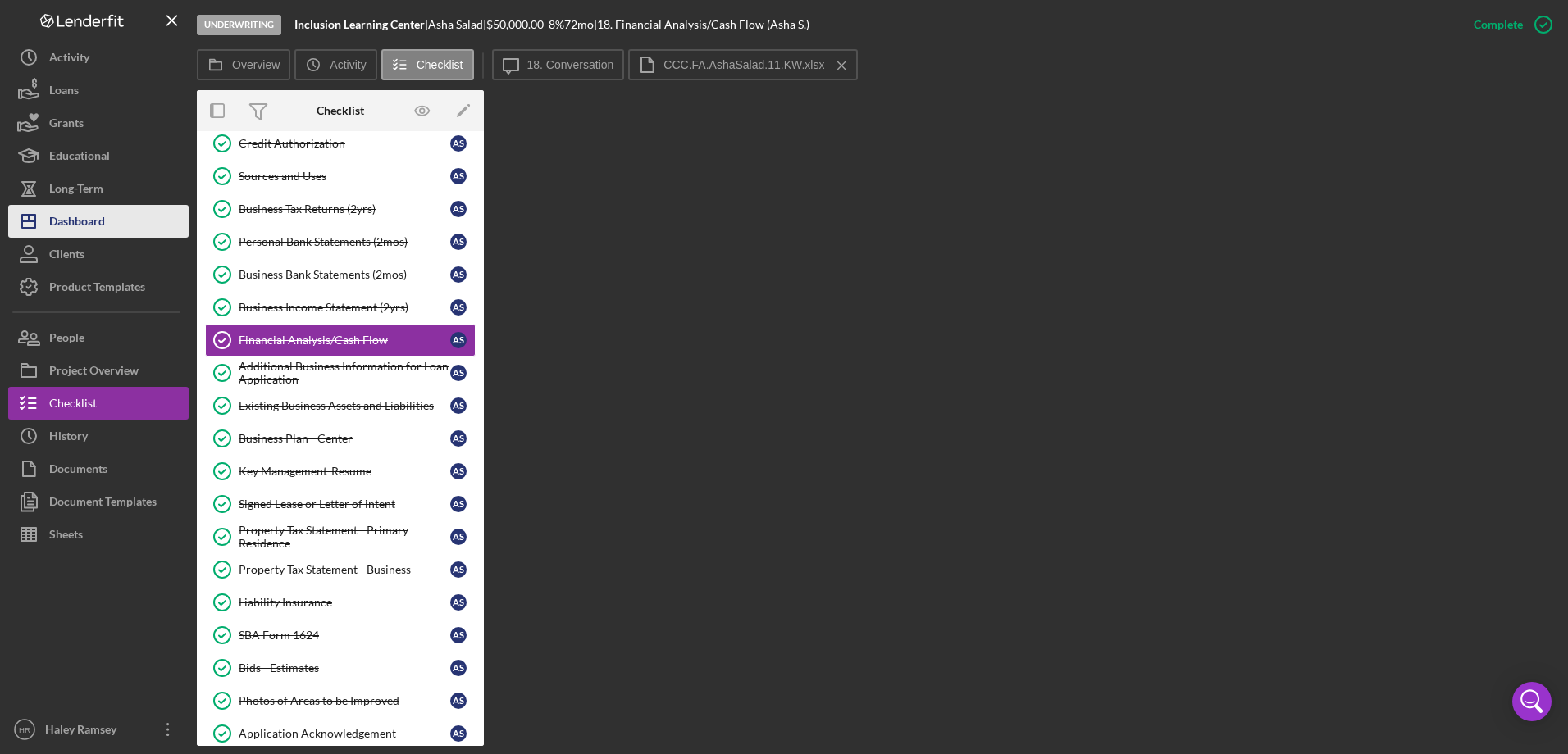 click on "Dashboard" at bounding box center [77, 223] 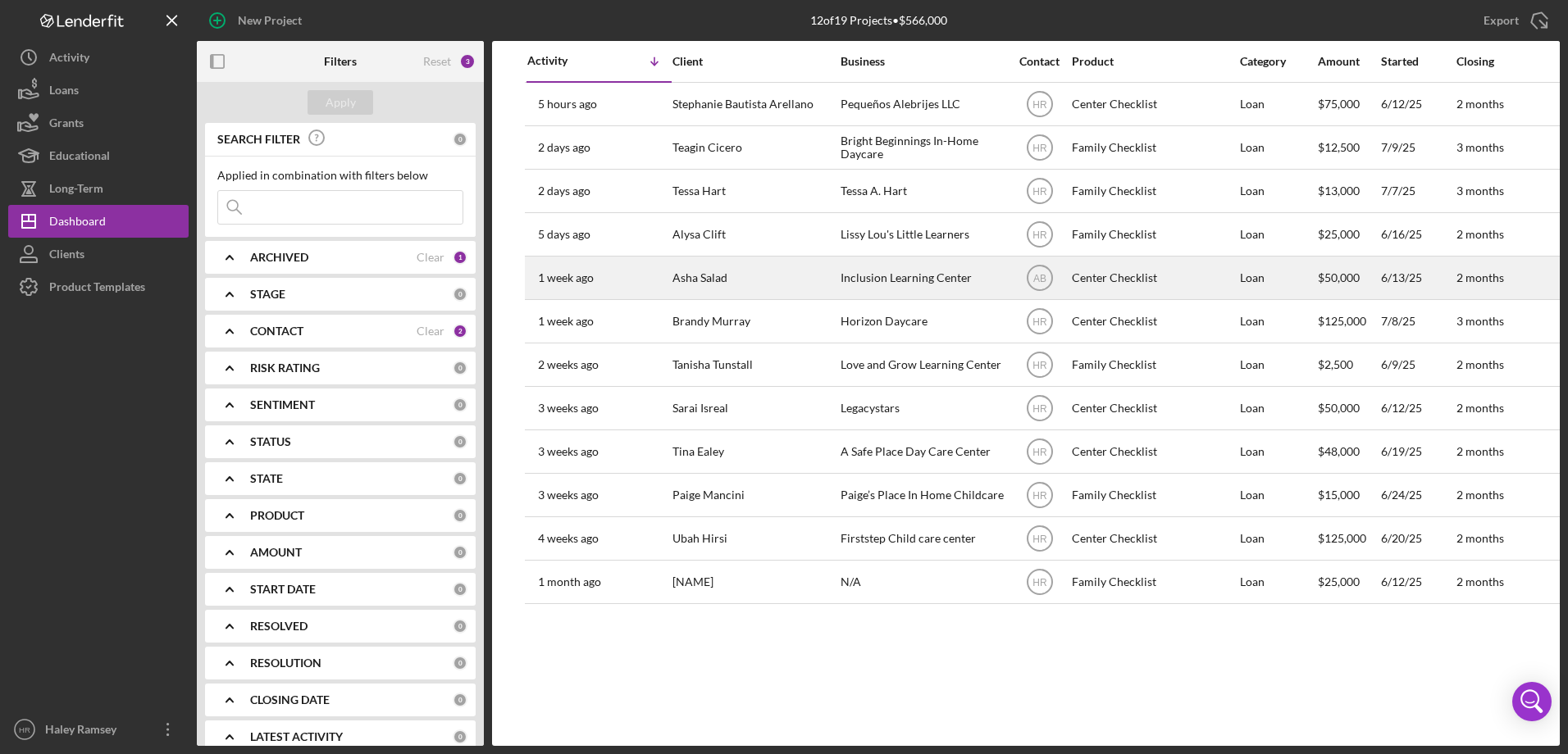 click on "Asha Salad" at bounding box center (754, 278) 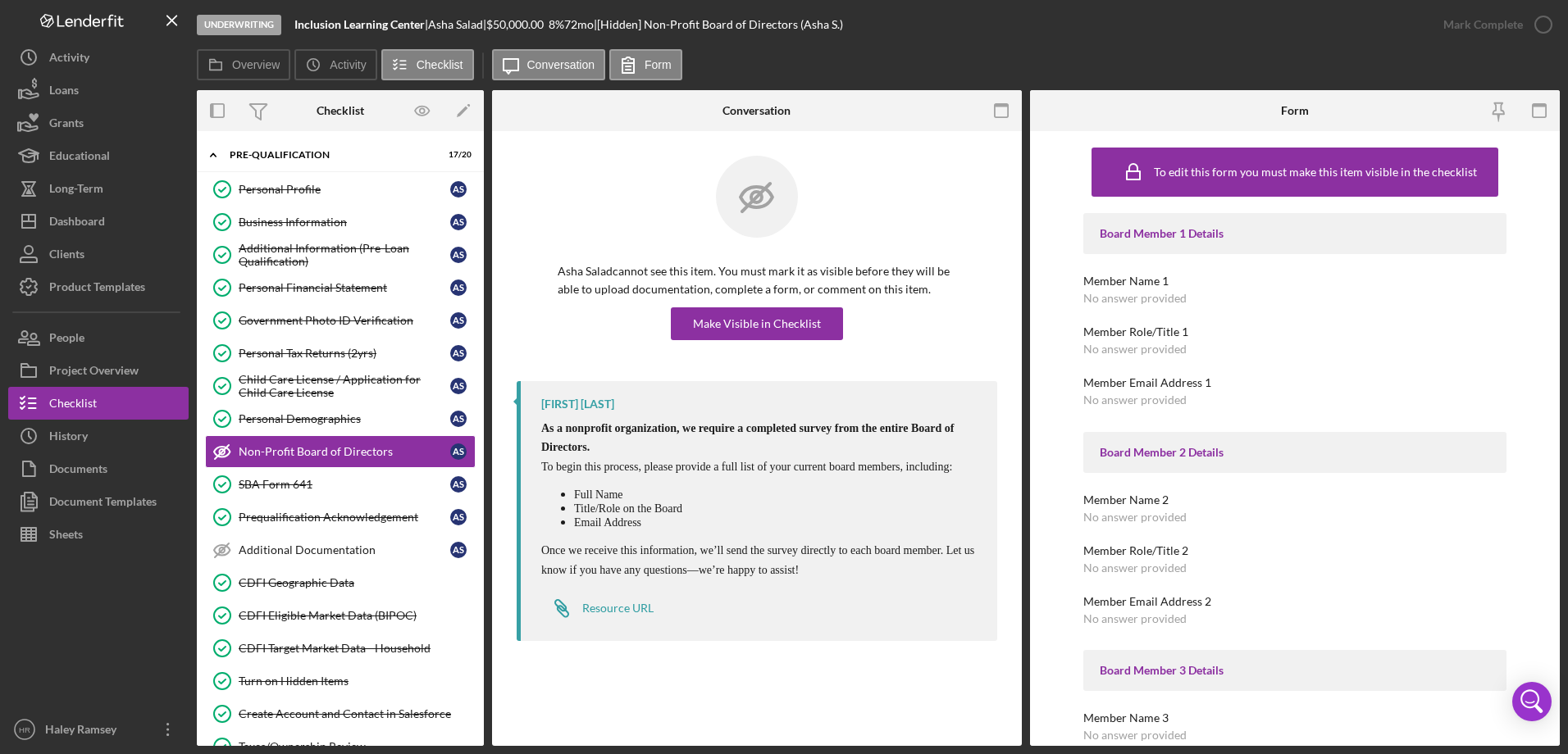 scroll, scrollTop: 13, scrollLeft: 0, axis: vertical 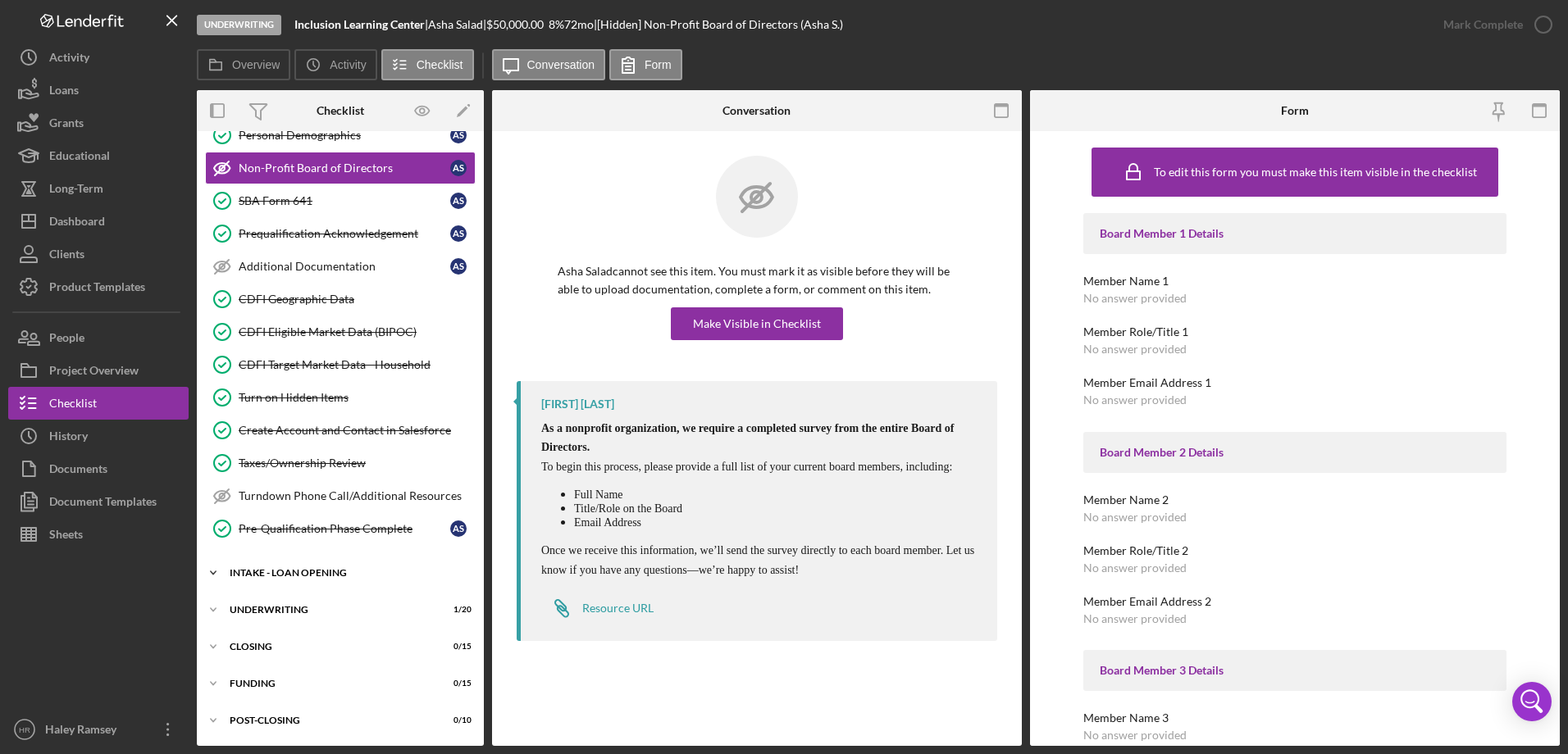 click on "INTAKE - LOAN OPENING" at bounding box center (346, 573) 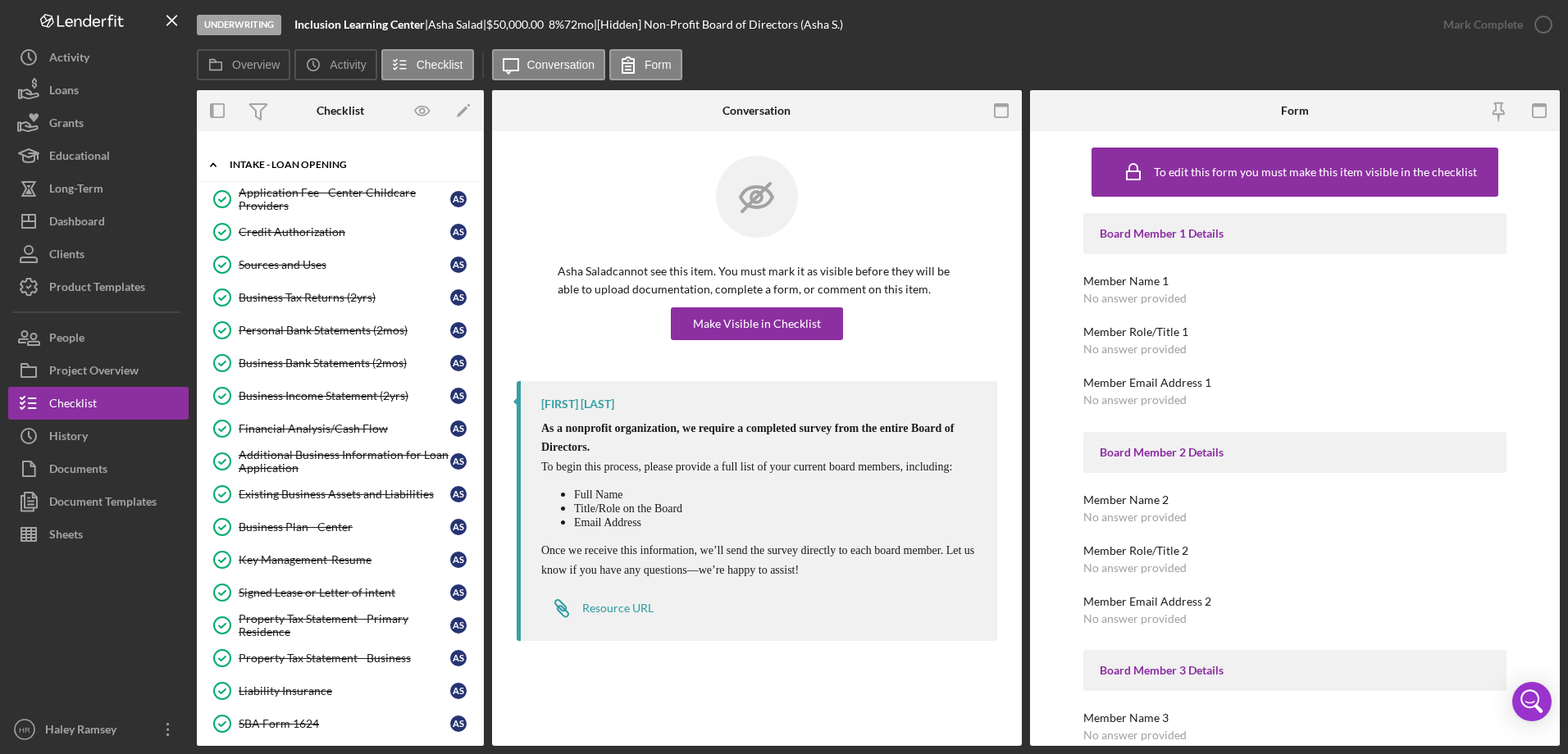 scroll, scrollTop: 693, scrollLeft: 0, axis: vertical 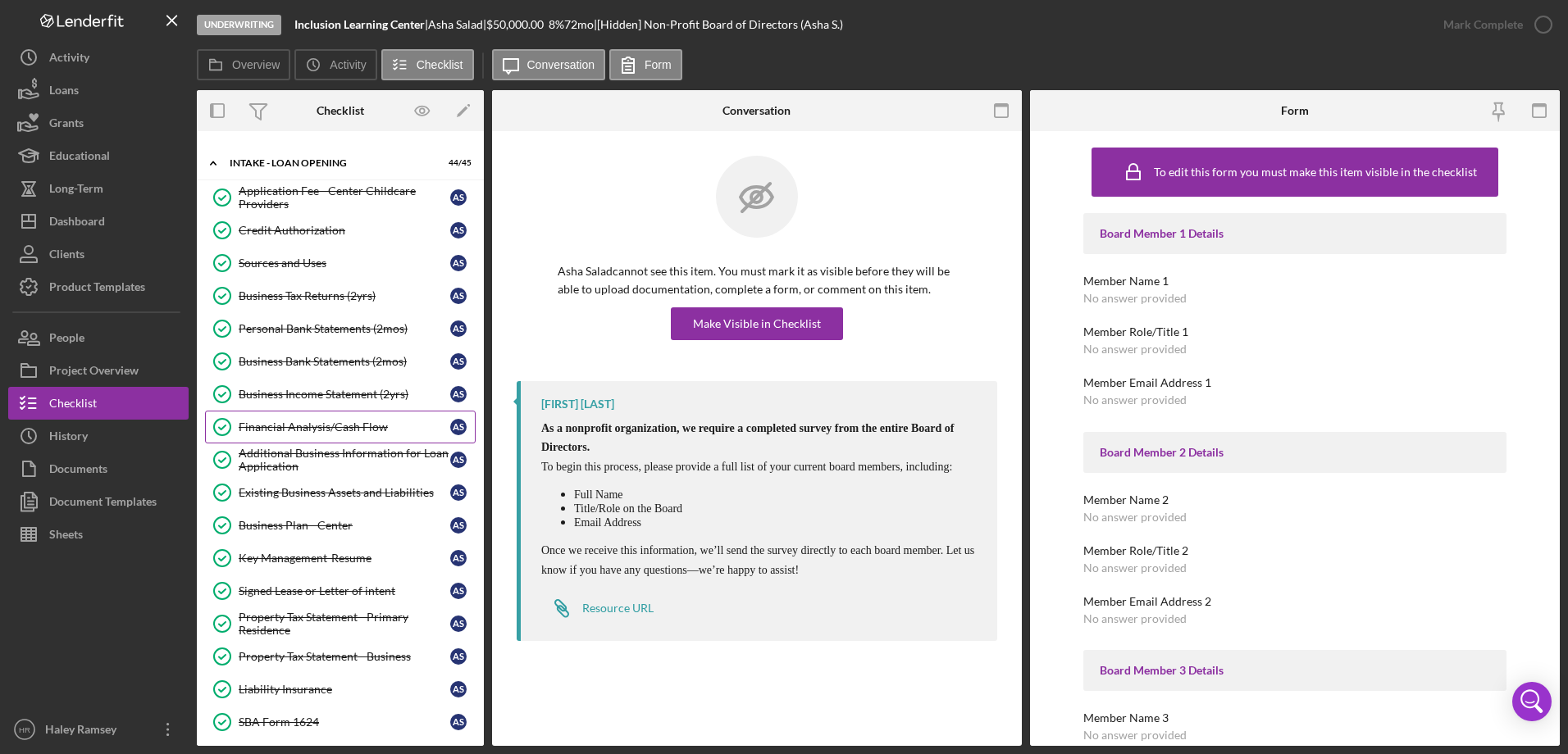 click on "Financial Analysis/Cash Flow" at bounding box center [344, 427] 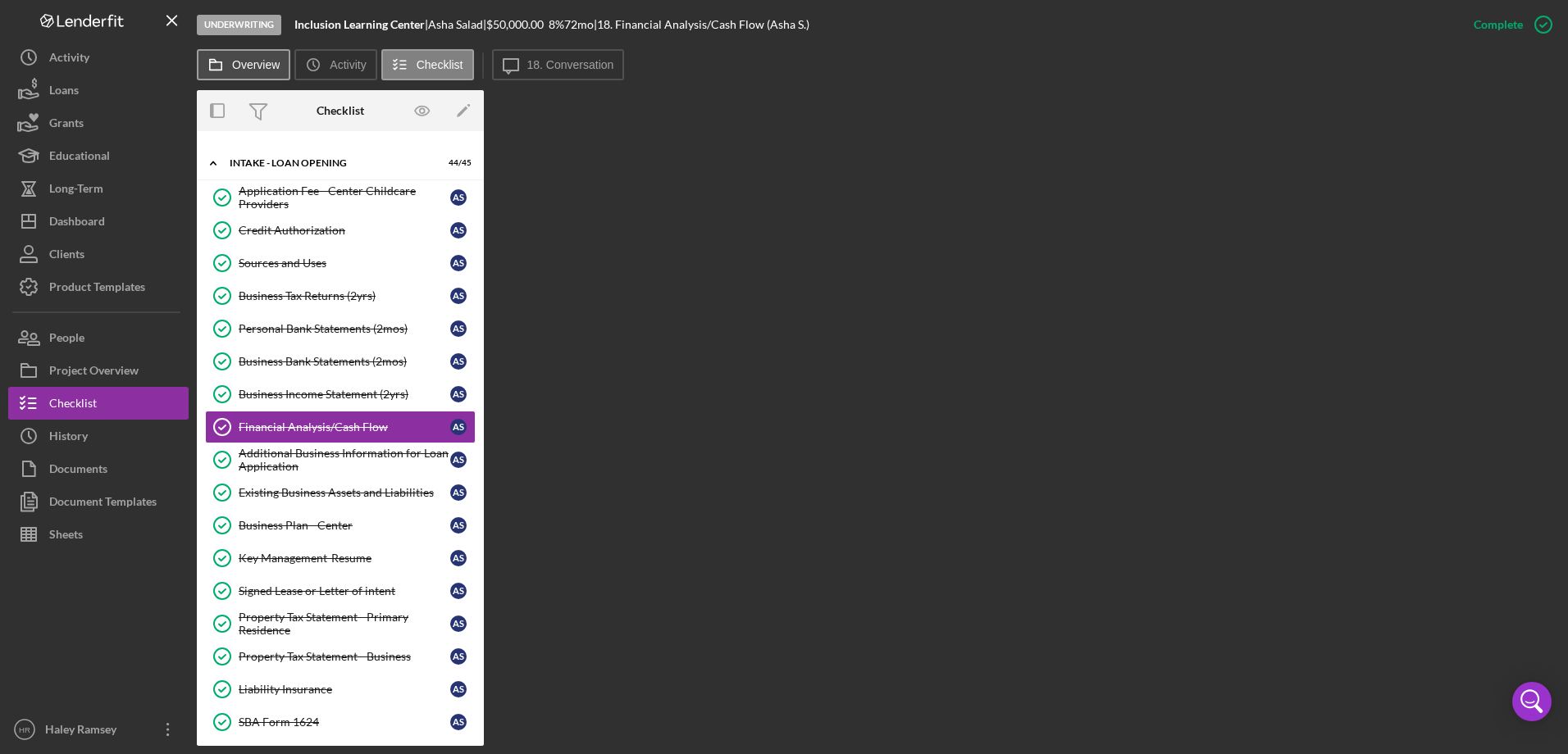 click on "Overview" at bounding box center (256, 65) 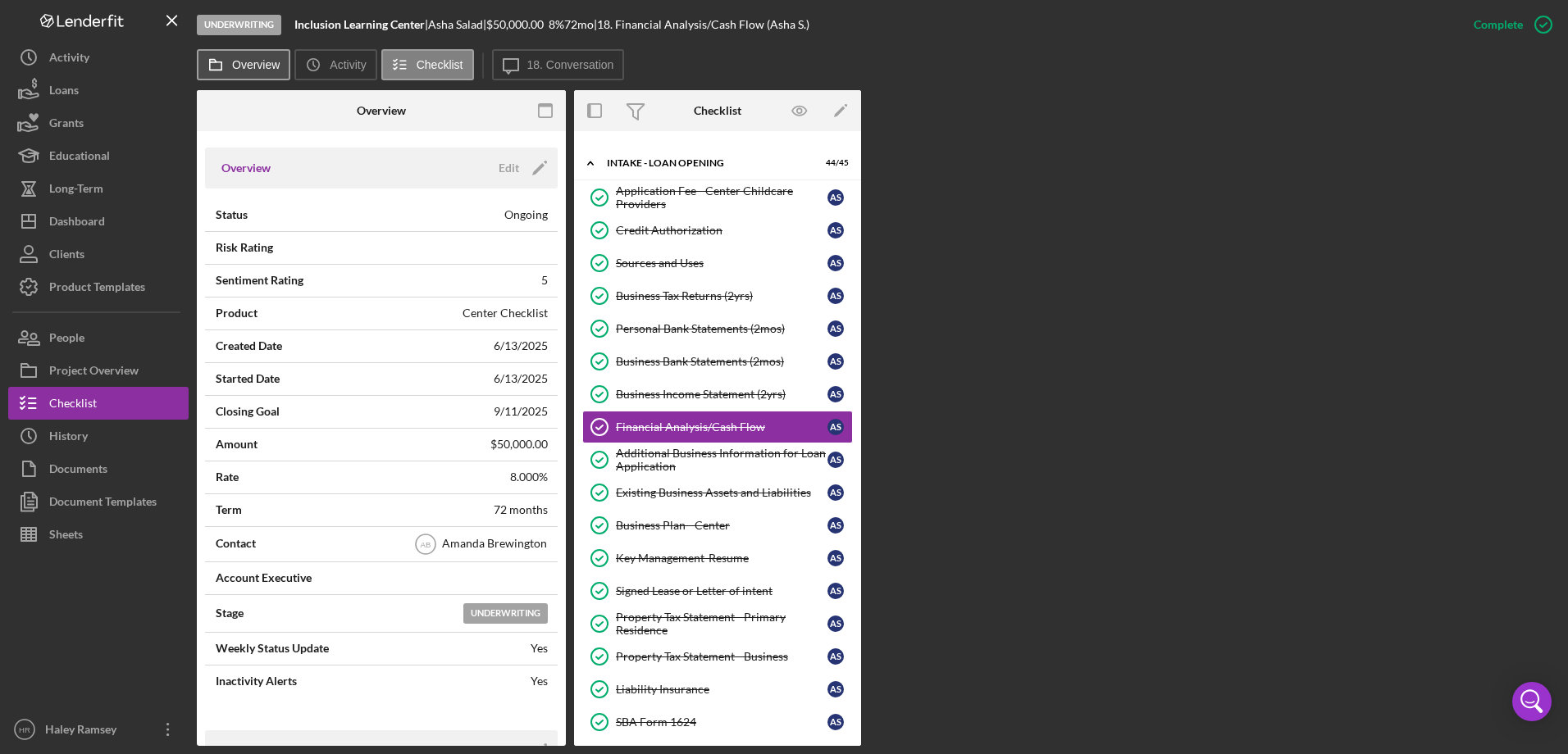 click on "Overview" at bounding box center (256, 65) 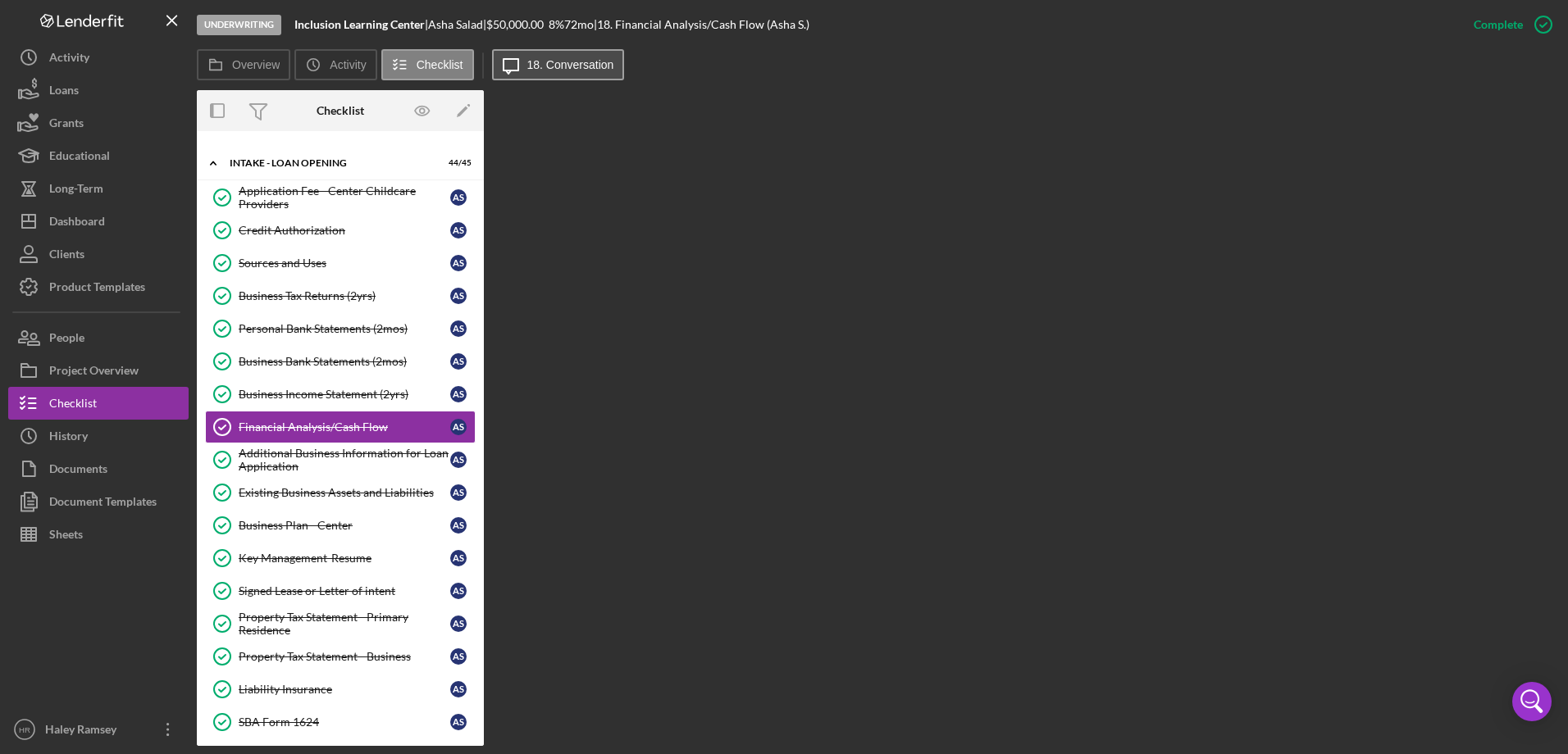 click on "Icon/Message 18. Conversation" at bounding box center (558, 65) 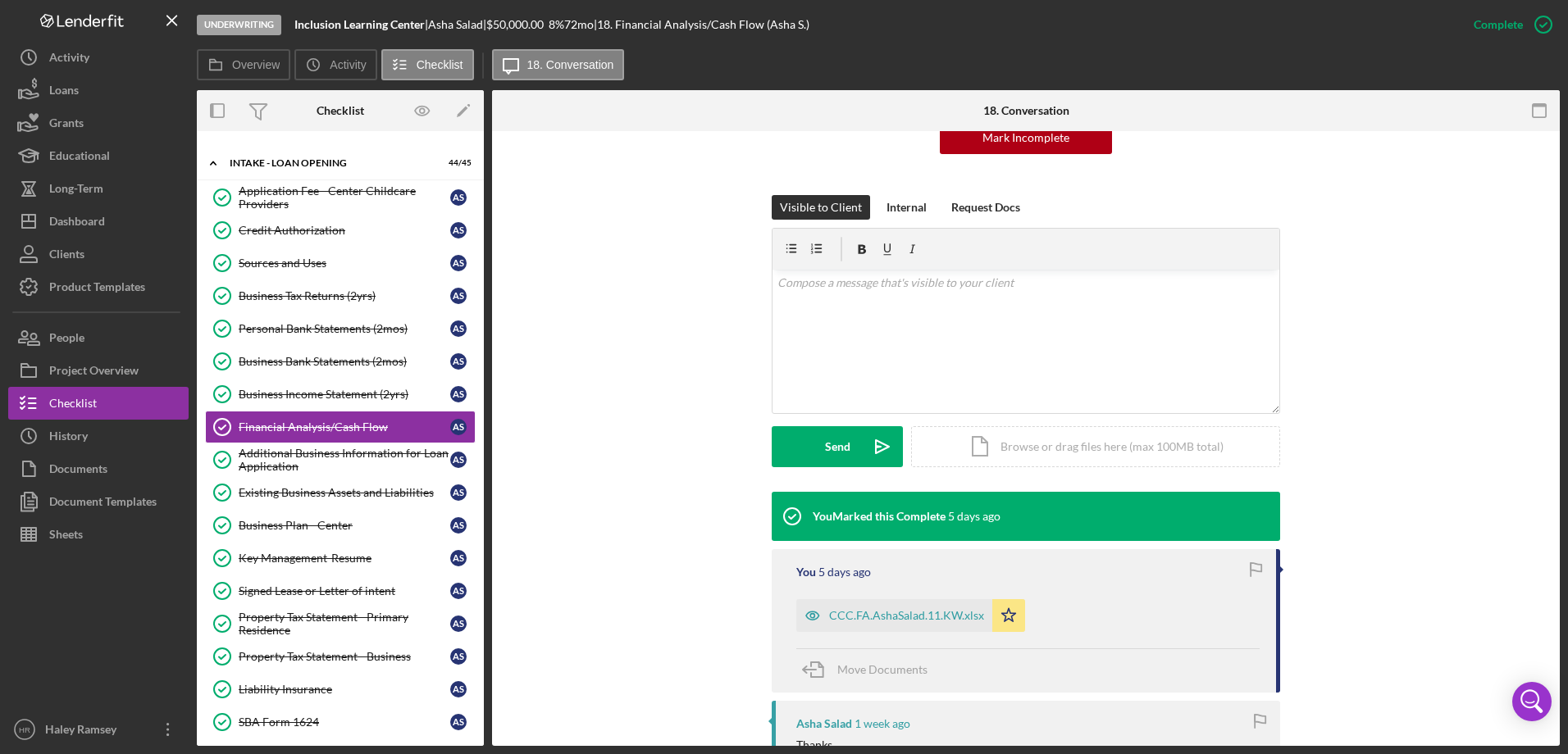 scroll, scrollTop: 328, scrollLeft: 0, axis: vertical 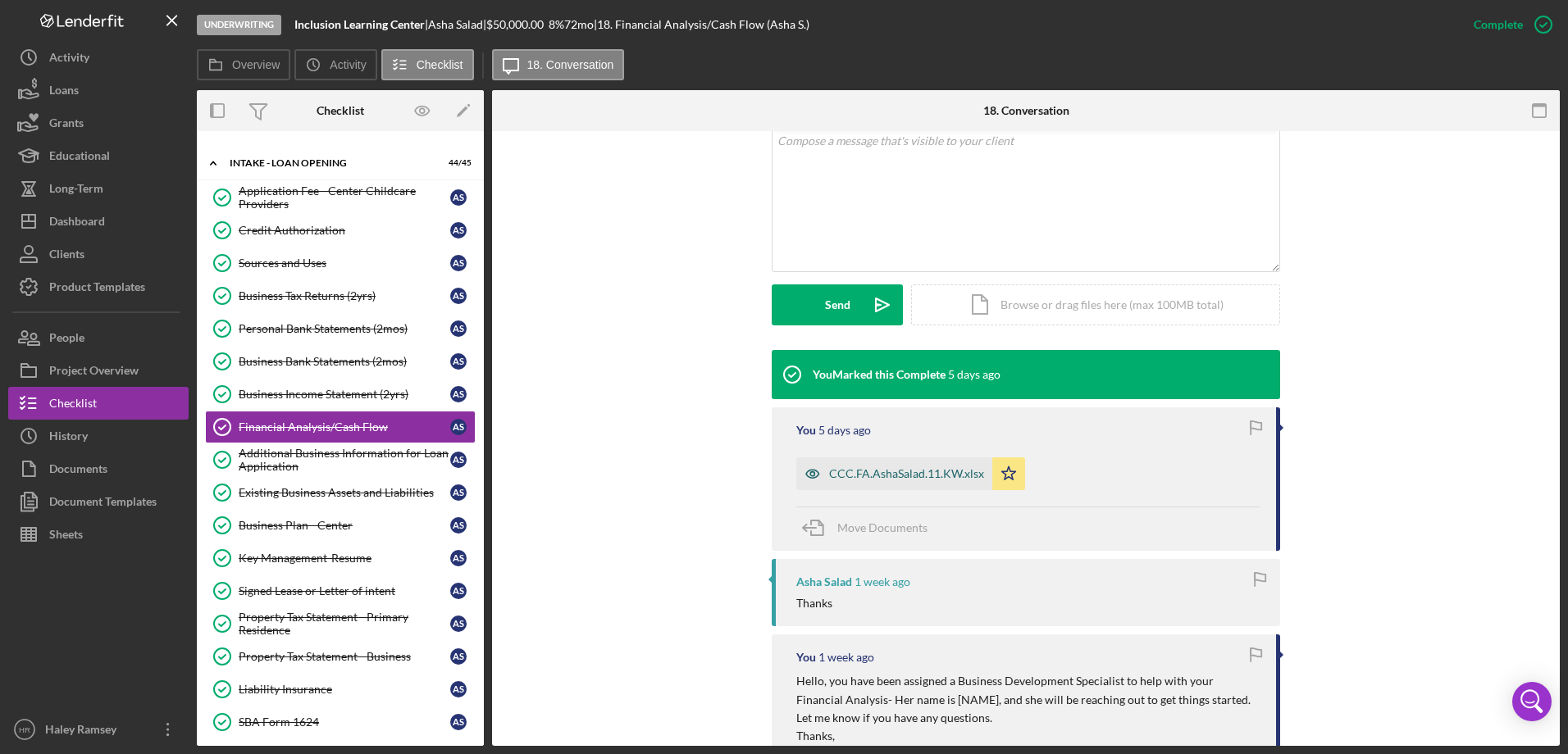 click on "CCC.FA.AshaSalad.11.KW.xlsx" at bounding box center [906, 474] 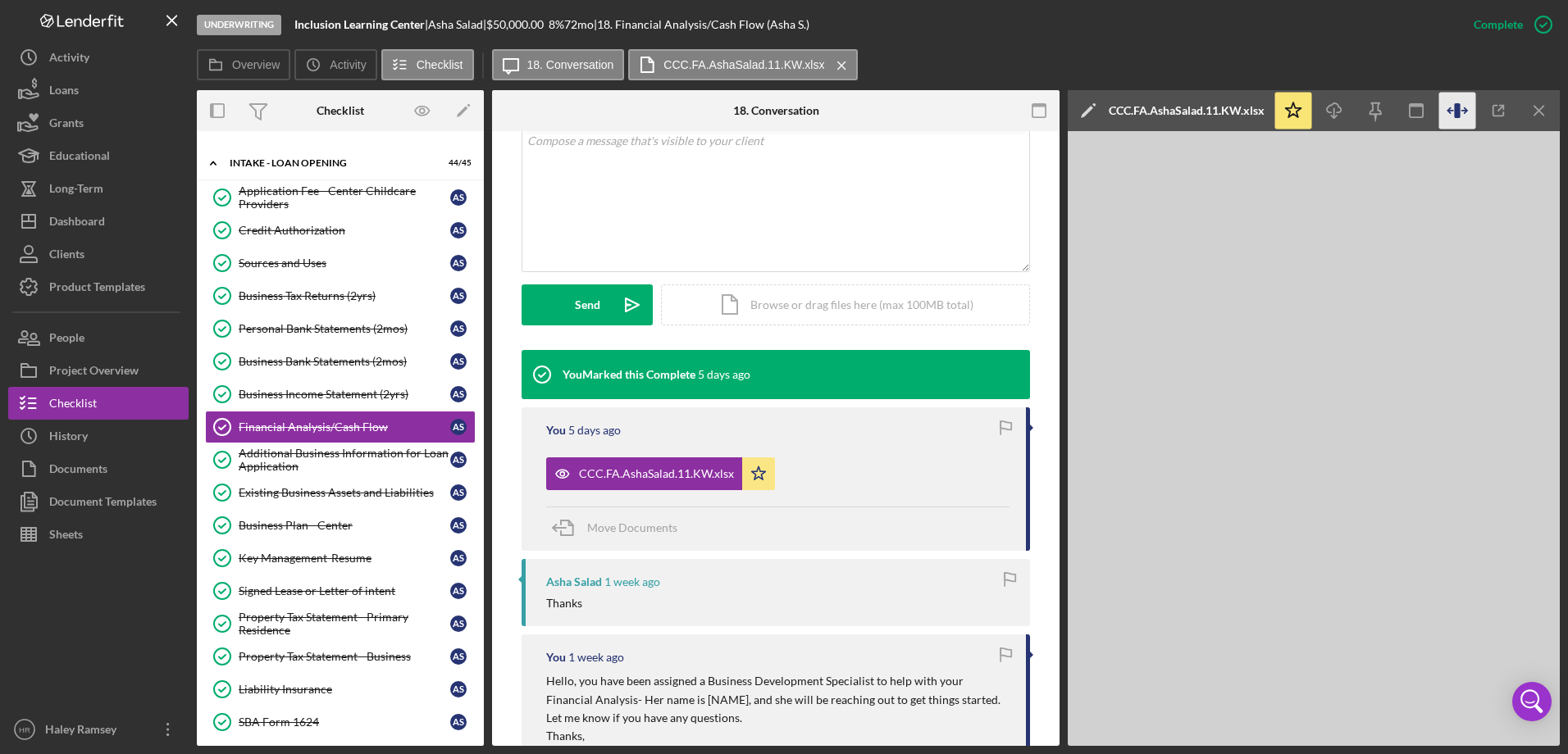 click 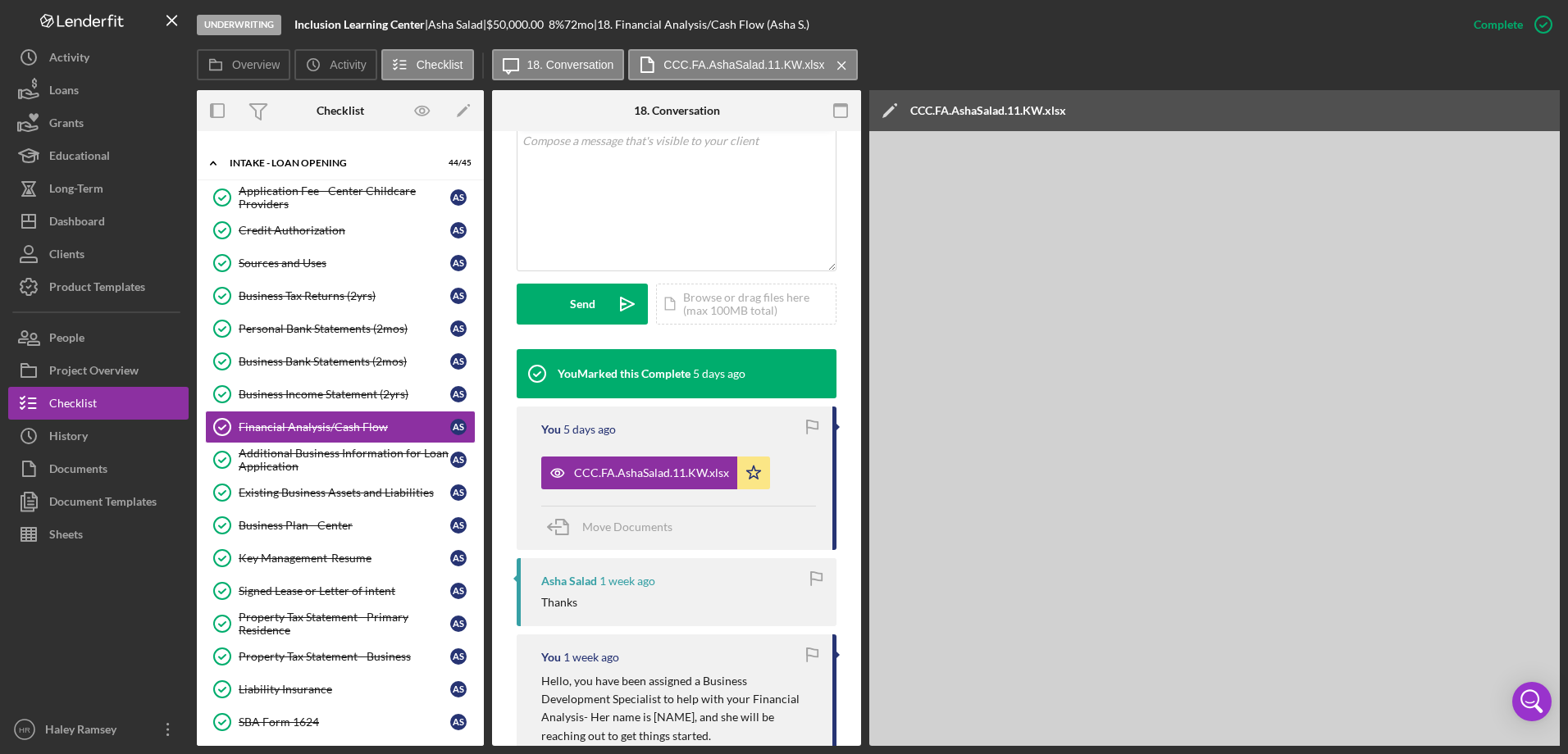 click on "Underwriting Inclusion Learning Center | [NAME] | $50,000.00 8 % 72 mo | 18. Financial Analysis/Cash Flow ([NAME]) Complete Mark Incomplete Overview Icon/History Activity Checklist Icon/Message 18. Conversation CCC.FA.[NAME].11.KW.xlsx Icon/Menu Close Overview Overview Edit Icon/Edit Status Ongoing Risk Rating Sentiment Rating 5 Product Center Checklist Created Date 6/13/2025 Started Date 6/13/2025 Closing Goal 9/11/2025 Amount $50,000.00 Rate 8.000% Term 72 months Contact Icon/User Photo AB [NAME] Account Executive Stage Underwriting Weekly Status Update Yes Inactivity Alerts Yes Key Ratios Edit Icon/Edit DSCR Collateral Coverage DTI LTV Global DSCR Global Collateral Coverage Global DTI NOI Recommendation Edit Icon/Edit Payment Type Rate Term Amount Down Payment Closing Fee Include closing fee in amount financed? No Origination Fee Include origination fee in amount financed? No Amount Financed Closing Date First Payment Date Maturity Date Resolution /" at bounding box center [784, 377] 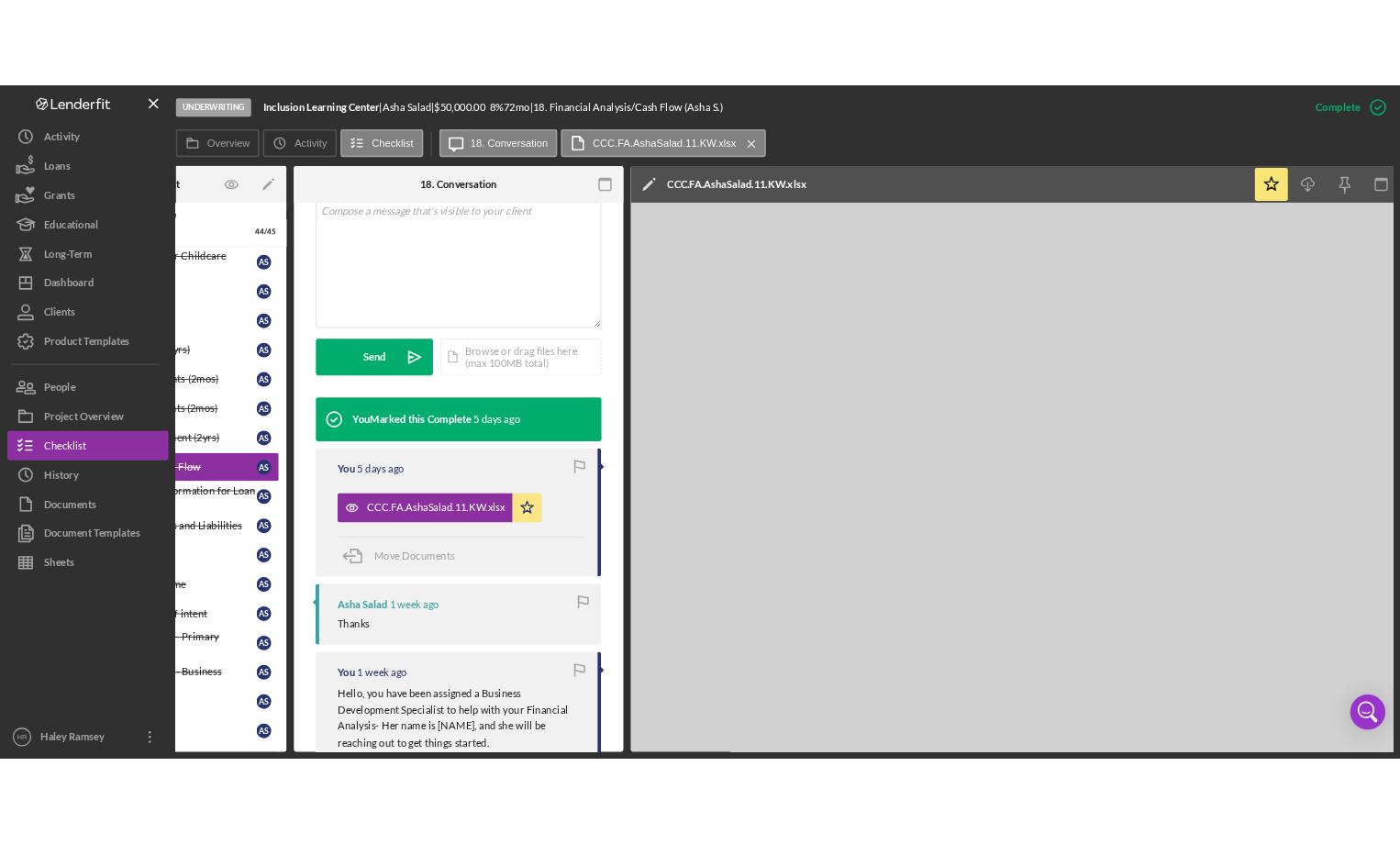 scroll, scrollTop: 0, scrollLeft: 328, axis: horizontal 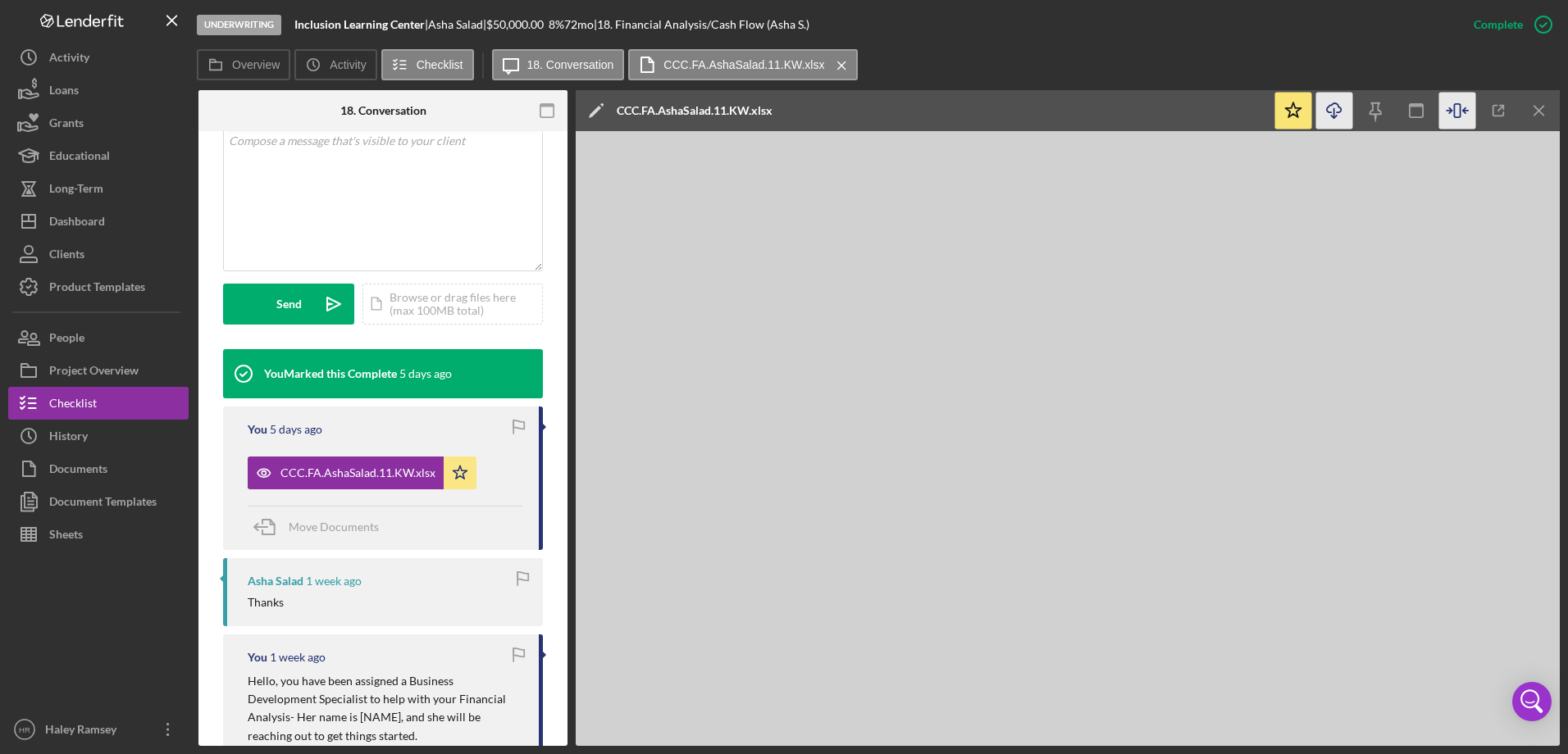 click 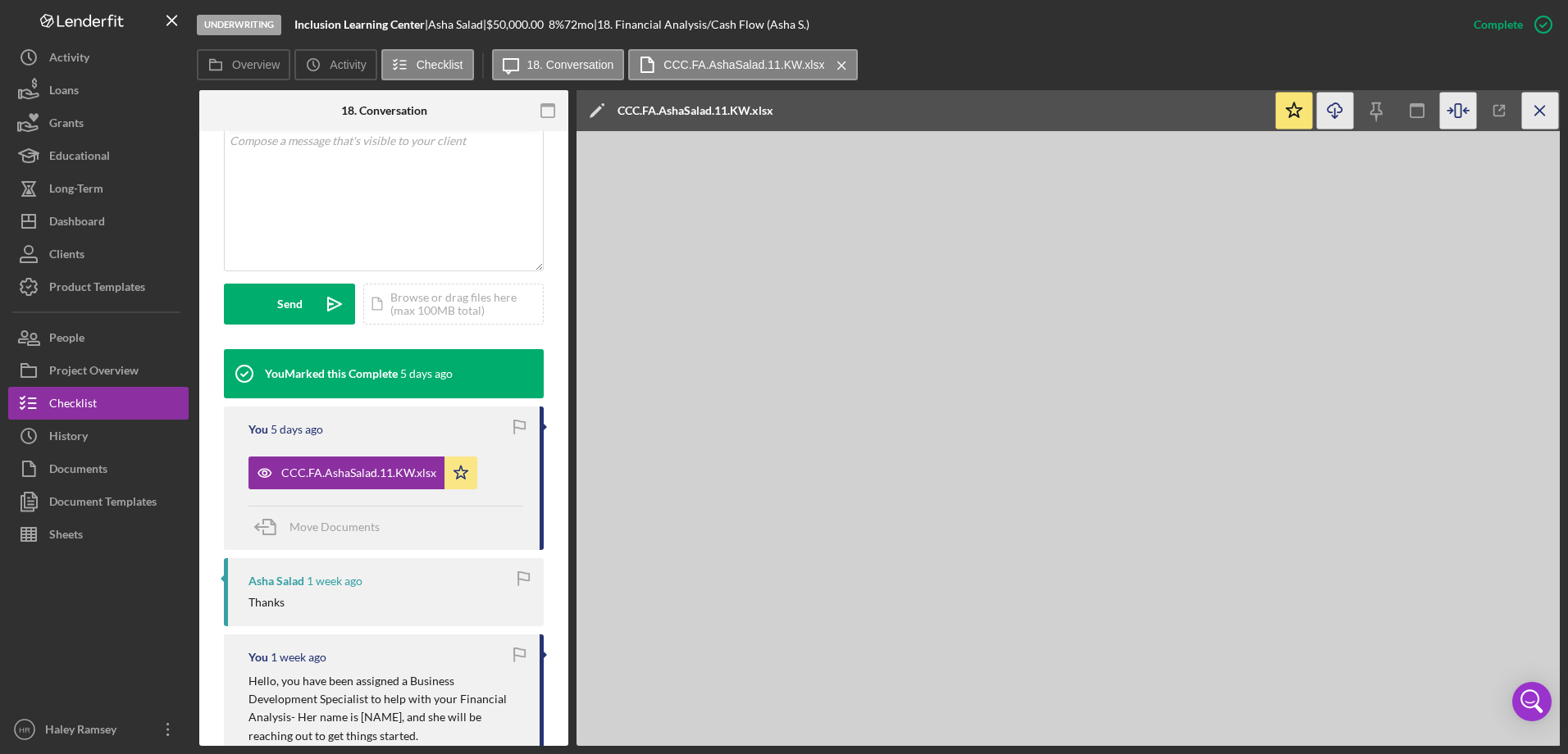 click on "Icon/Menu Close" 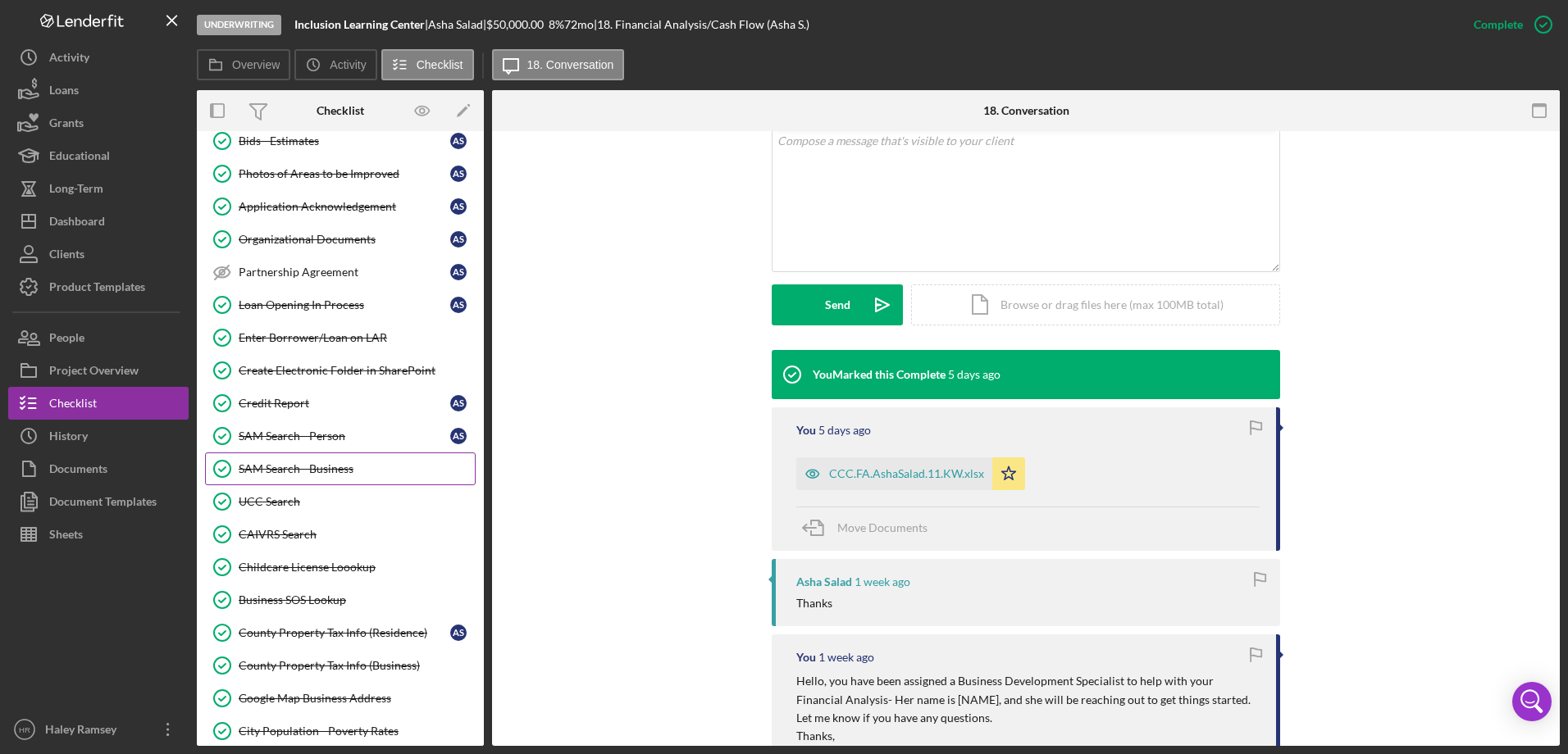 scroll, scrollTop: 1267, scrollLeft: 0, axis: vertical 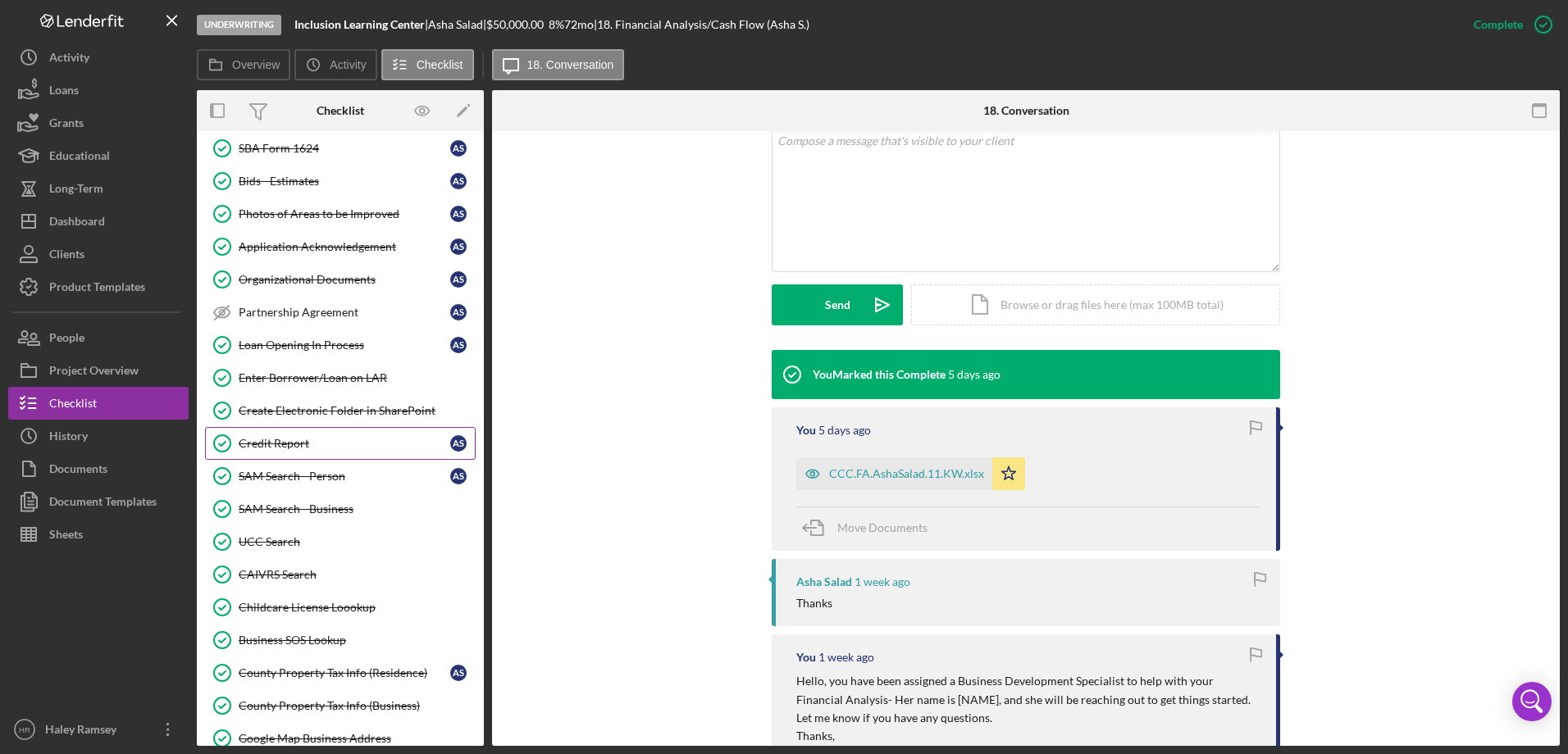 click on "Credit Report" at bounding box center [344, 443] 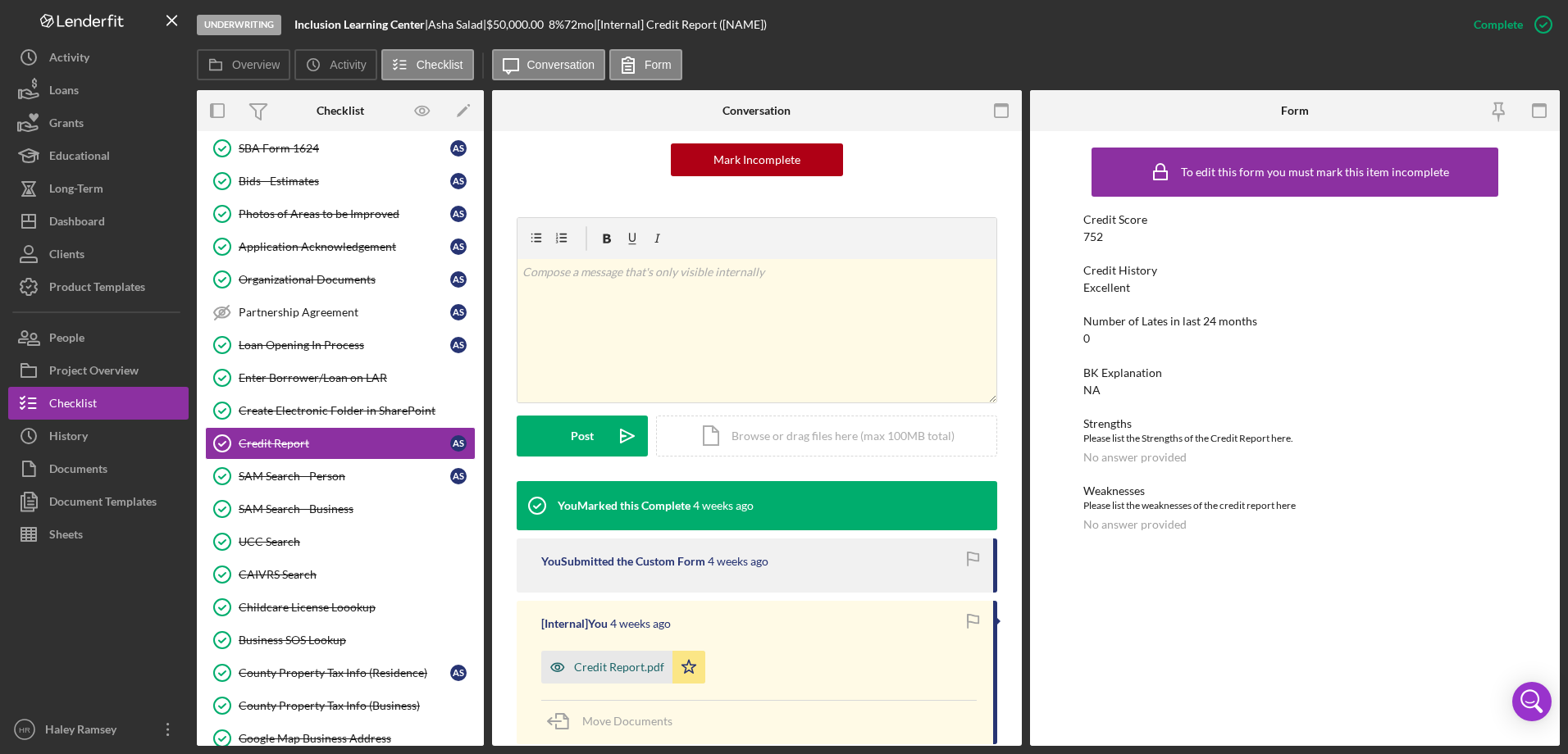 click on "Credit Report.pdf" at bounding box center (619, 667) 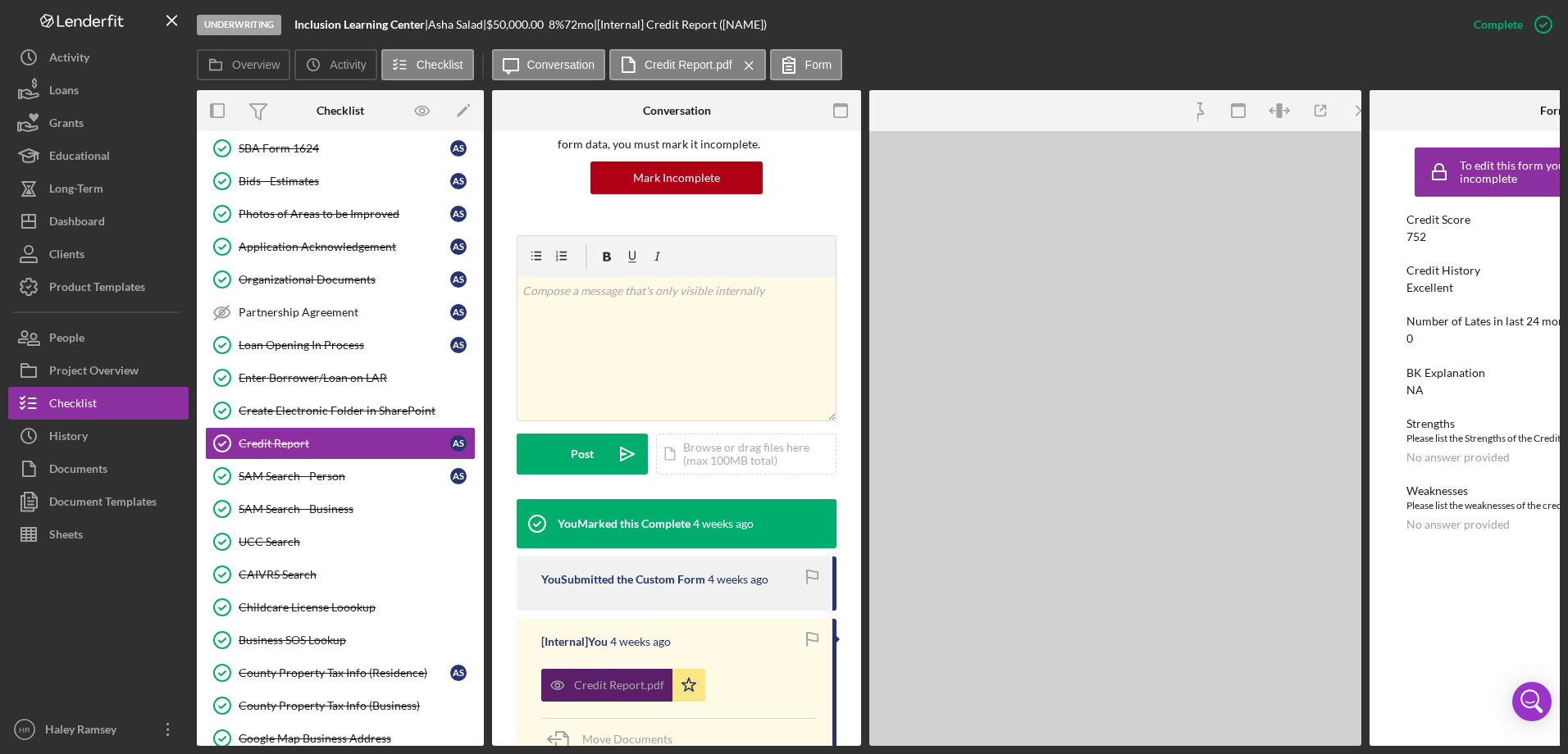 scroll, scrollTop: 182, scrollLeft: 0, axis: vertical 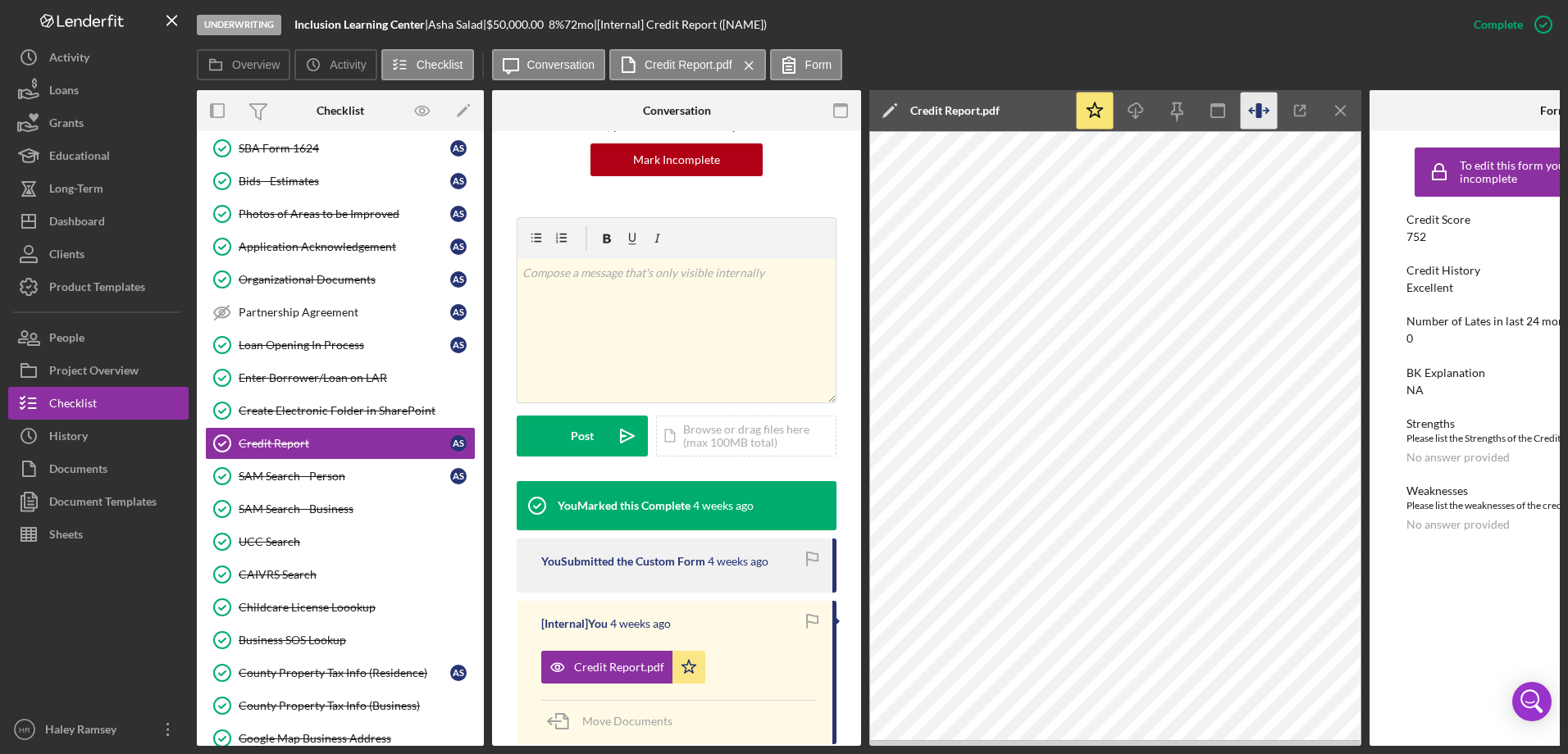 click 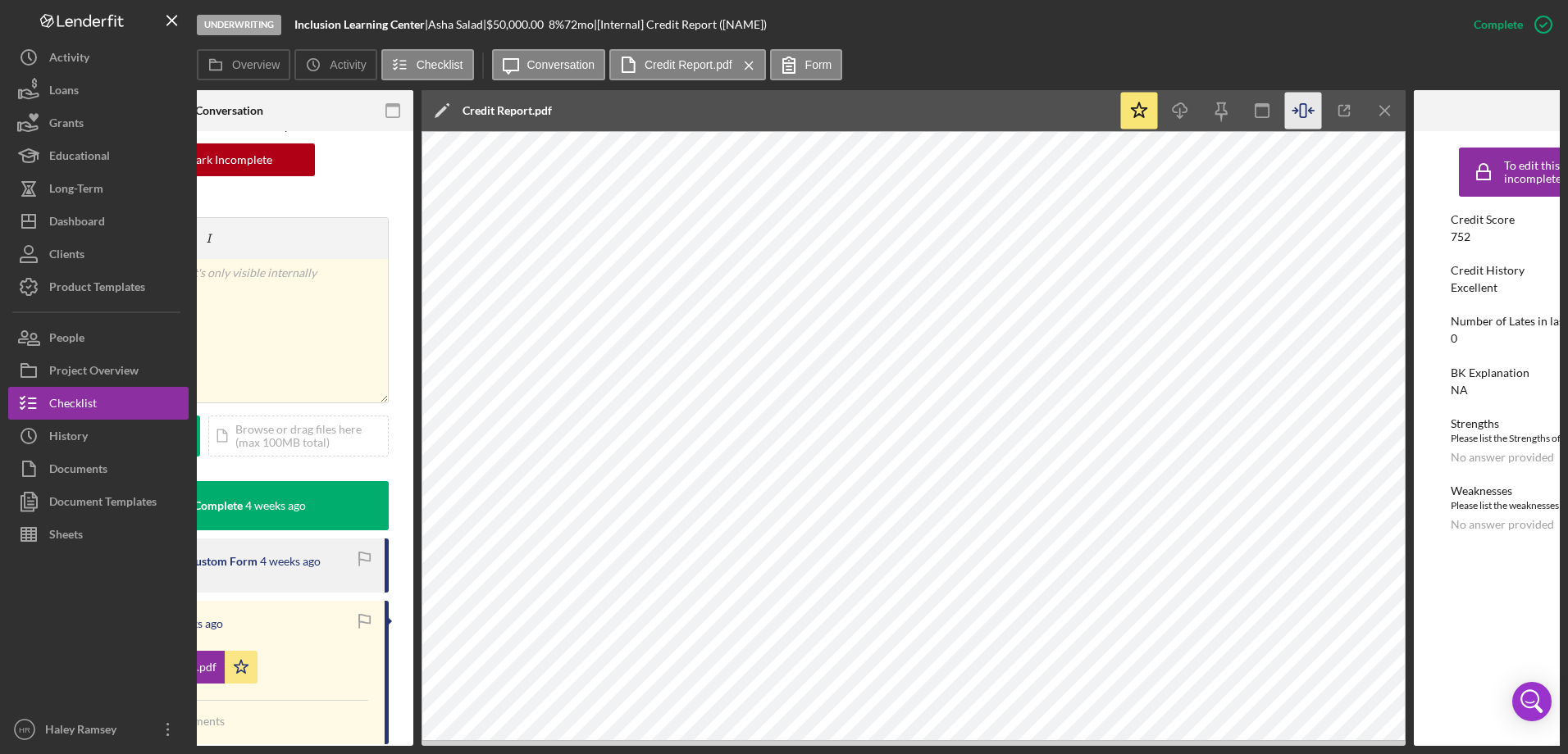 scroll, scrollTop: 0, scrollLeft: 449, axis: horizontal 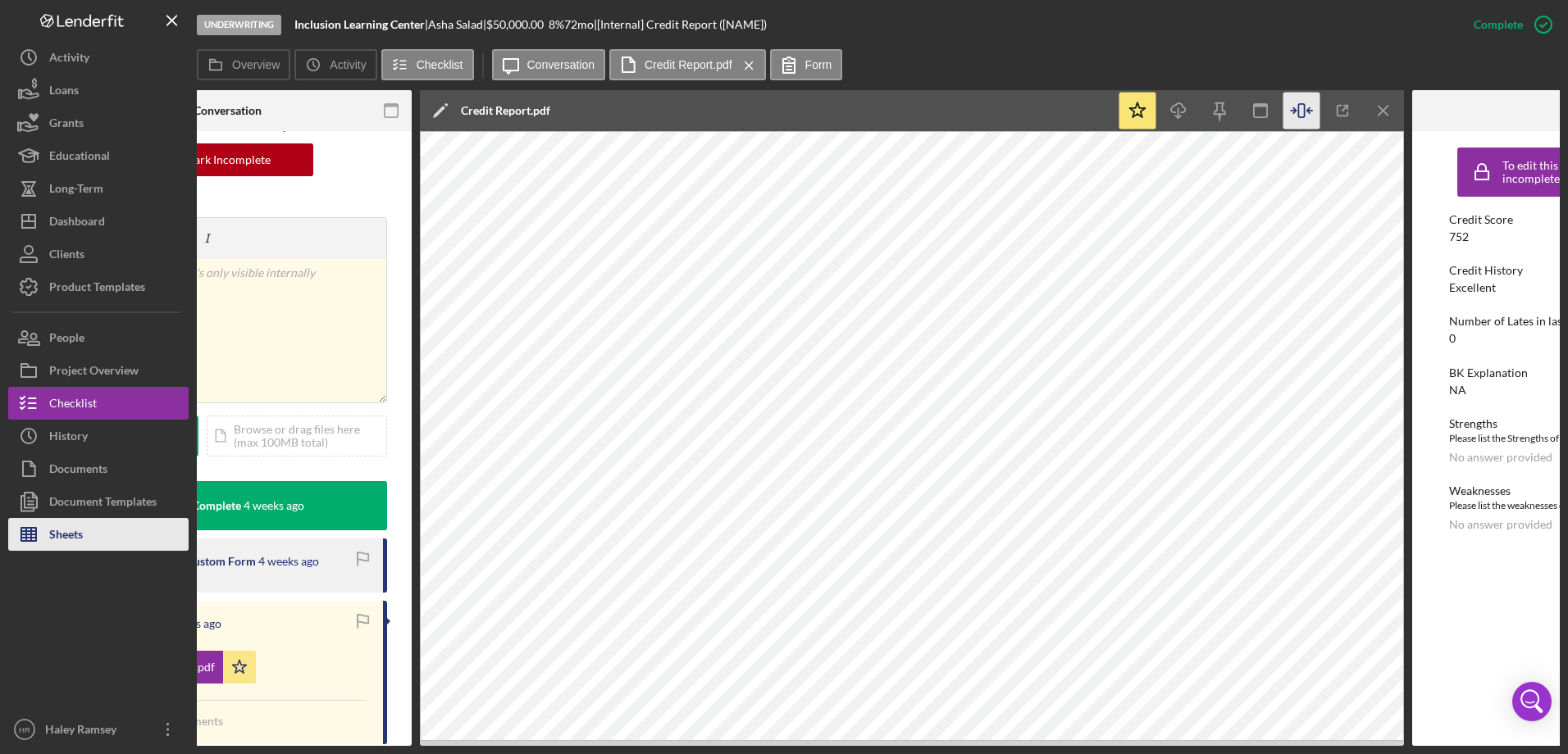 click on "Sheets" at bounding box center (66, 536) 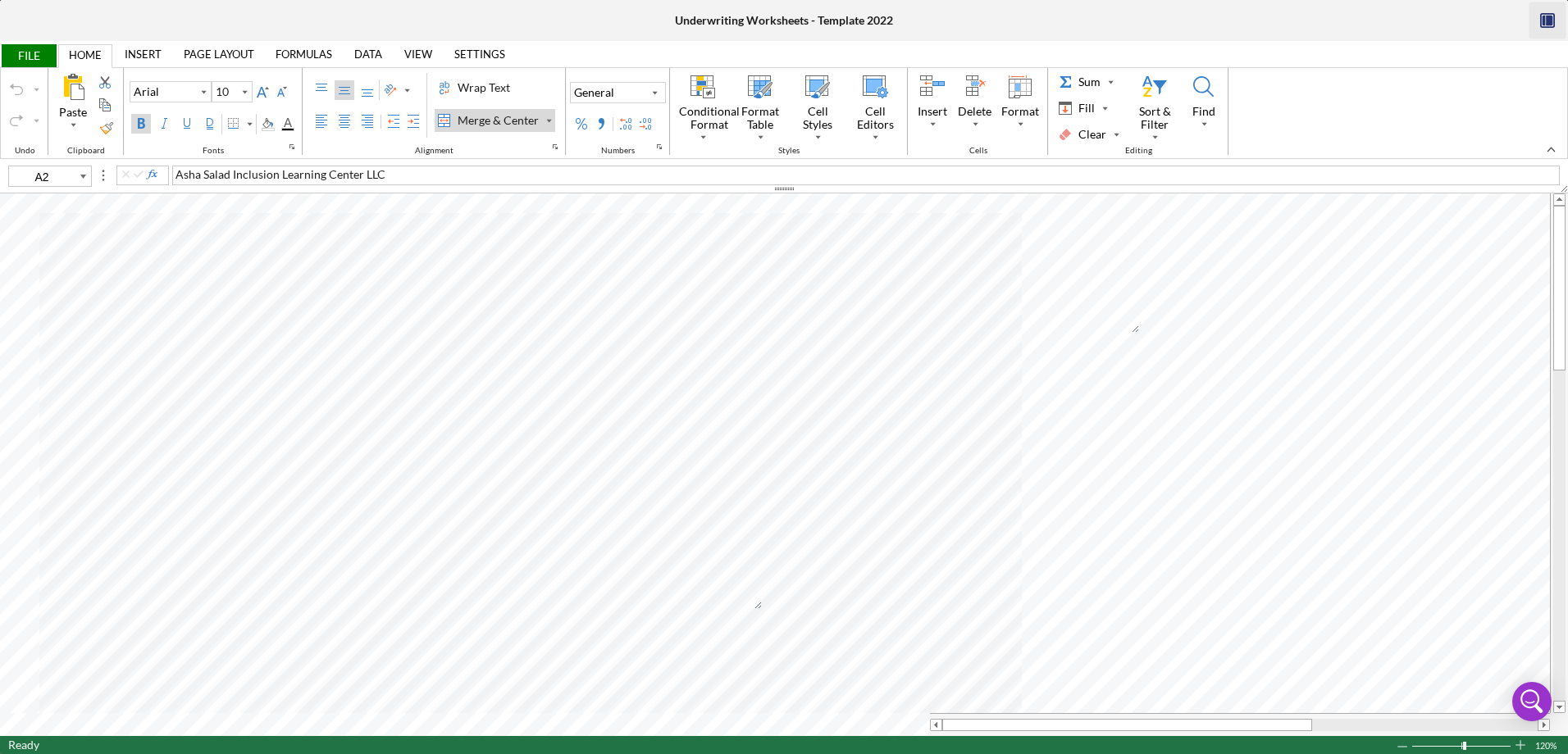 click 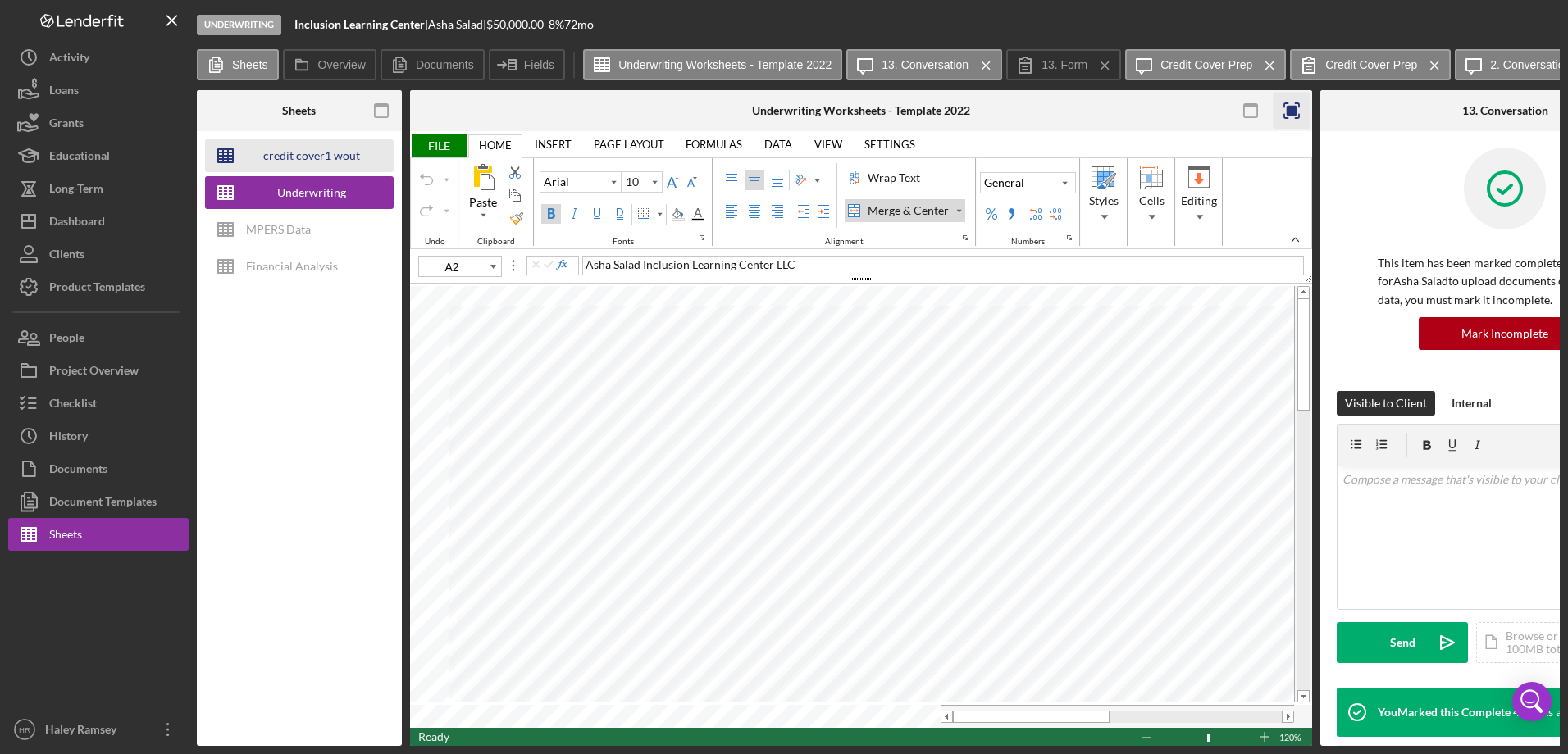 click on "credit cover1 wout restrictions" at bounding box center [312, 156] 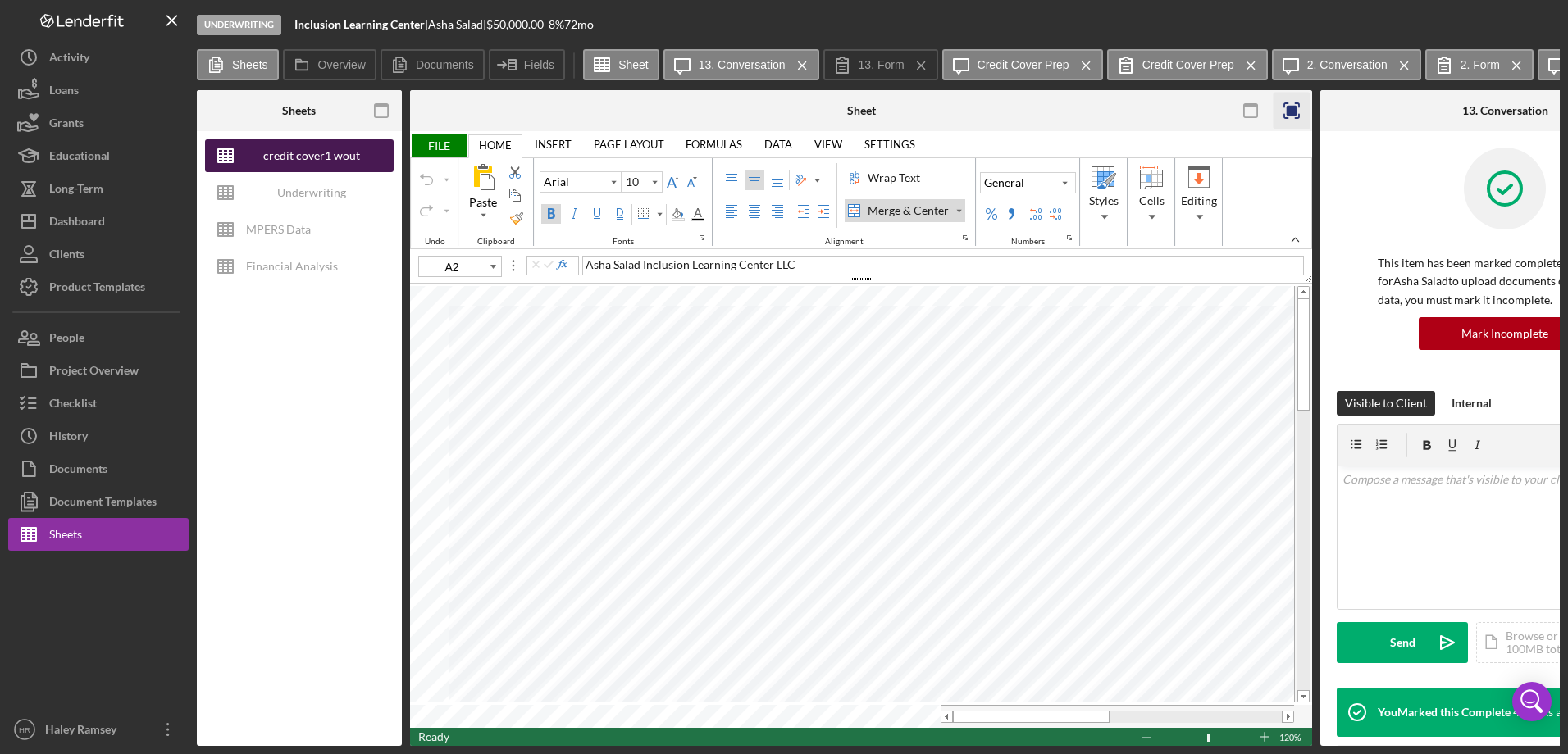 type on "11" 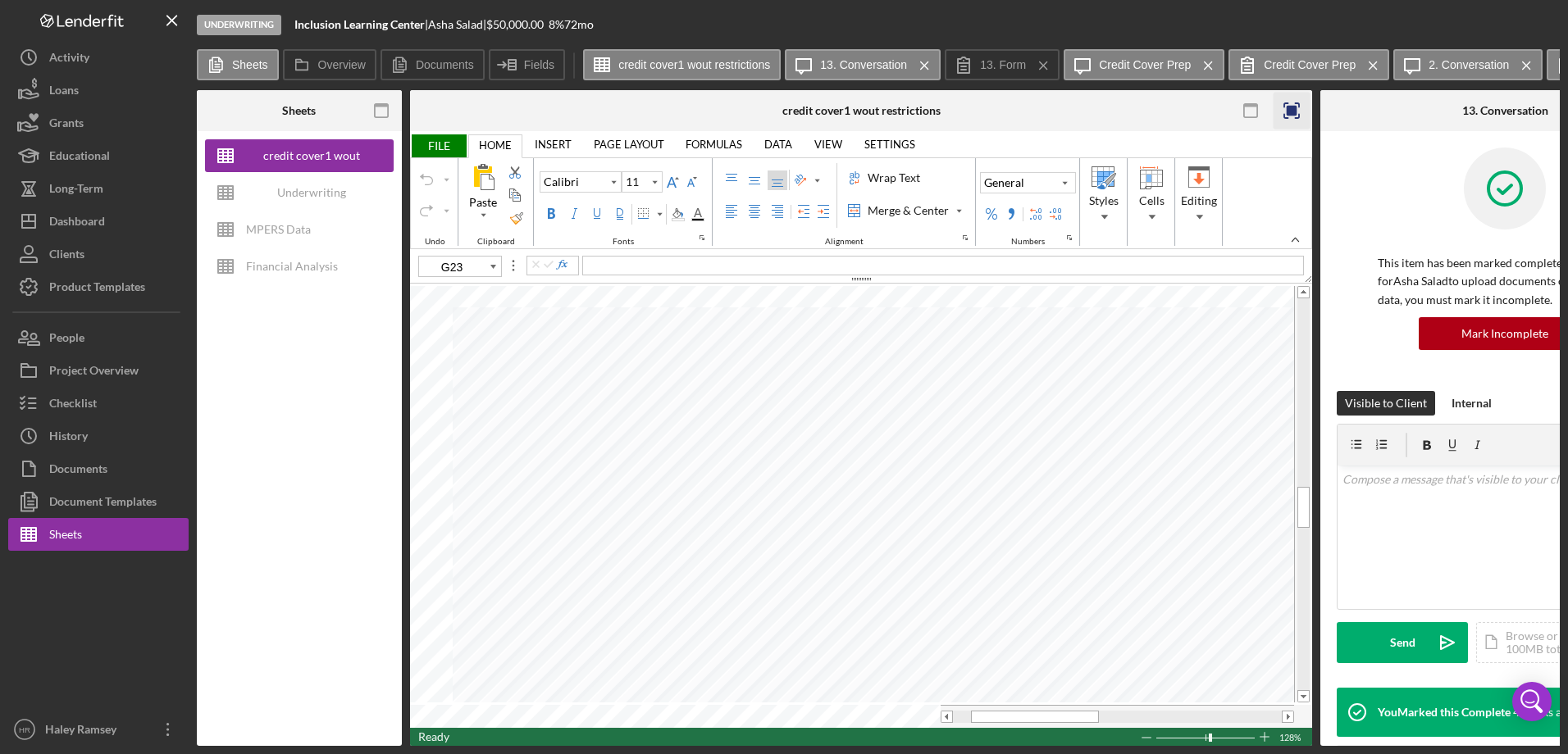 click on "FILE" at bounding box center [438, 146] 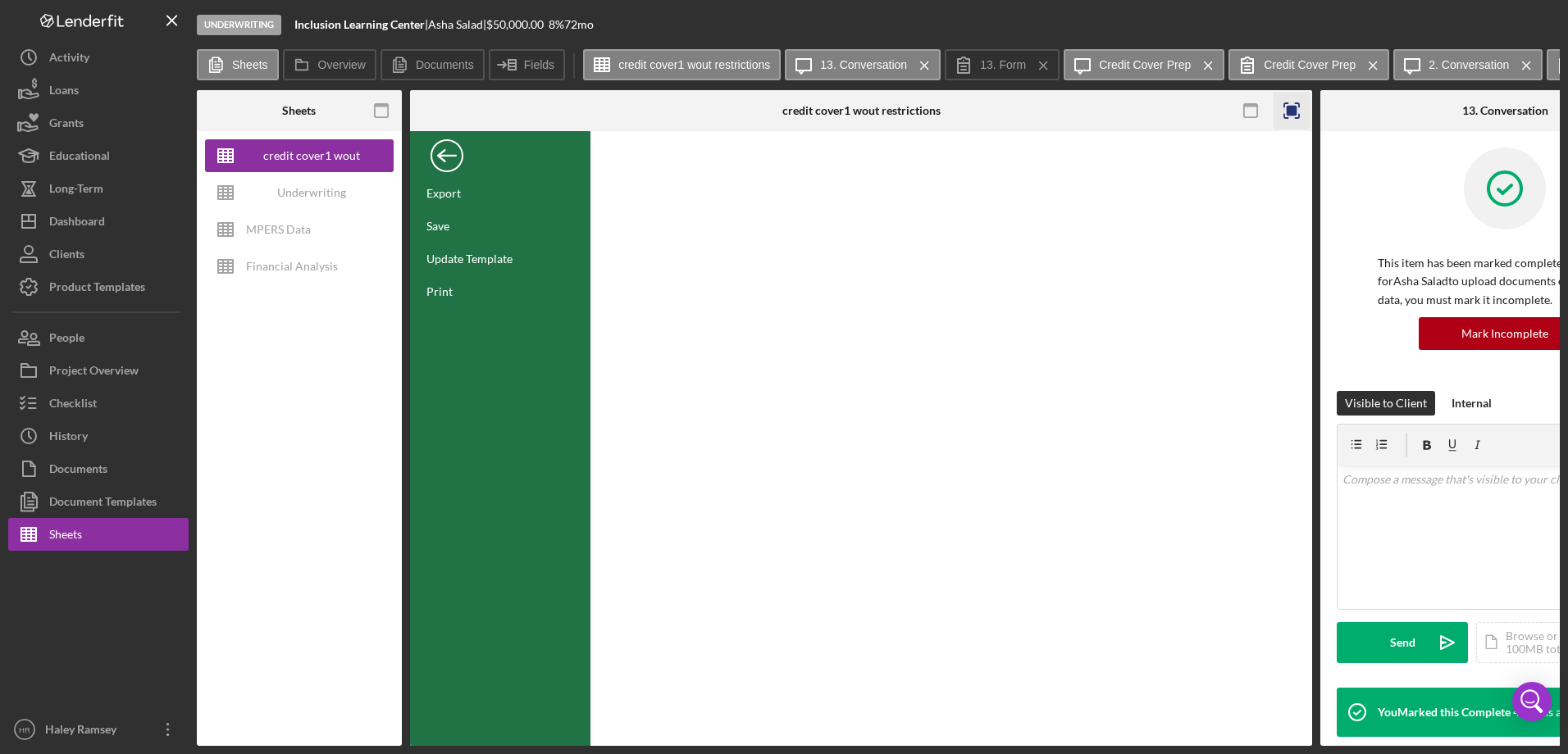 click at bounding box center (447, 152) 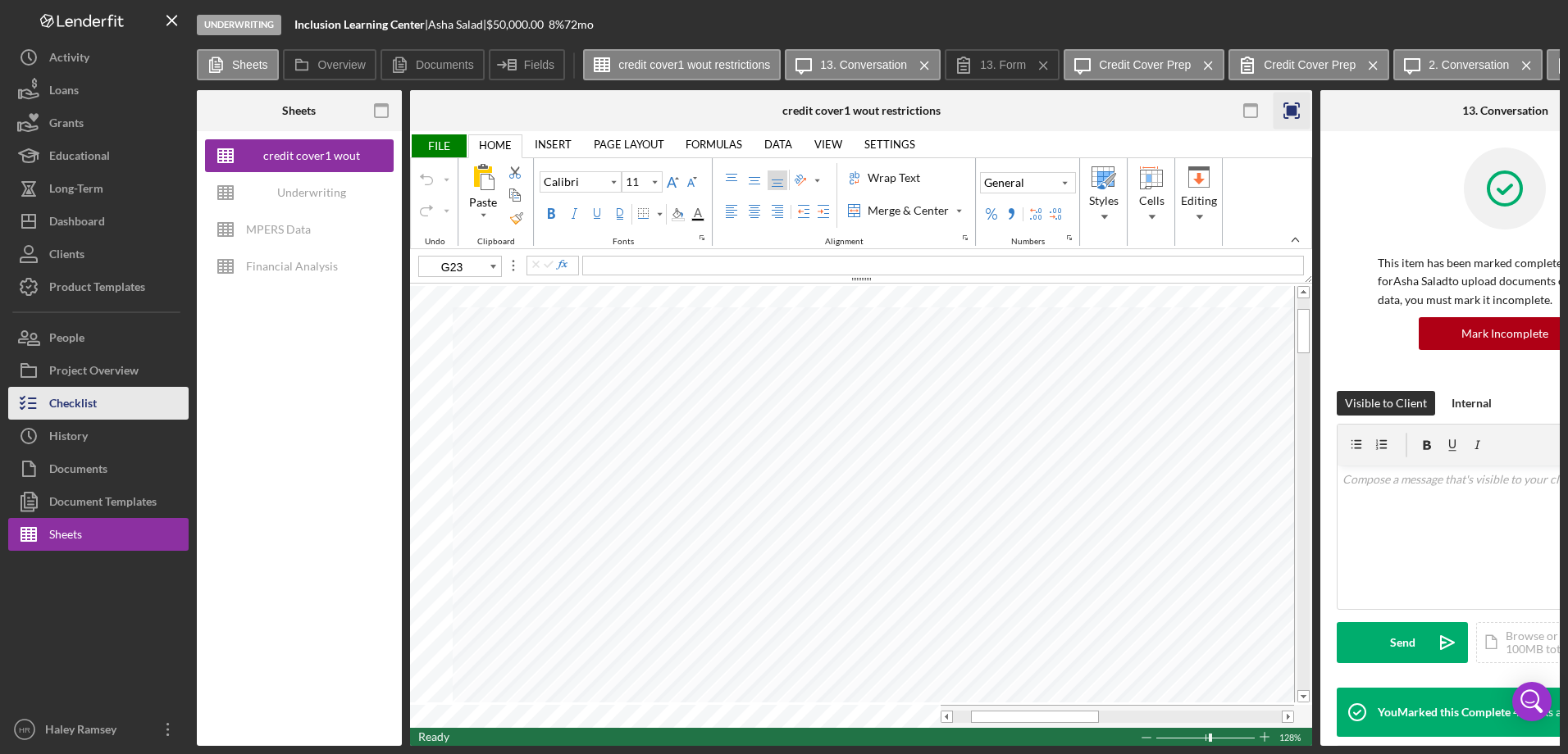 click on "Checklist" at bounding box center (73, 405) 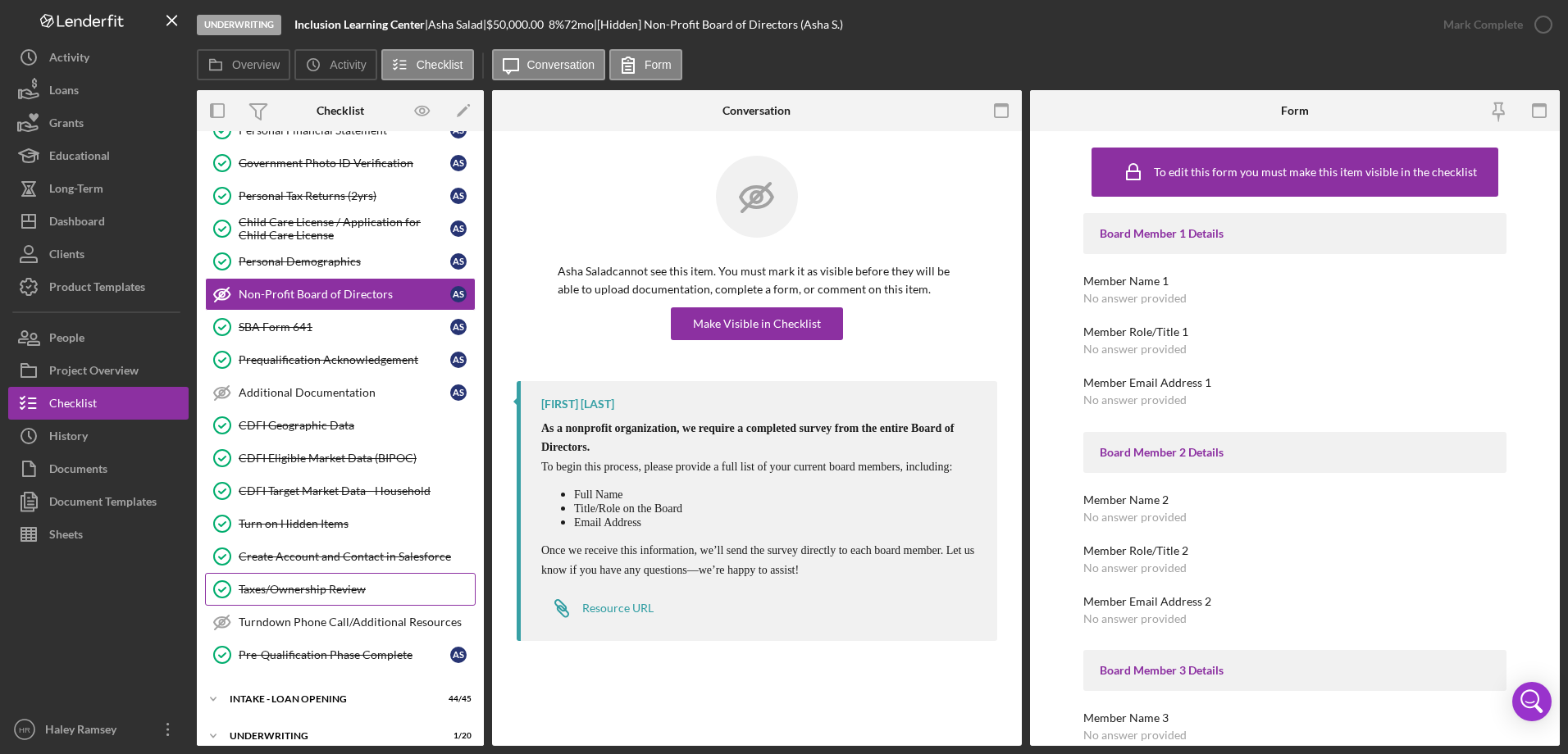 scroll, scrollTop: 284, scrollLeft: 0, axis: vertical 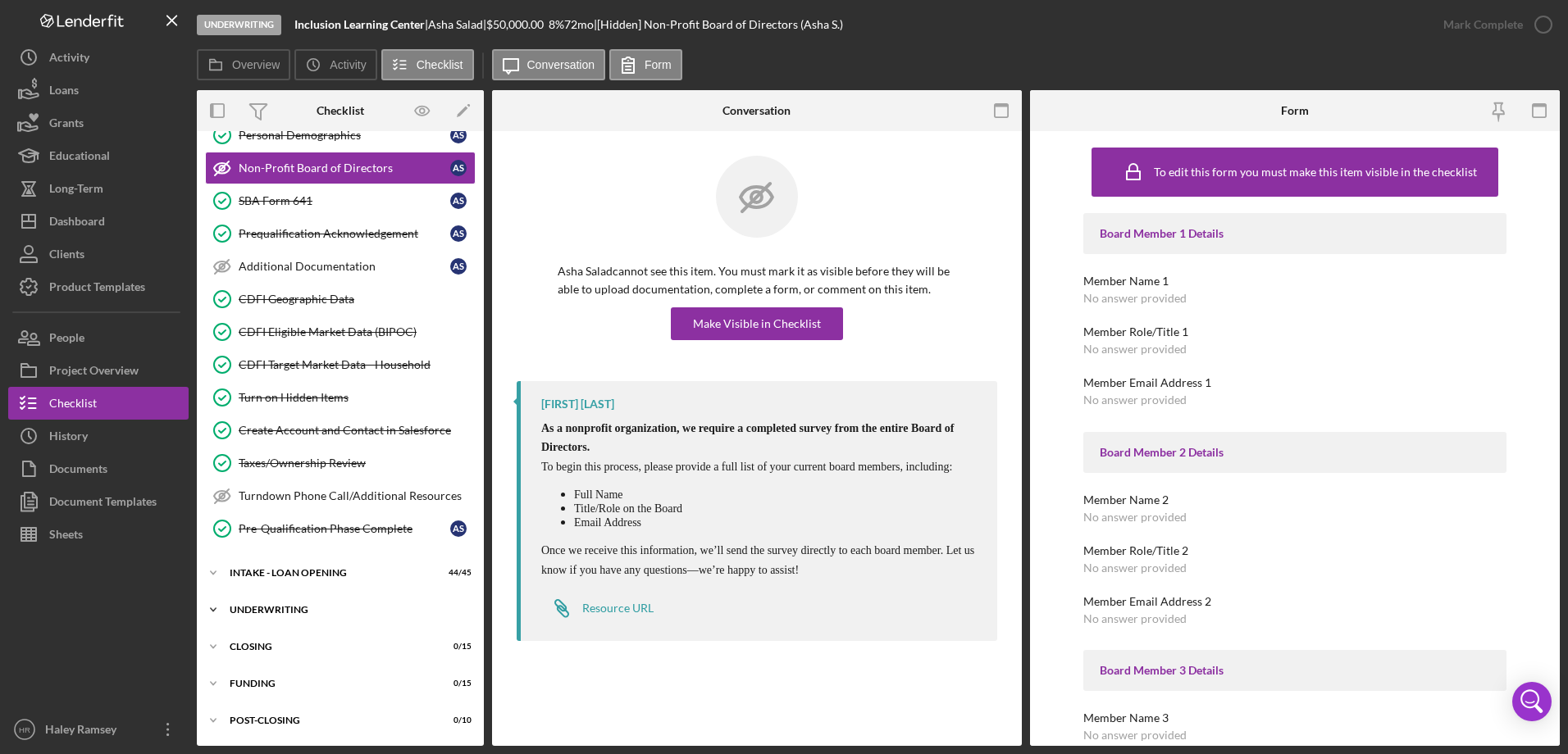 click on "UNDERWRITING" at bounding box center (346, 610) 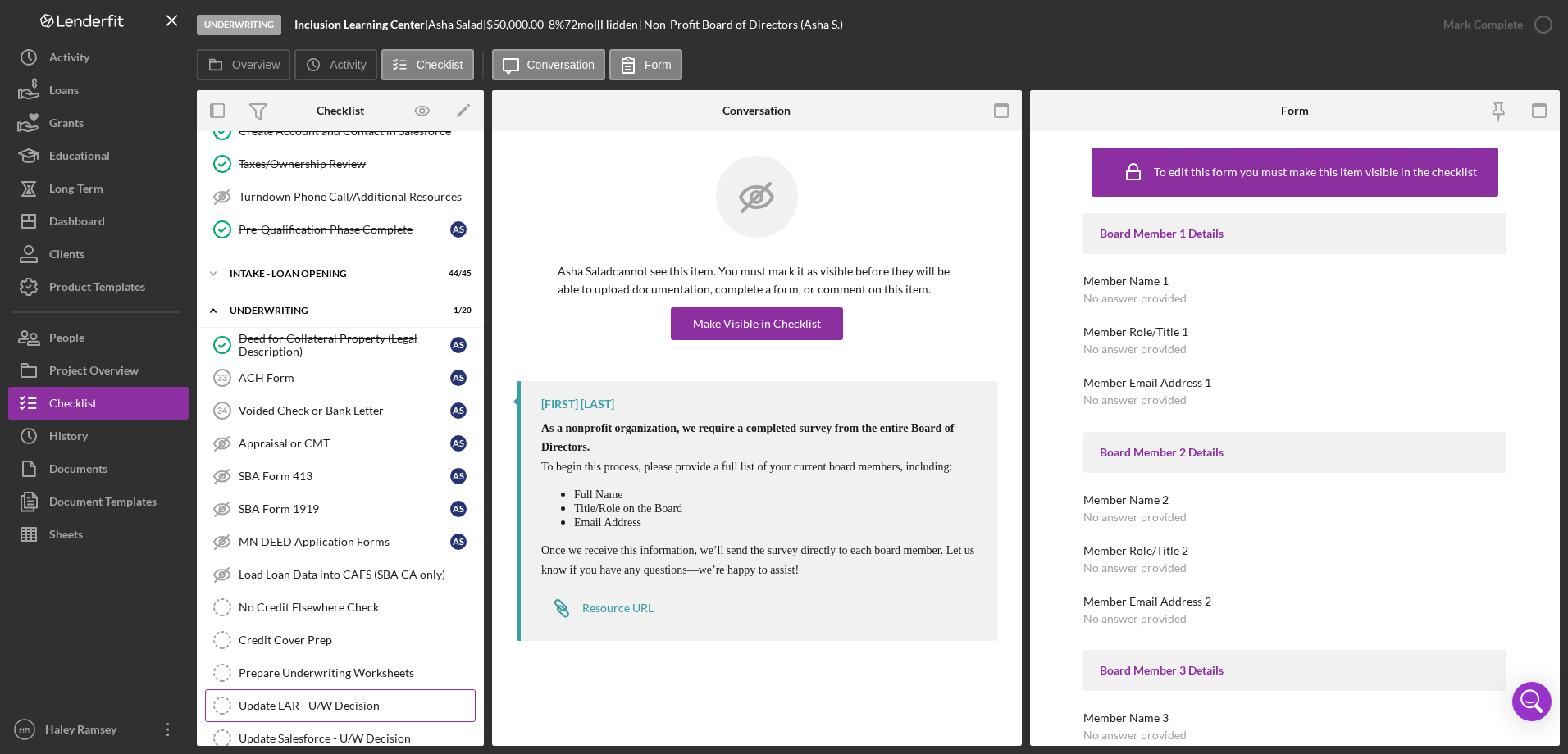 scroll, scrollTop: 611, scrollLeft: 0, axis: vertical 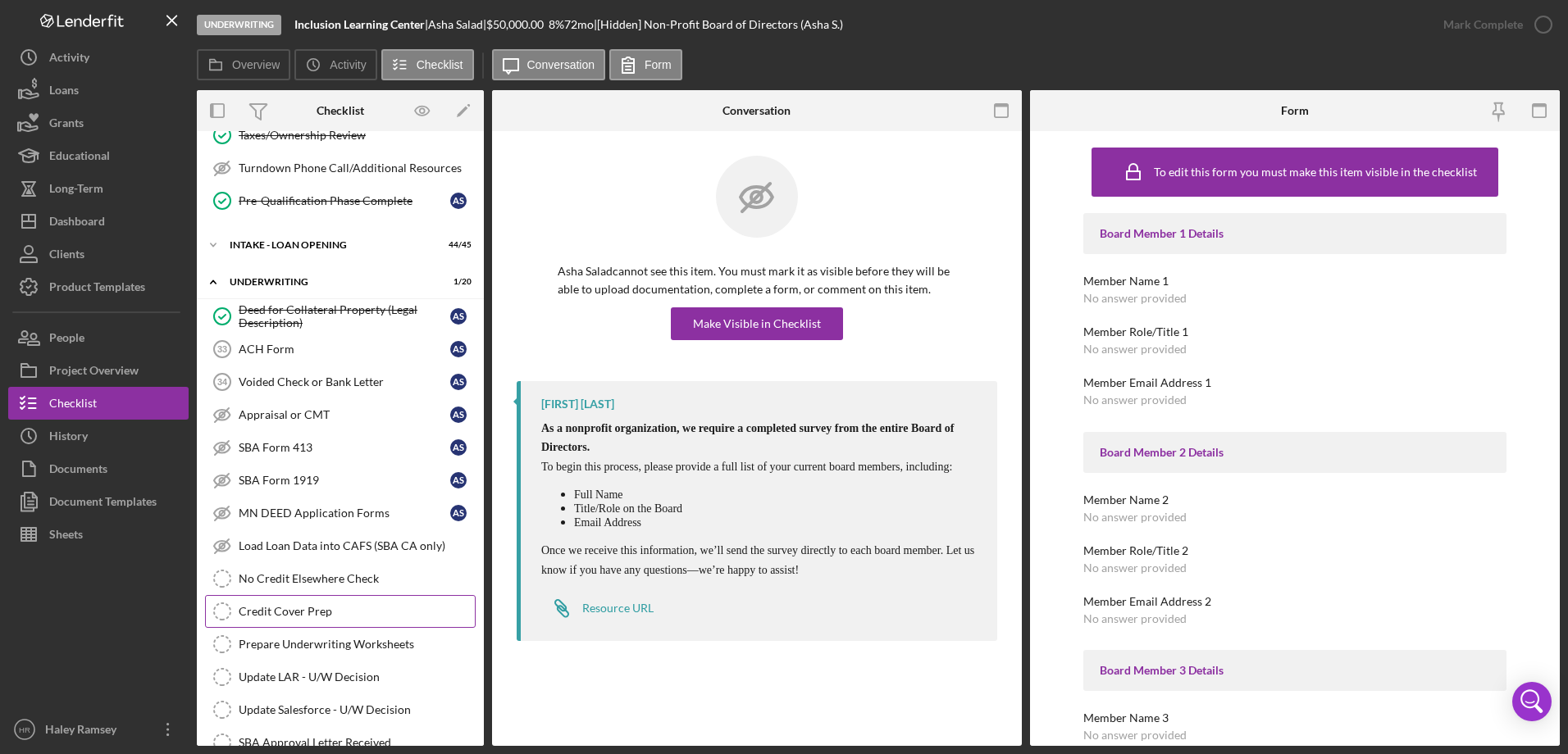 click on "Credit Cover Prep Credit Cover Prep" at bounding box center [340, 611] 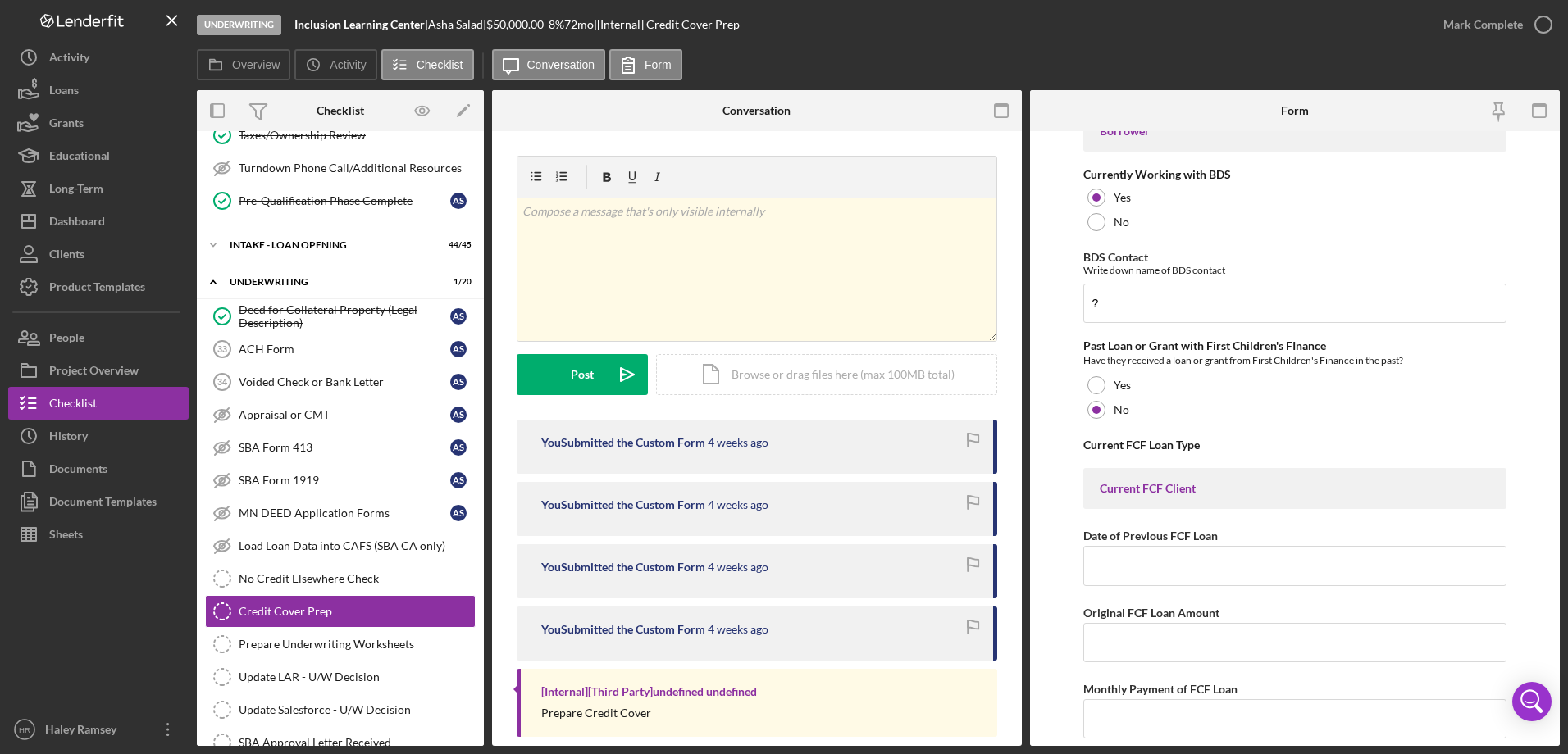 scroll, scrollTop: 0, scrollLeft: 0, axis: both 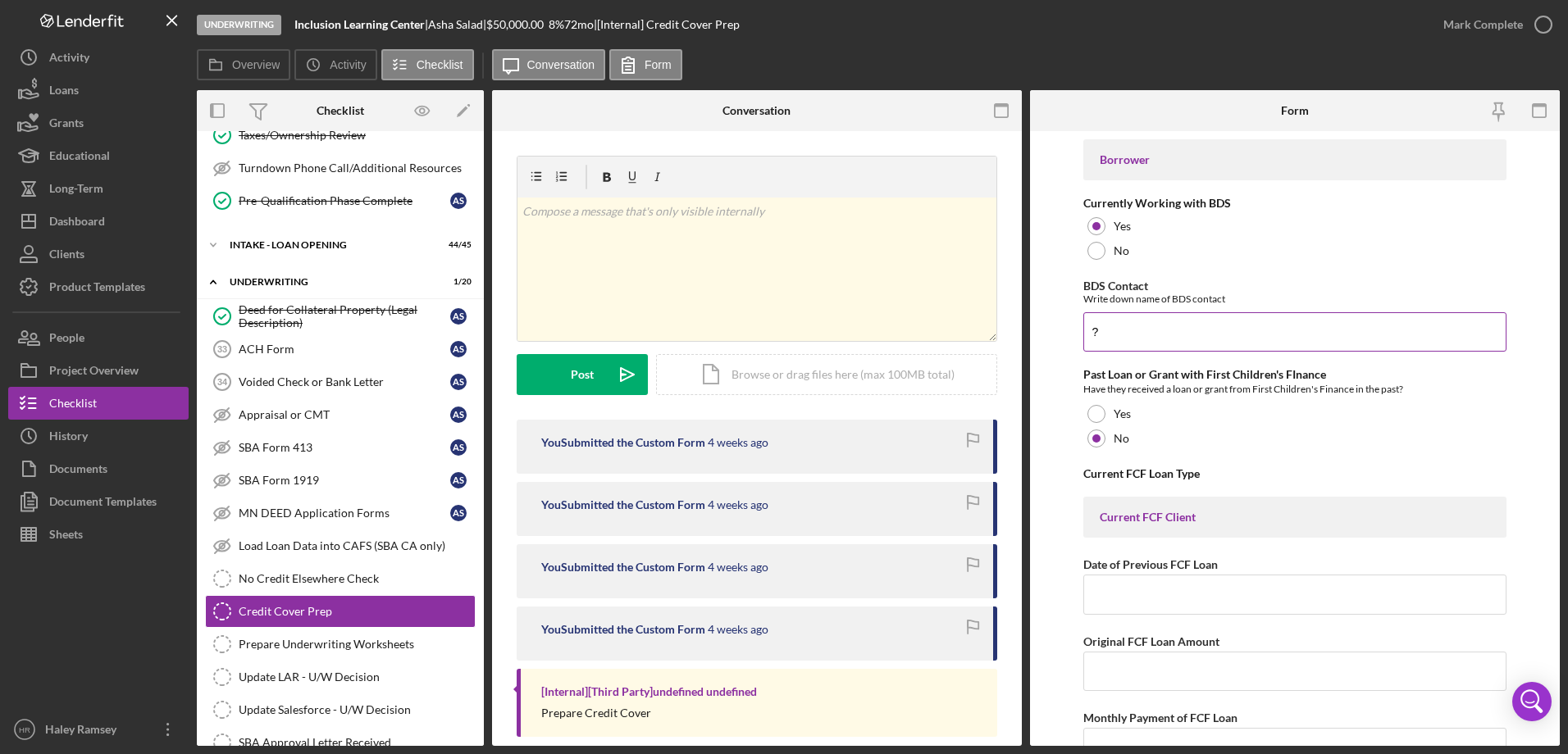click on "?" at bounding box center [1295, 332] 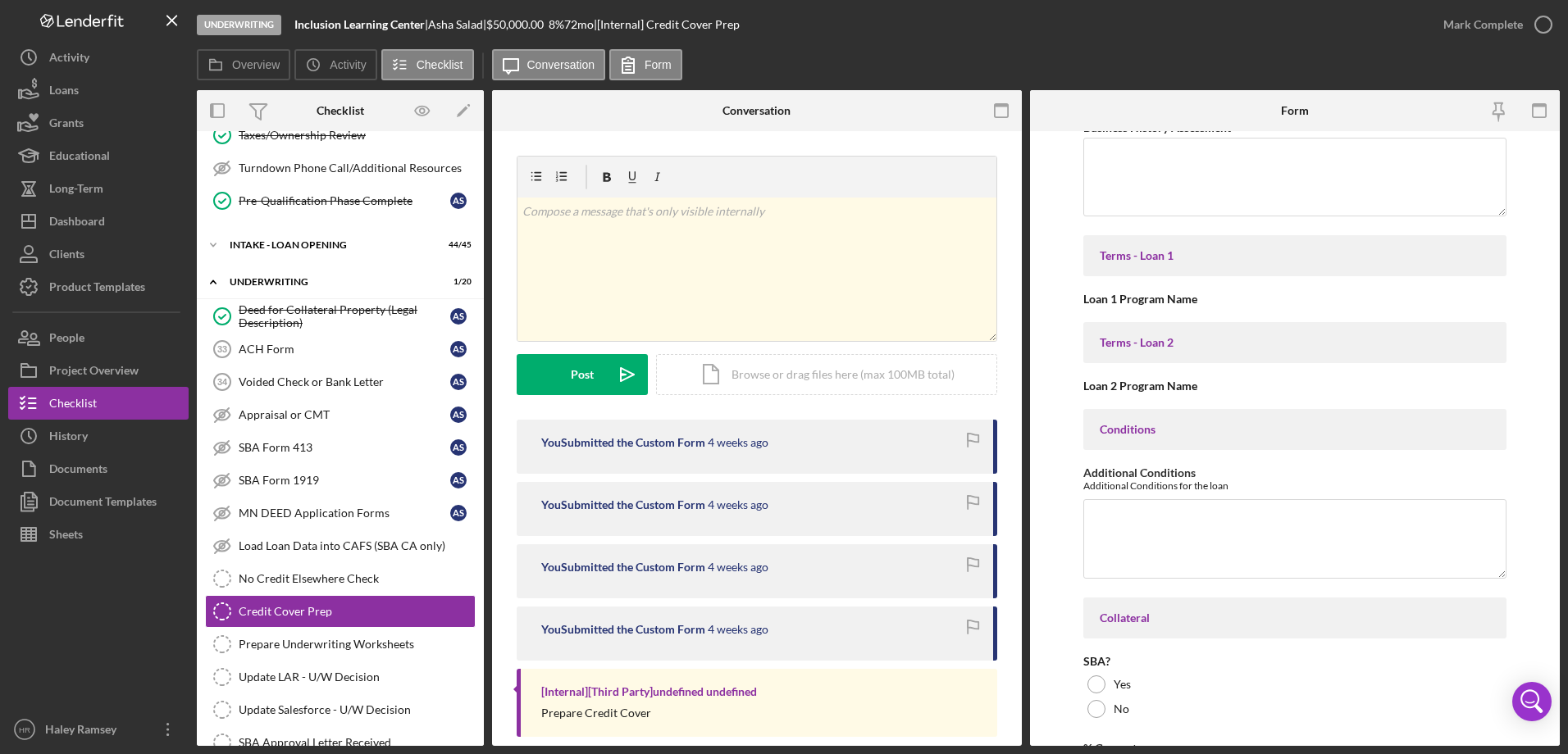 scroll, scrollTop: 5081, scrollLeft: 0, axis: vertical 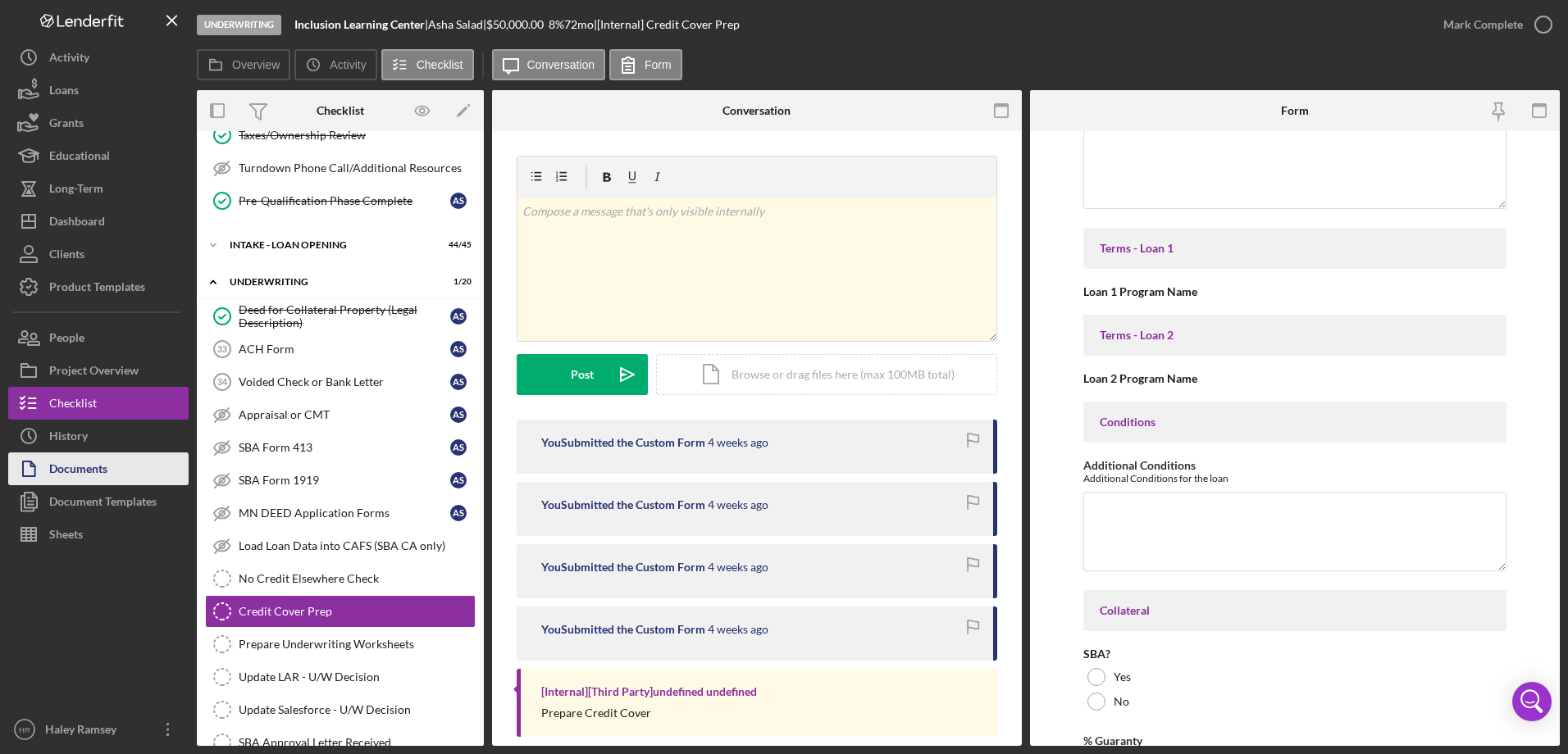 click on "Documents" at bounding box center [78, 470] 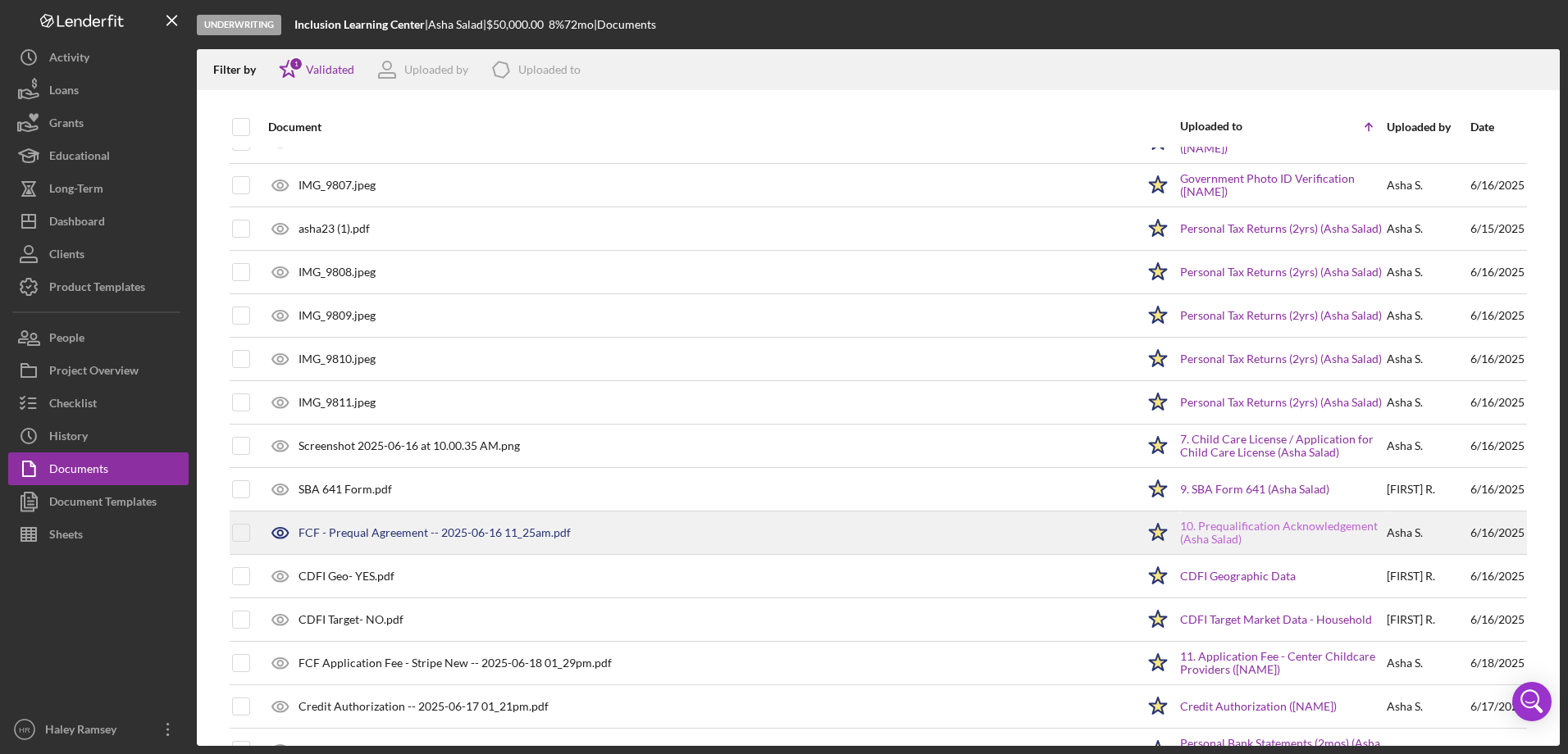 scroll, scrollTop: 0, scrollLeft: 0, axis: both 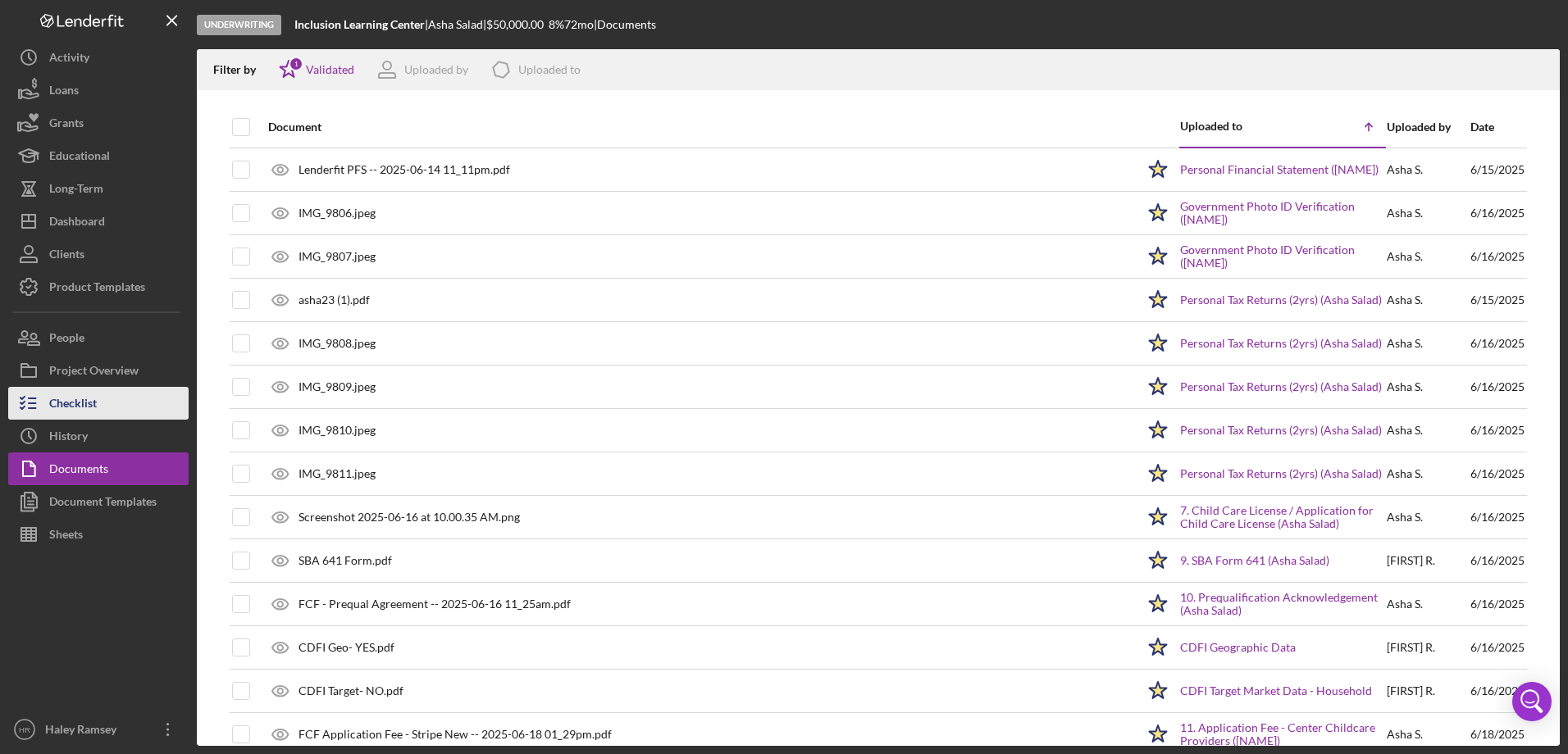 click on "Checklist" at bounding box center [73, 405] 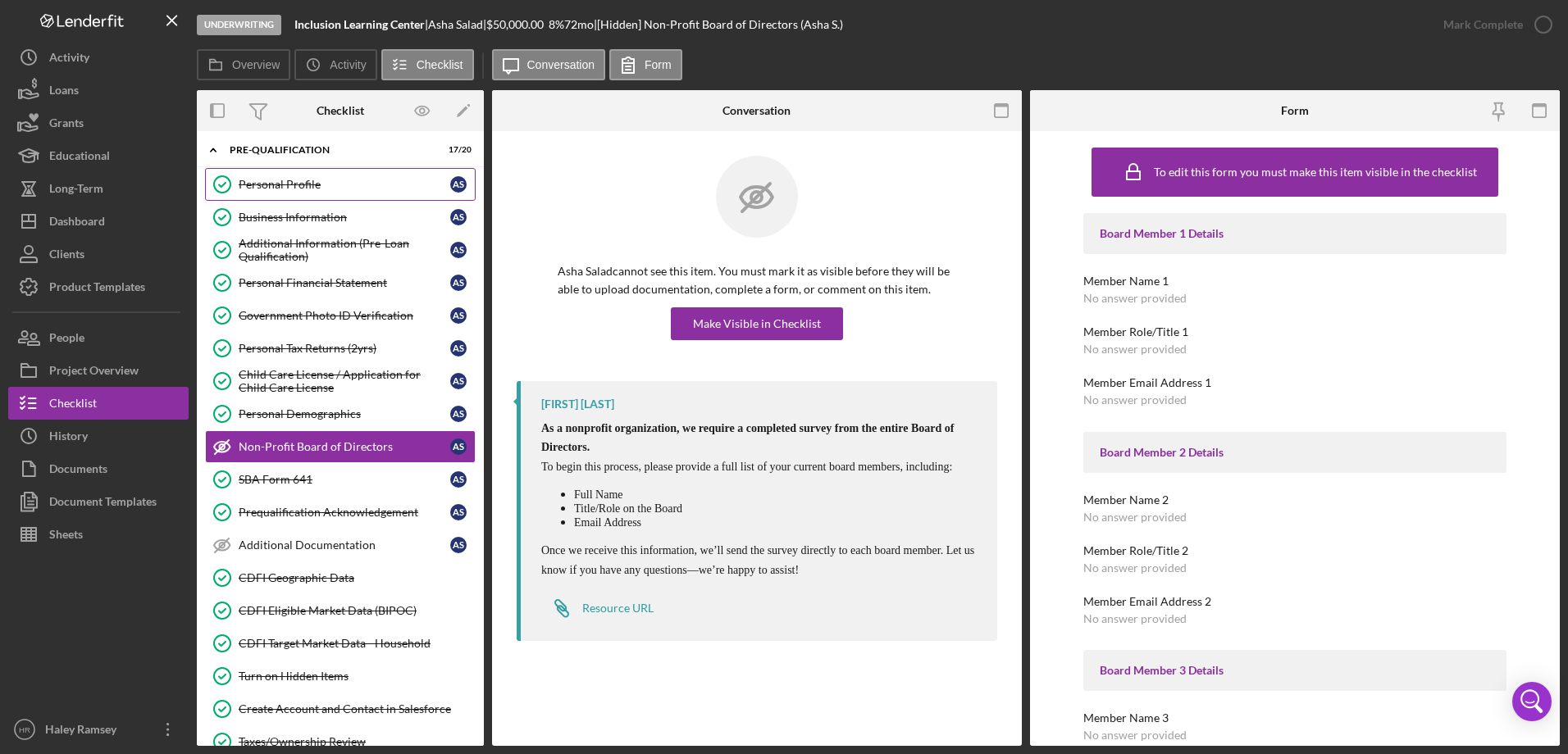 scroll, scrollTop: 0, scrollLeft: 0, axis: both 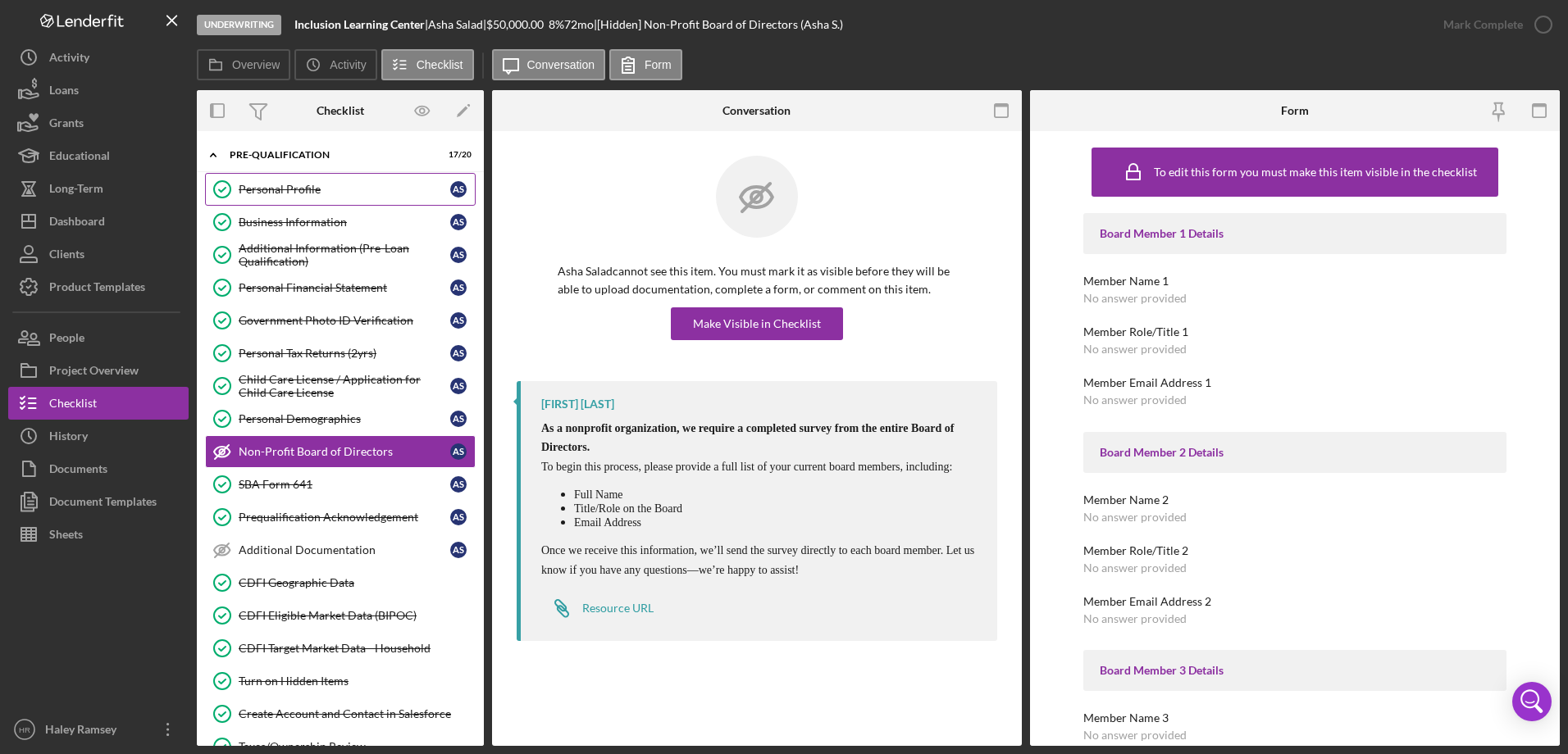 click on "Personal Profile" at bounding box center (344, 189) 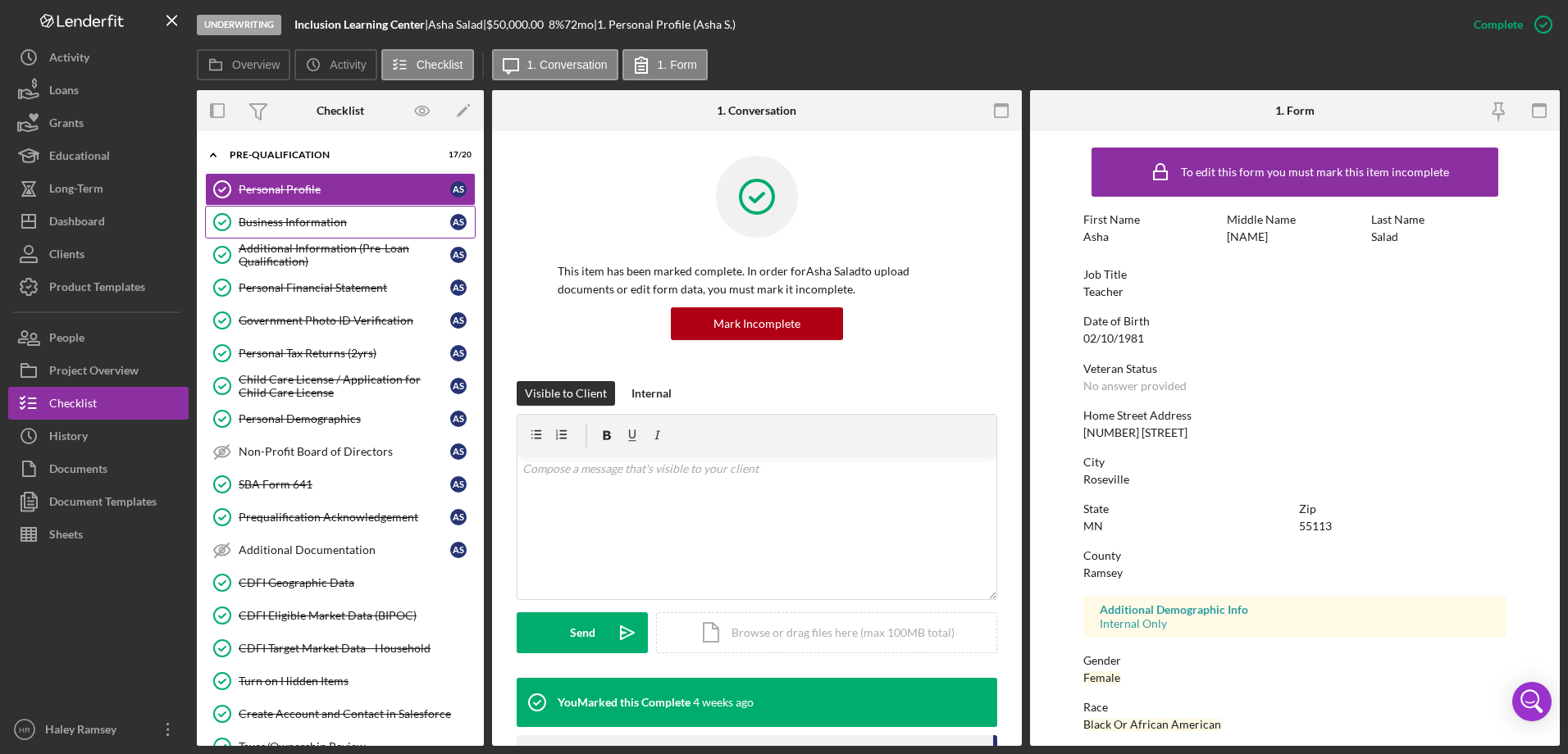 click on "Business Information" at bounding box center [344, 222] 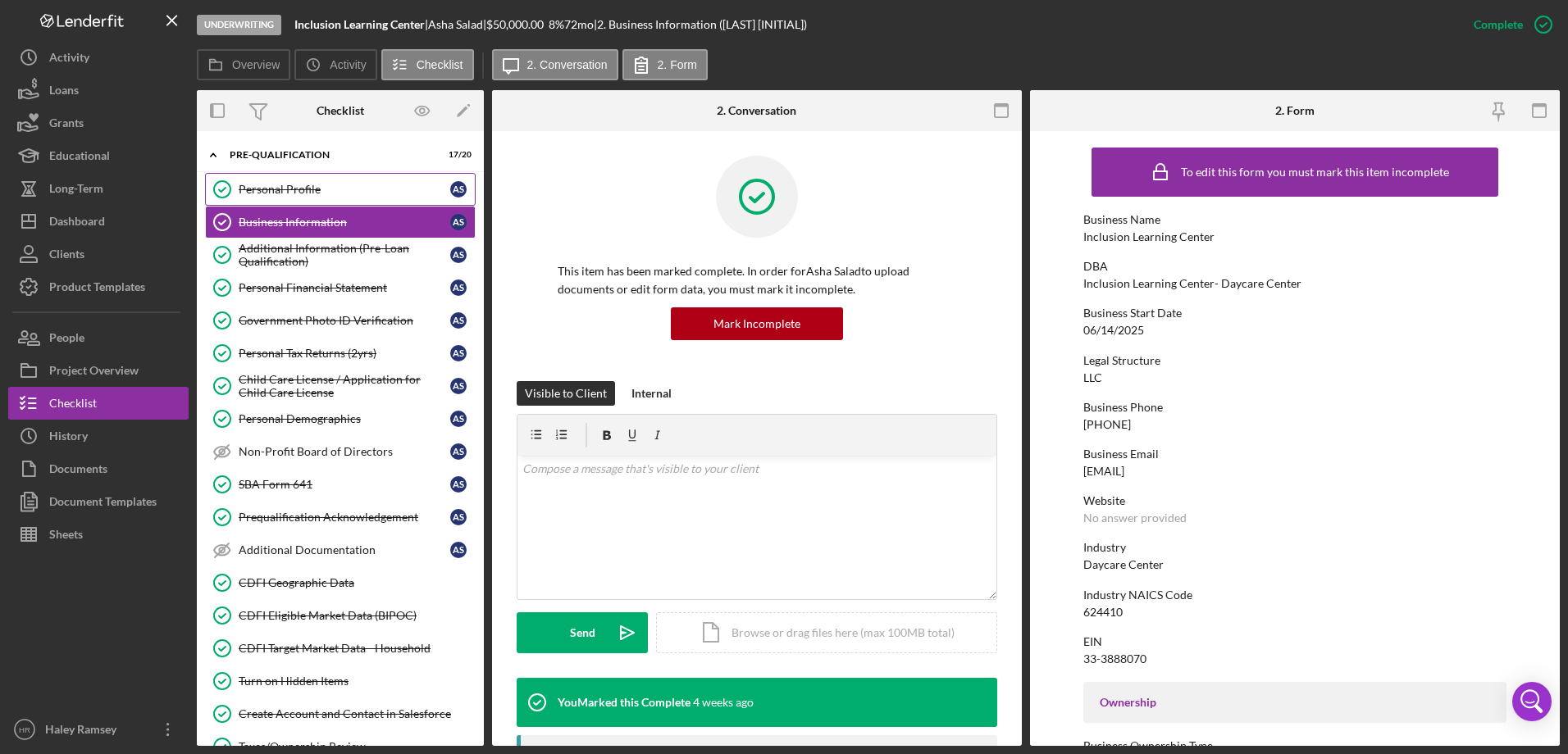 click on "Personal Profile" at bounding box center (344, 189) 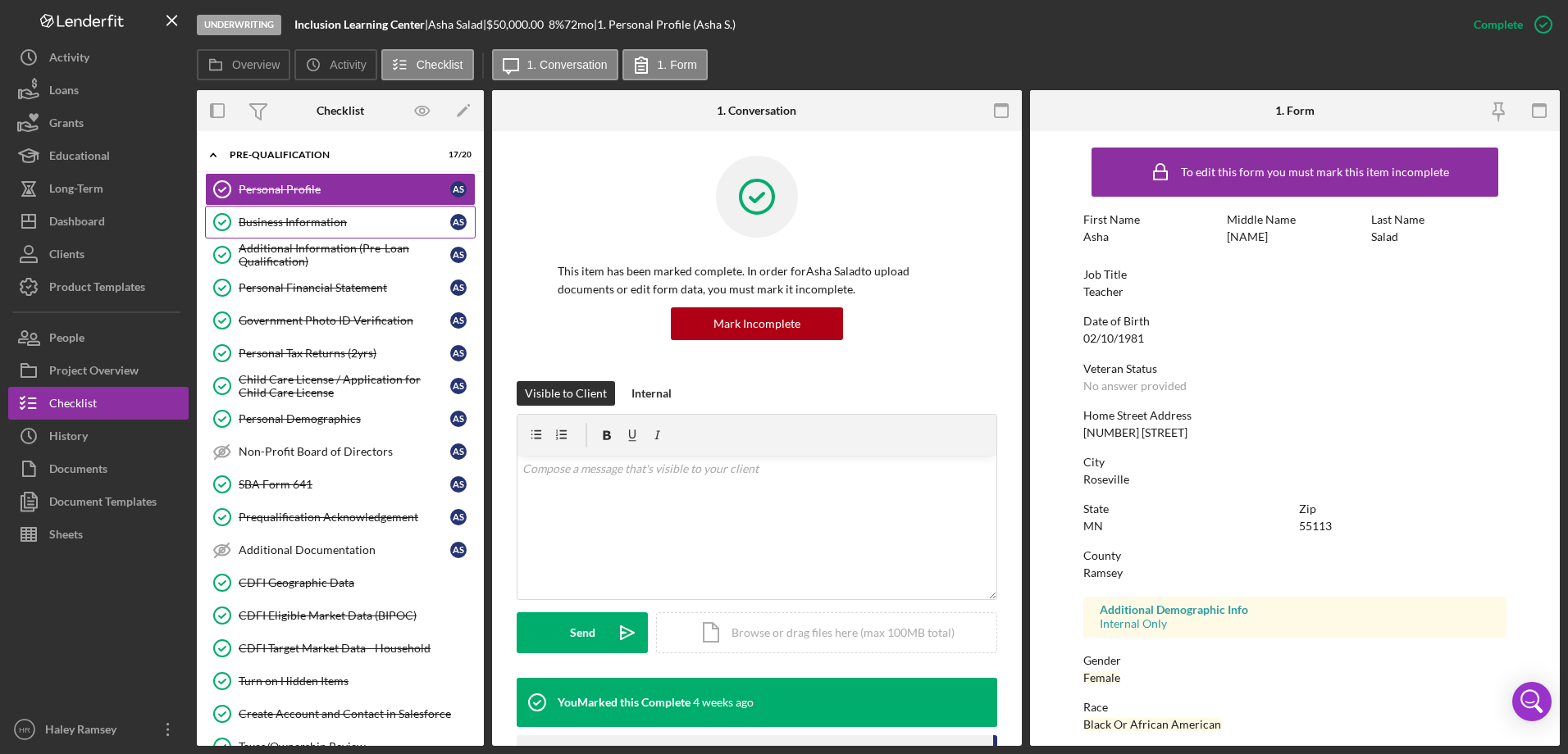 click on "Business Information" at bounding box center (344, 222) 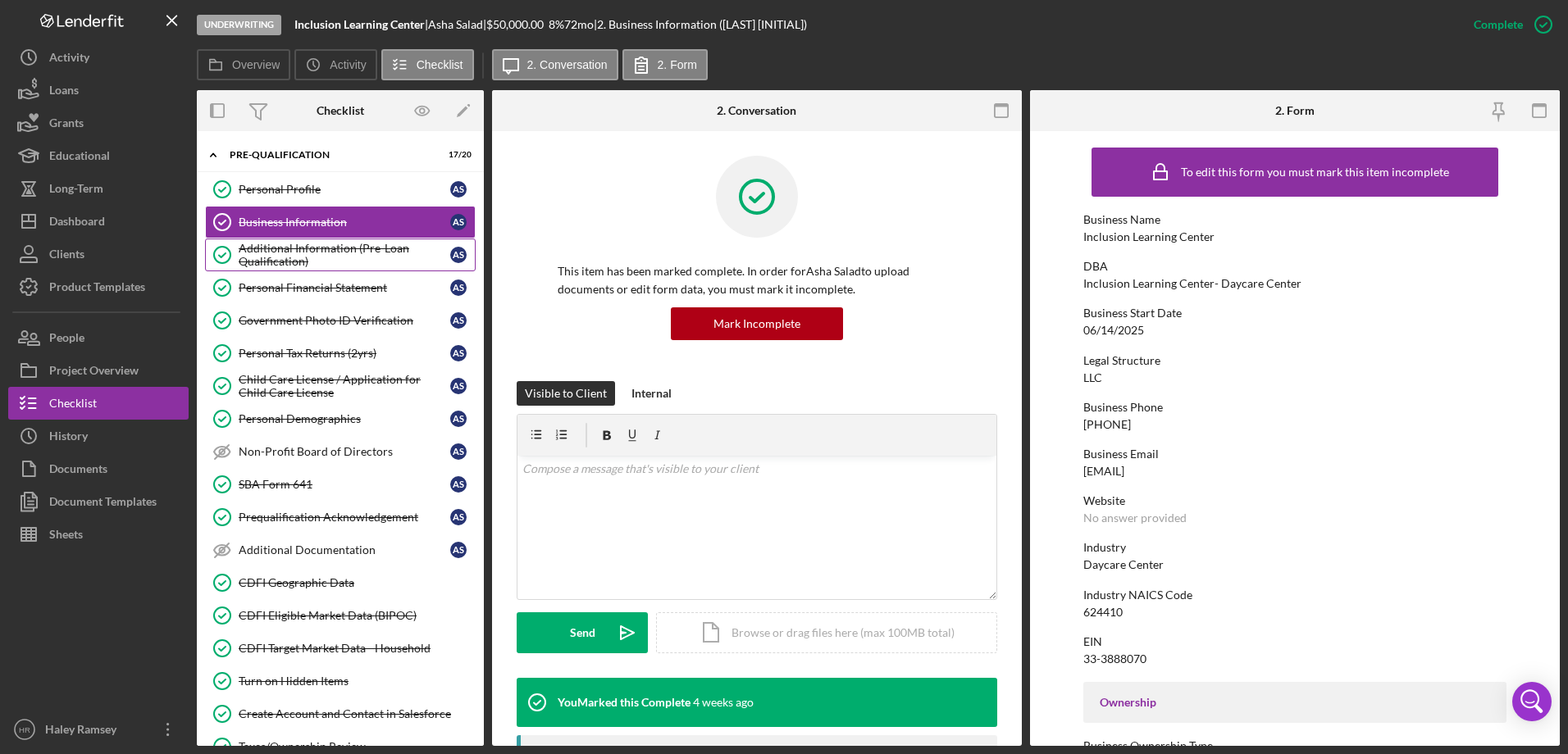 click on "Additional Information (Pre-Loan Qualification)" at bounding box center (344, 255) 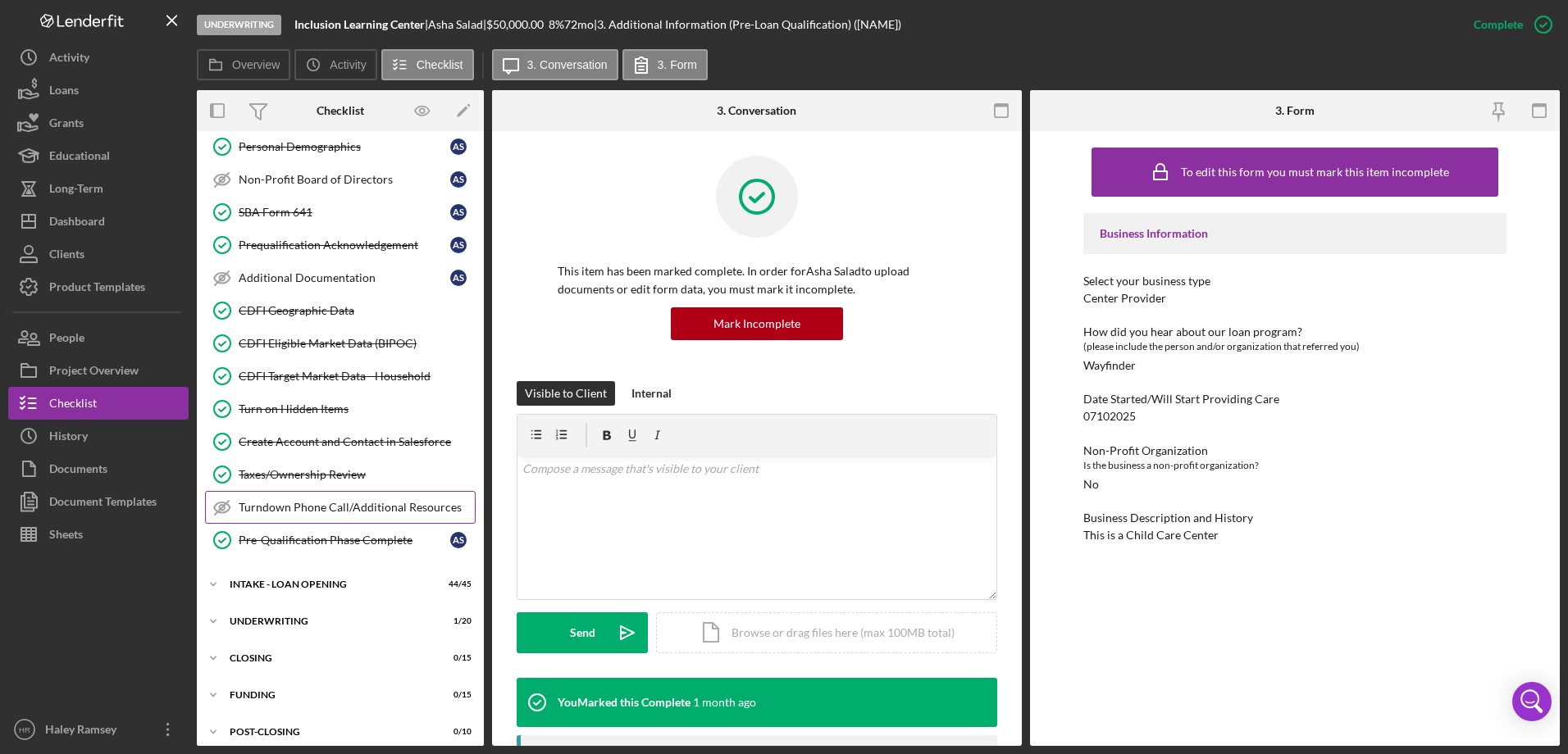 scroll, scrollTop: 284, scrollLeft: 0, axis: vertical 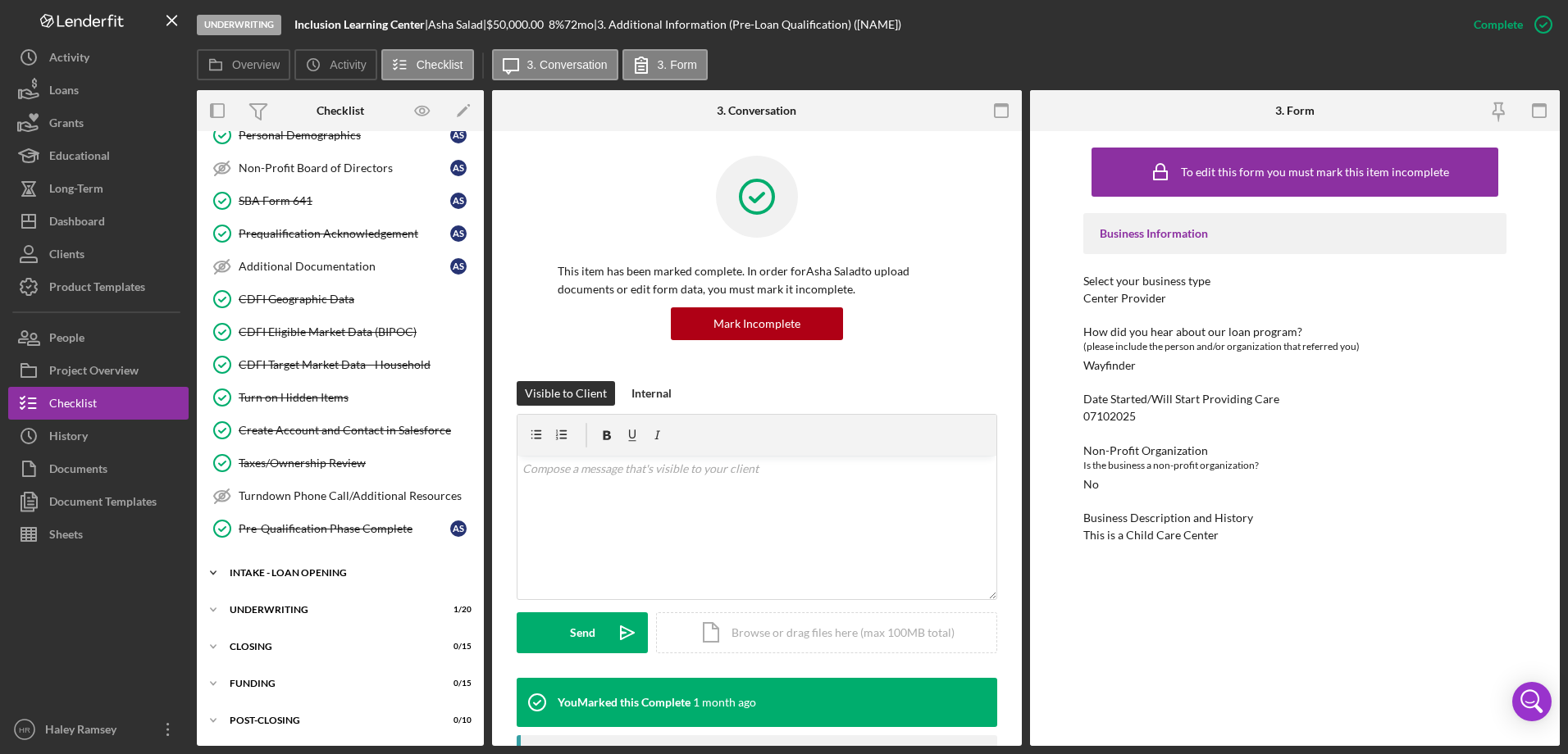 click on "INTAKE - LOAN OPENING" at bounding box center (346, 573) 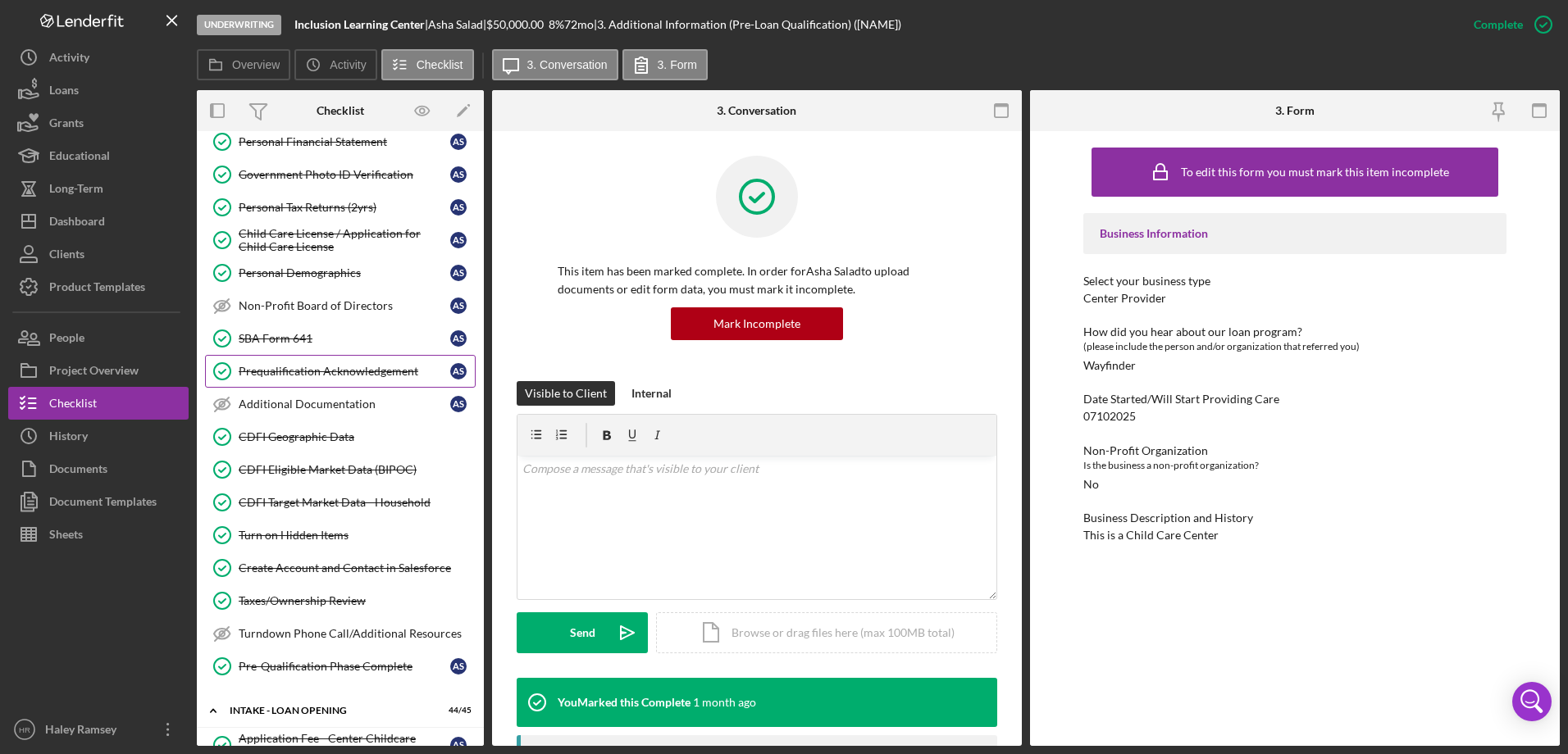 scroll, scrollTop: 0, scrollLeft: 0, axis: both 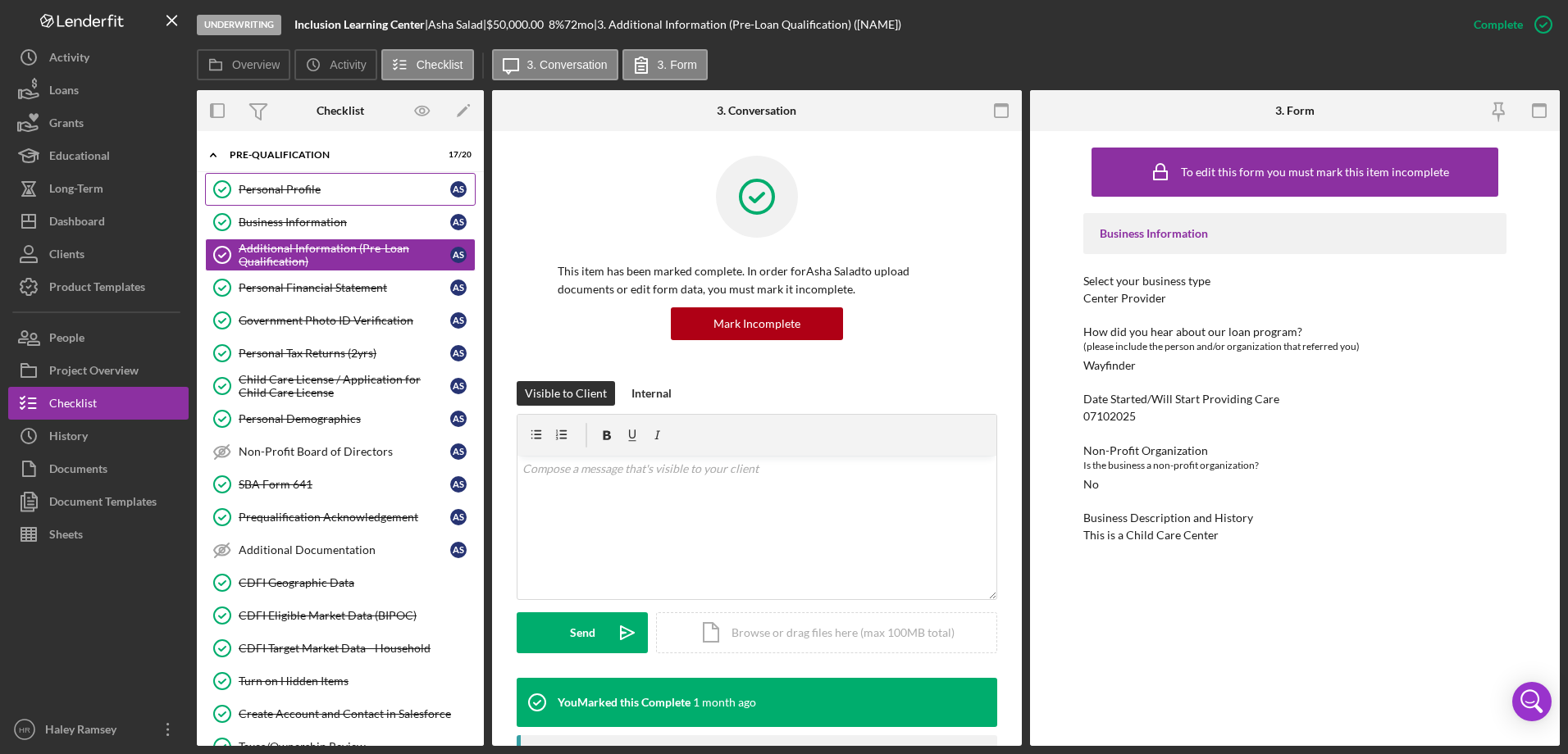 click on "Personal Profile" at bounding box center [344, 189] 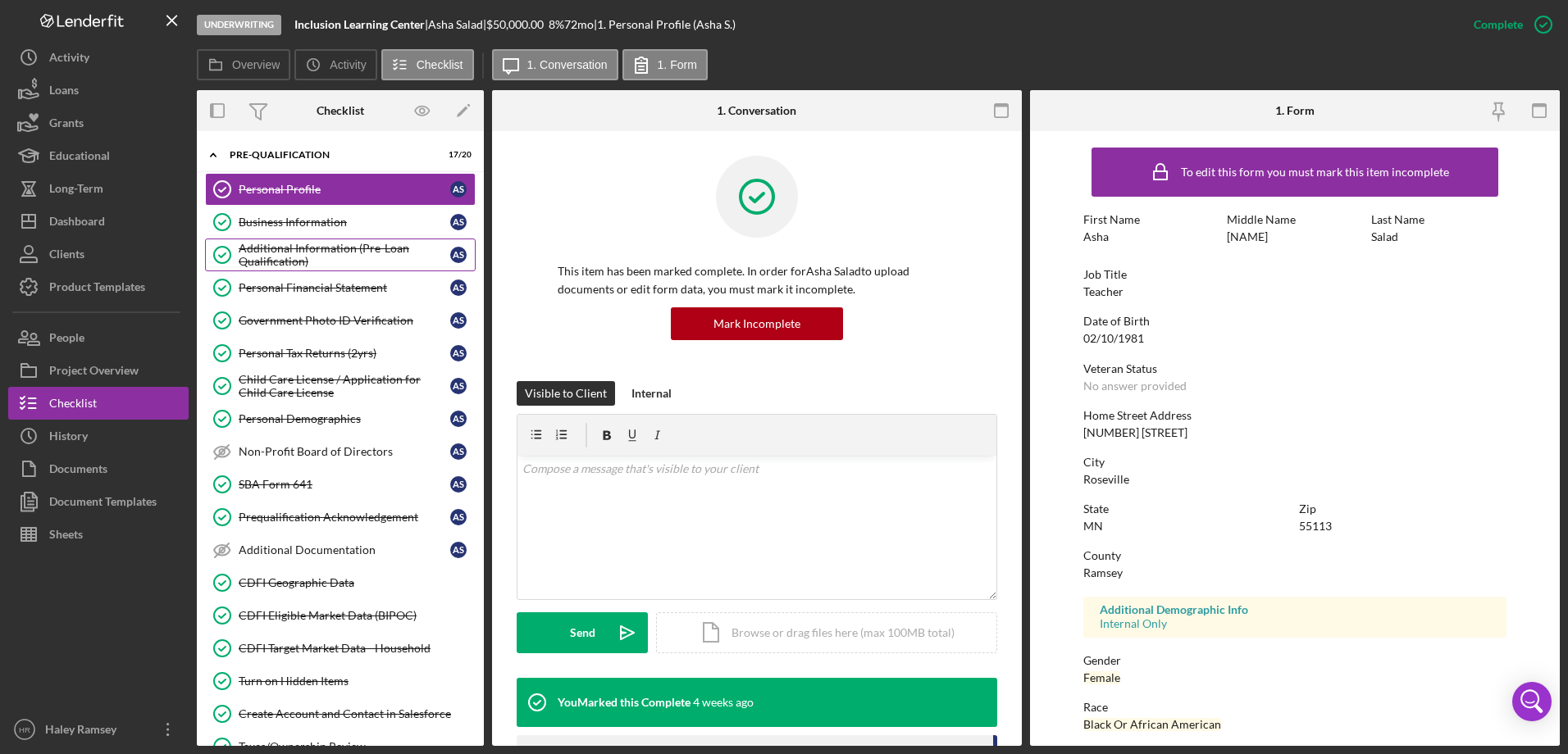 click on "Additional Information (Pre-Loan Qualification)" at bounding box center [344, 255] 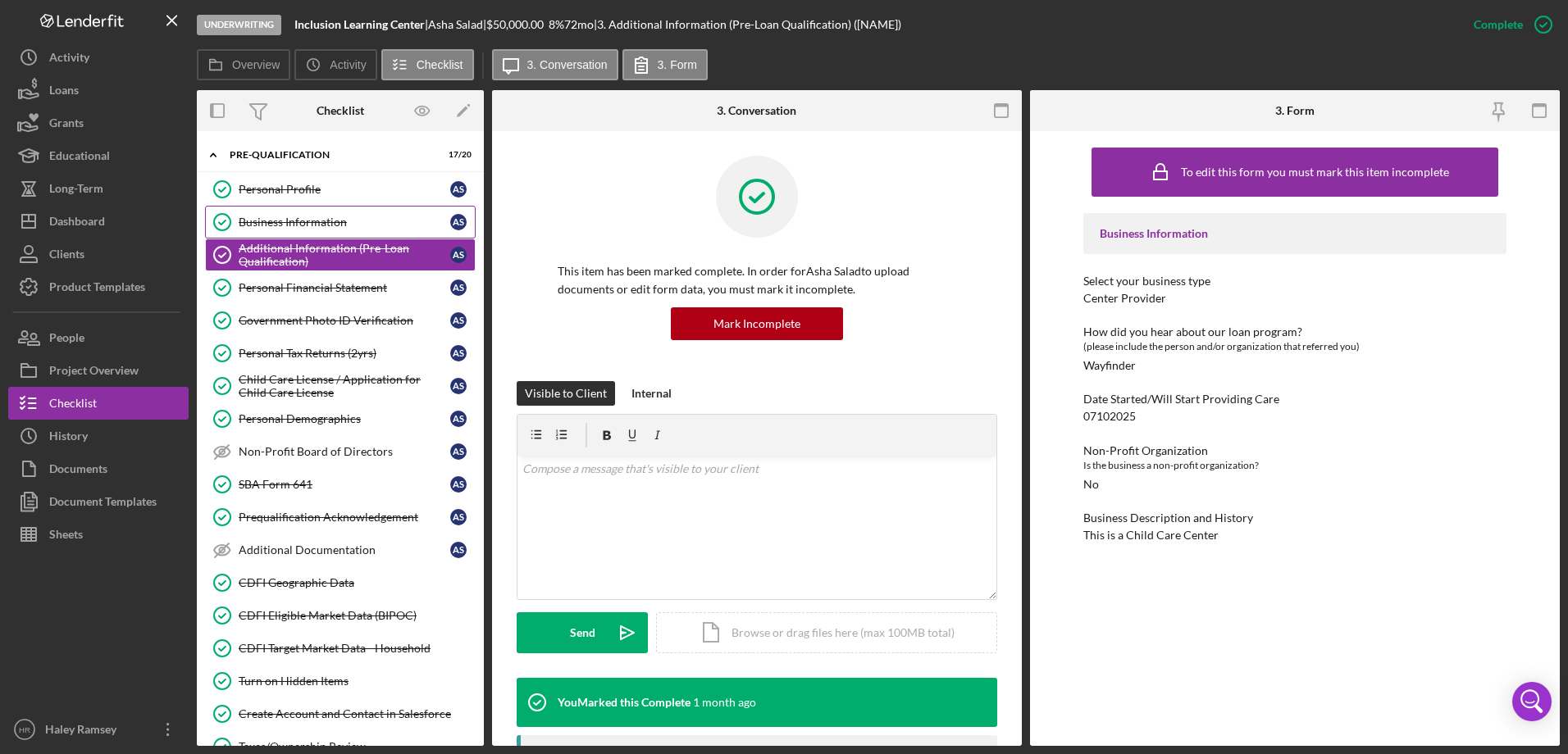 click on "Business Information" at bounding box center [344, 222] 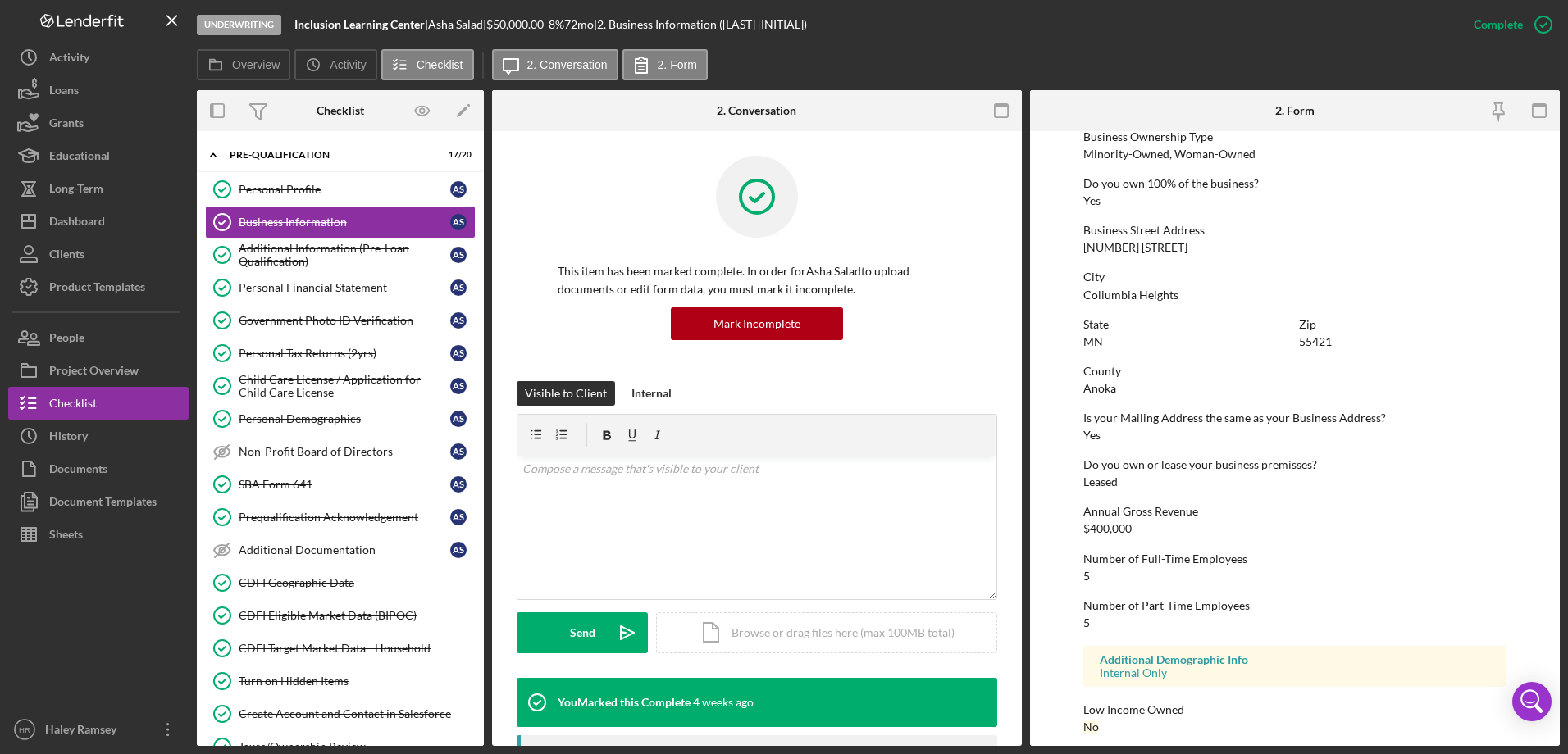 scroll, scrollTop: 621, scrollLeft: 0, axis: vertical 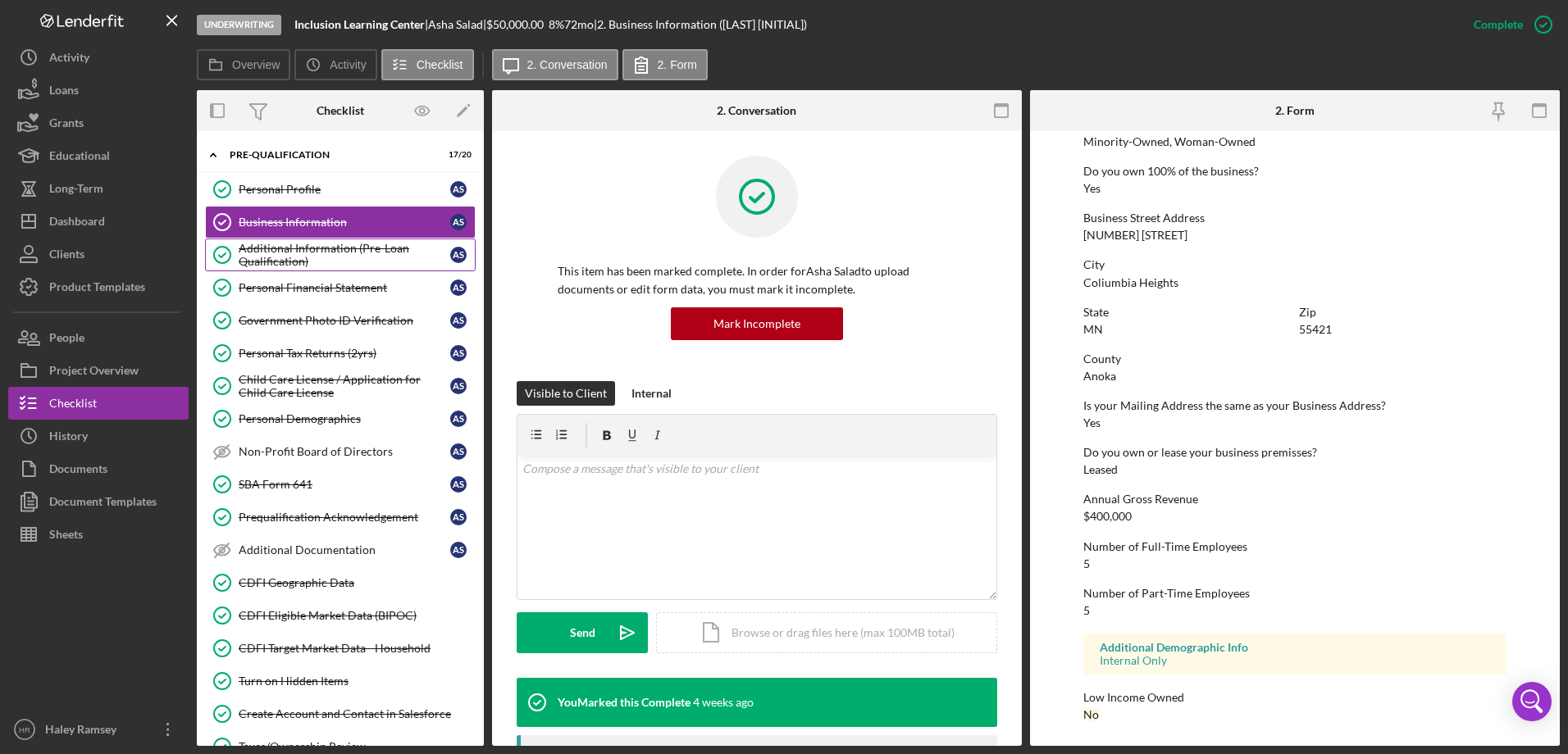 click on "Additional Information (Pre-Loan Qualification)" at bounding box center (344, 255) 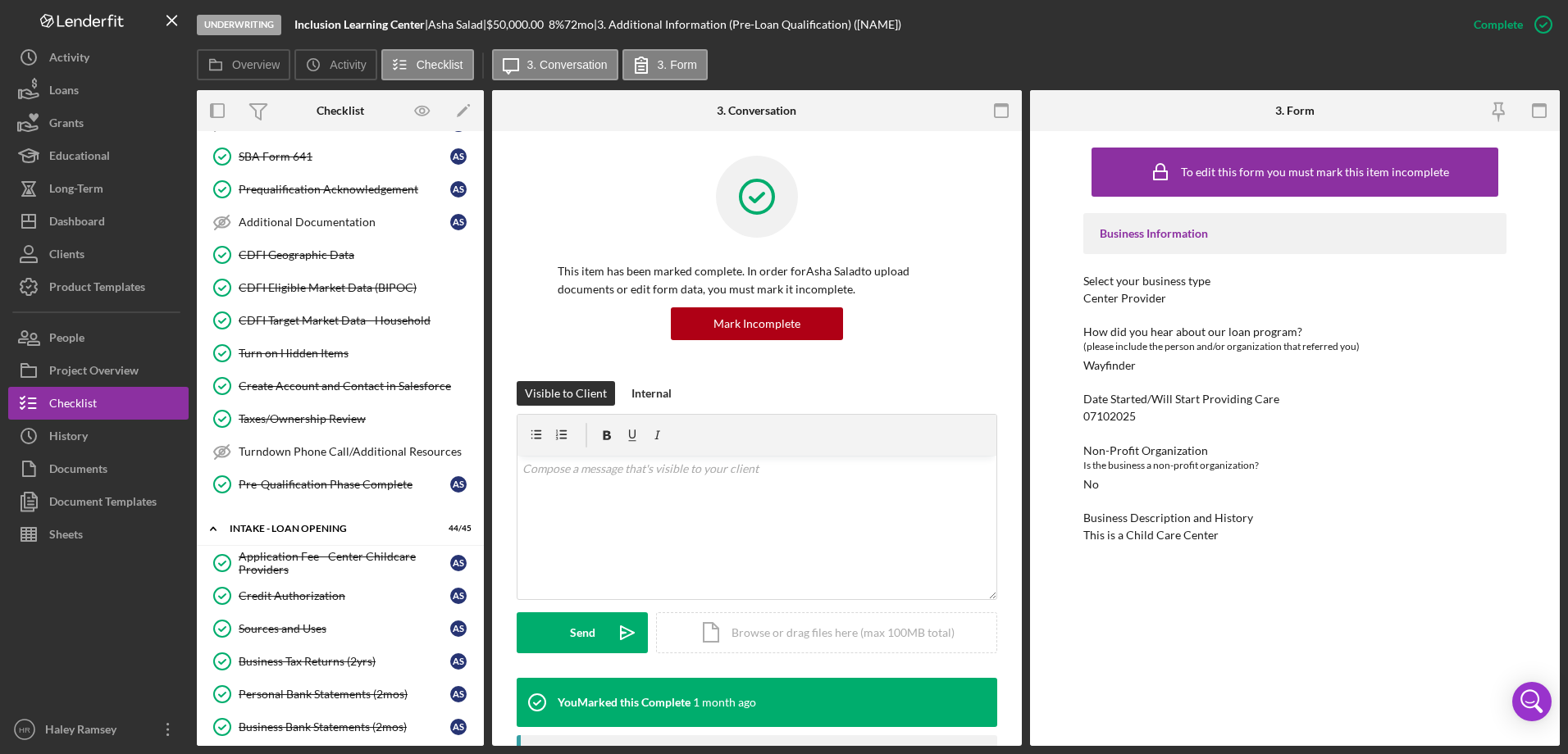 scroll, scrollTop: 0, scrollLeft: 0, axis: both 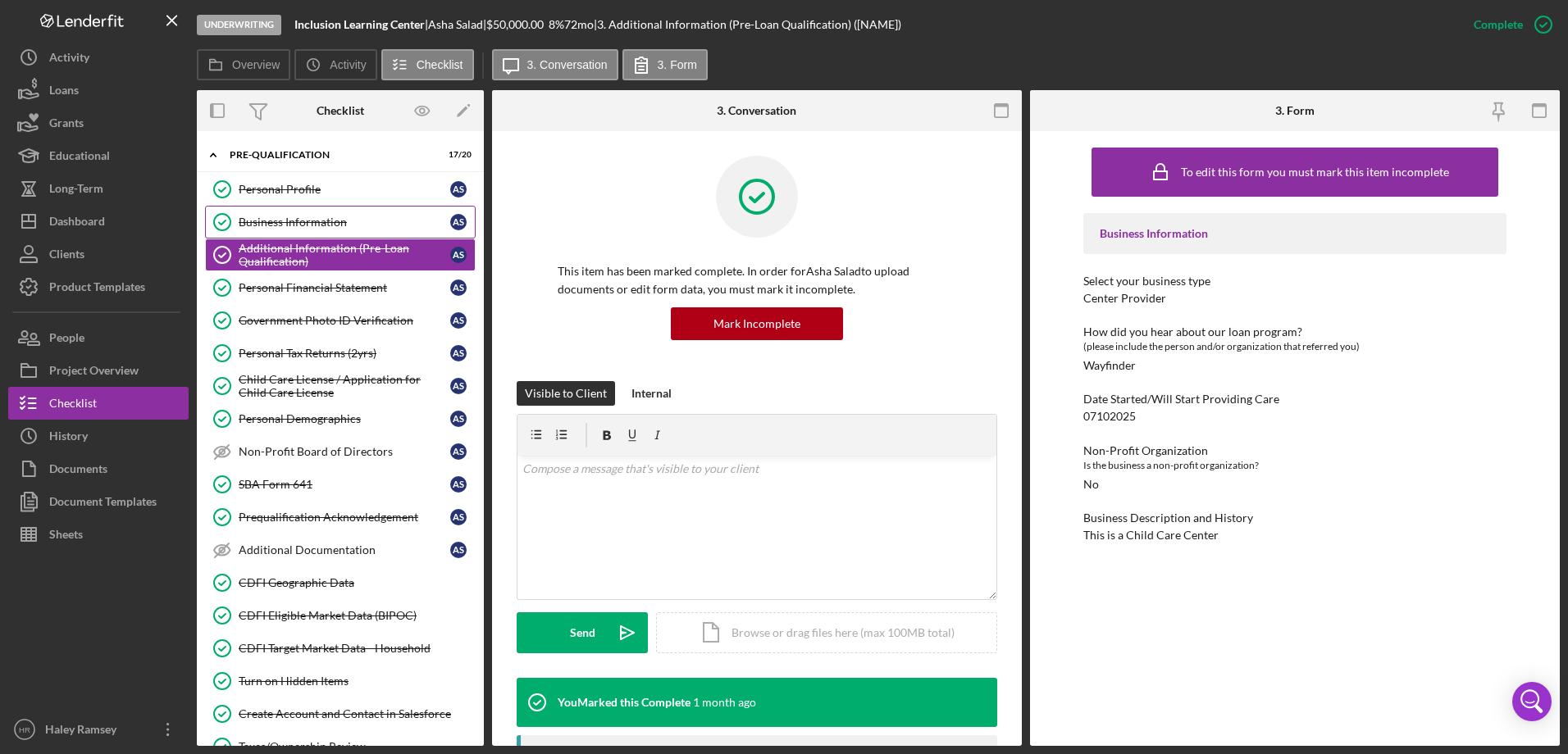 click on "Business Information" at bounding box center [344, 222] 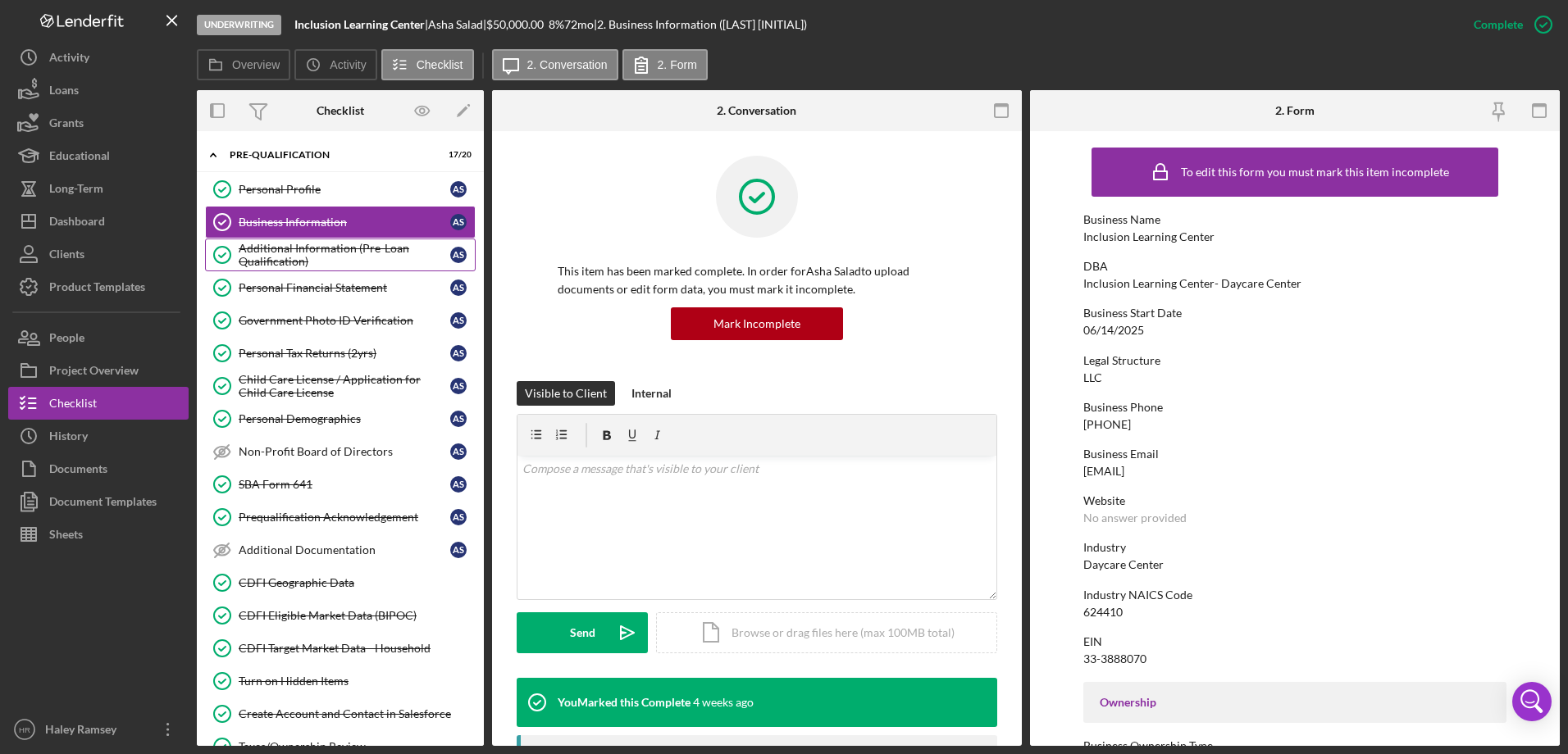 click on "Additional Information (Pre-Loan Qualification)" at bounding box center [344, 255] 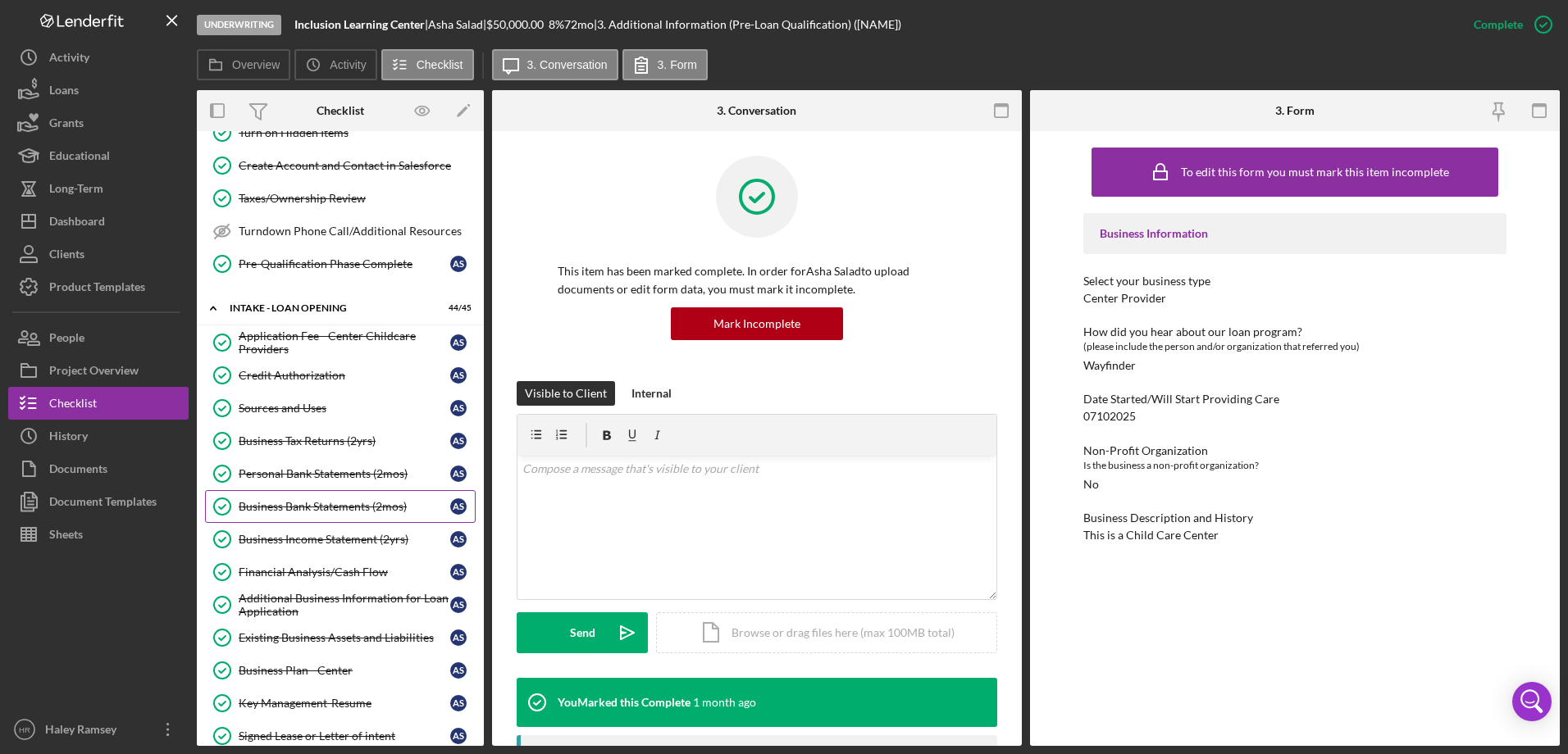 scroll, scrollTop: 574, scrollLeft: 0, axis: vertical 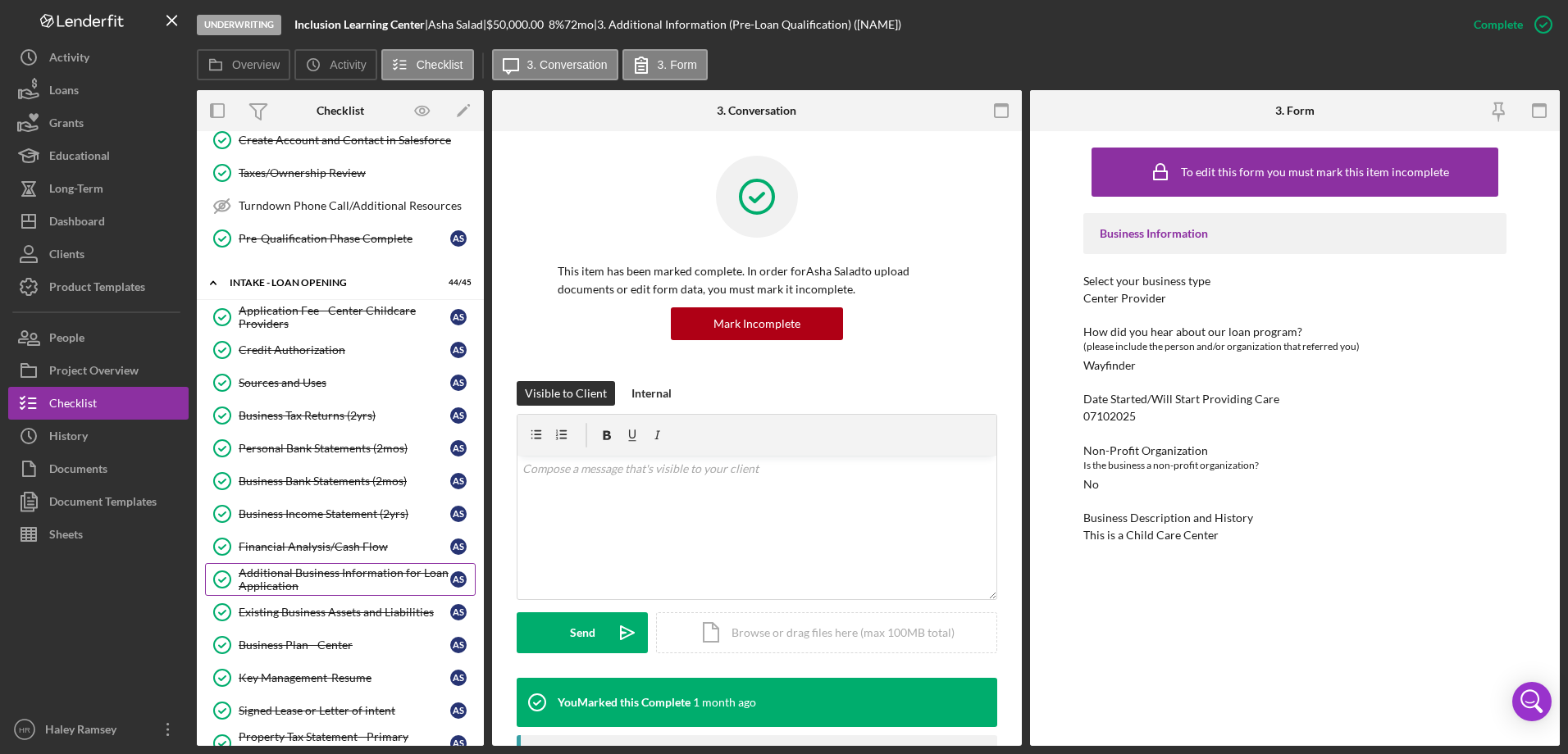click on "Additional Business Information for Loan Application" at bounding box center [344, 579] 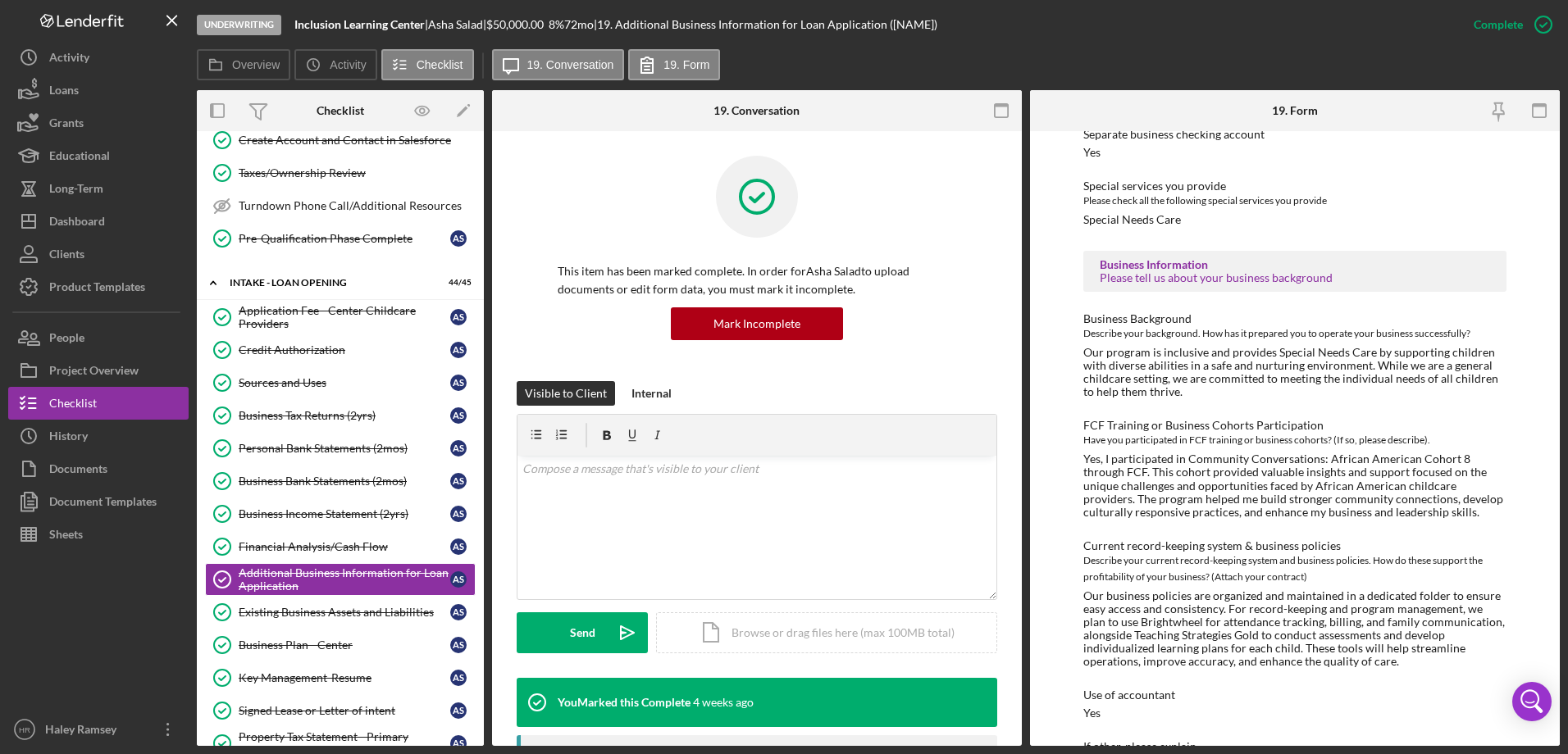 scroll, scrollTop: 2541, scrollLeft: 0, axis: vertical 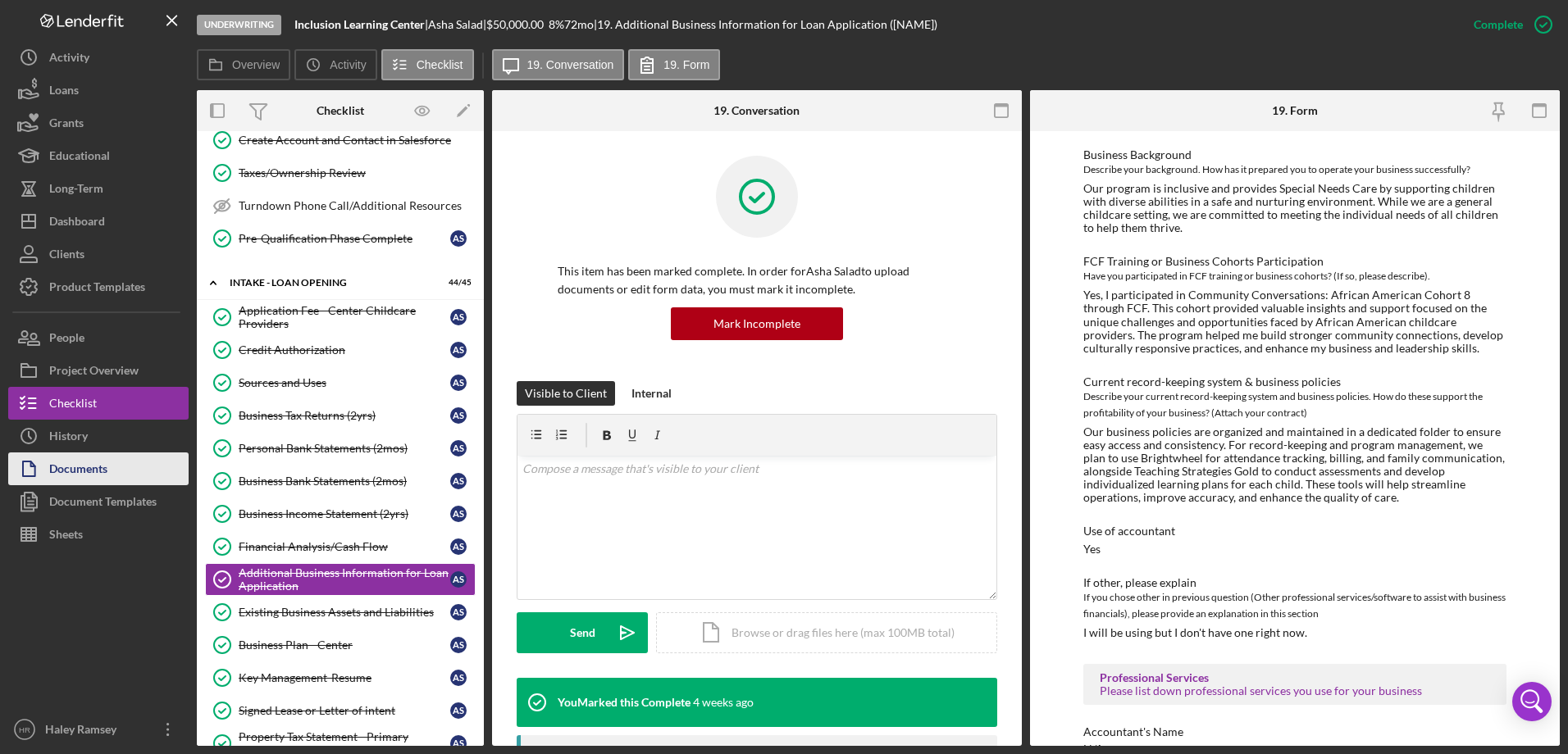 click on "Documents" at bounding box center [78, 470] 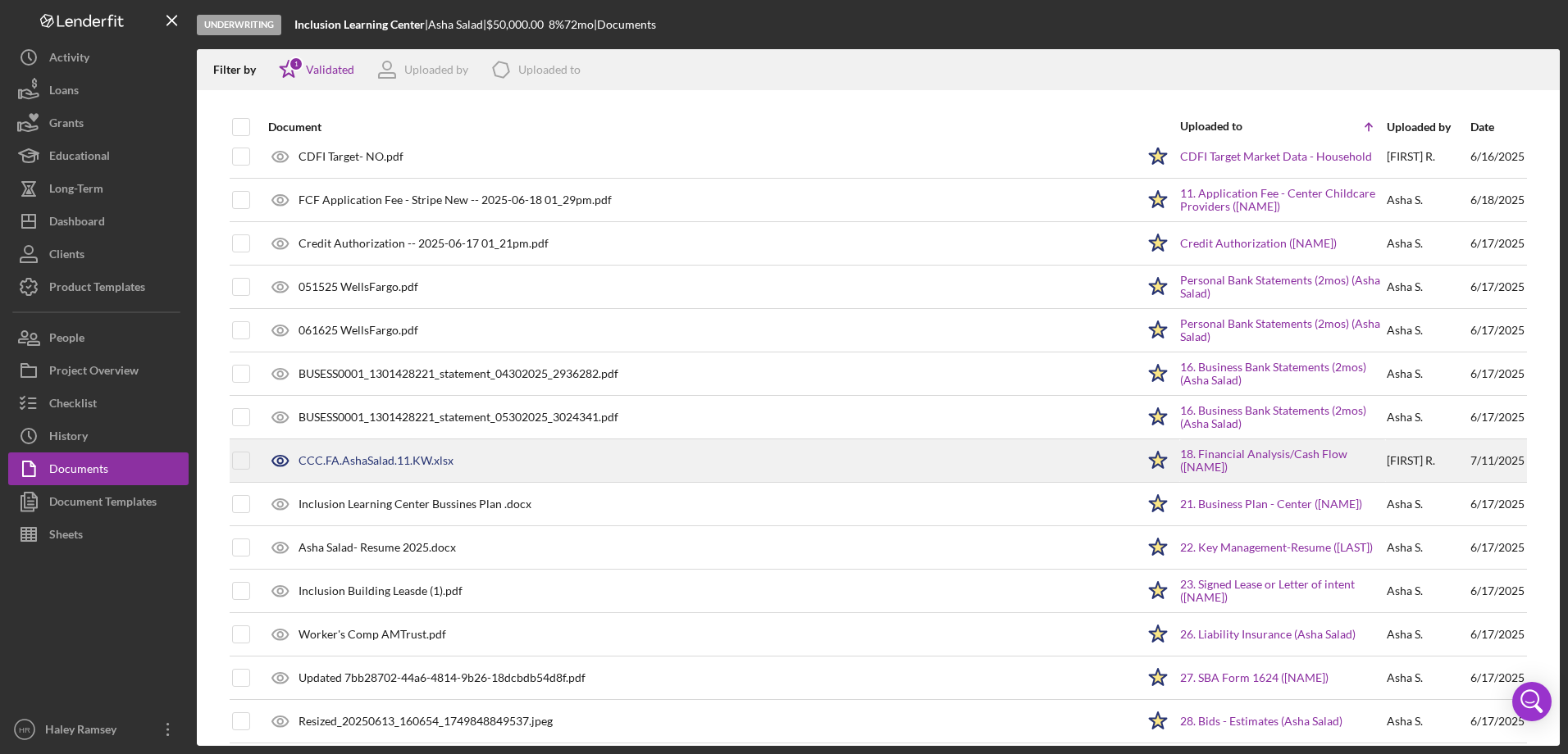 scroll, scrollTop: 574, scrollLeft: 0, axis: vertical 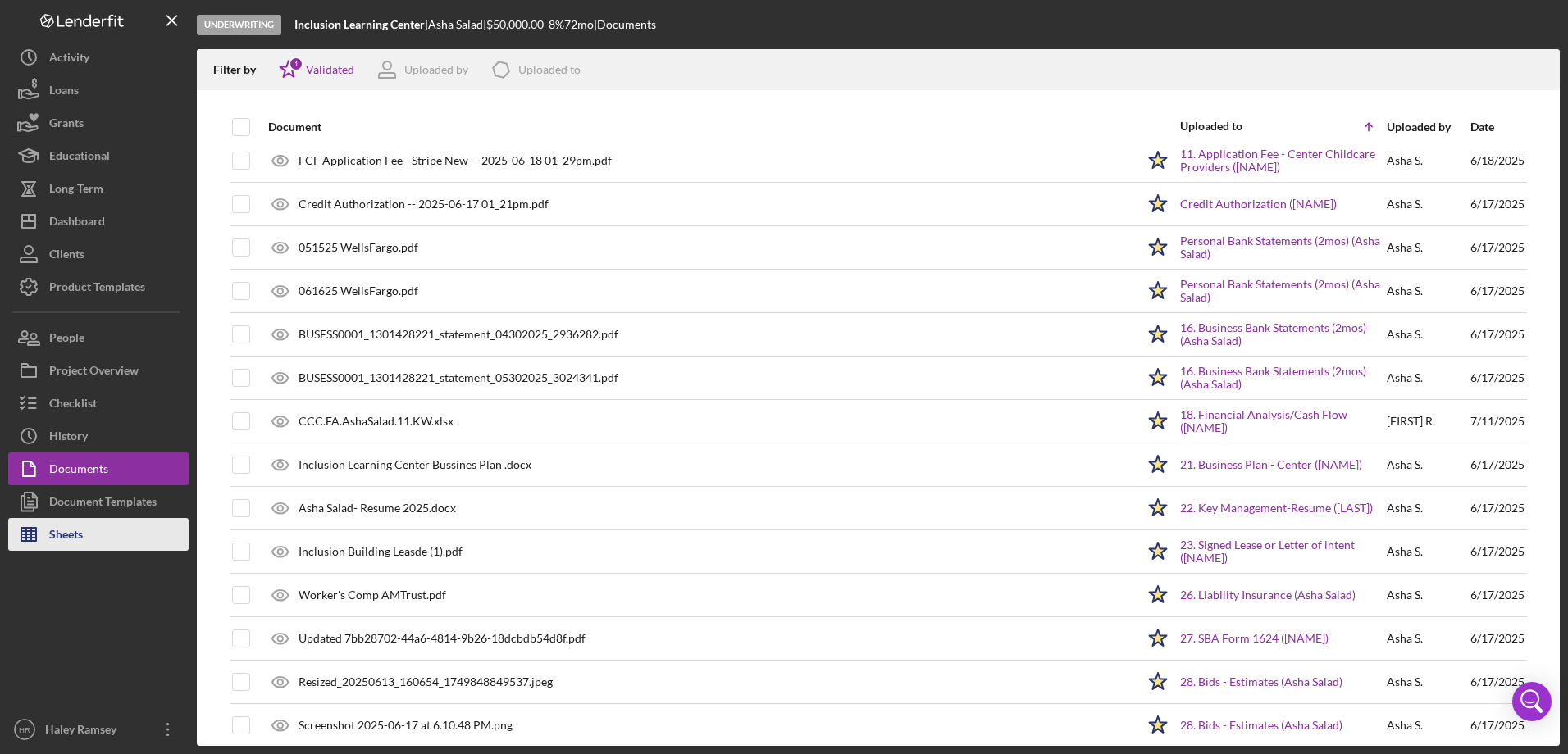 click on "Sheets" at bounding box center (66, 536) 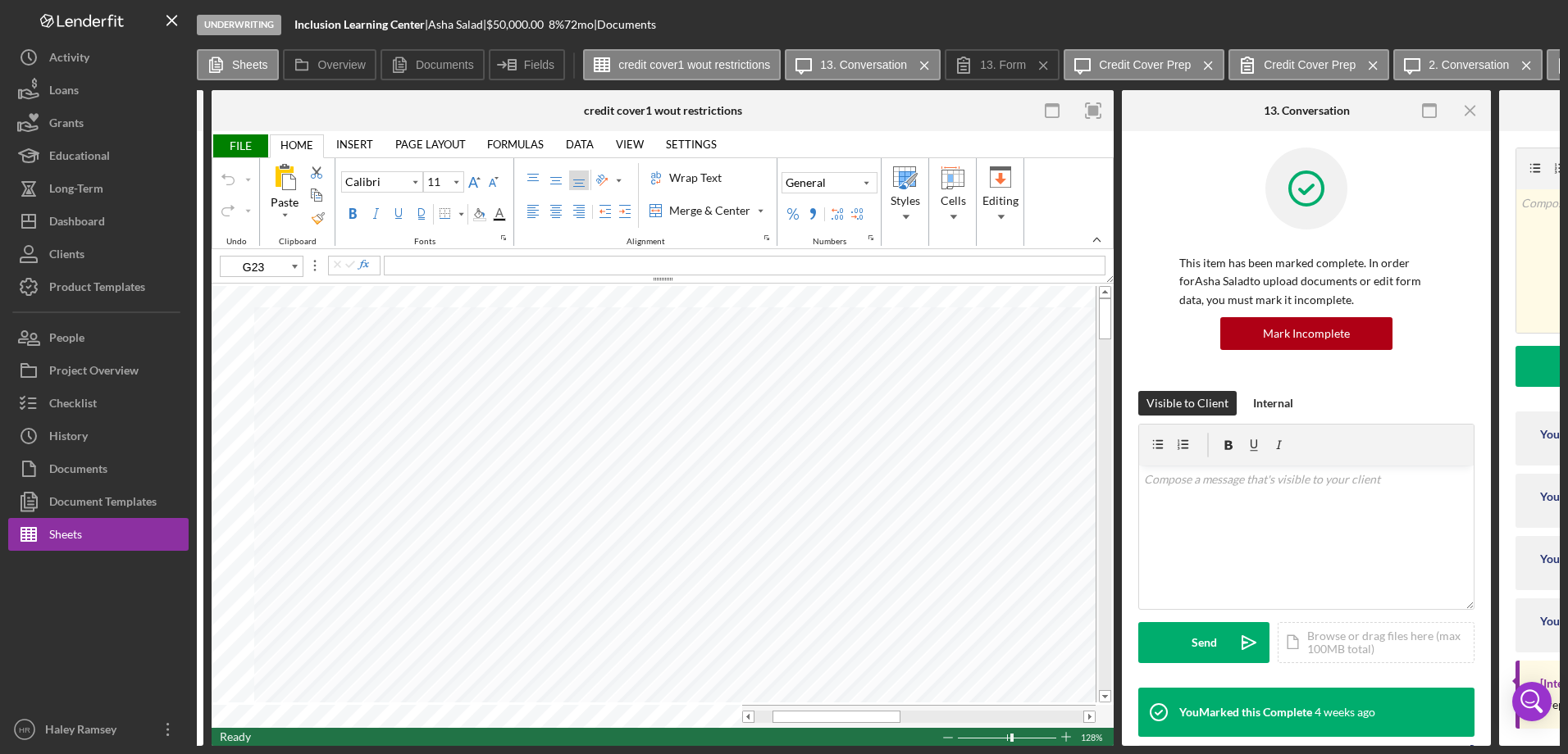 scroll, scrollTop: 0, scrollLeft: 0, axis: both 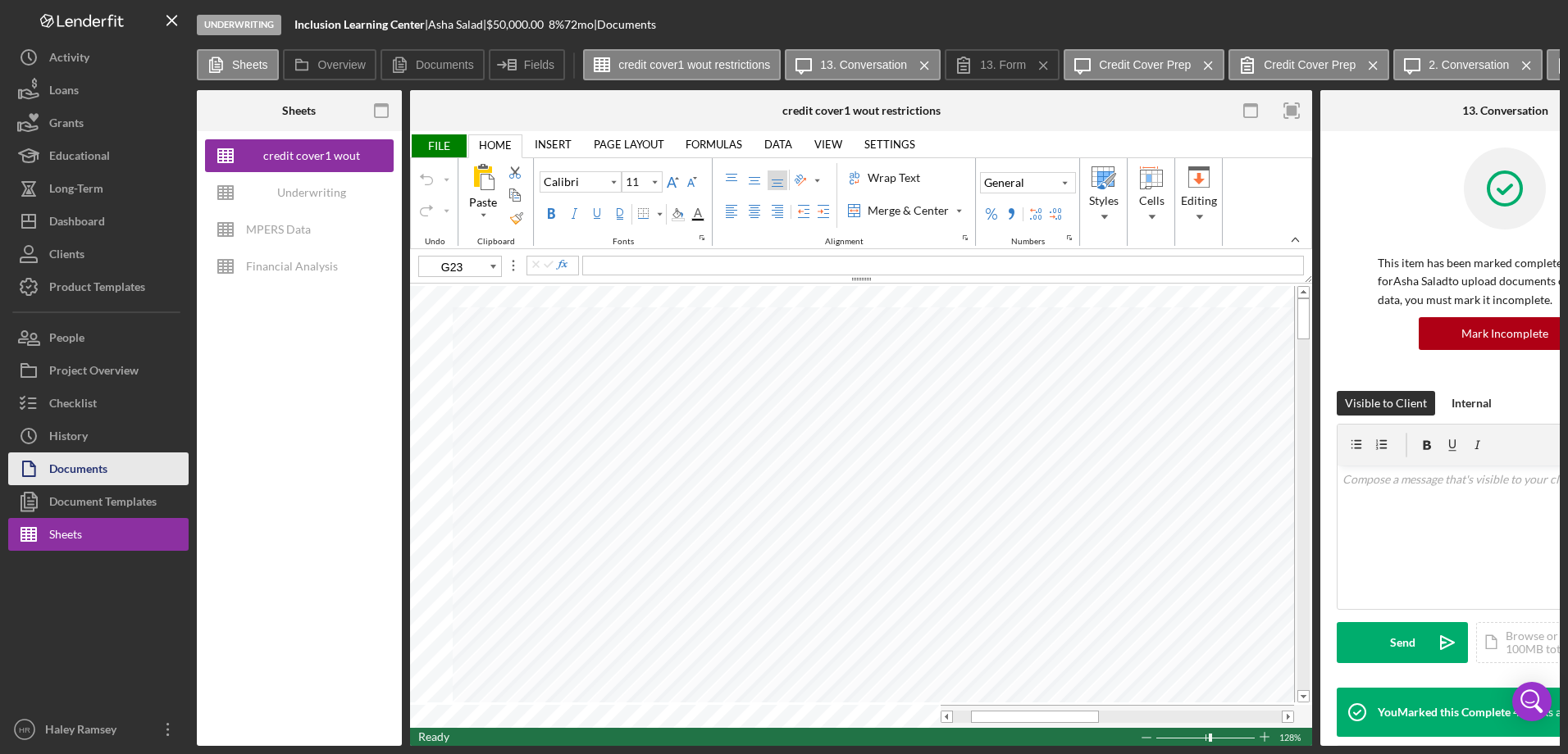 click on "Documents" at bounding box center (78, 470) 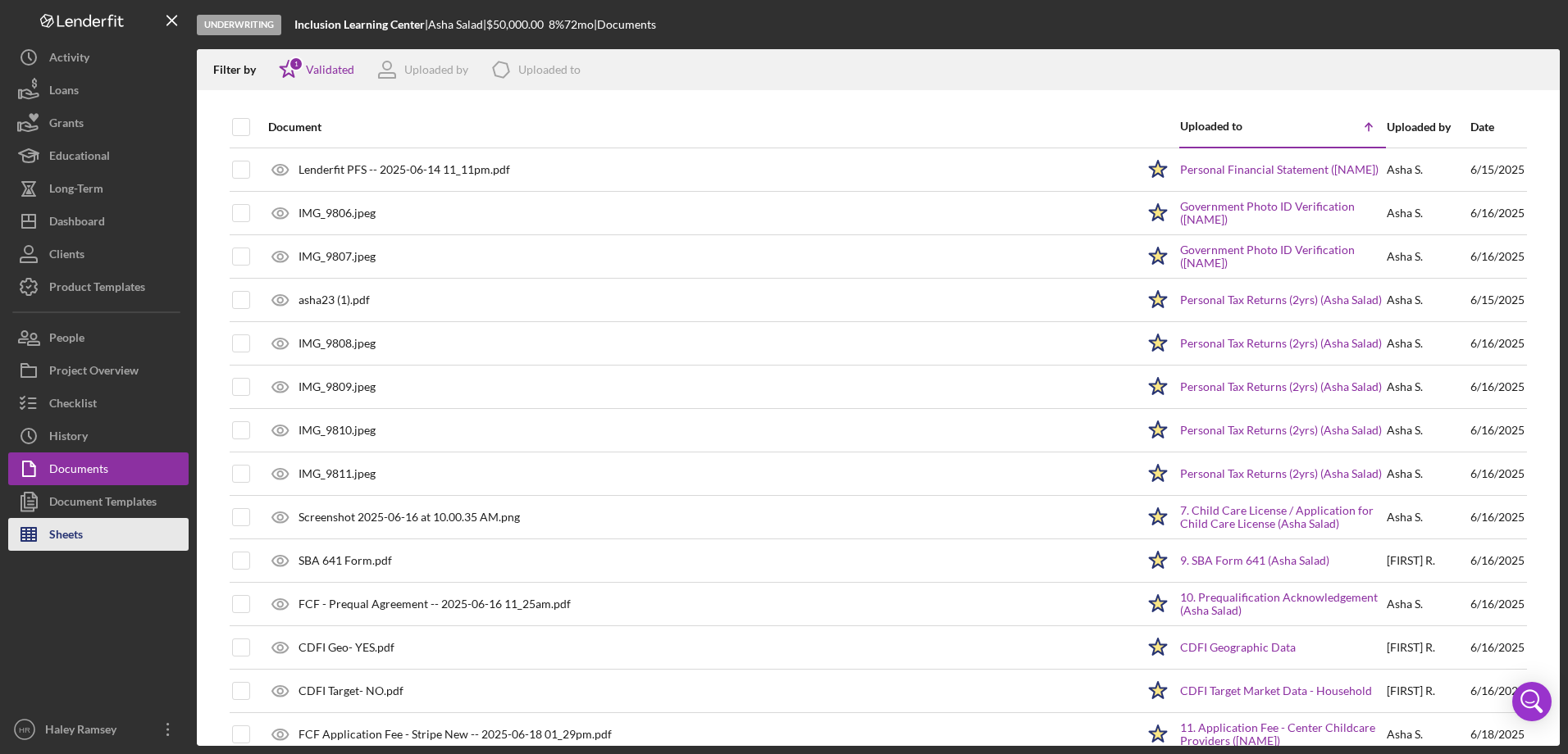 click on "Sheets" at bounding box center (66, 536) 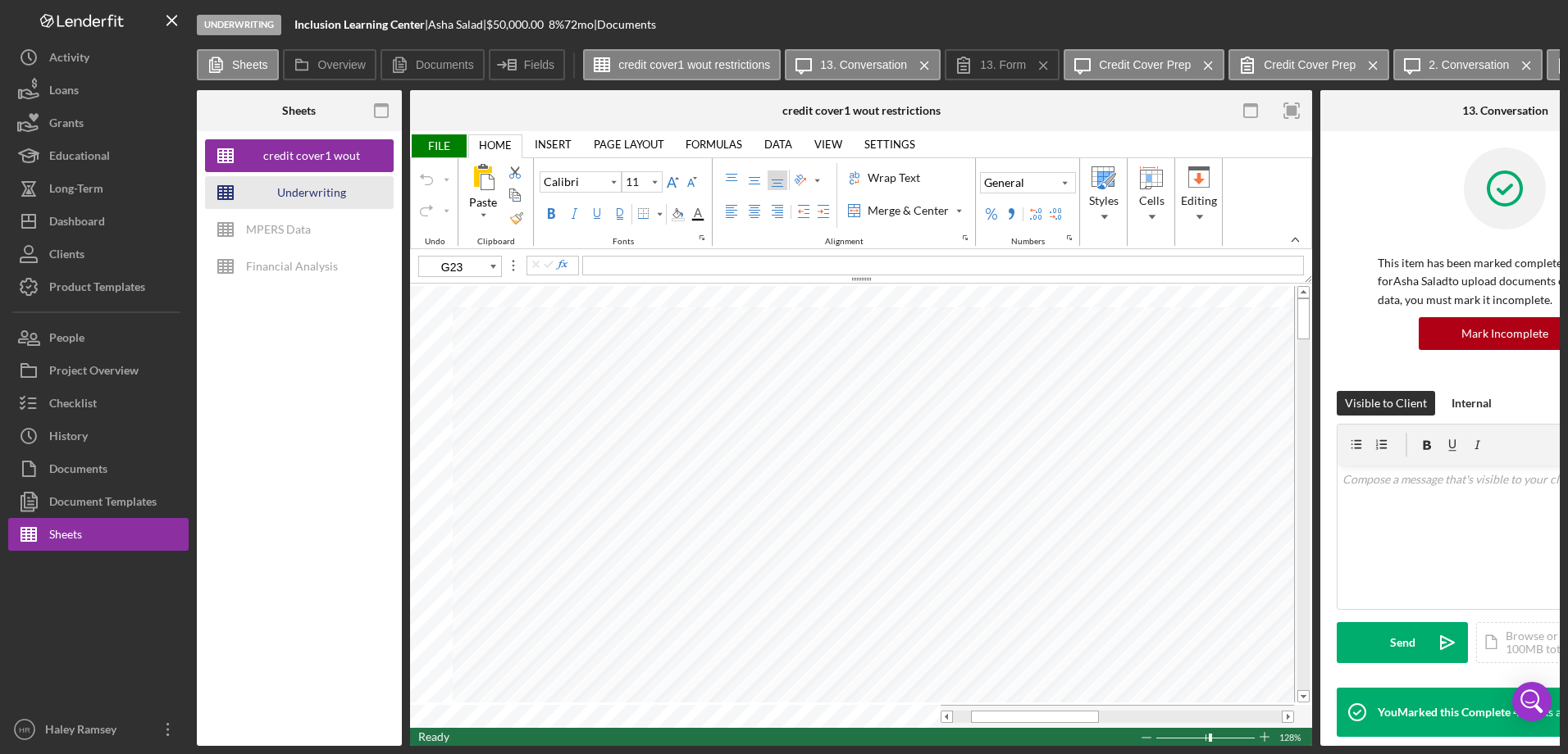 click on "Underwriting Worksheets - Template 2022" at bounding box center [312, 193] 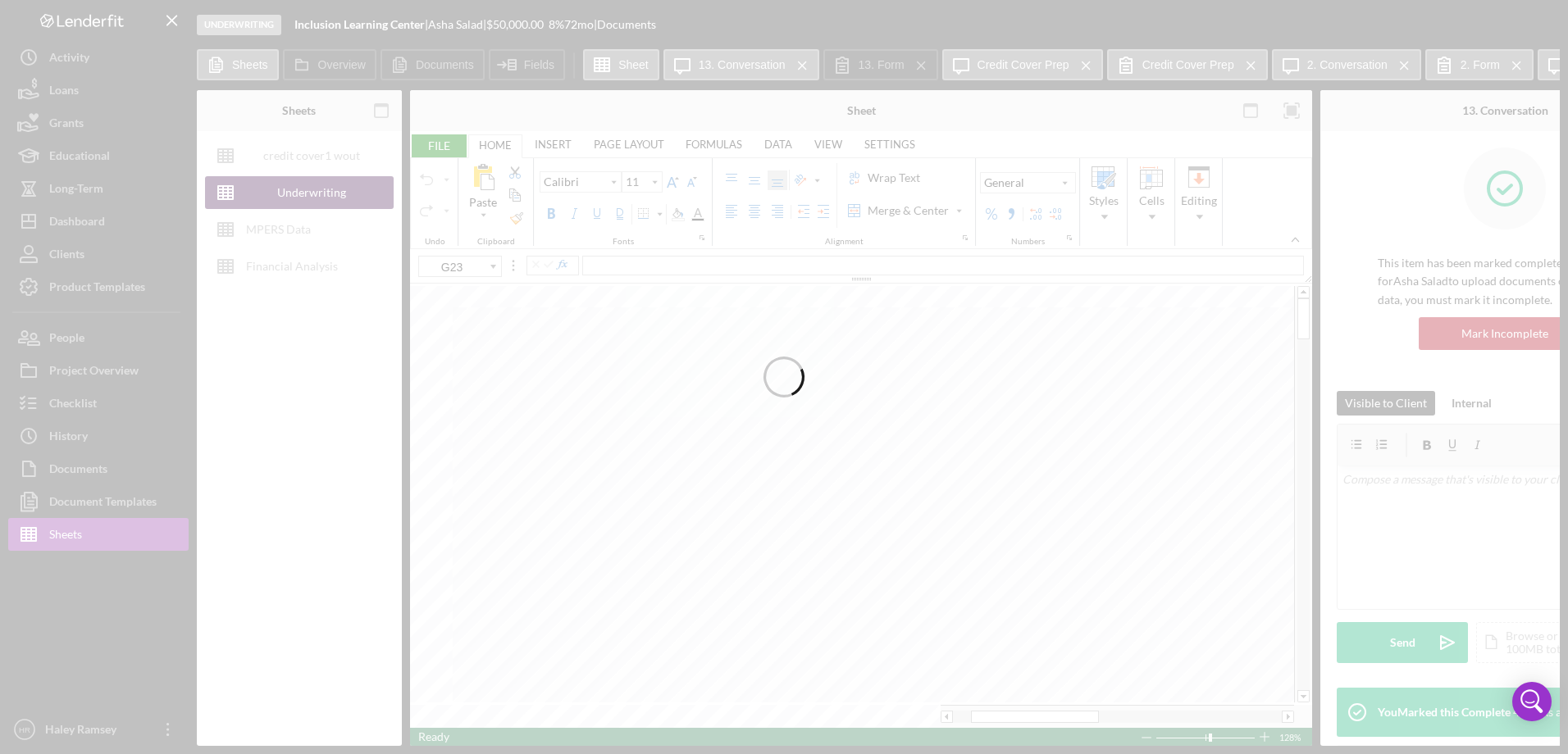 type on "10" 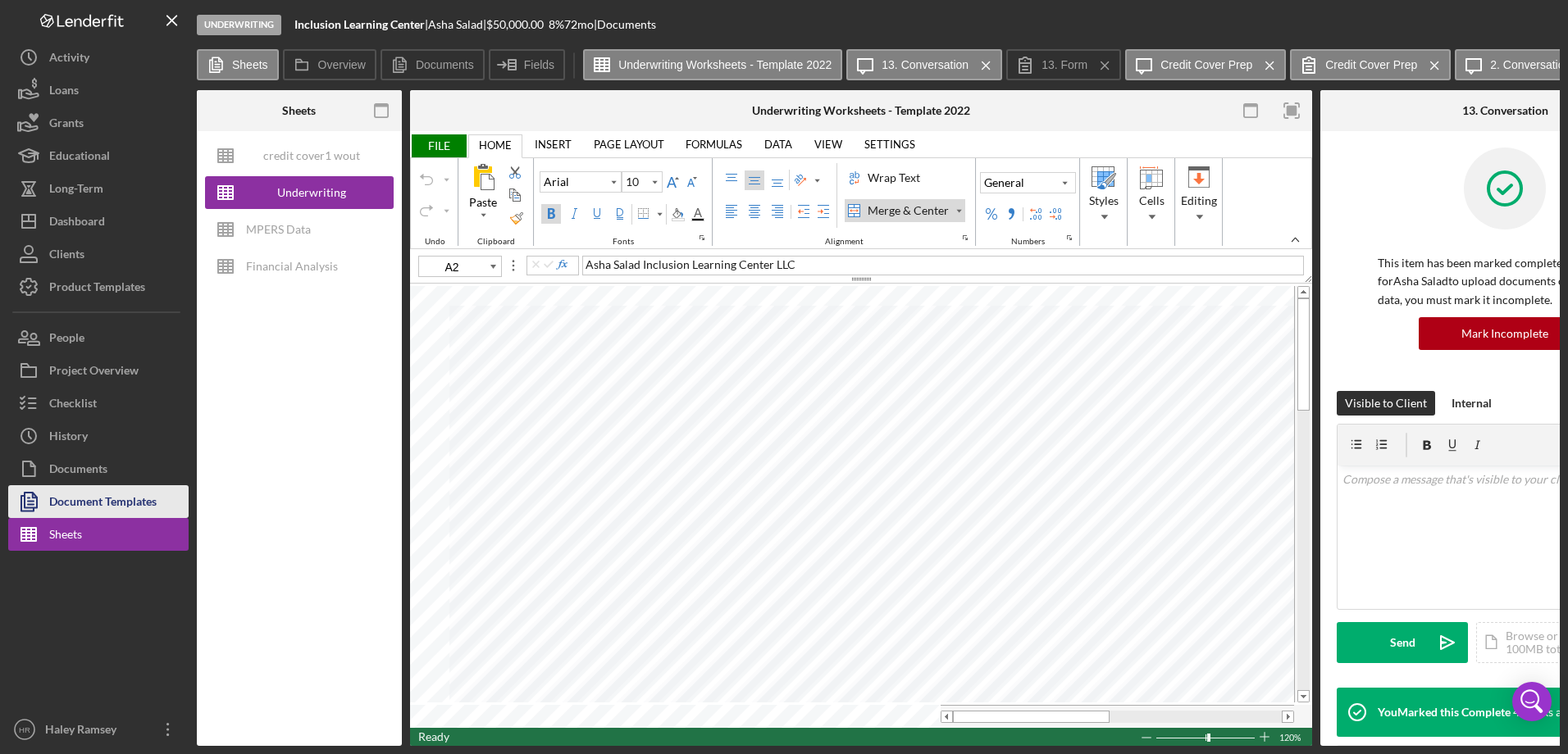 click on "Document Templates" at bounding box center (103, 503) 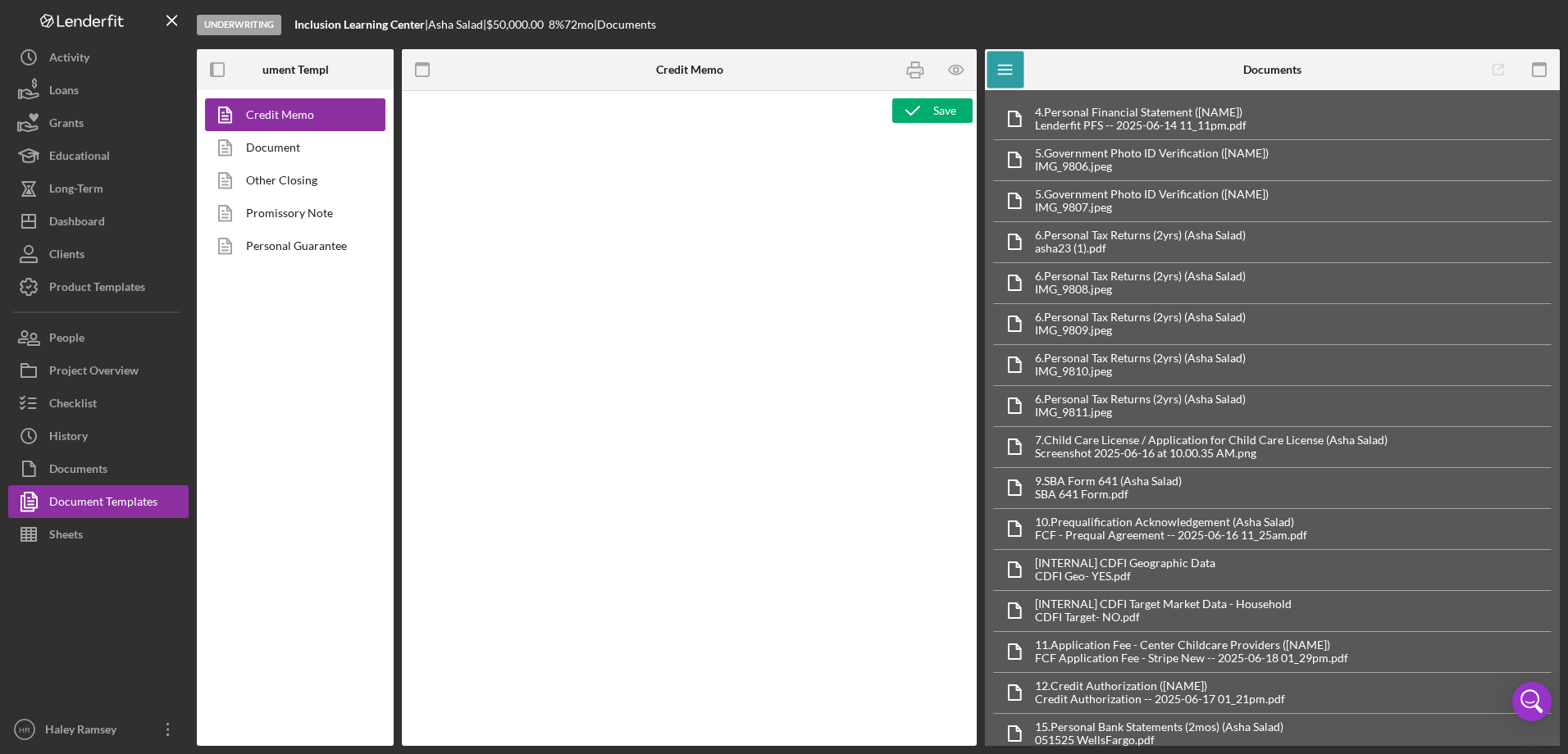 type on "<p style="margin: 0in 0in 0in 0.25in; text-align: center; font-size: 12pt; font-family: 'Times New Roman', serif;">&nbsp;</p>
<p style="margin: 0in 0in 0in 0.25in; text-align: center; font-size: 12pt; font-family: 'Times New Roman', serif;"><img src="data:image/png;base64,iVBORw0KGgoAAAANSUhEUgAAB0oAAAHWCAYAAAD5OAp+AAAACXBIWXMAAAsSAAALEgHS3X78AAAgAElEQVR4nOzdfWxd6X0f+OdcUhKlkUhJ5gwdj/Xi2rVbzrpk5BRx6xYjb7AwsOruKOiggHeBjgyhQFCtYgUo+oZio/lvkQZredXB/lEII3uBxW7DRTXB6o8UDUJ1a8duXJl0YyWxZzx8mZFHIw7fRIlXfLlncZRDhcMhKZK6L+fl8wGuJdHUvb/zPOdqDu/3/J4niuM4AAAAkB+9A+MHQwj9awo+uebPQyGE6VV/nr718pEh0/xknVdOHQ8hHF/1jeuN99rxHZk9e30kC/UDAACwNYJSAACADOodGF8J606mvx5Pw7quOlR7I/11MAn4ktCvbCFqGob2r3ocrNP4zqwKUYfSRxKiCqkBAAAyRlAKAACQAb0D4/1pKLryqEcgul030mBvMA1PC9Eh2Xnl1EoIujK2L7agjJlVYzs4e/b6YAtqAAAAYBVBKQAAQAuky+eeToO70y0KRp9keCXYu/XykWt5Ok86r5zqXzW+rQhGt+KNdHyvWbYXAACg+QSlAAAATbIqHE0eL+Vw3N9YFZxmainZdCndkxkPnjeThNJXhaYAAADNIygFAABosN6B8SS8OxNCeKVAYz26EpqmwWlTw710Od3VSxX3NfP1G+yNNDC9WqBjAgAAyBxBKQAAQIP0Down4ejFEMKxEozxSnA61IiO01Ud..." 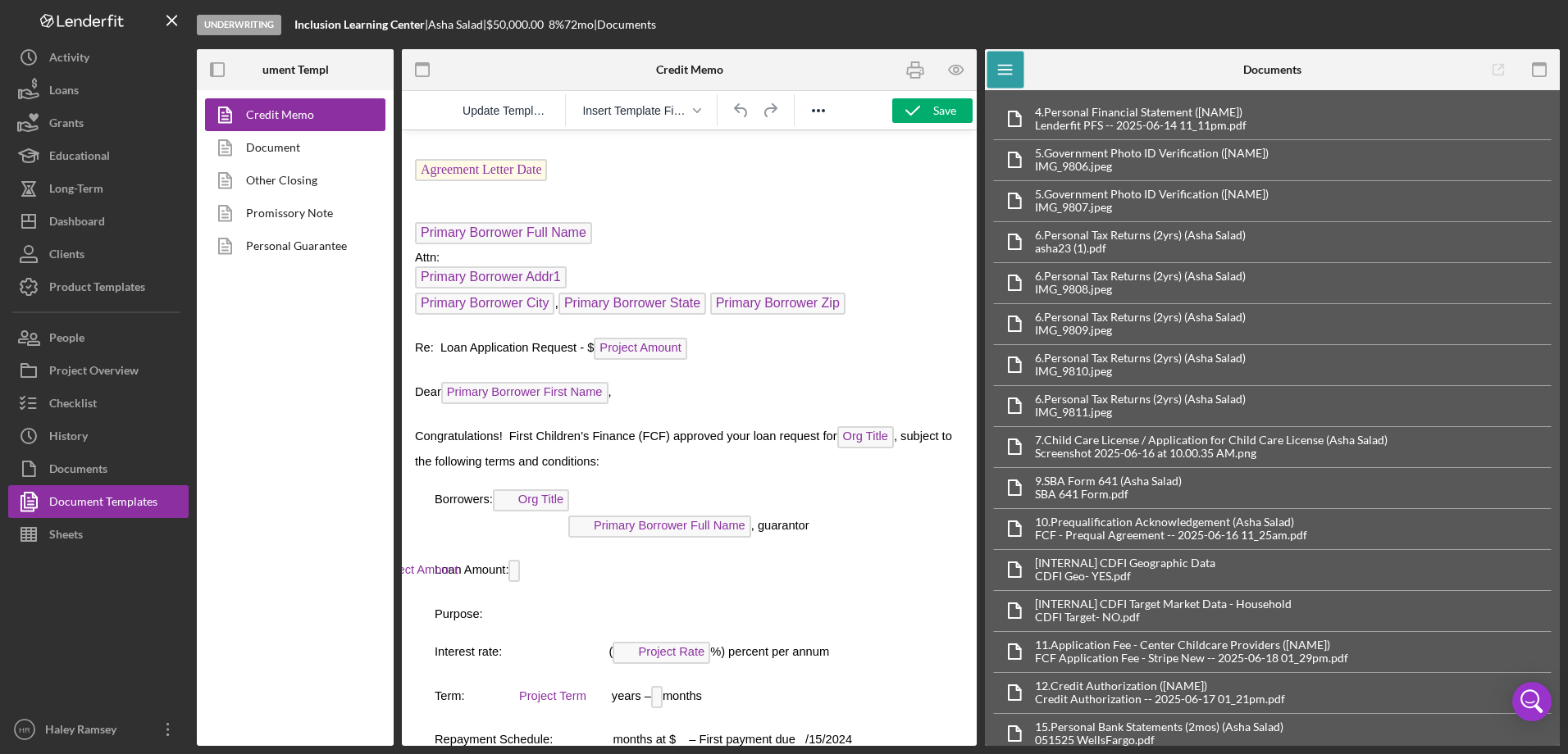scroll, scrollTop: 0, scrollLeft: 0, axis: both 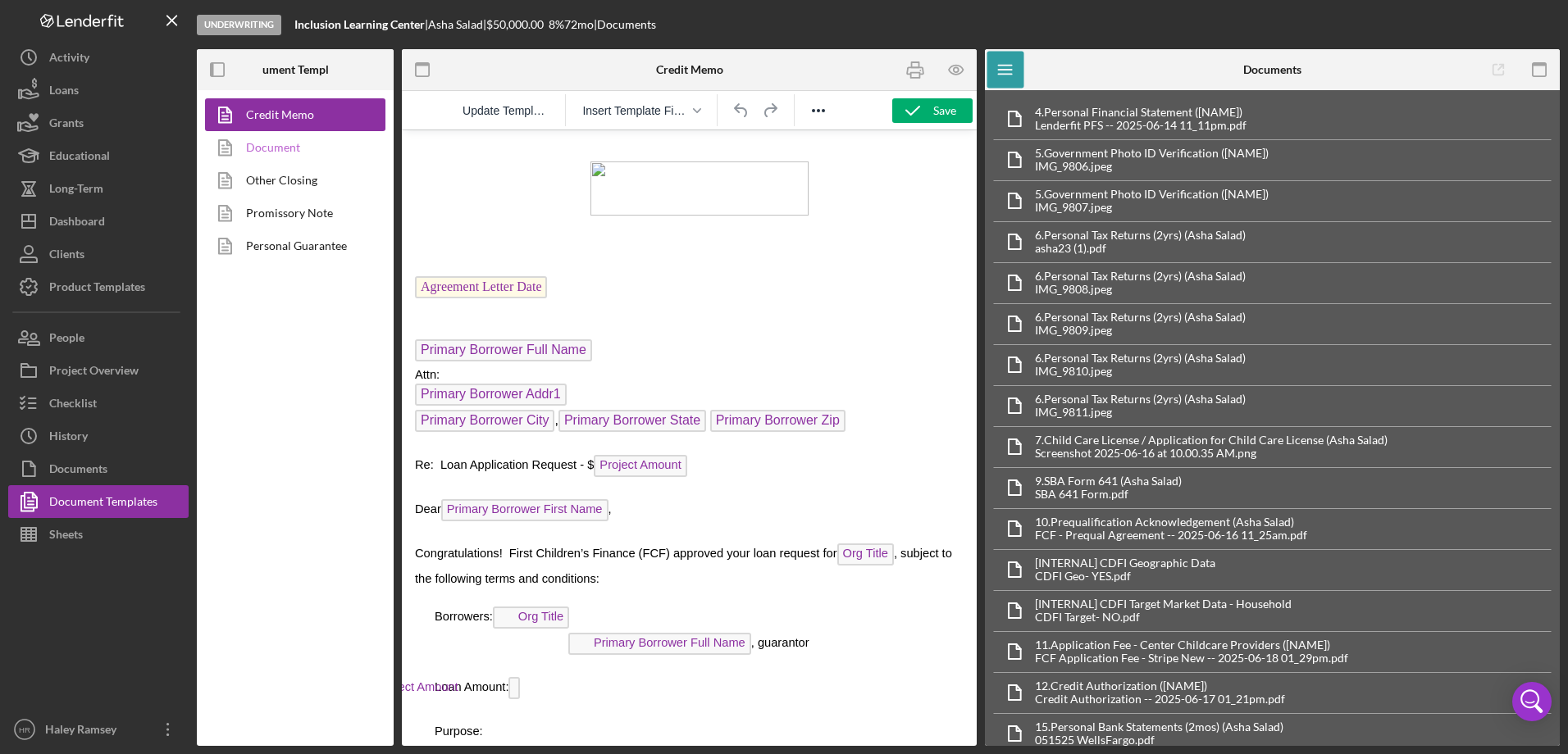 click on "Document" at bounding box center [291, 148] 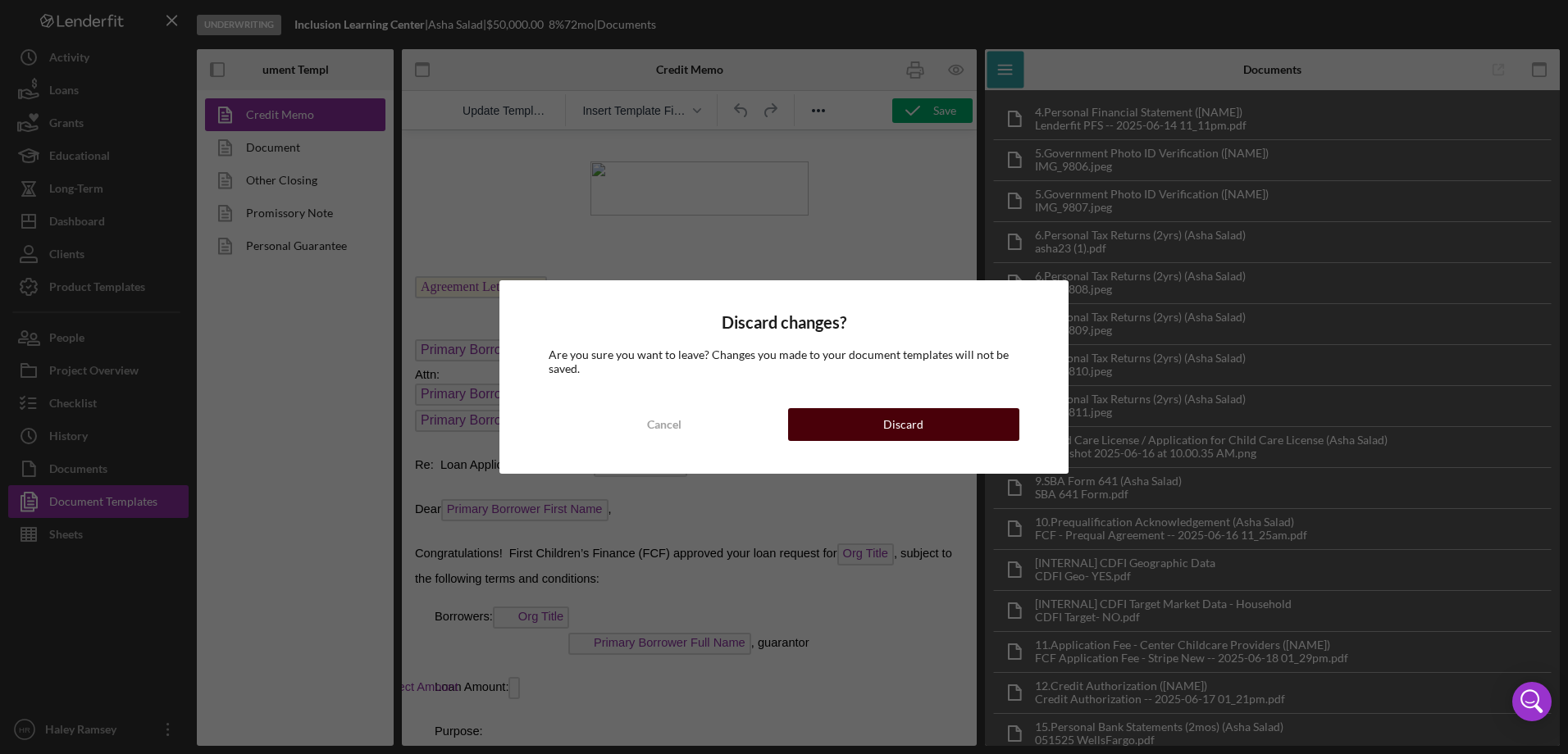click on "Cancel Discard" at bounding box center [784, 425] 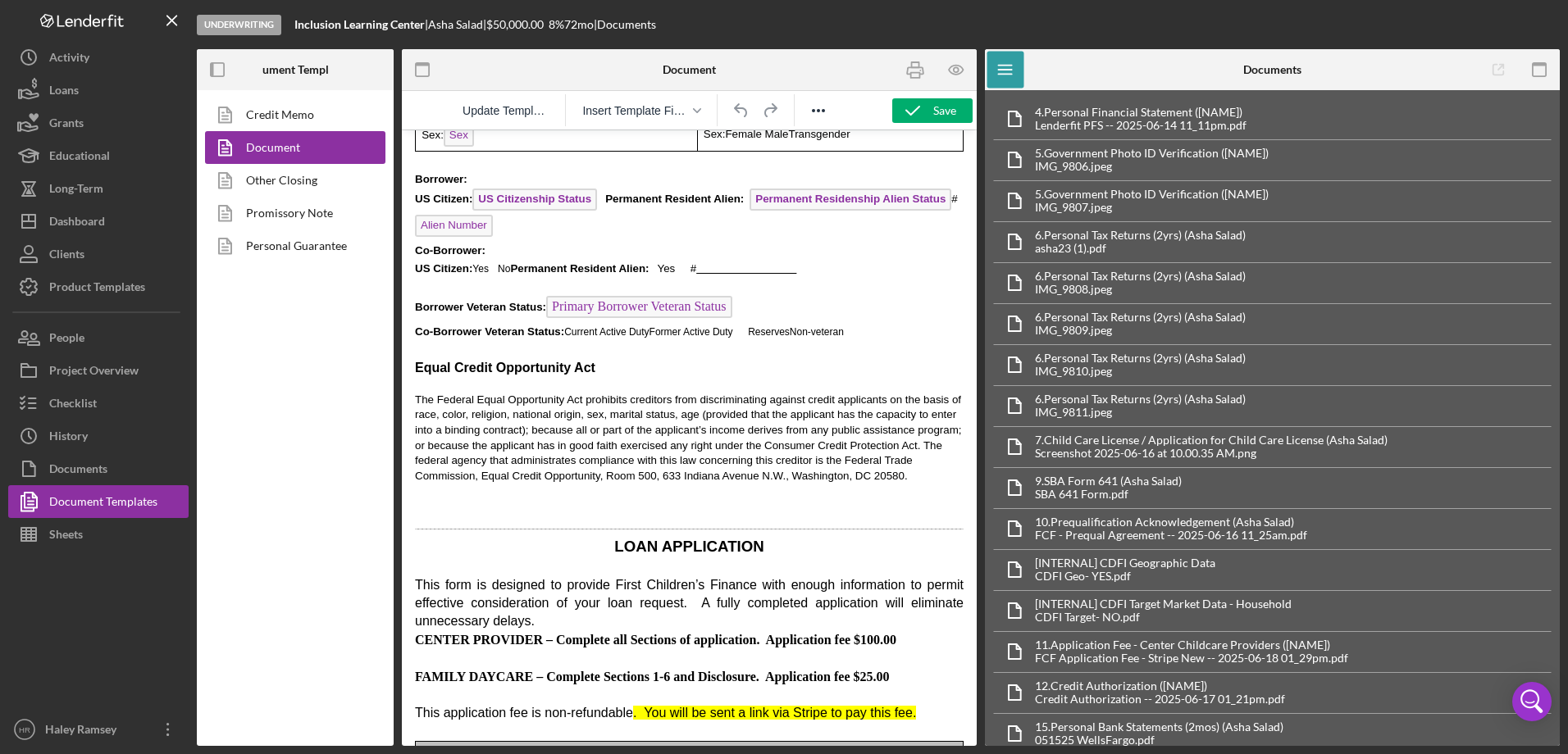 scroll, scrollTop: 1885, scrollLeft: 0, axis: vertical 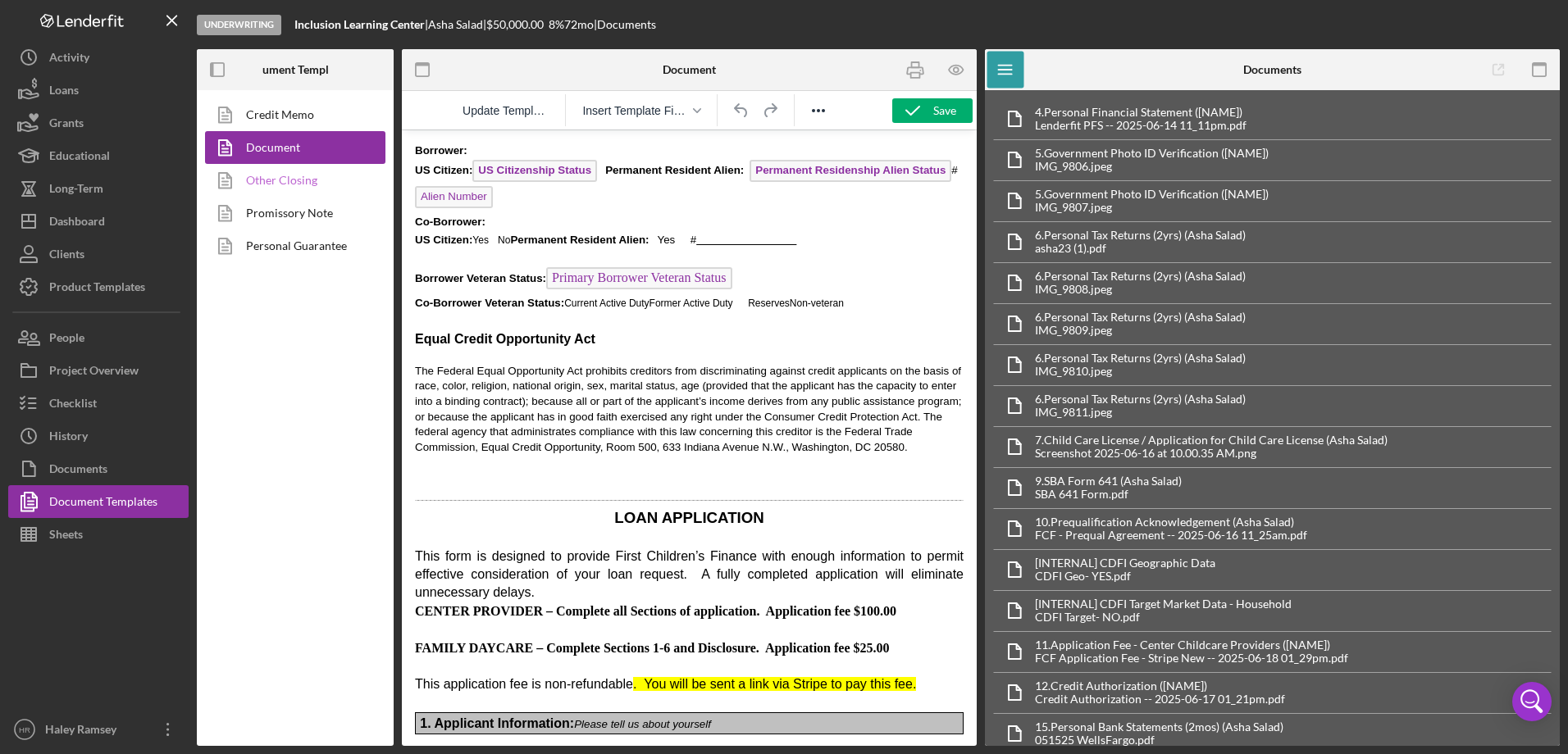 click on "Other Closing" at bounding box center (291, 180) 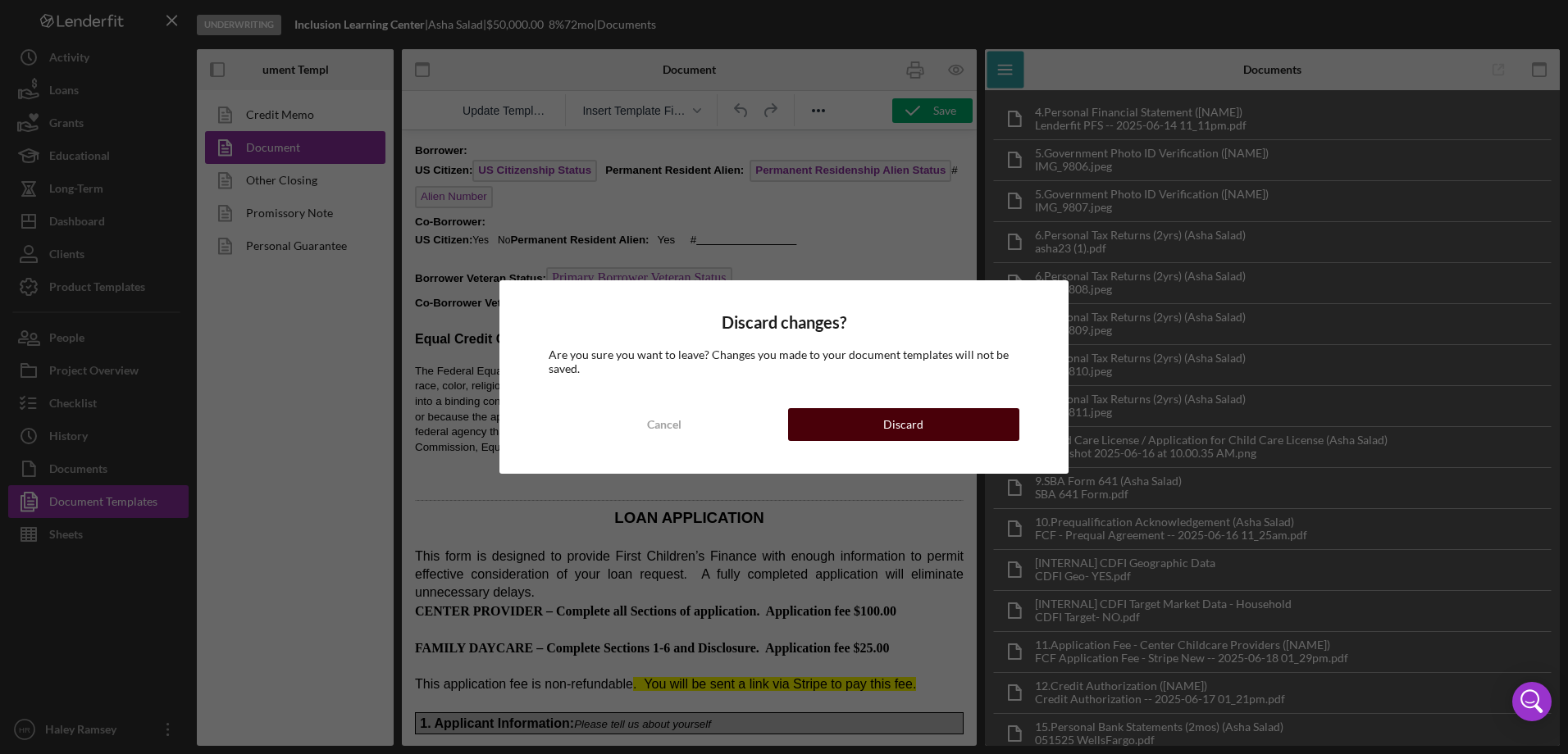 click on "Discard" at bounding box center (904, 425) 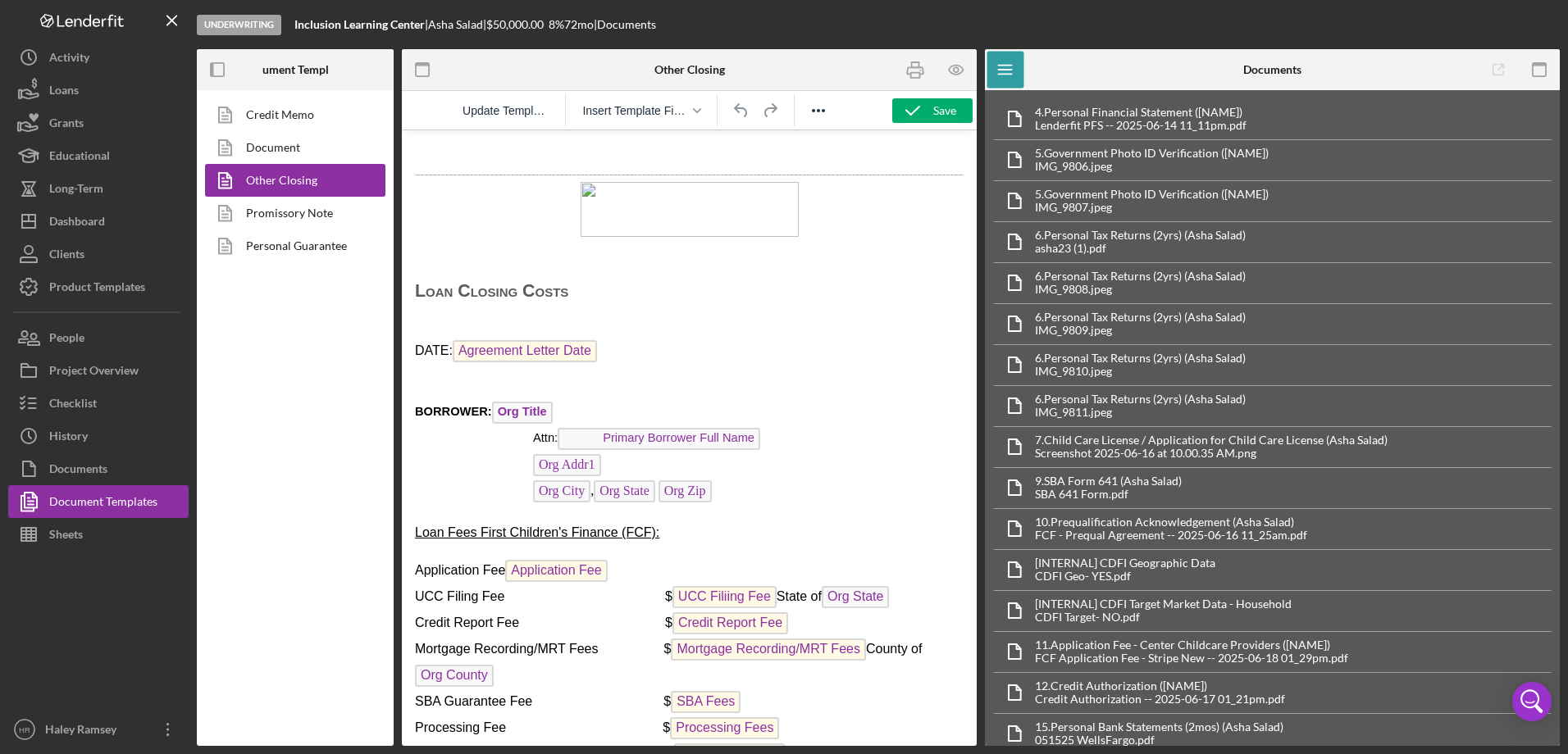 scroll, scrollTop: 0, scrollLeft: 0, axis: both 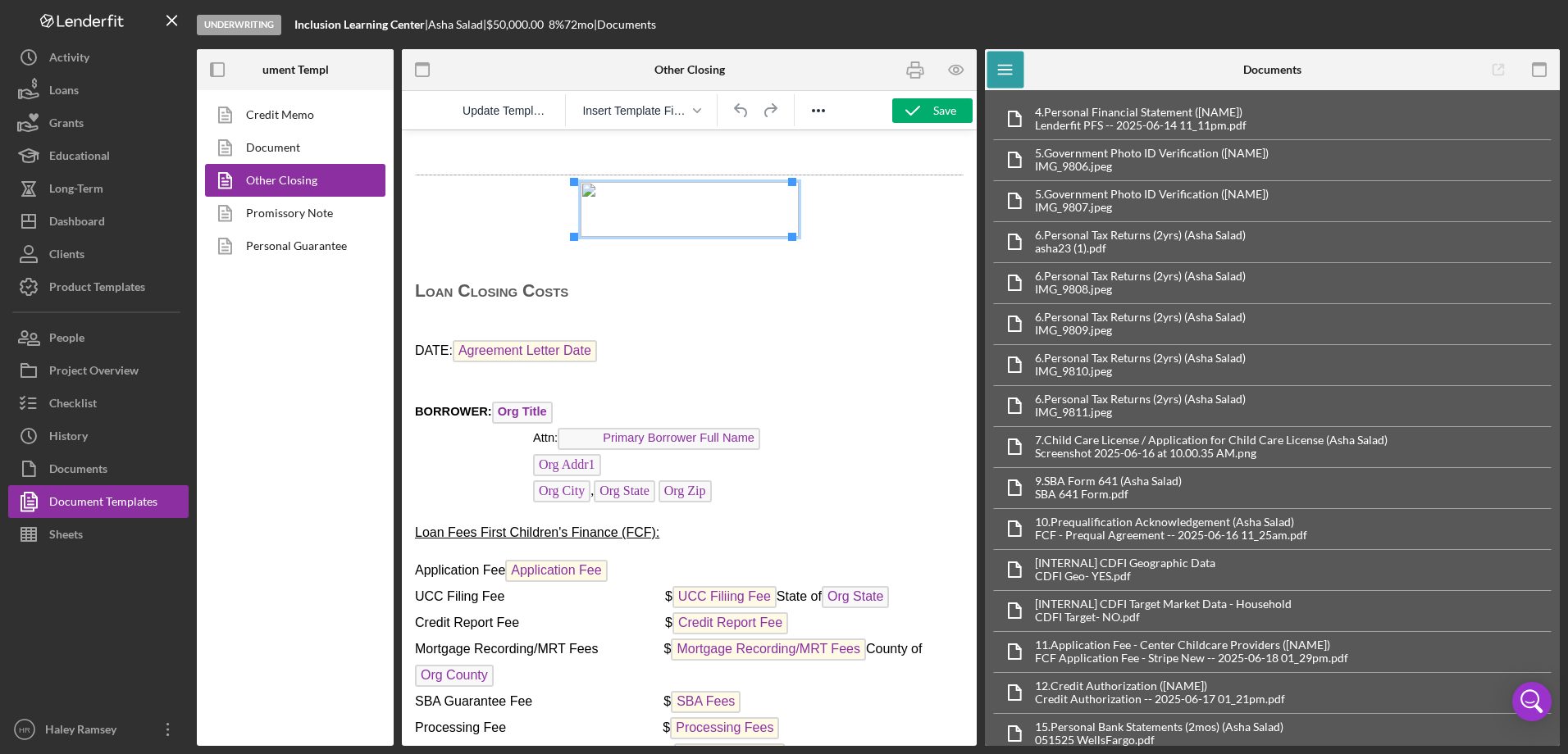 drag, startPoint x: 568, startPoint y: 233, endPoint x: 779, endPoint y: 234, distance: 211.00237 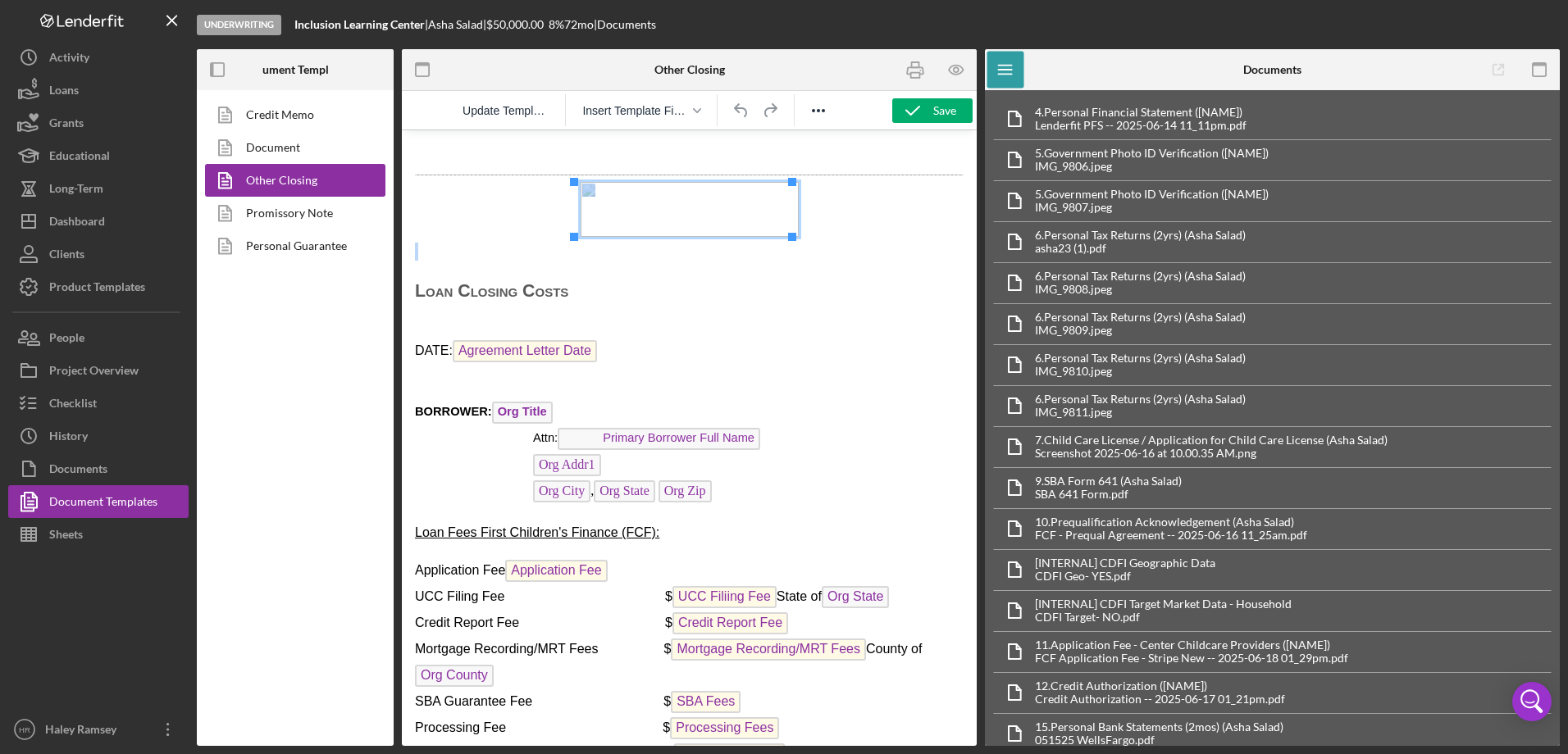 drag, startPoint x: 569, startPoint y: 232, endPoint x: 777, endPoint y: 249, distance: 208.69356 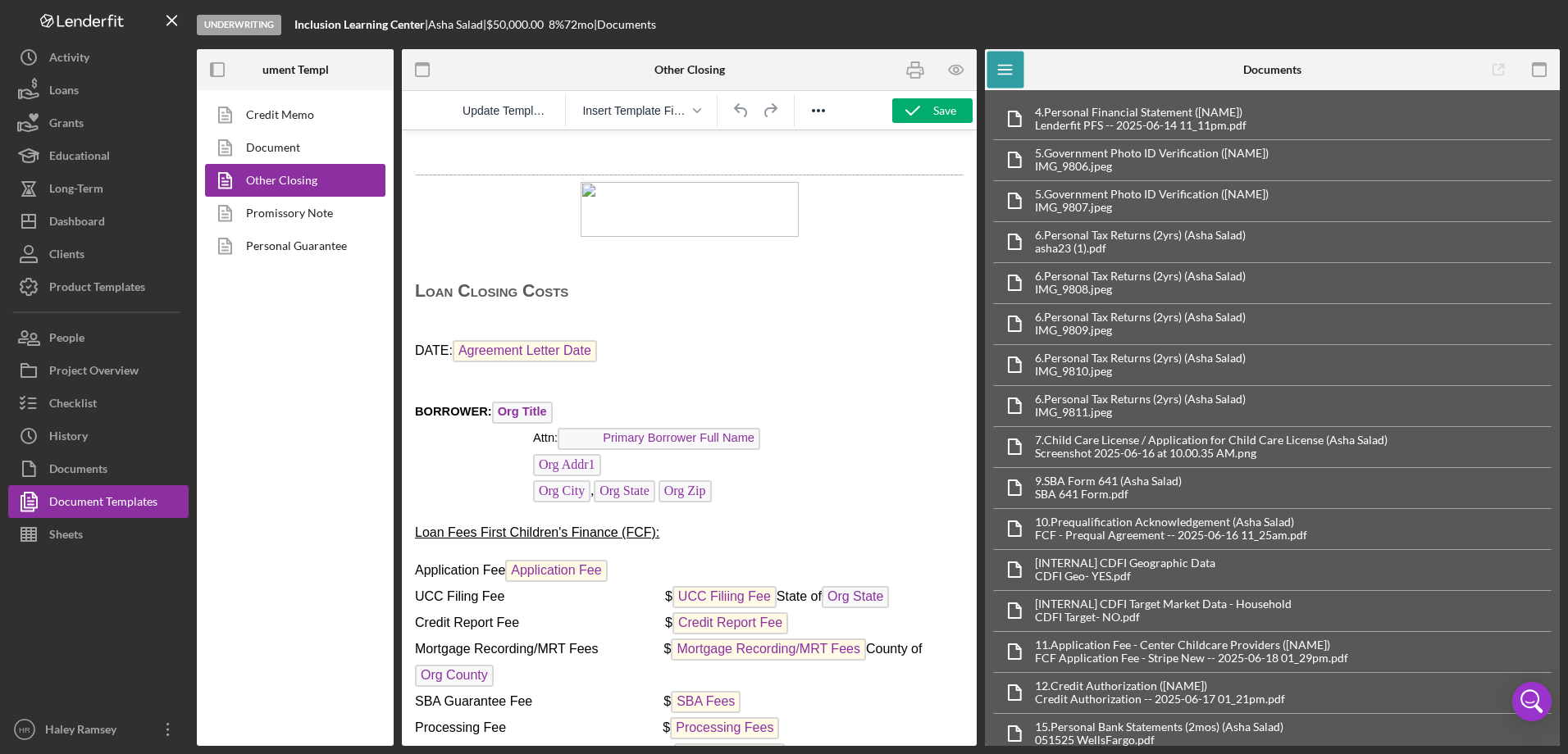 click on "Loan Closing Costs" at bounding box center [689, 292] 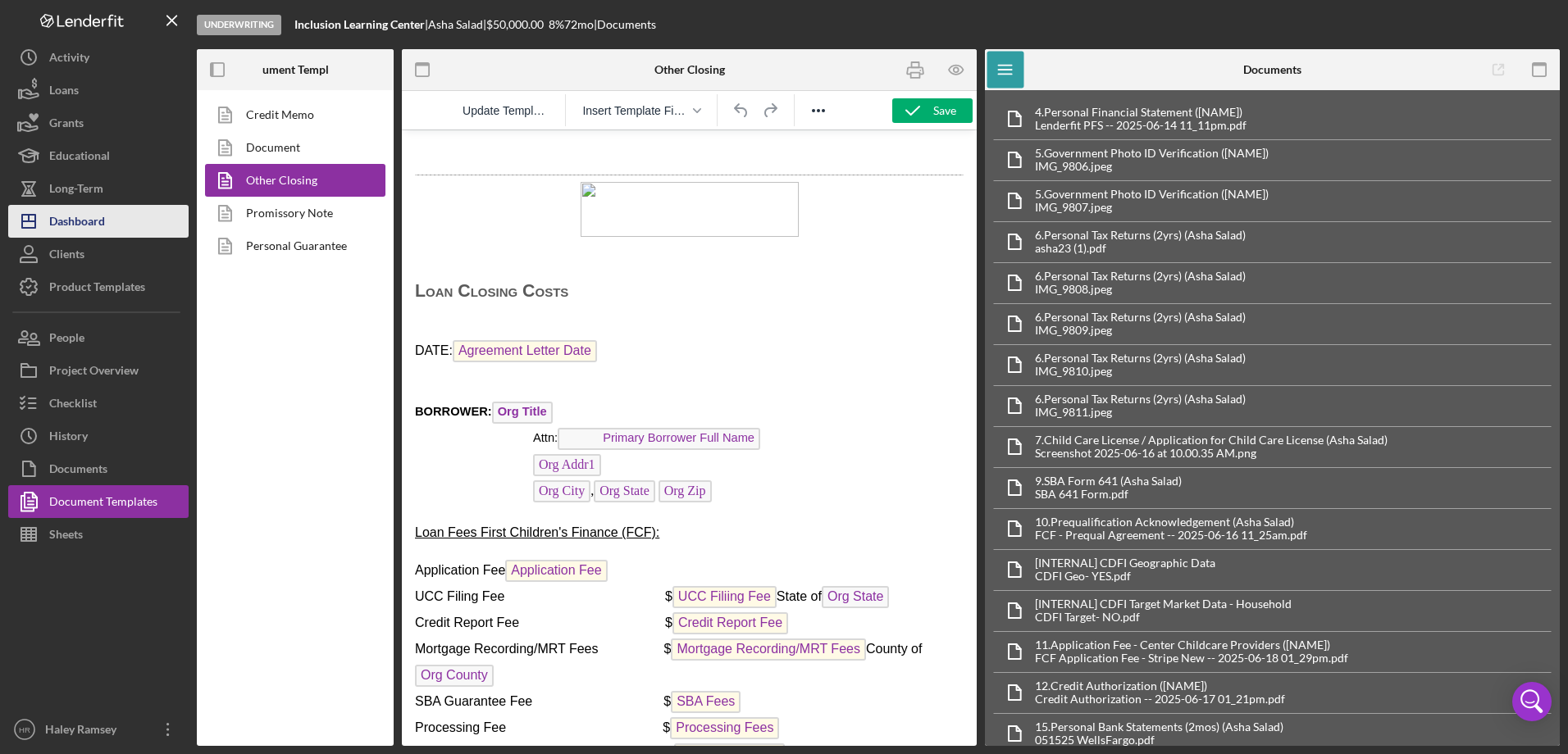click on "Icon/Dashboard Dashboard" at bounding box center (98, 221) 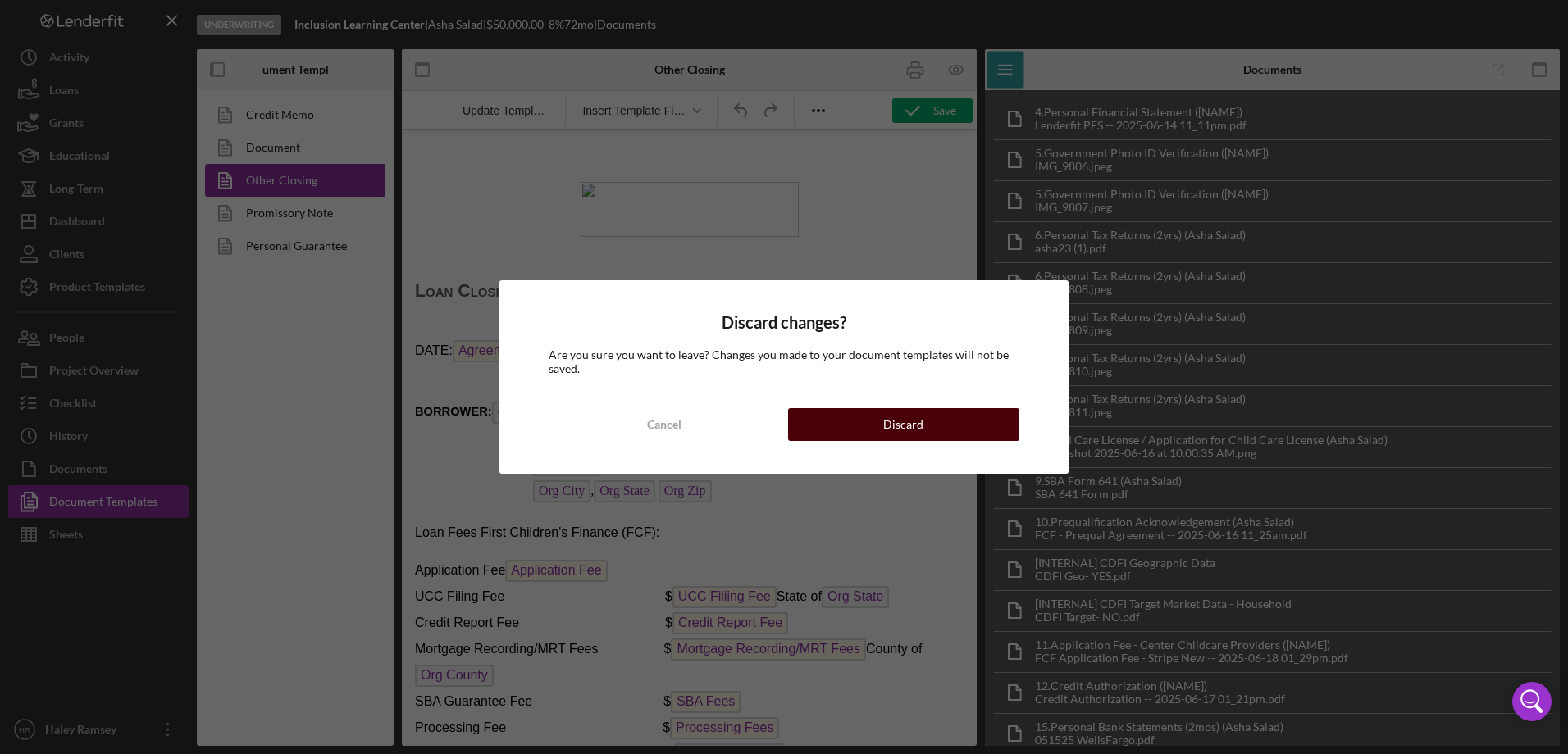 click on "Discard" at bounding box center (904, 425) 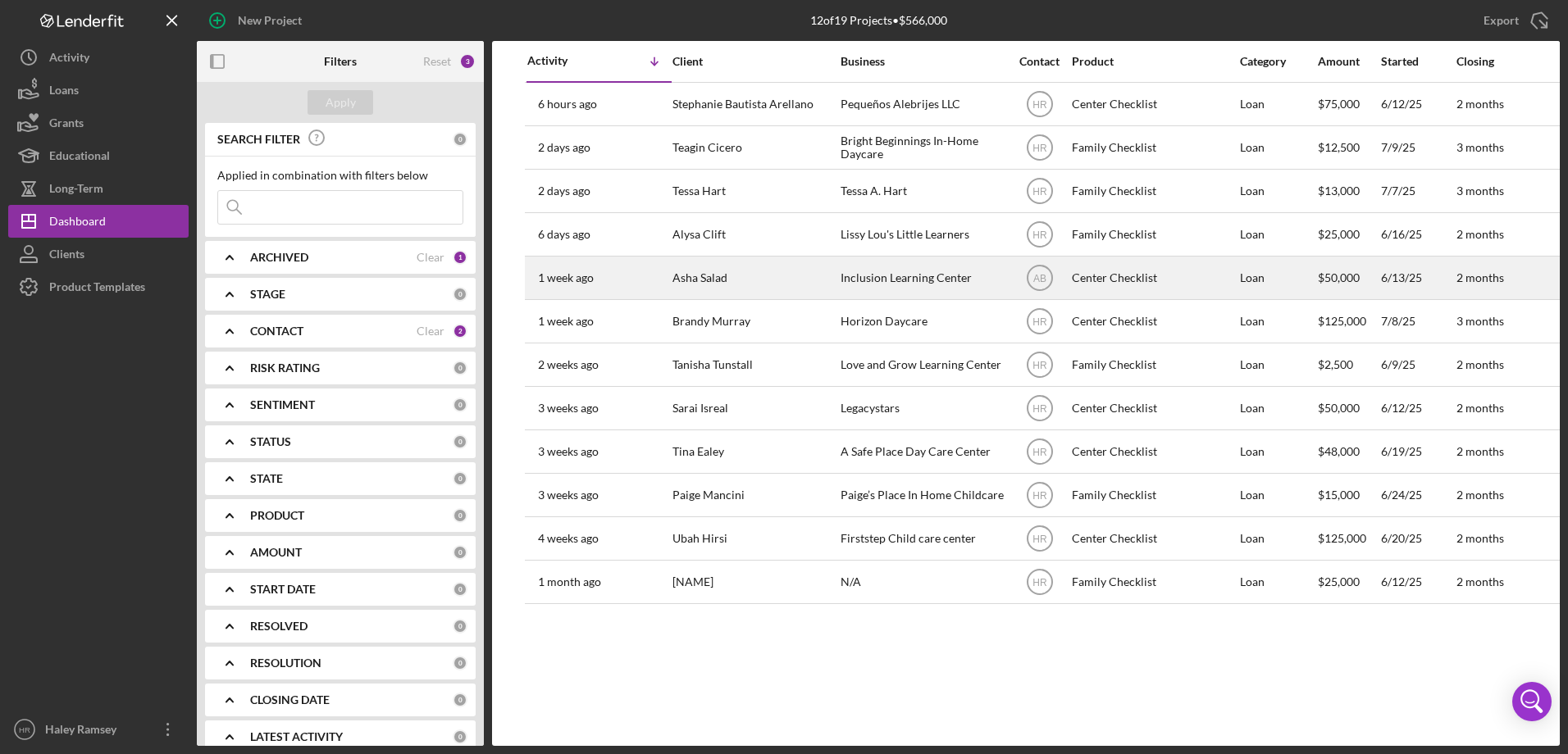 click on "Asha Salad" at bounding box center [754, 278] 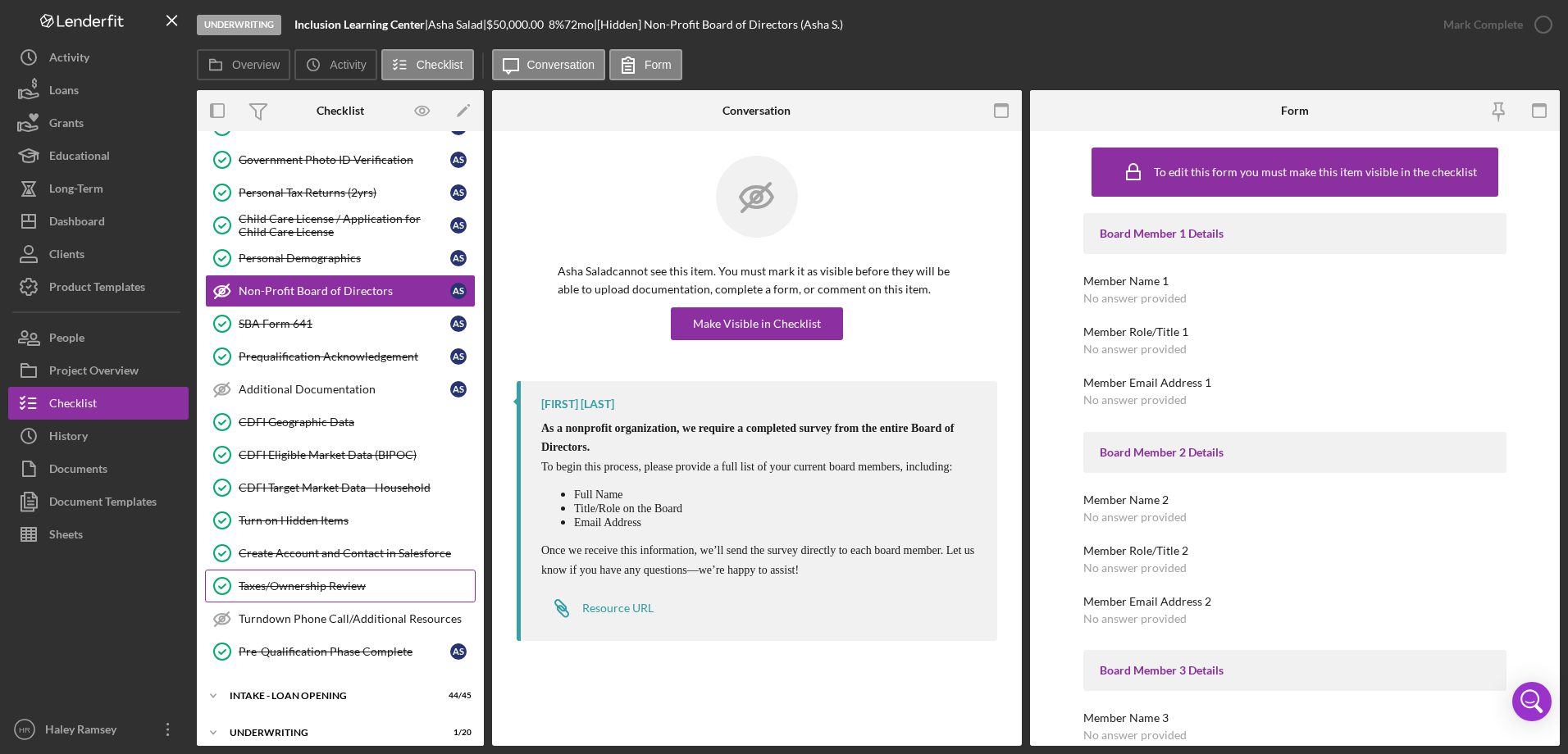 scroll, scrollTop: 284, scrollLeft: 0, axis: vertical 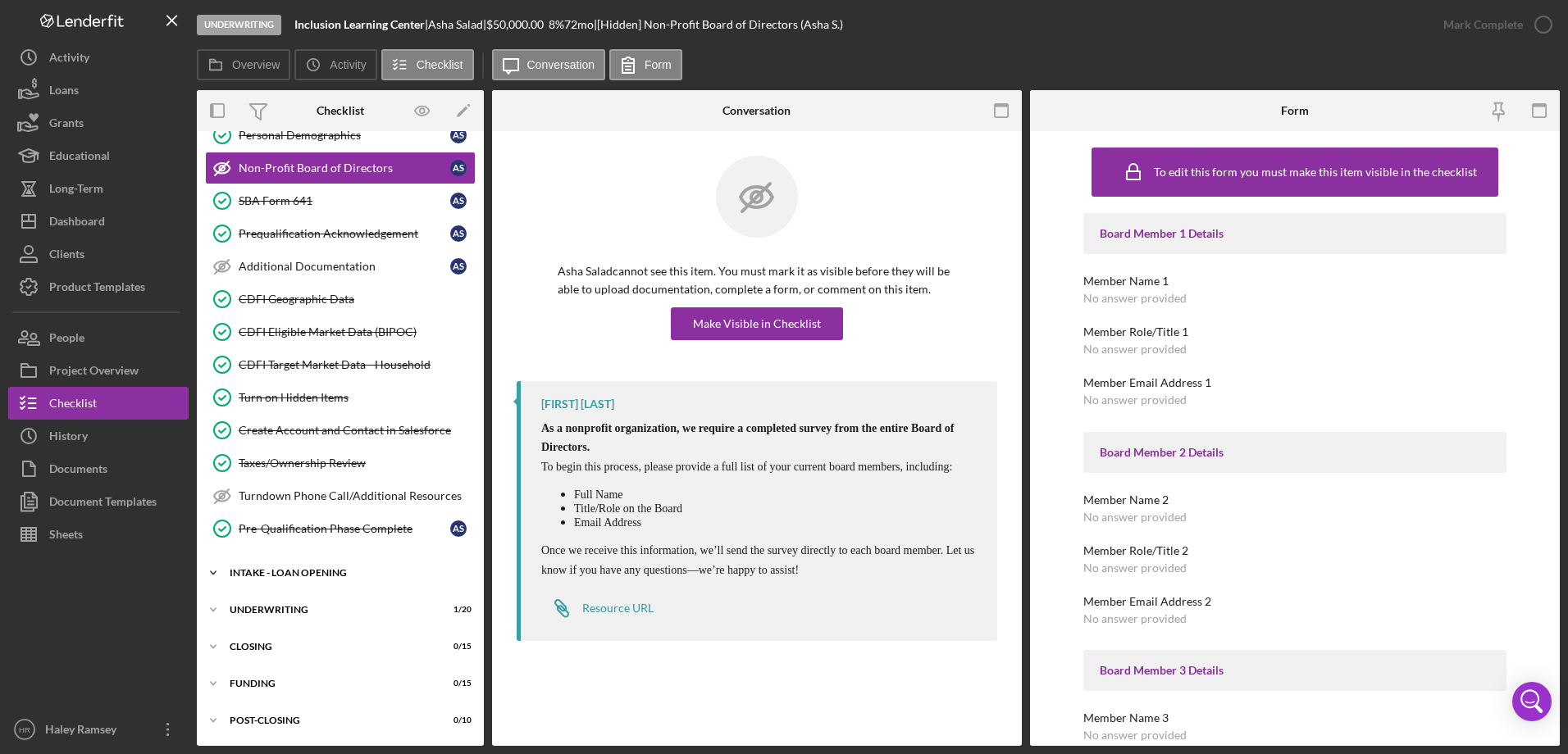 click on "INTAKE - LOAN OPENING" at bounding box center (346, 573) 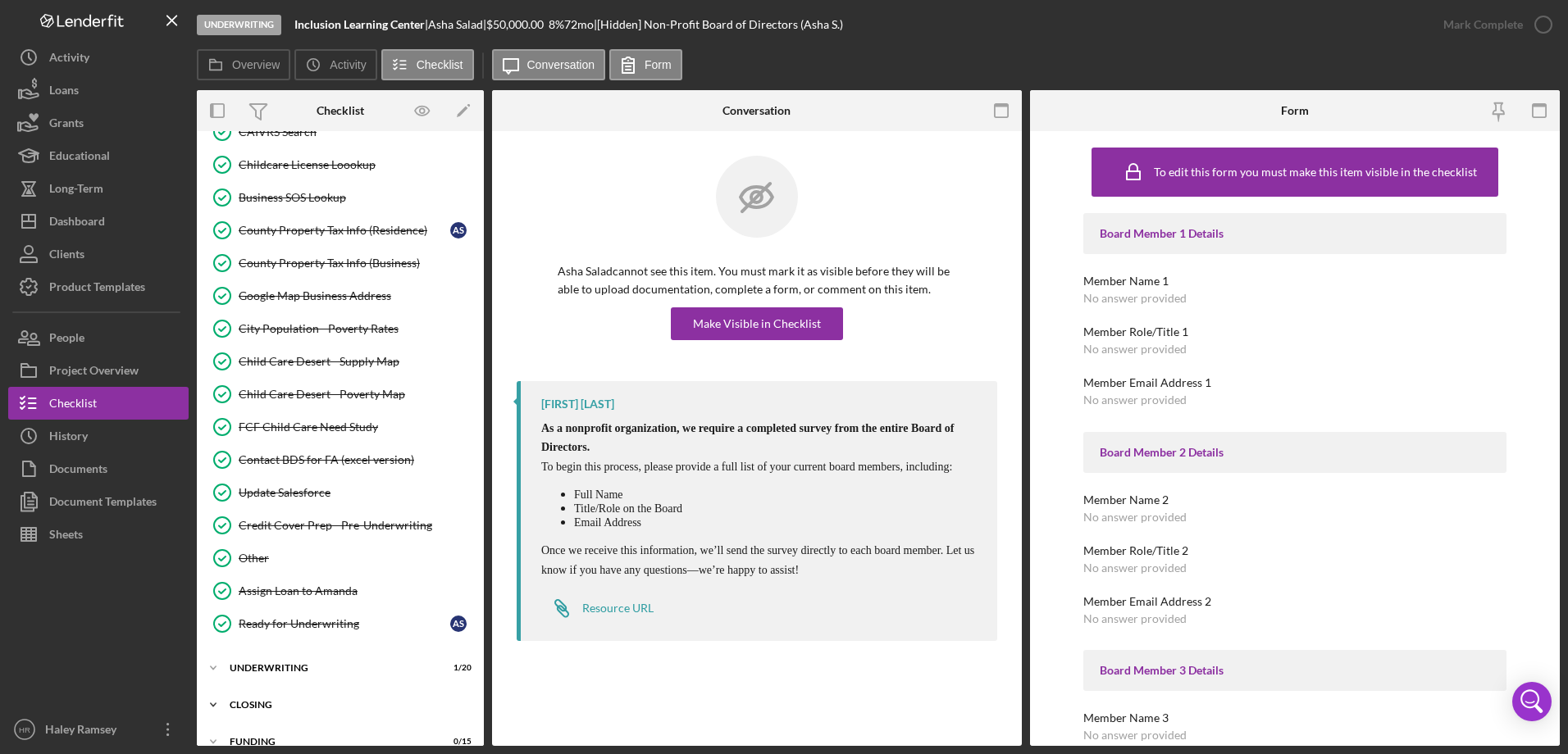 scroll, scrollTop: 1768, scrollLeft: 0, axis: vertical 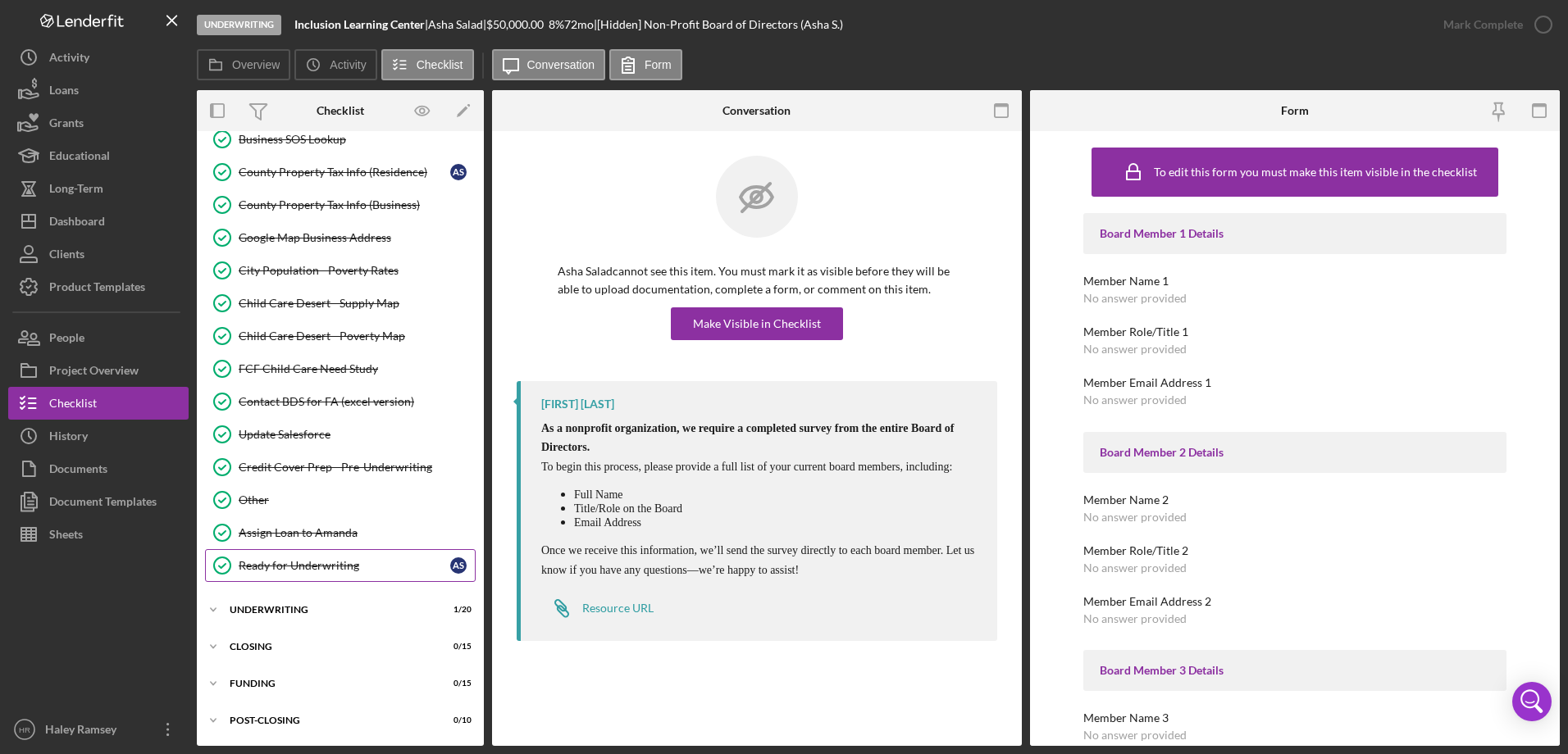 click on "Ready for Underwriting" at bounding box center (344, 566) 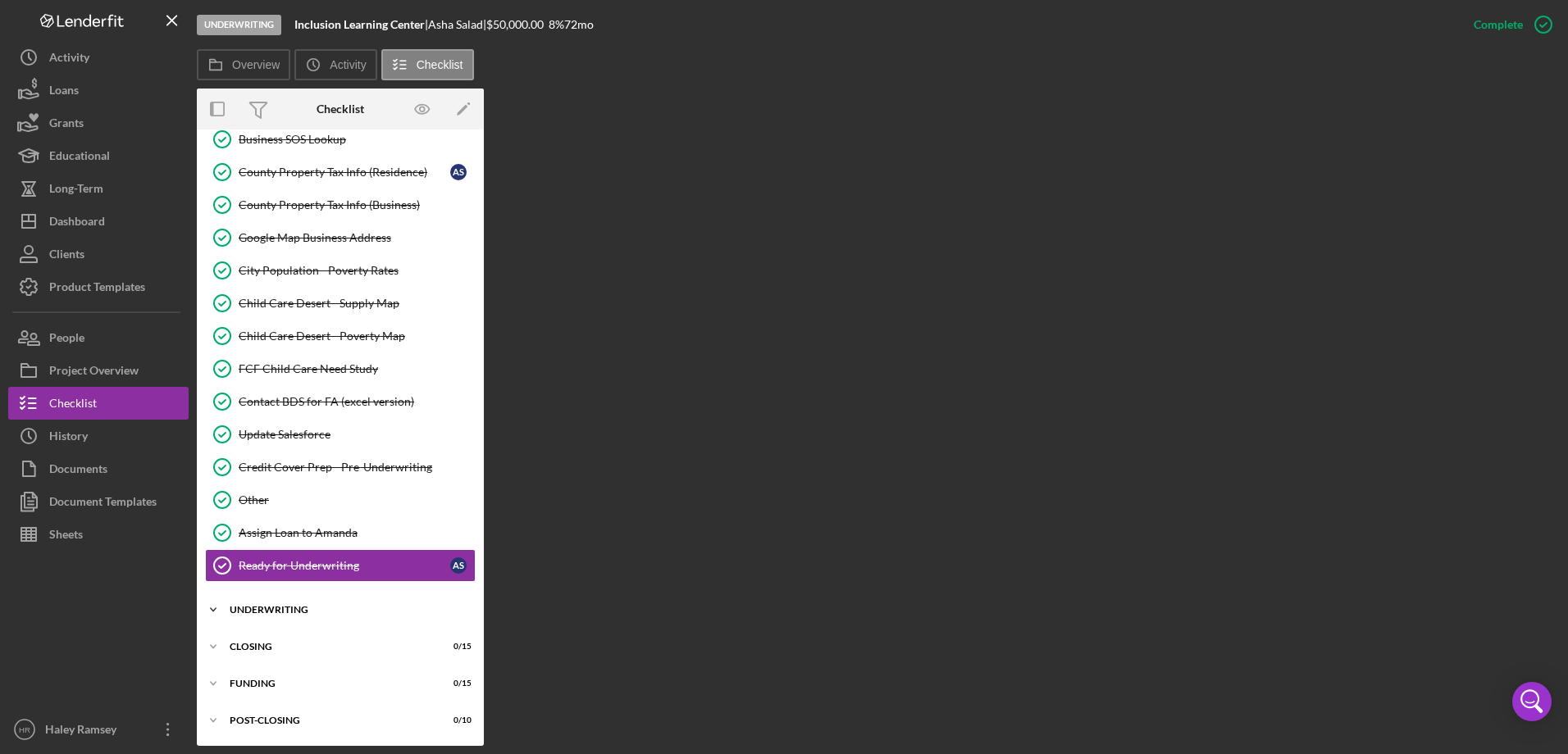 scroll, scrollTop: 1768, scrollLeft: 0, axis: vertical 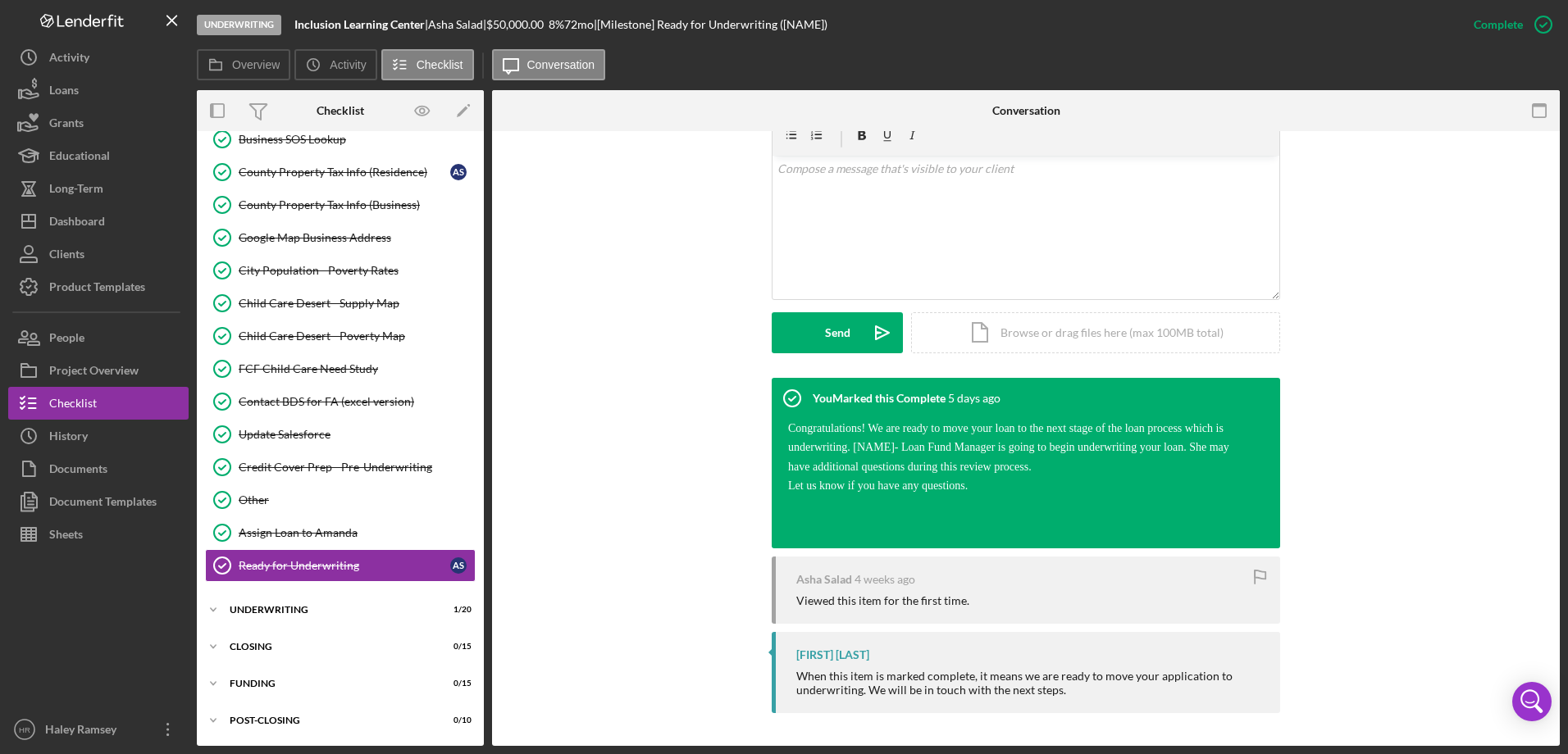 click on "Visible to Client Internal v Color teal Color pink Remove color Add row above Add row below Add column before Add column after Merge cells Split cells Remove column Remove row Remove table Send Icon/icon-invite-send Icon/Document Browse or drag files here (max 100MB total) Tap to choose files or take a photo Cancel Send Icon/icon-invite-send" at bounding box center [1026, 229] 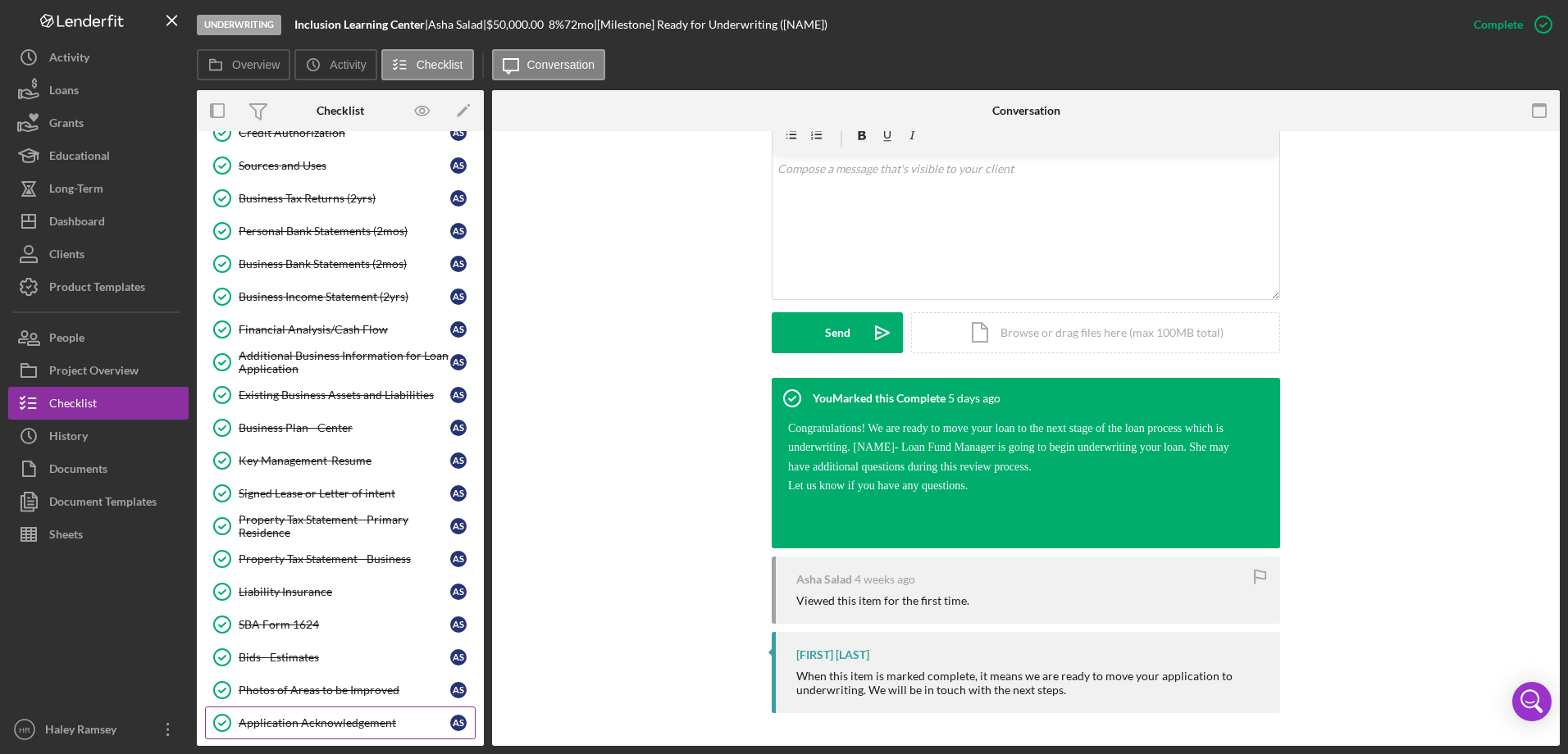 scroll, scrollTop: 702, scrollLeft: 0, axis: vertical 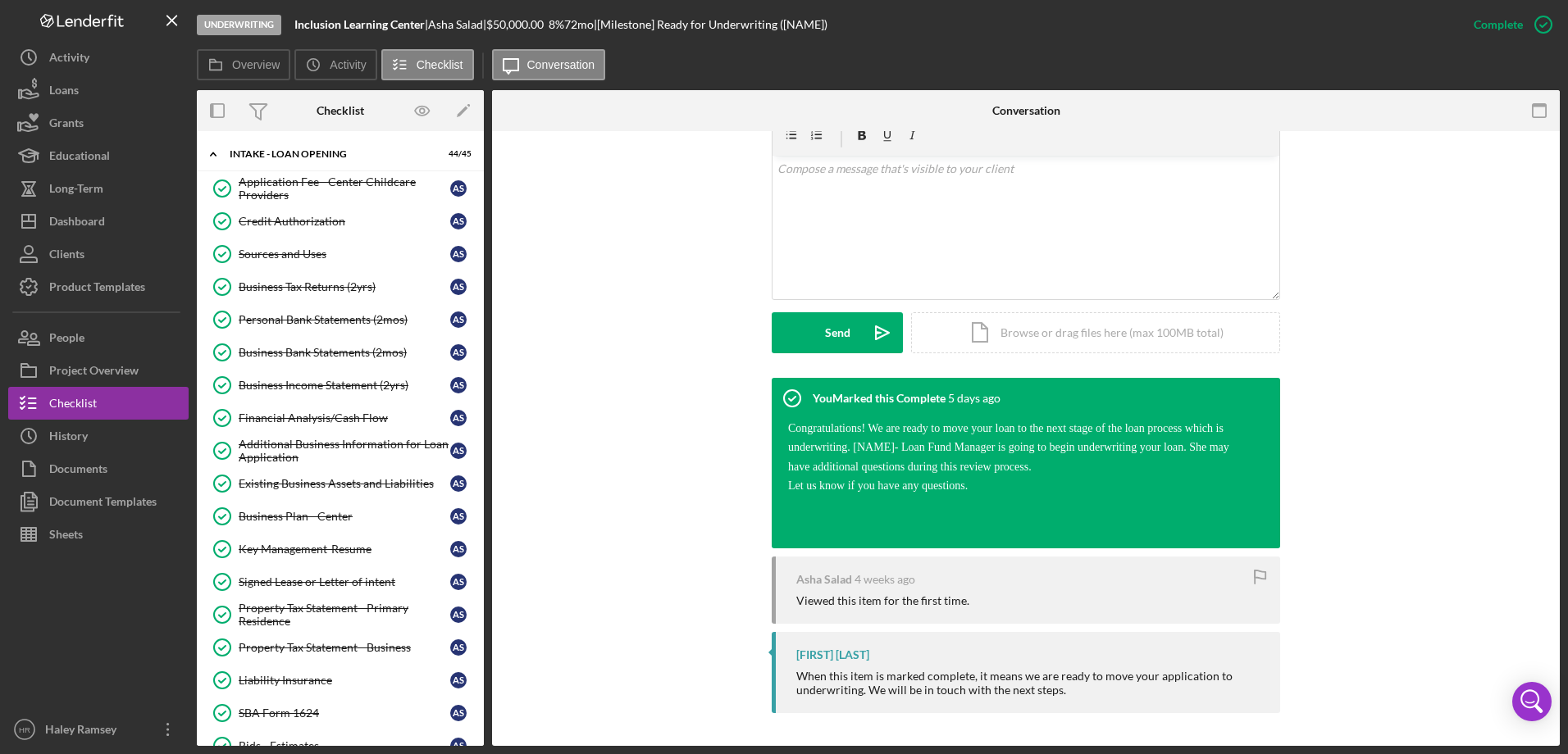 click on "You Marked this Complete 5 days ago Congratulations! We are ready to move your loan to the next stage of the loan process which is underwriting. [NAME]- Loan Fund Manager is going to begin underwriting your loan. She may have additional questions during this review process. Let us know if you have any questions. [NAME] 4 weeks ago Viewed this item for the first time. [NAME] When this item is marked complete, it means we are ready to move your application to underwriting. We will be in touch with the next steps." at bounding box center [1026, 549] 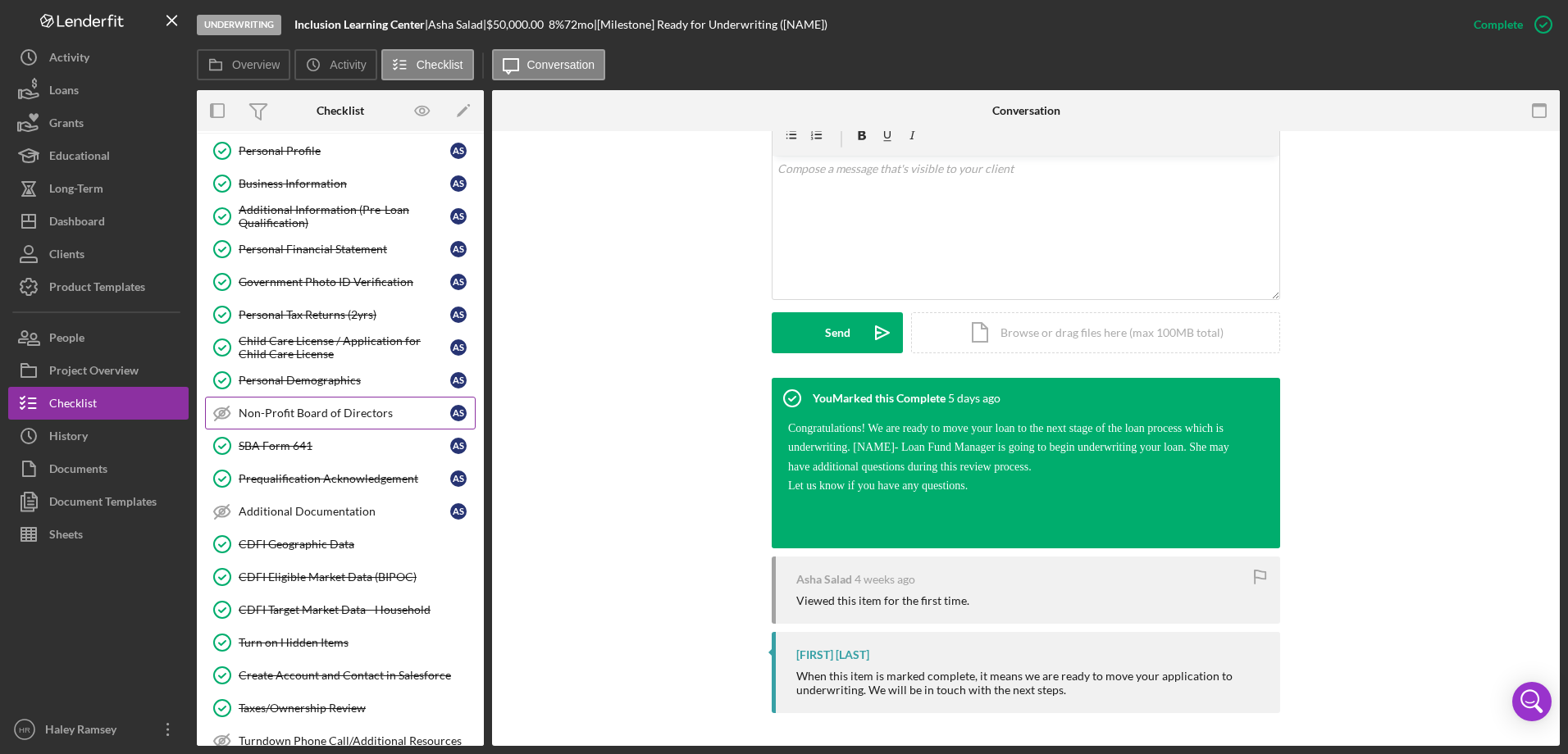 scroll, scrollTop: 0, scrollLeft: 0, axis: both 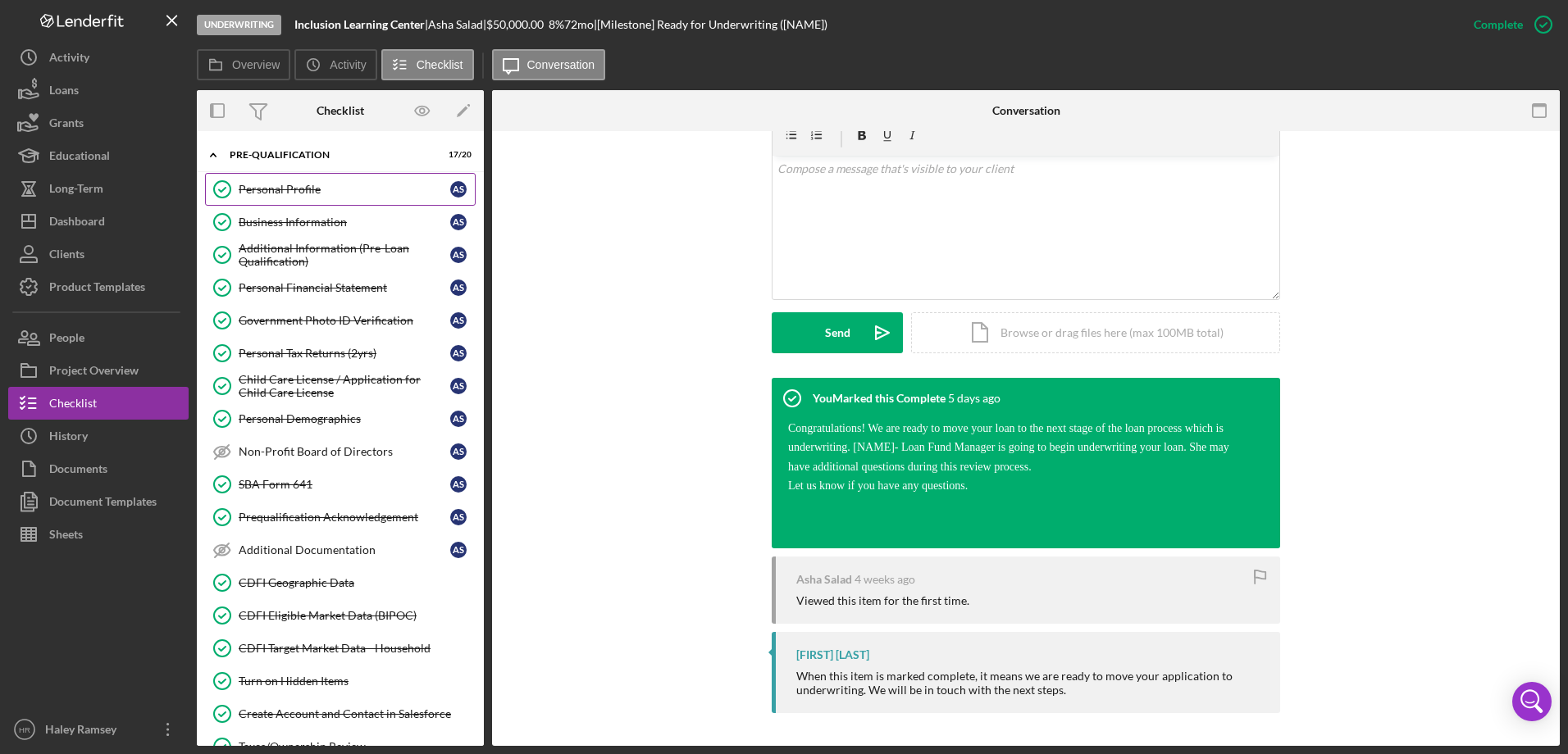 click on "Personal Profile" at bounding box center (344, 189) 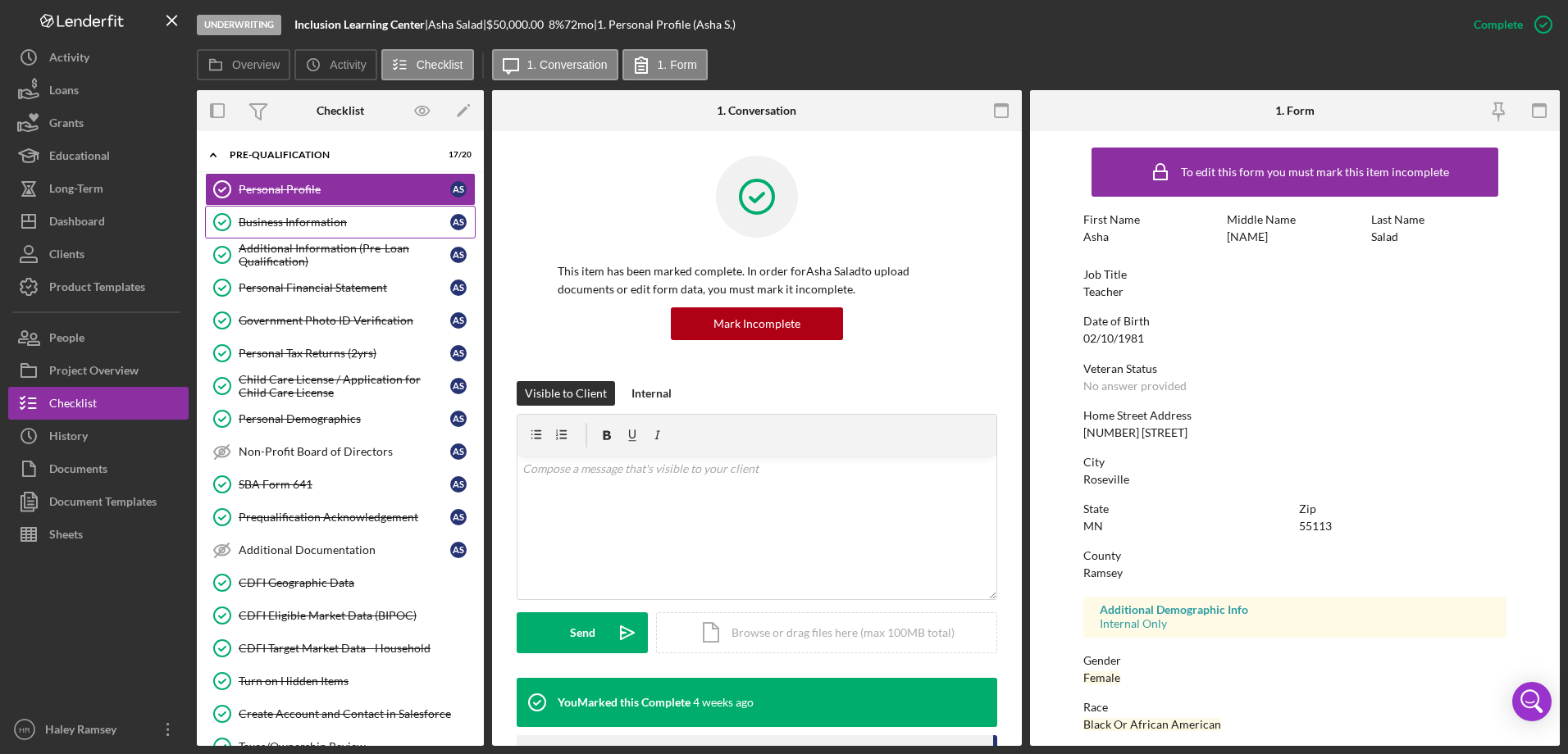 click on "Business Information" at bounding box center (344, 222) 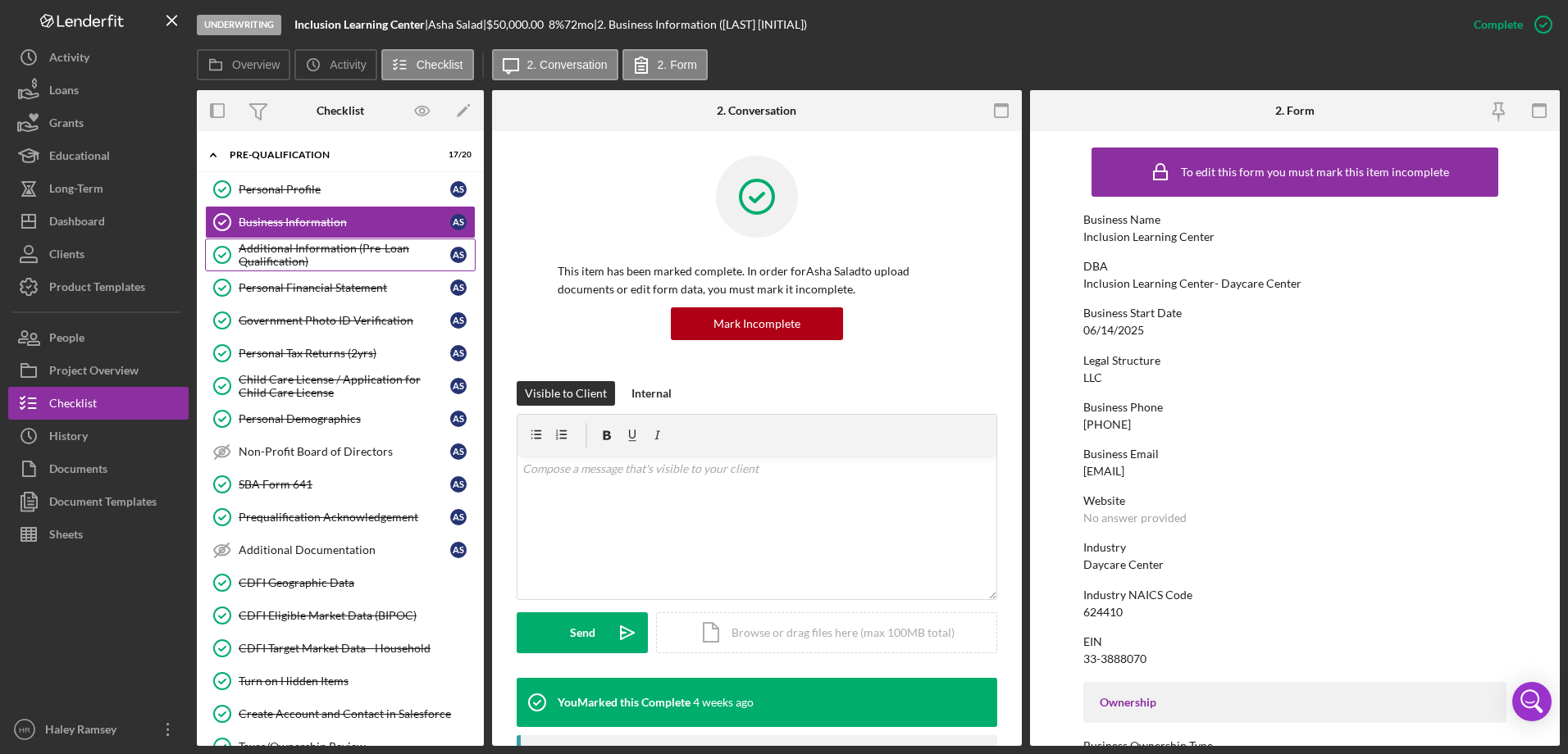 click on "Additional Information (Pre-Loan Qualification)" at bounding box center [344, 255] 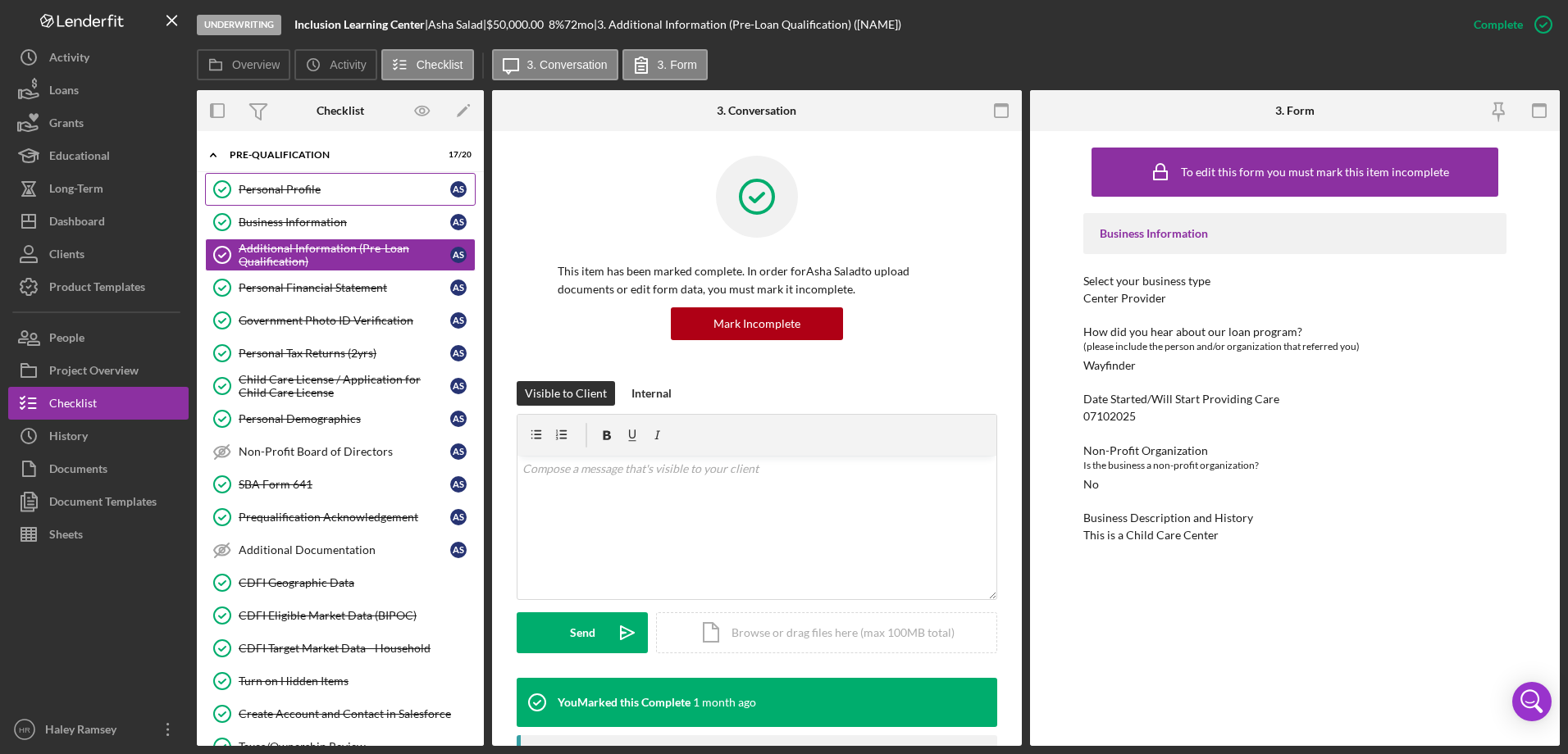 click on "Personal Profile Personal Profile A S" at bounding box center (340, 189) 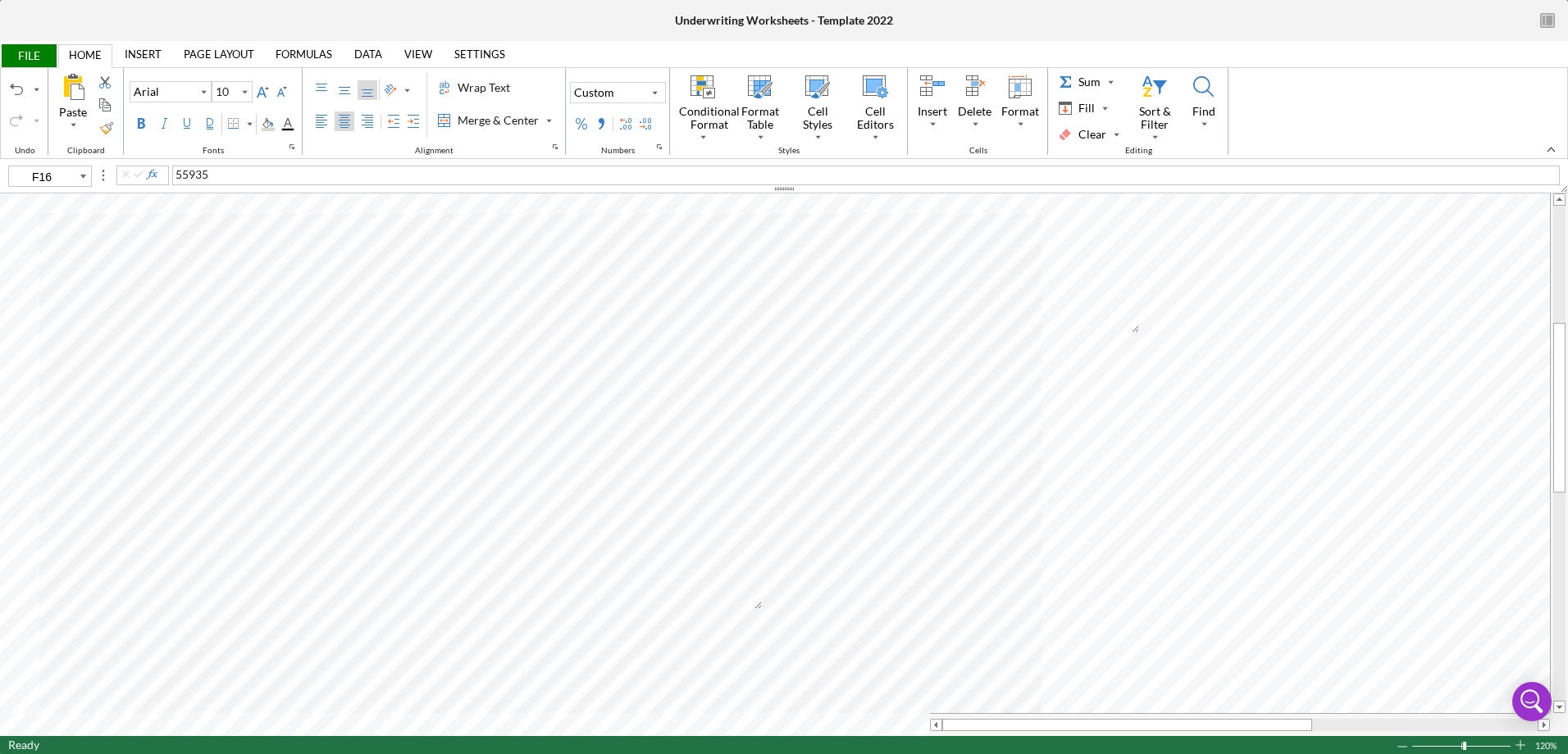 scroll, scrollTop: 0, scrollLeft: 0, axis: both 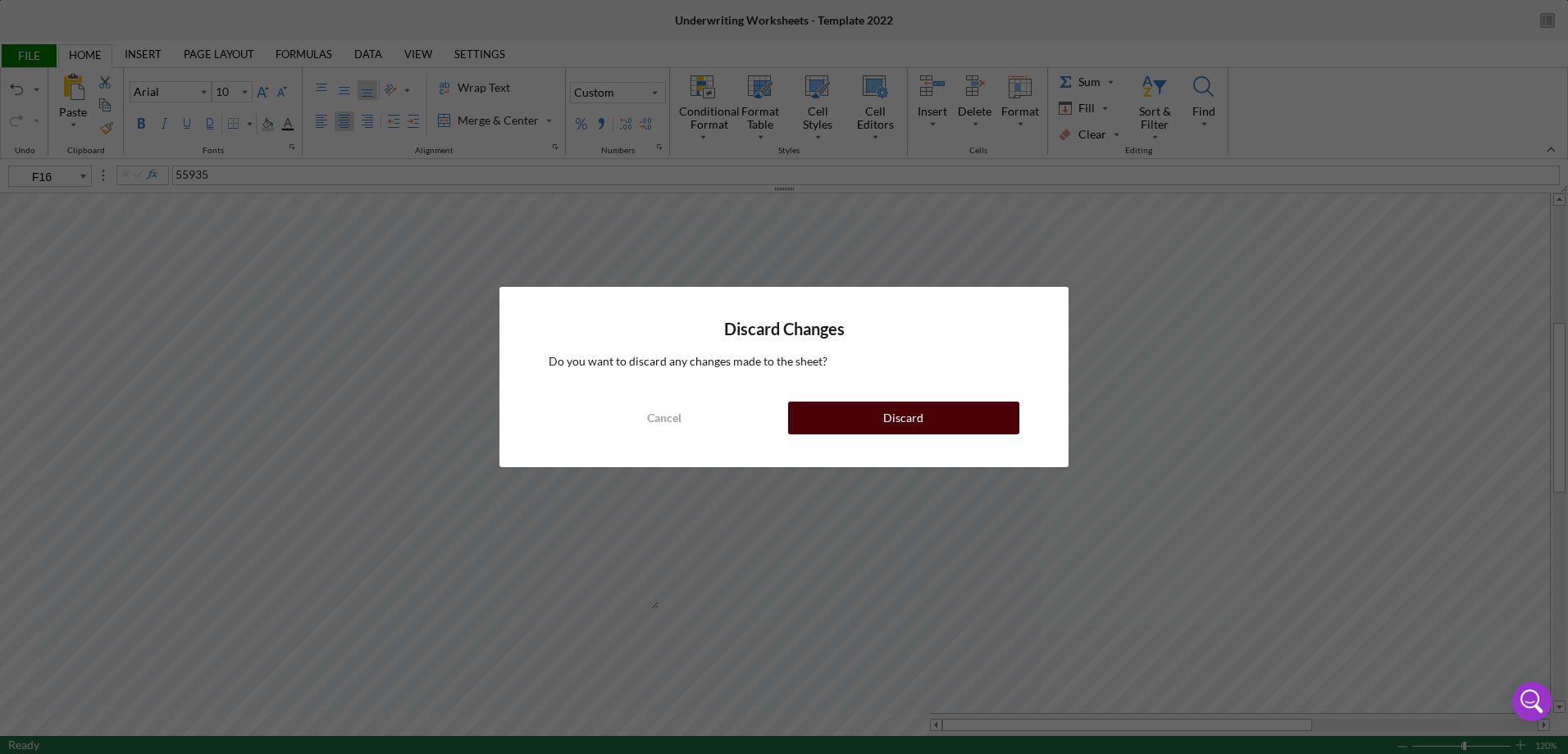click on "Discard" at bounding box center [904, 418] 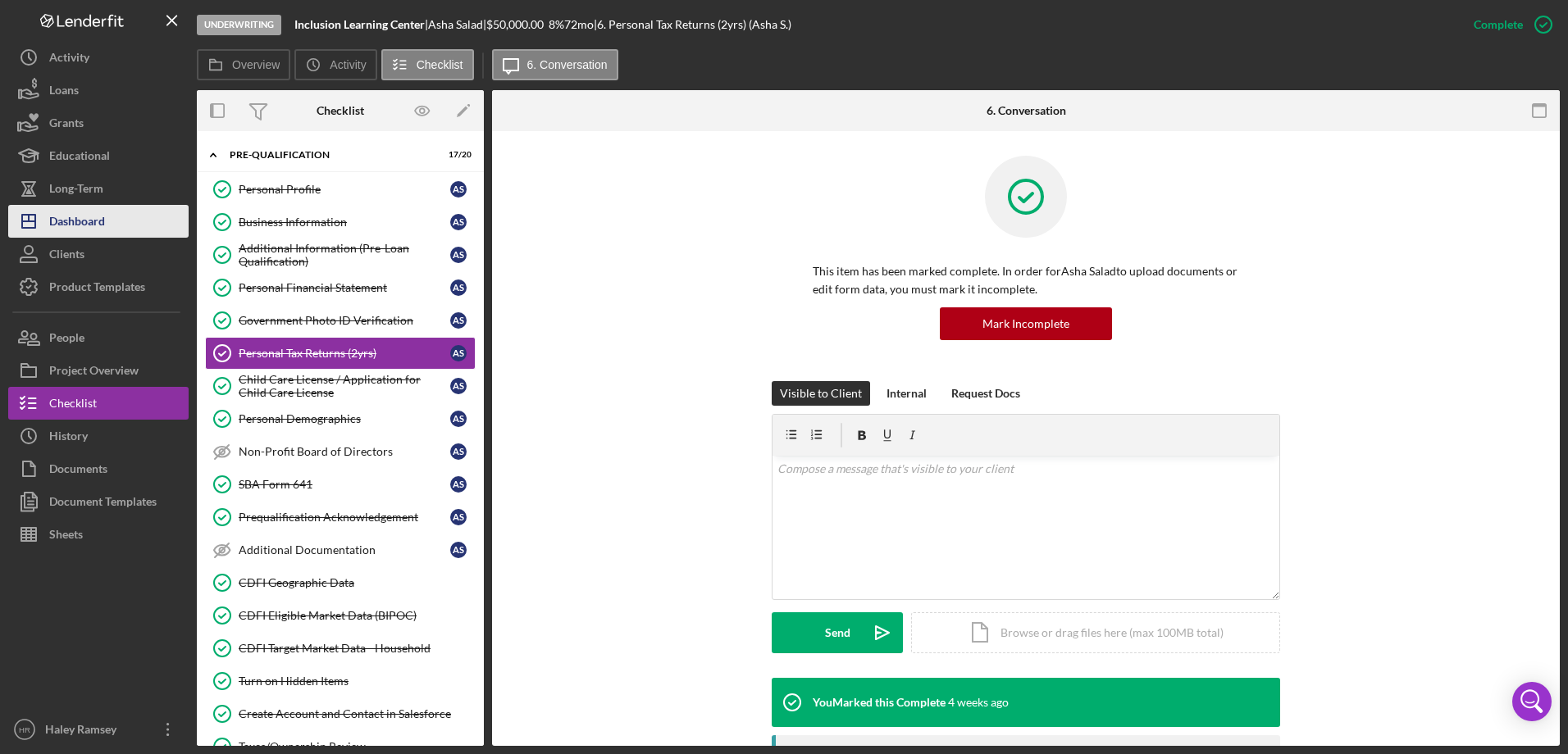 click on "Dashboard" at bounding box center [77, 223] 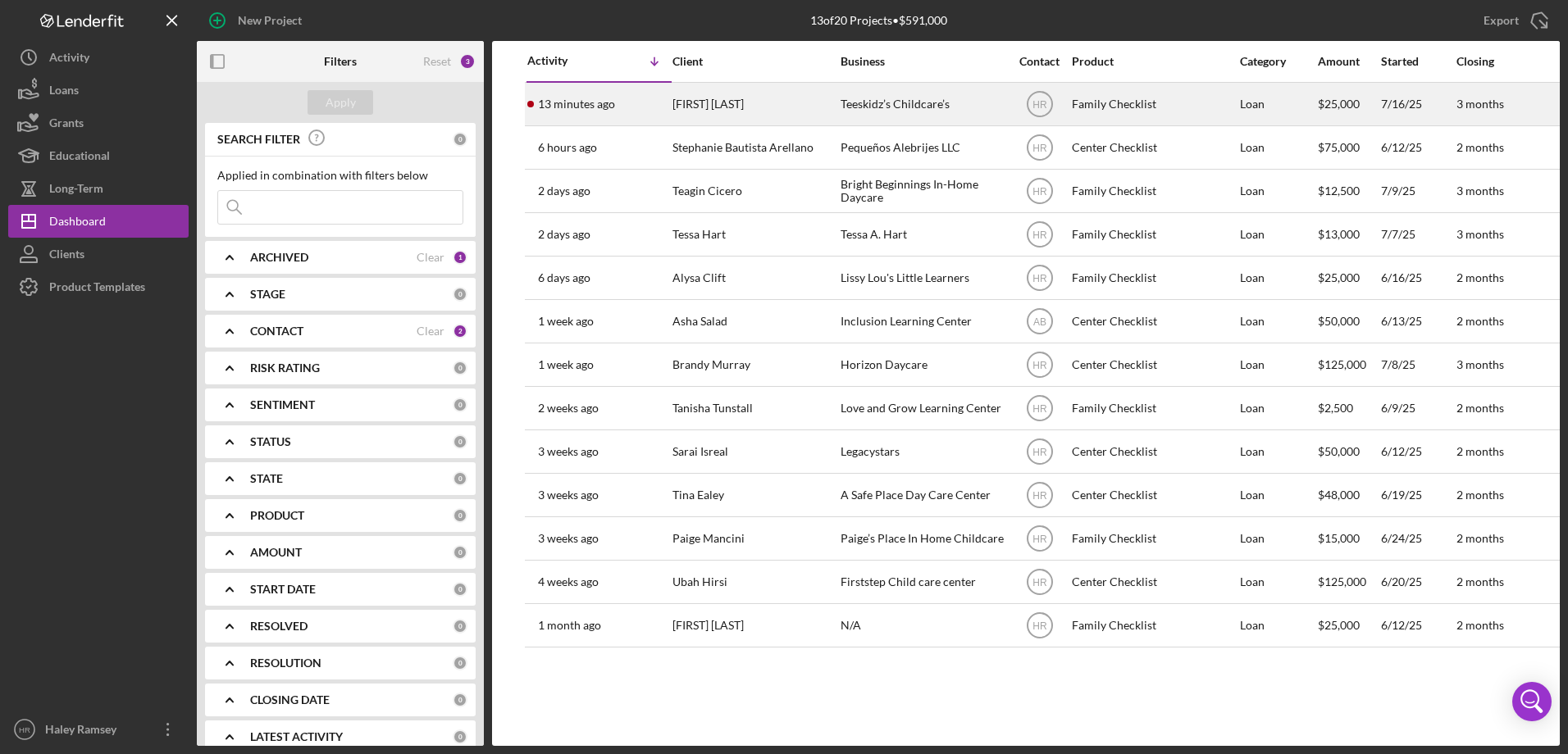 click on "Terry Ewuakye" at bounding box center (754, 104) 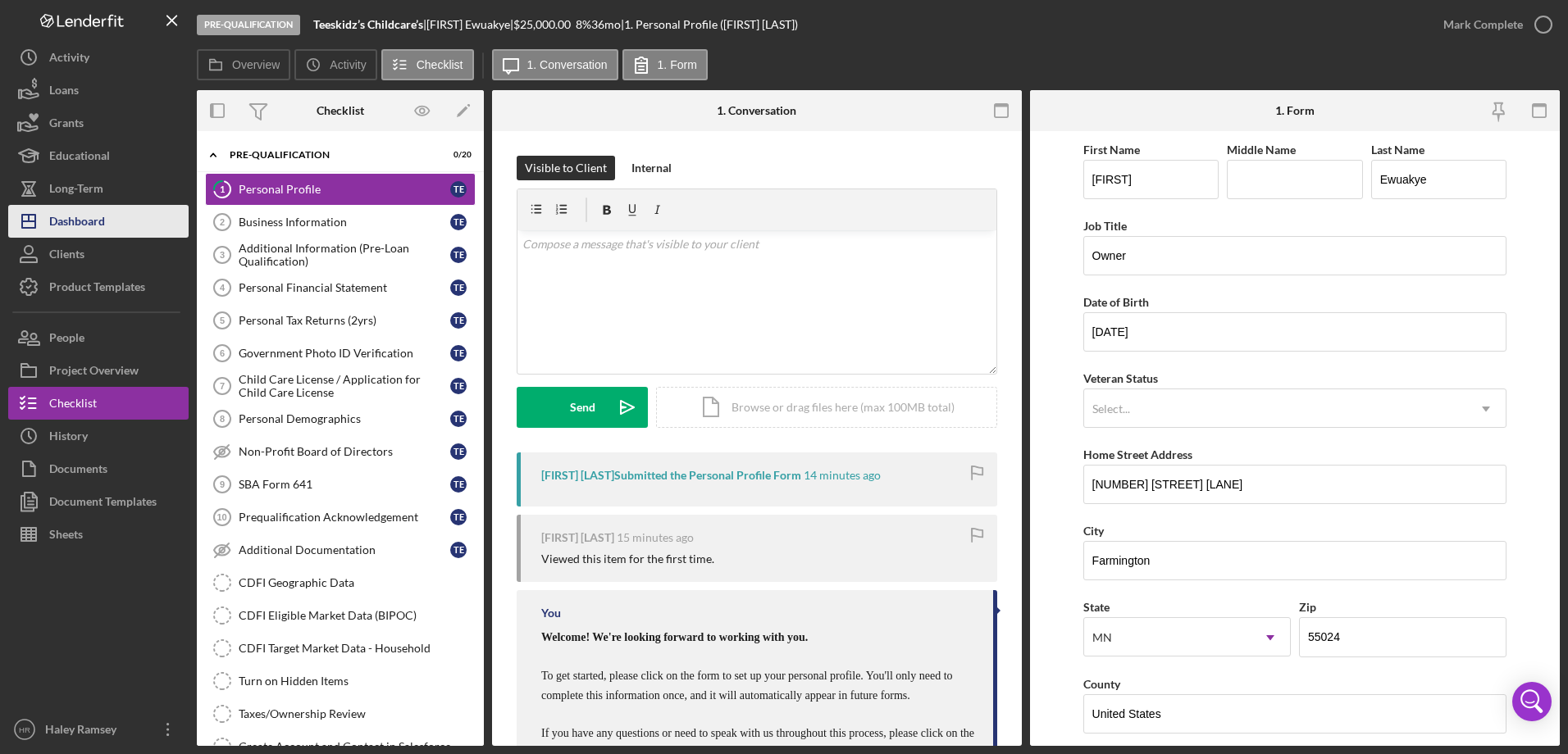 click on "Dashboard" at bounding box center [77, 223] 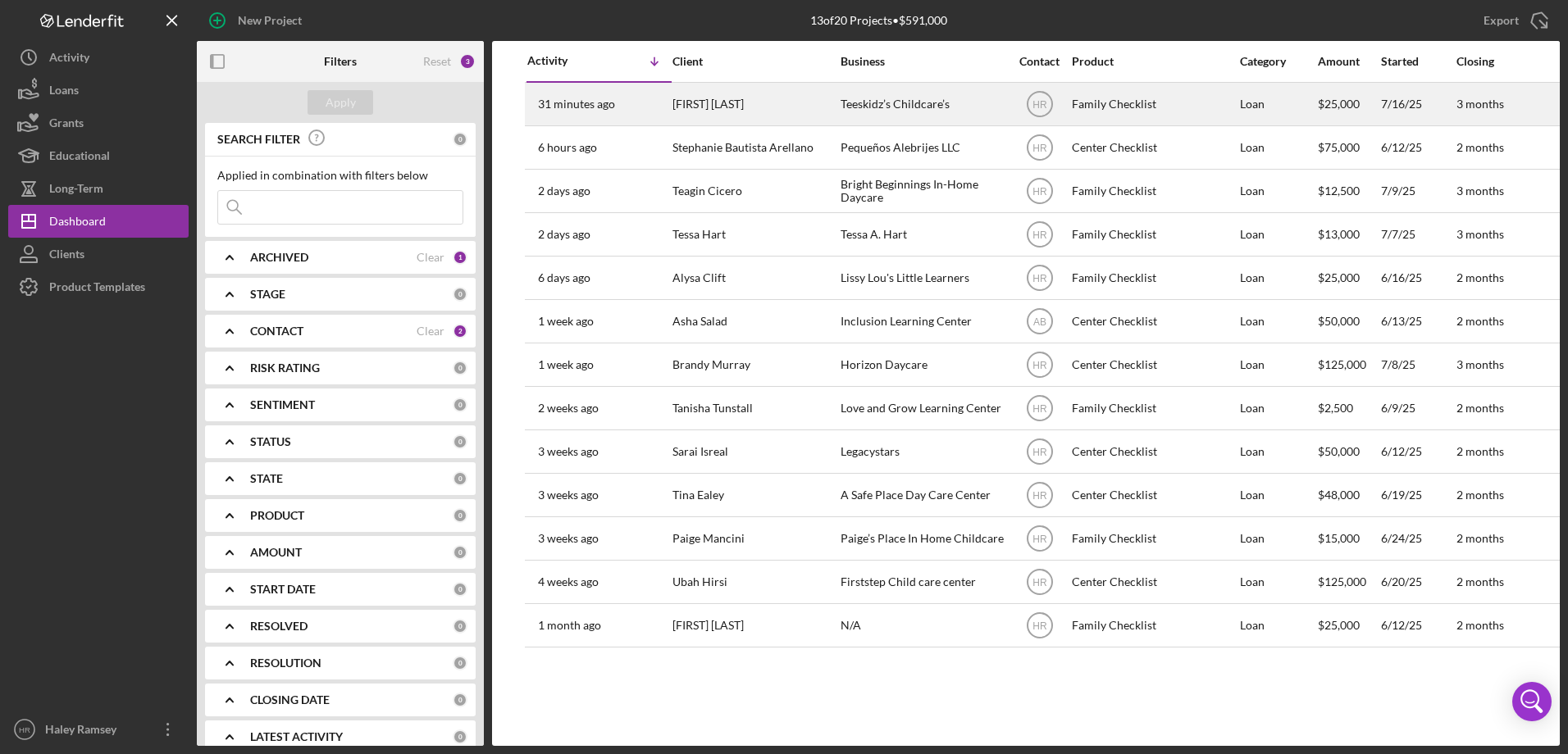 click on "Terry Ewuakye" at bounding box center [754, 104] 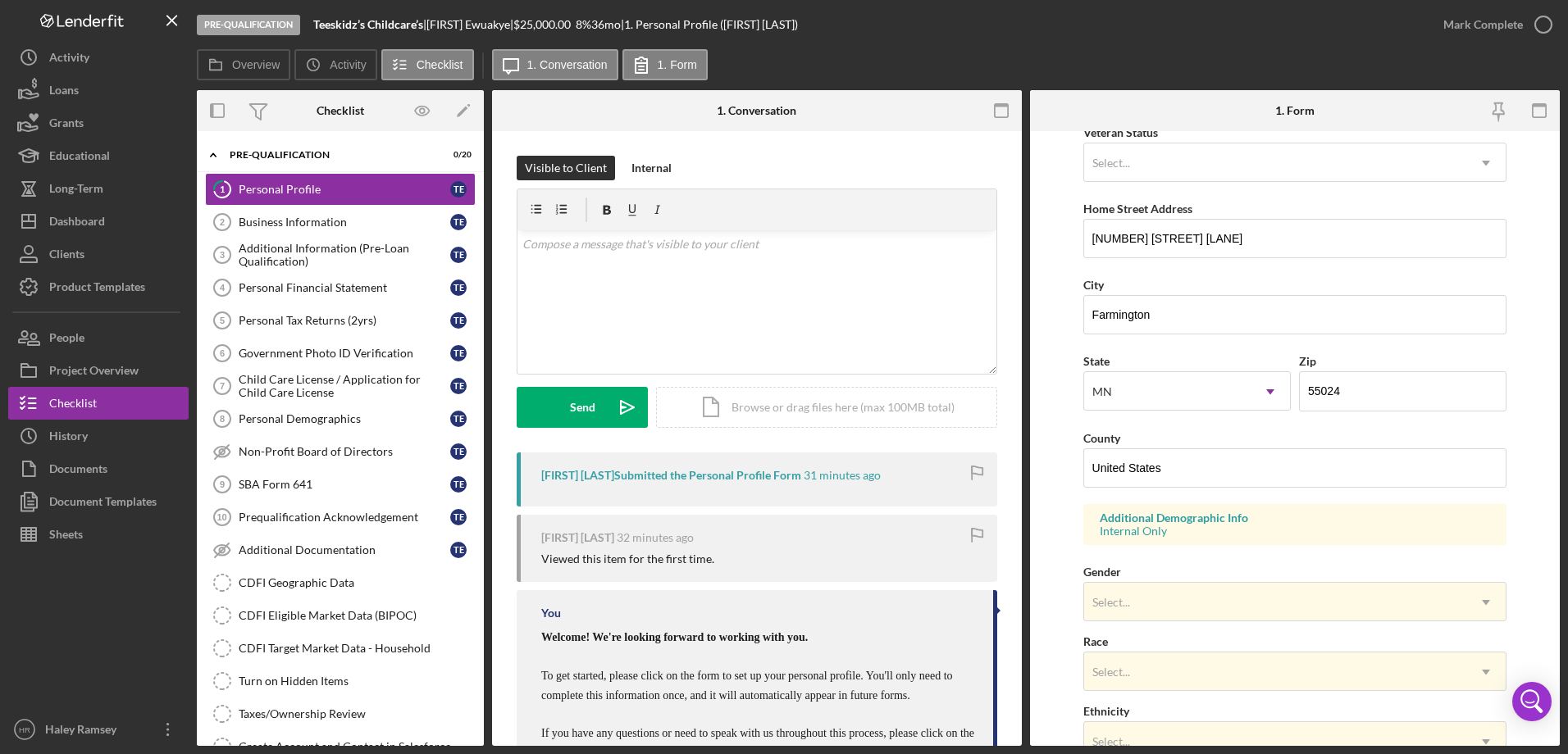 scroll, scrollTop: 0, scrollLeft: 0, axis: both 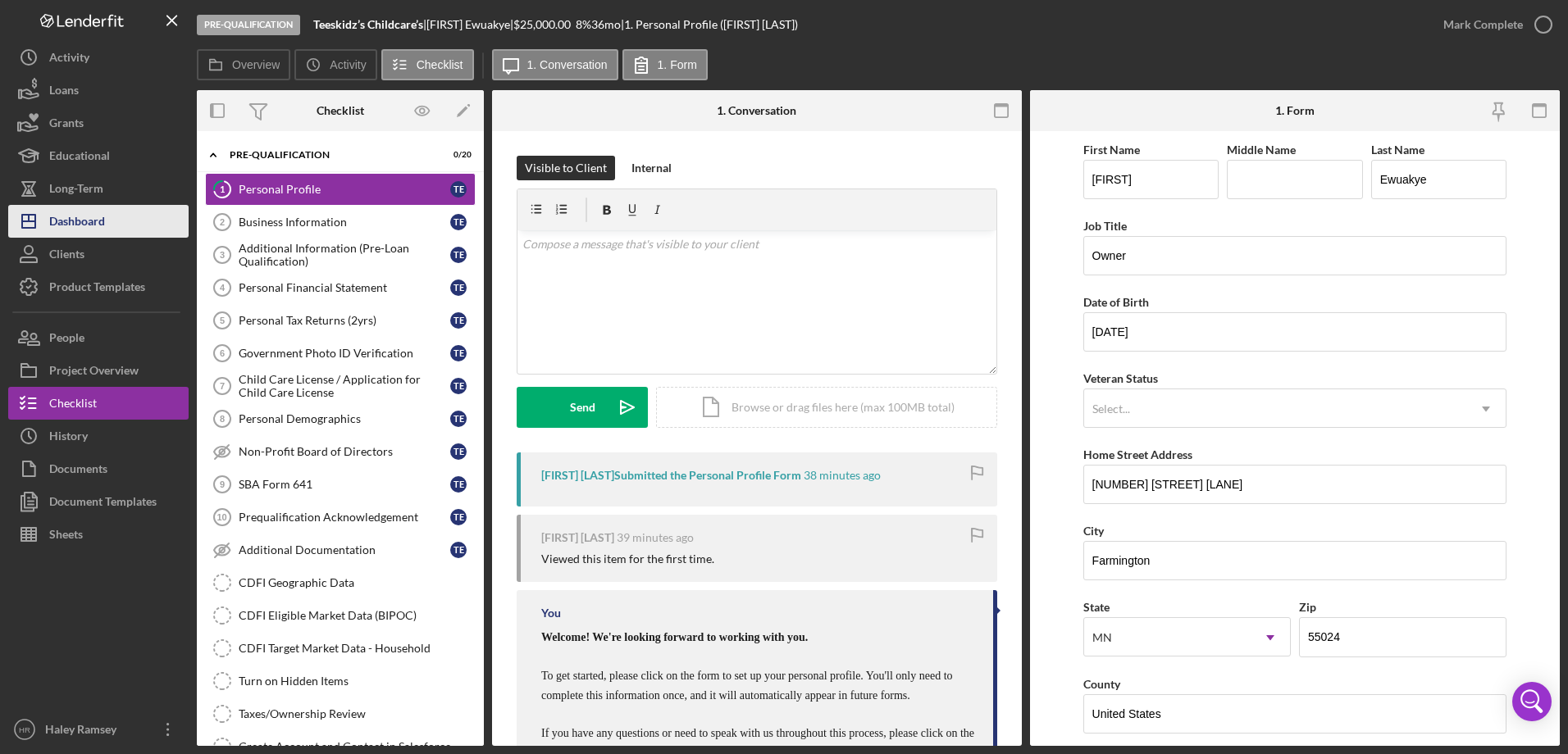 click on "Dashboard" at bounding box center (77, 223) 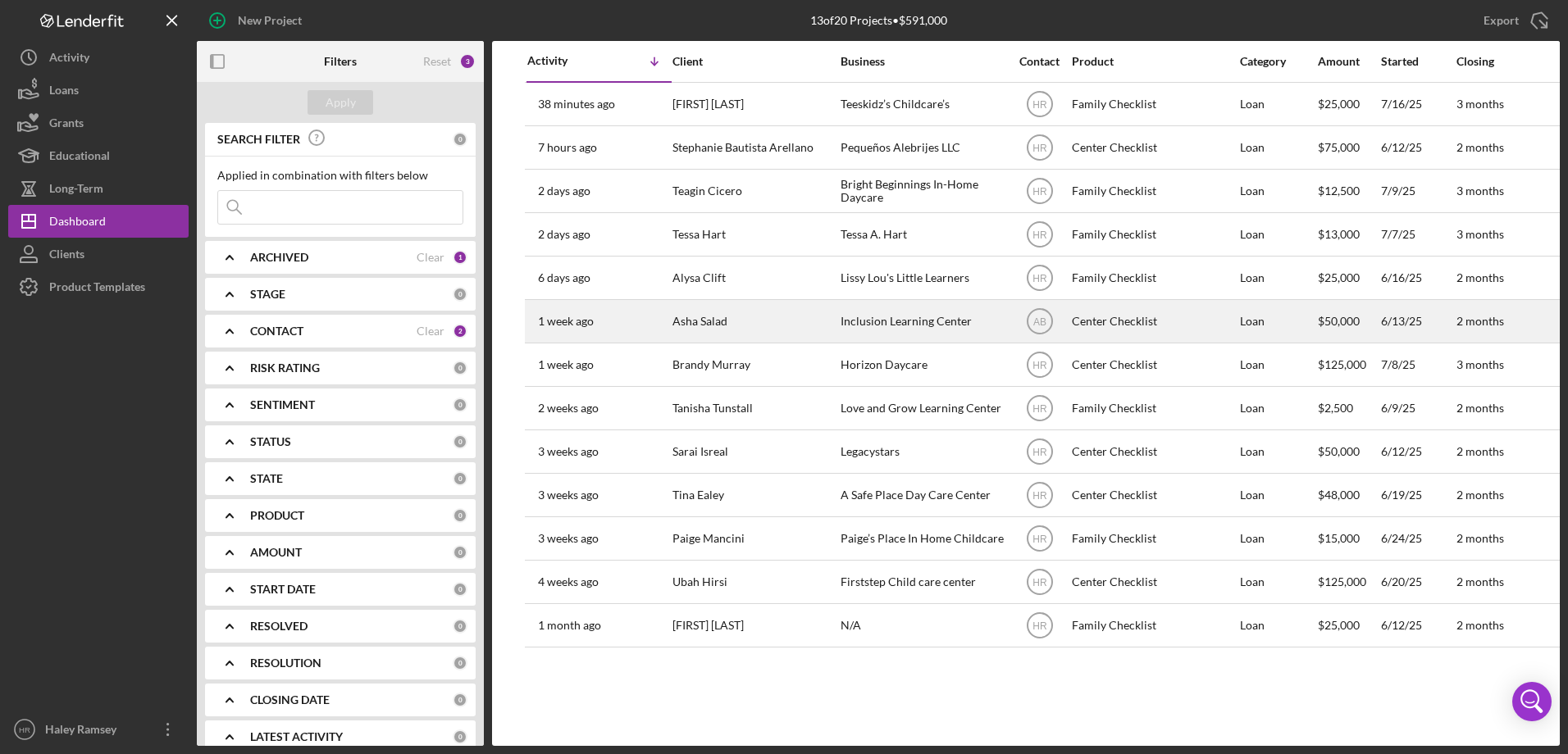 click on "Asha Salad" at bounding box center (754, 321) 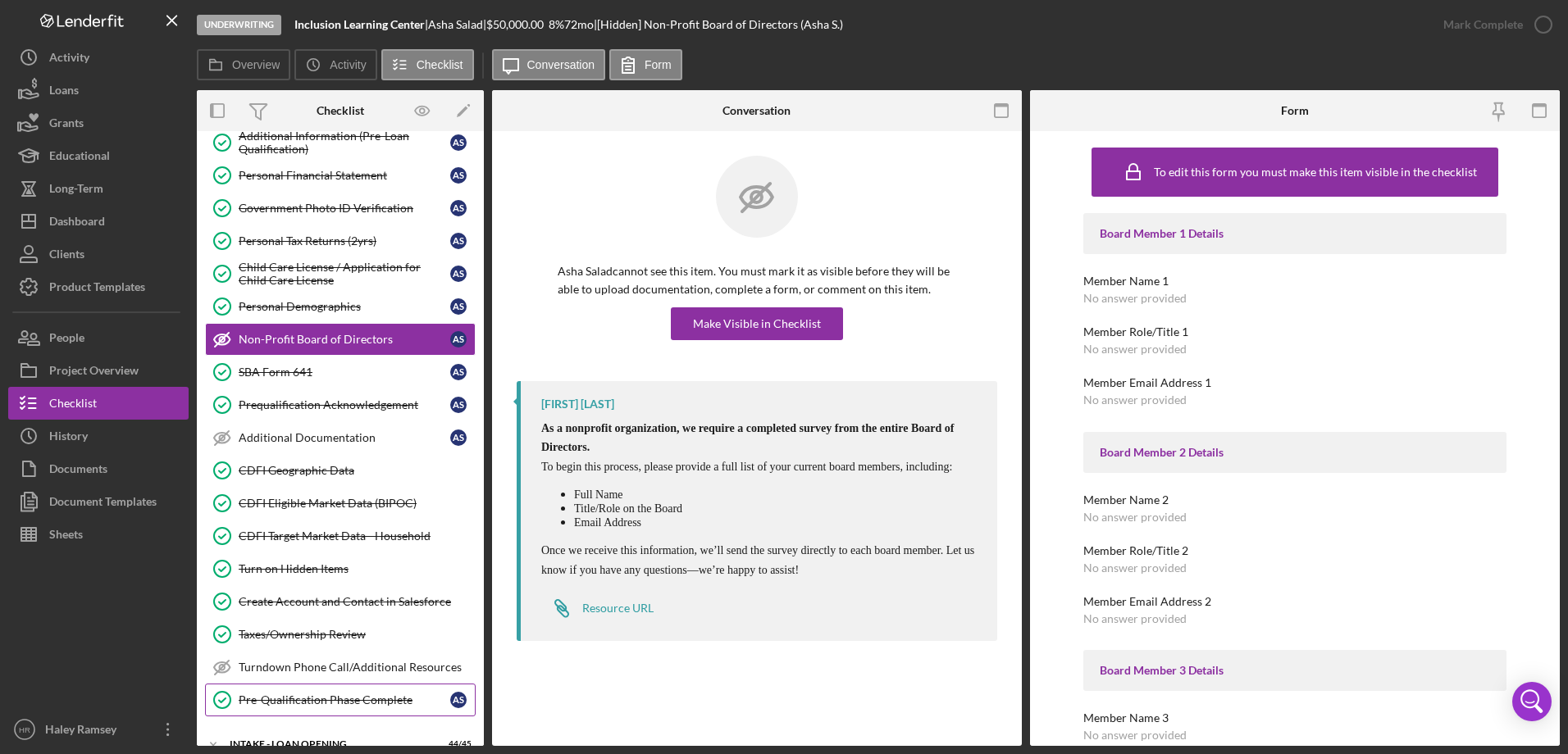 scroll, scrollTop: 284, scrollLeft: 0, axis: vertical 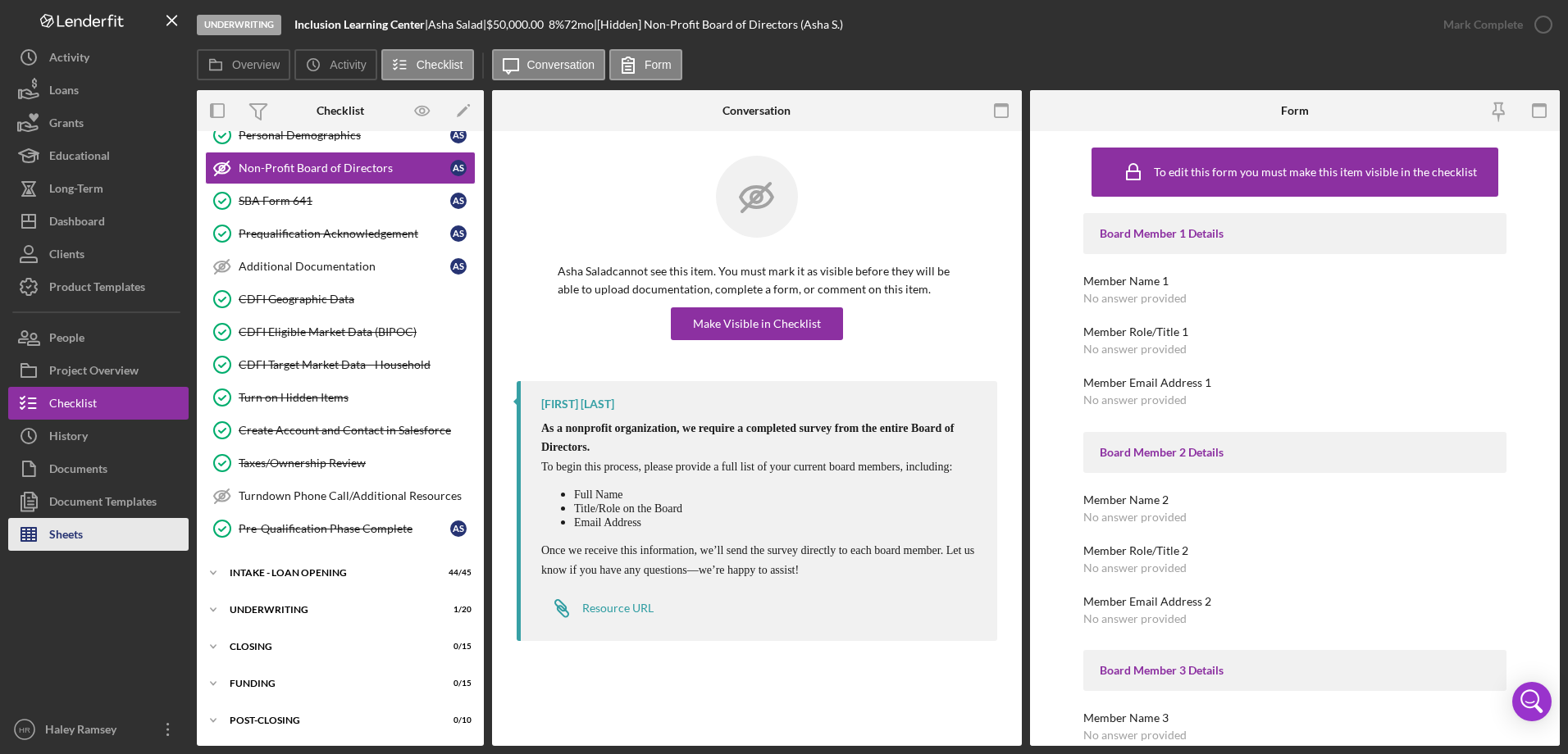 click on "Sheets" at bounding box center [66, 536] 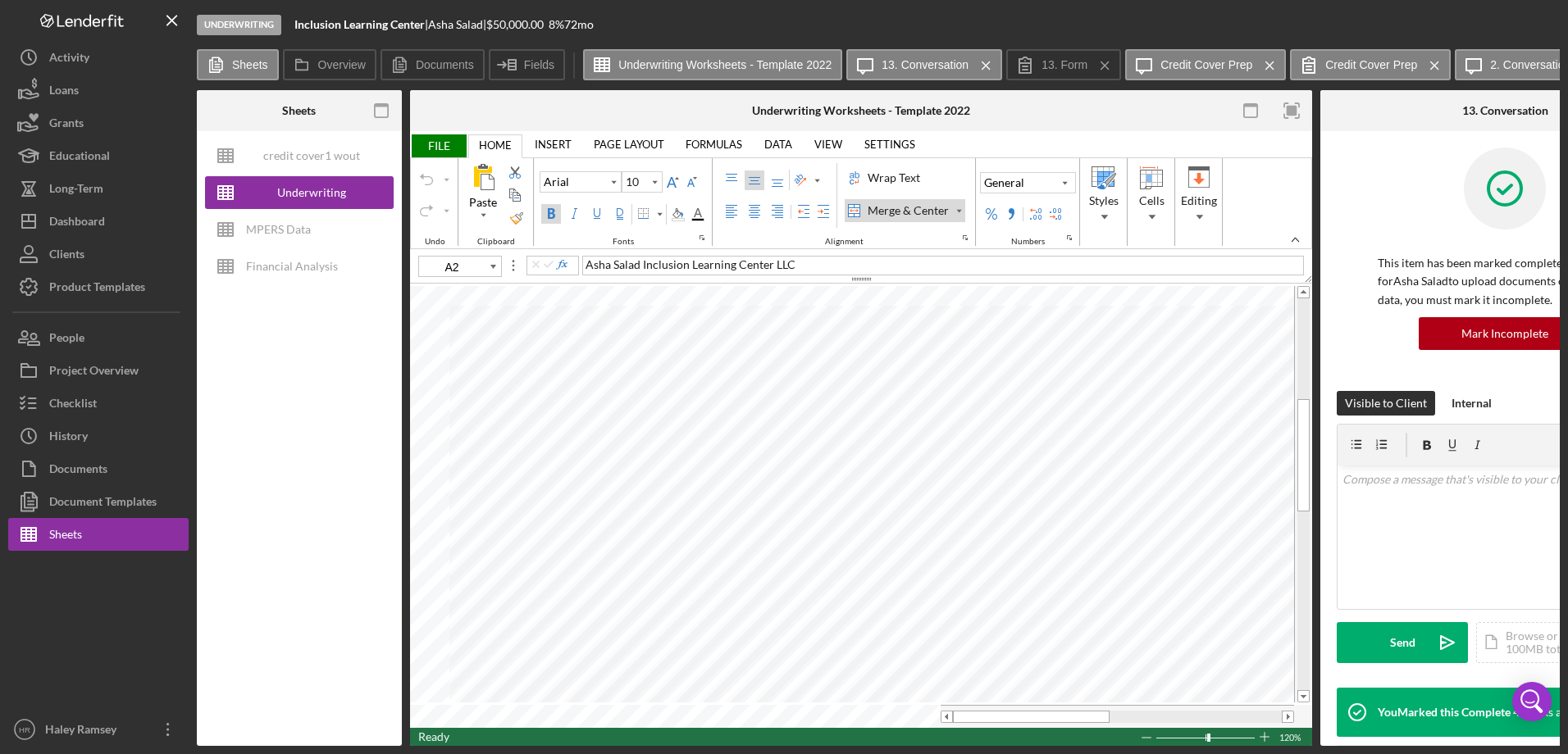 type on "D36" 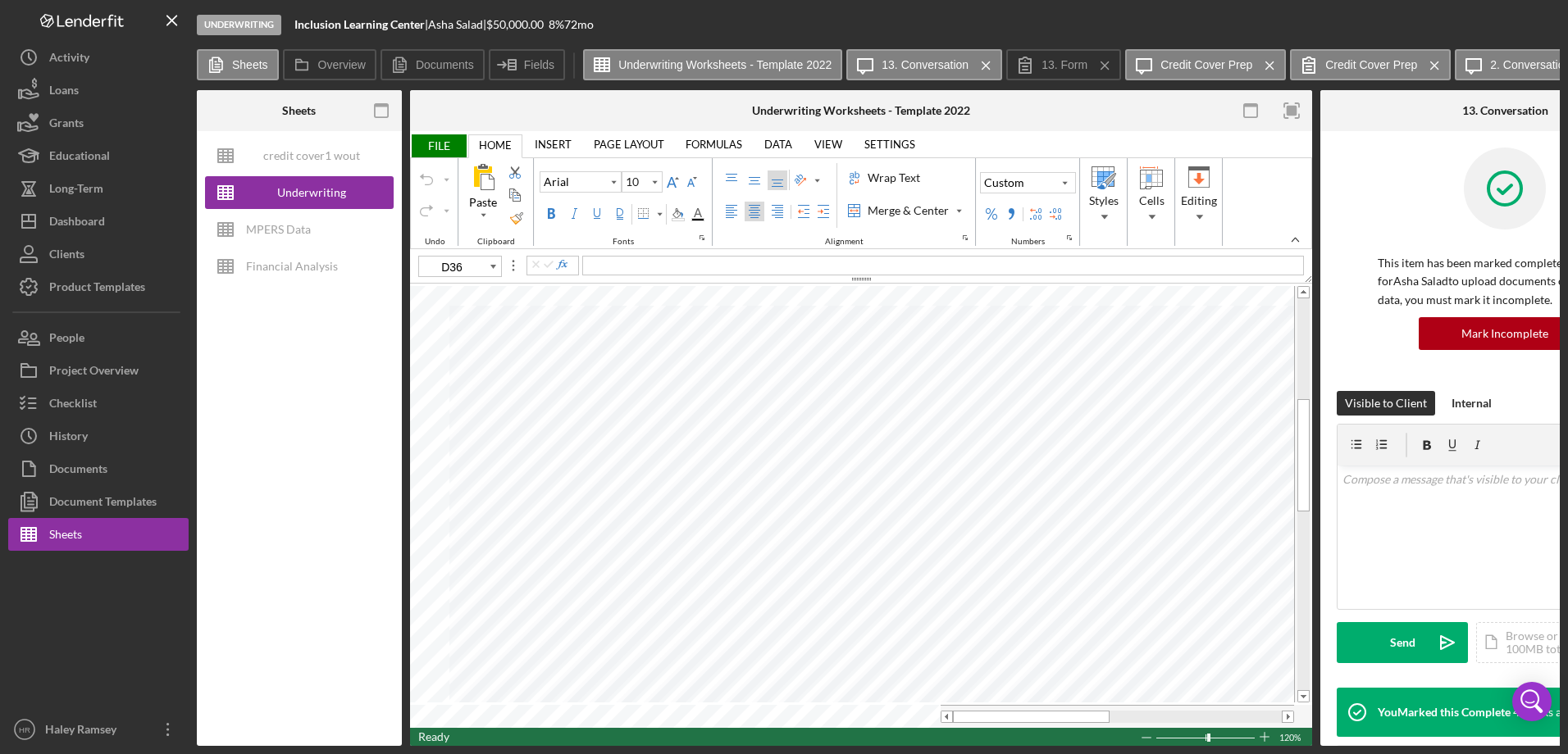 type 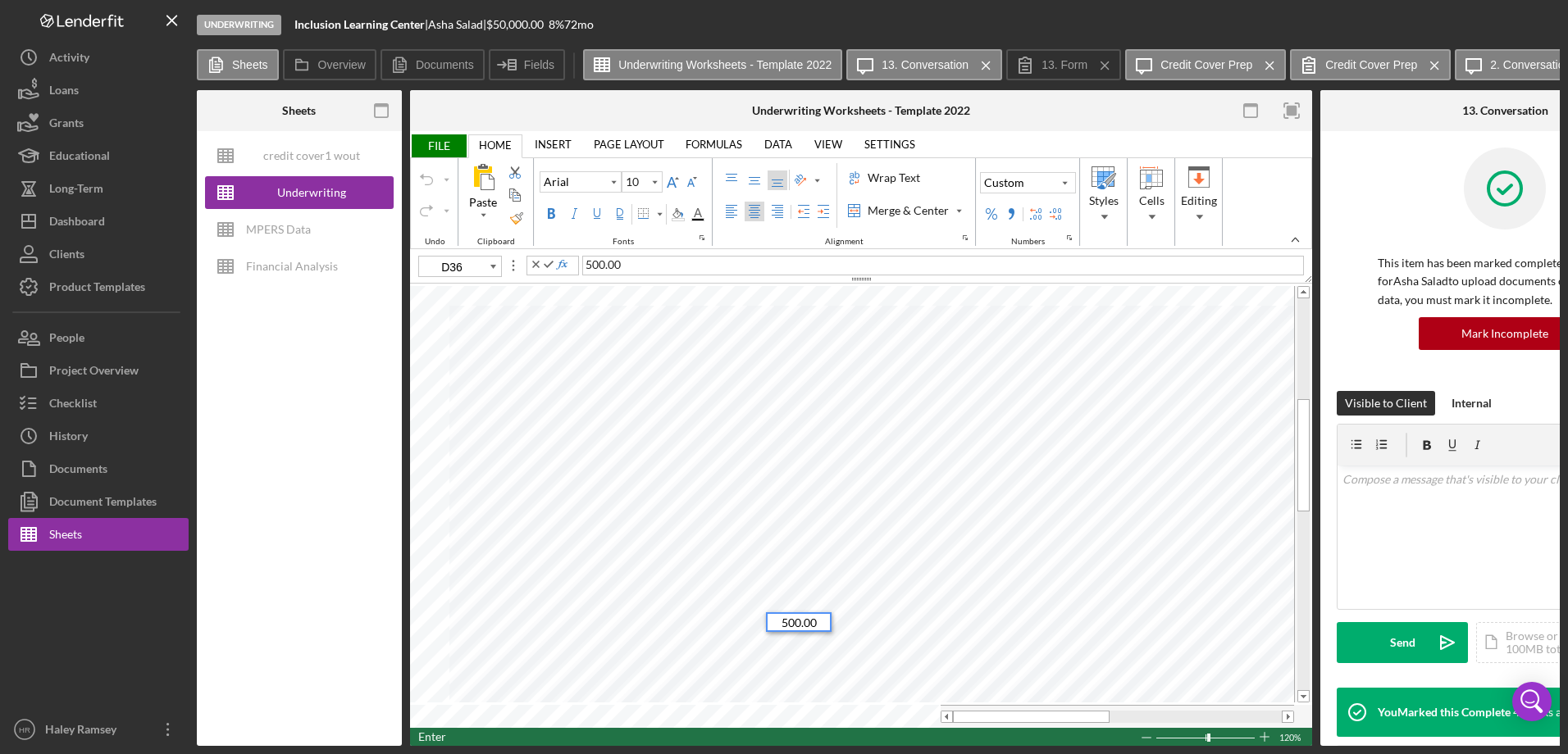 type on "D35" 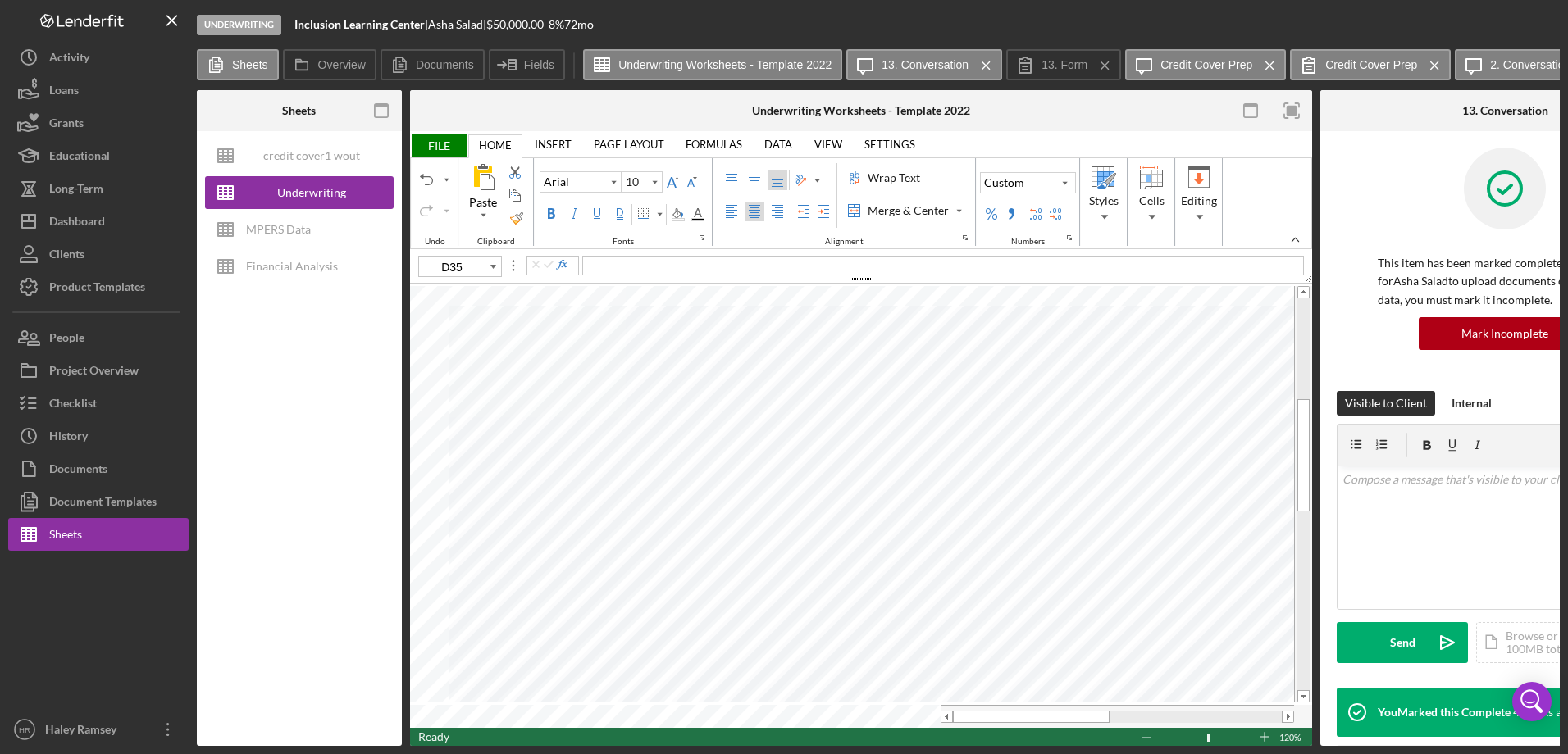 type 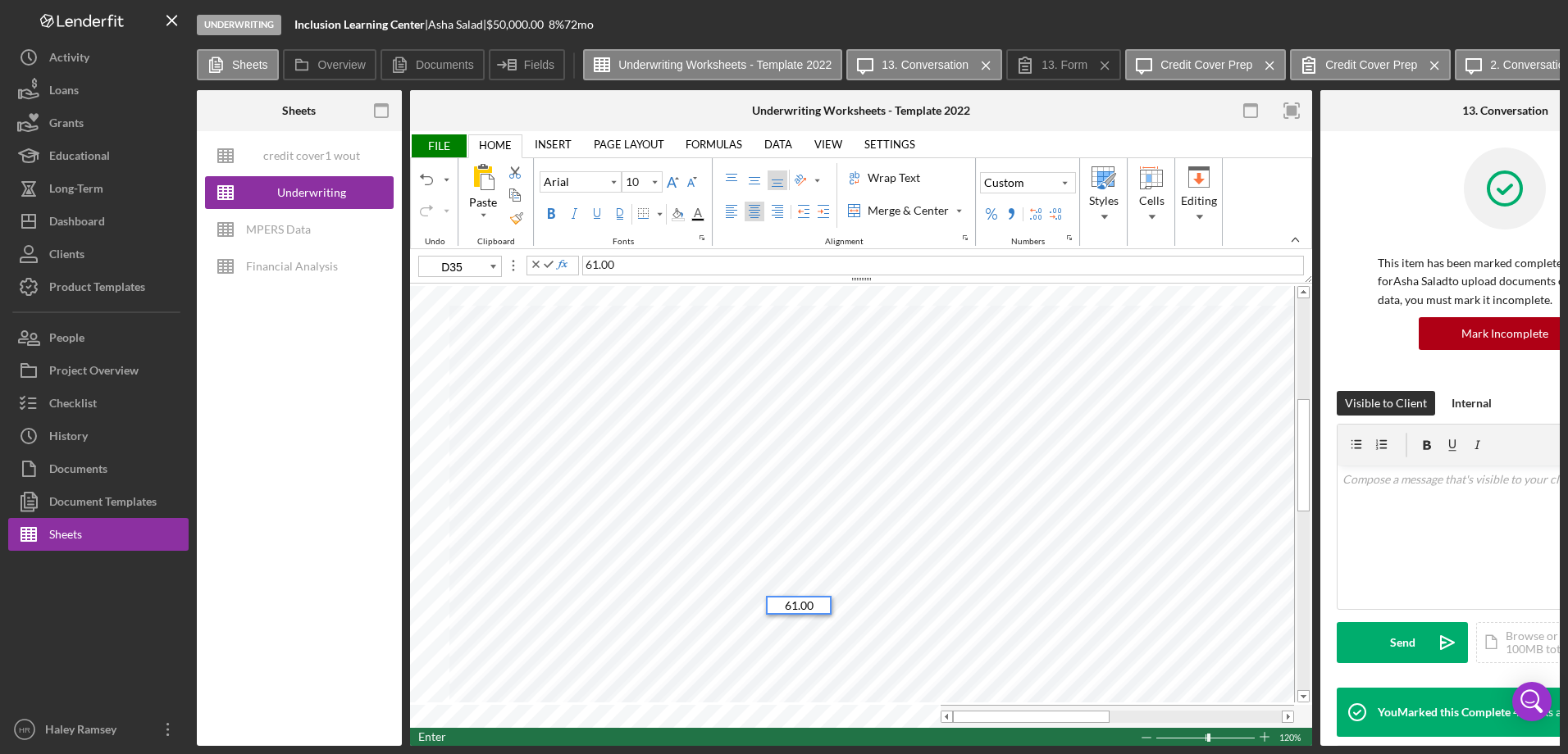 type on "D34" 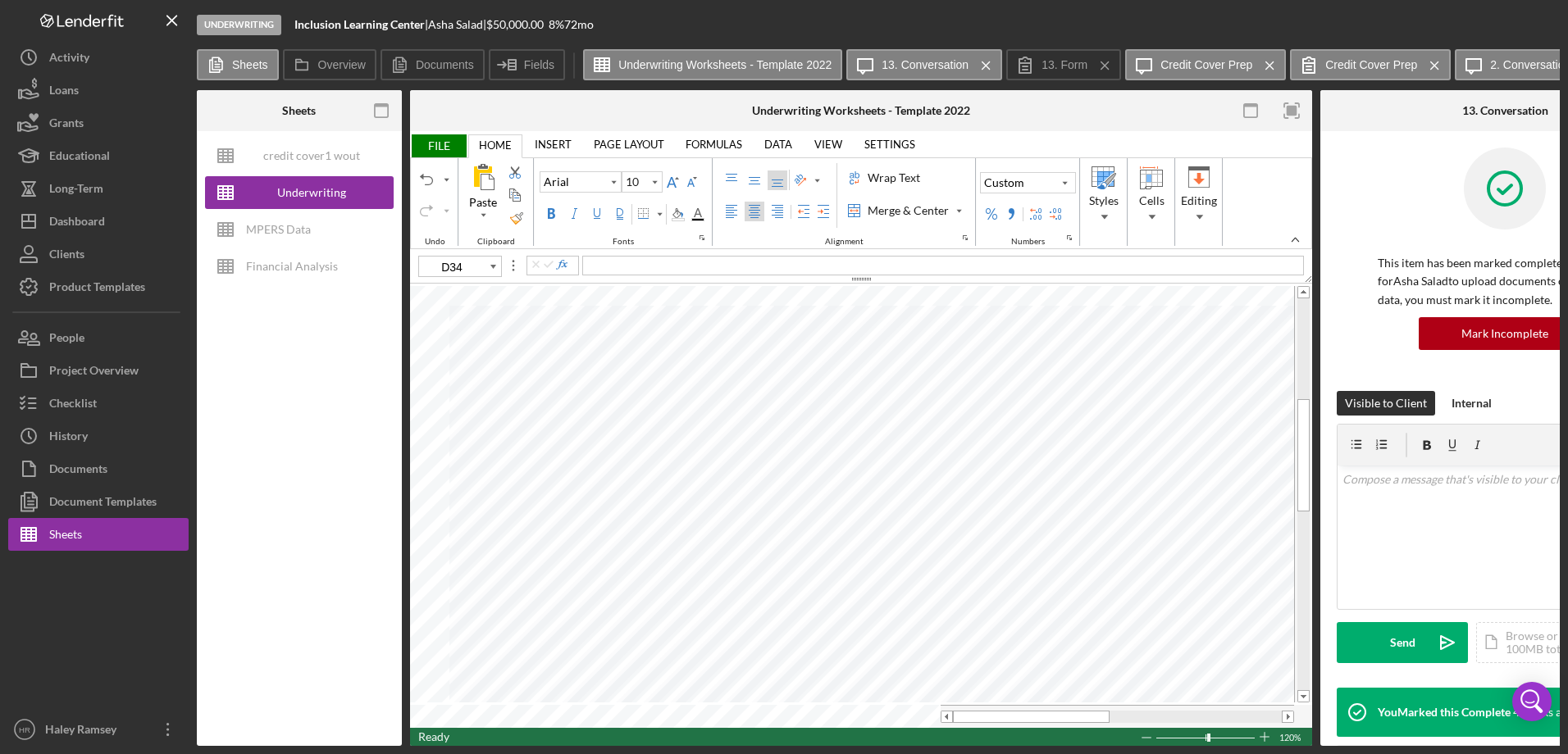 type 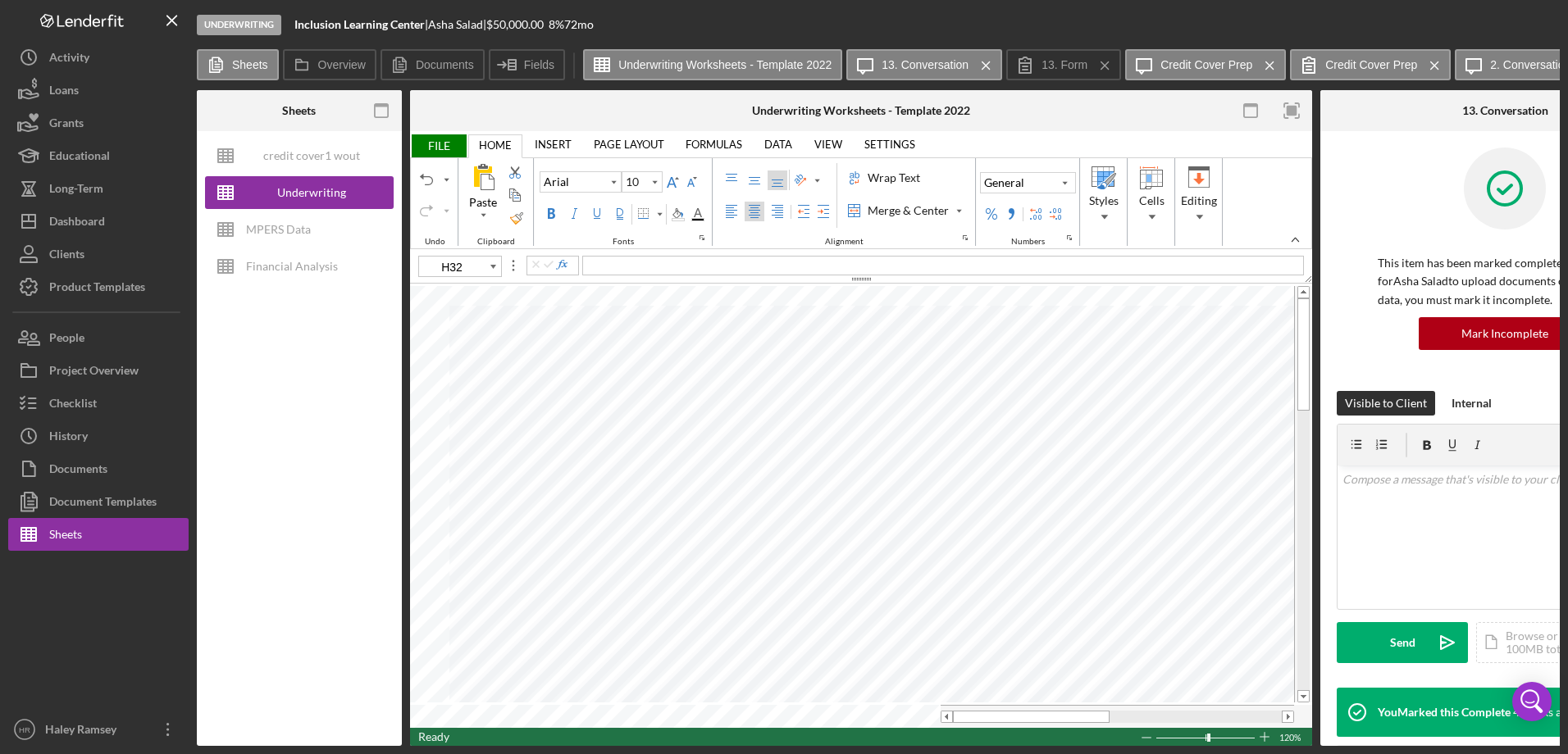 type on "D6" 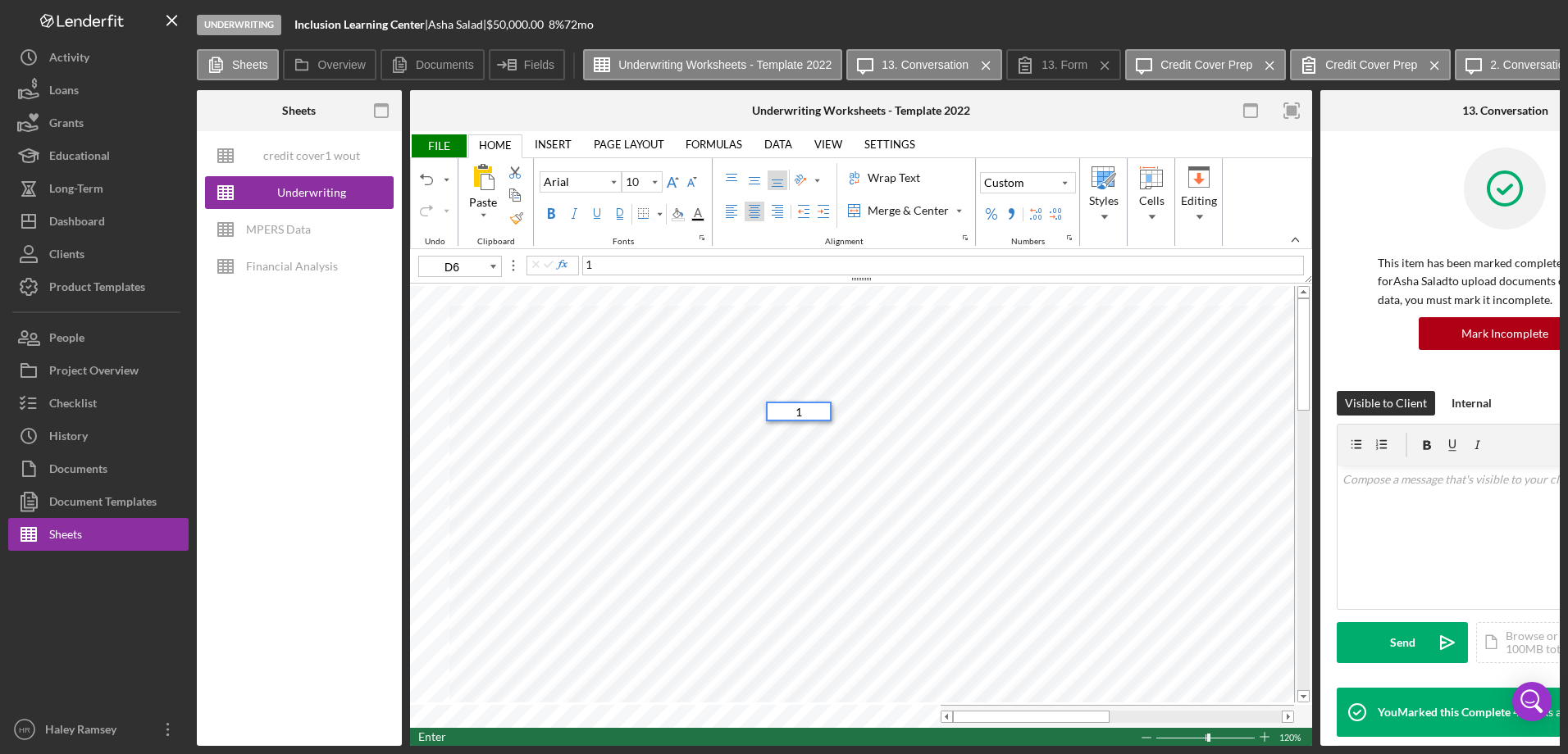 type 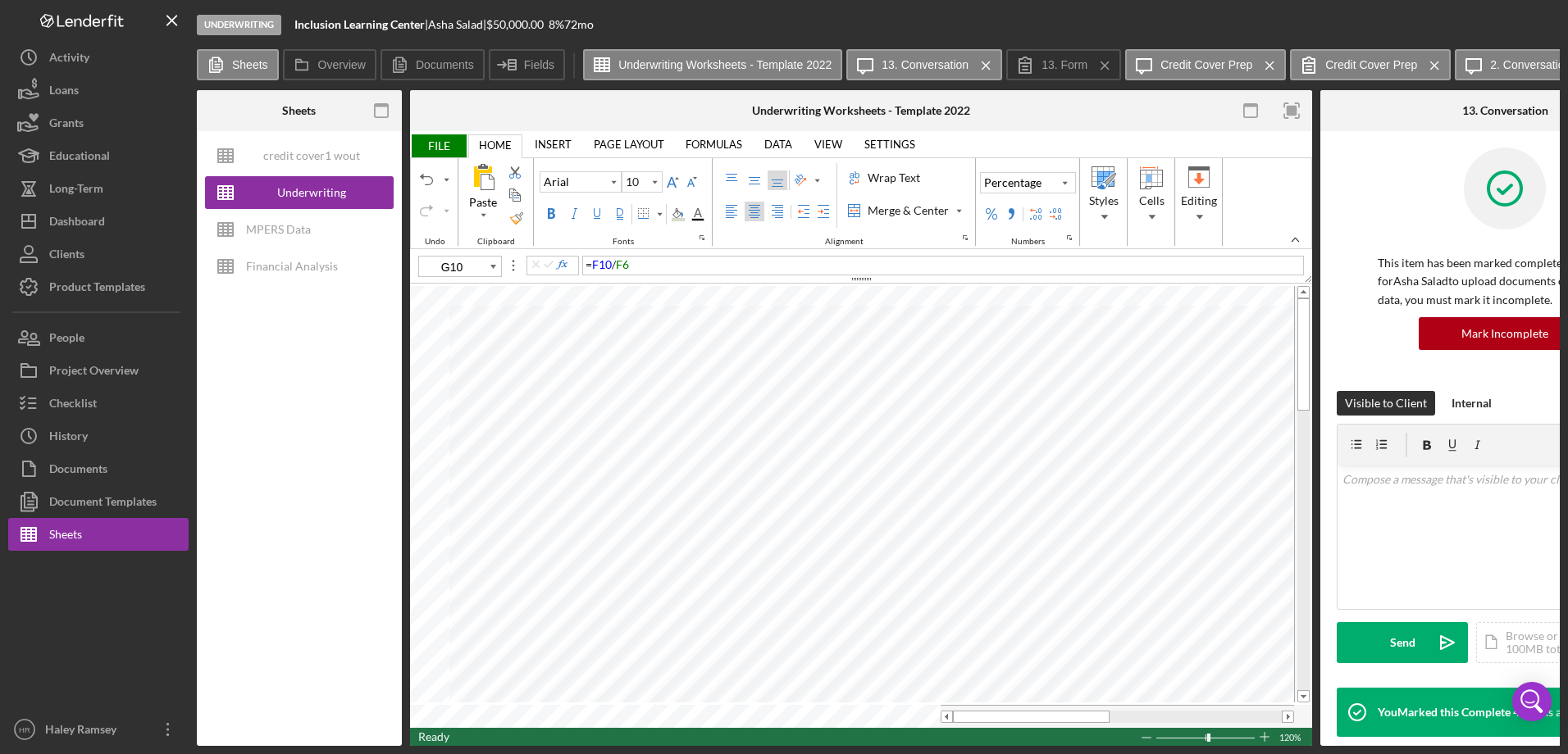 type on "B6" 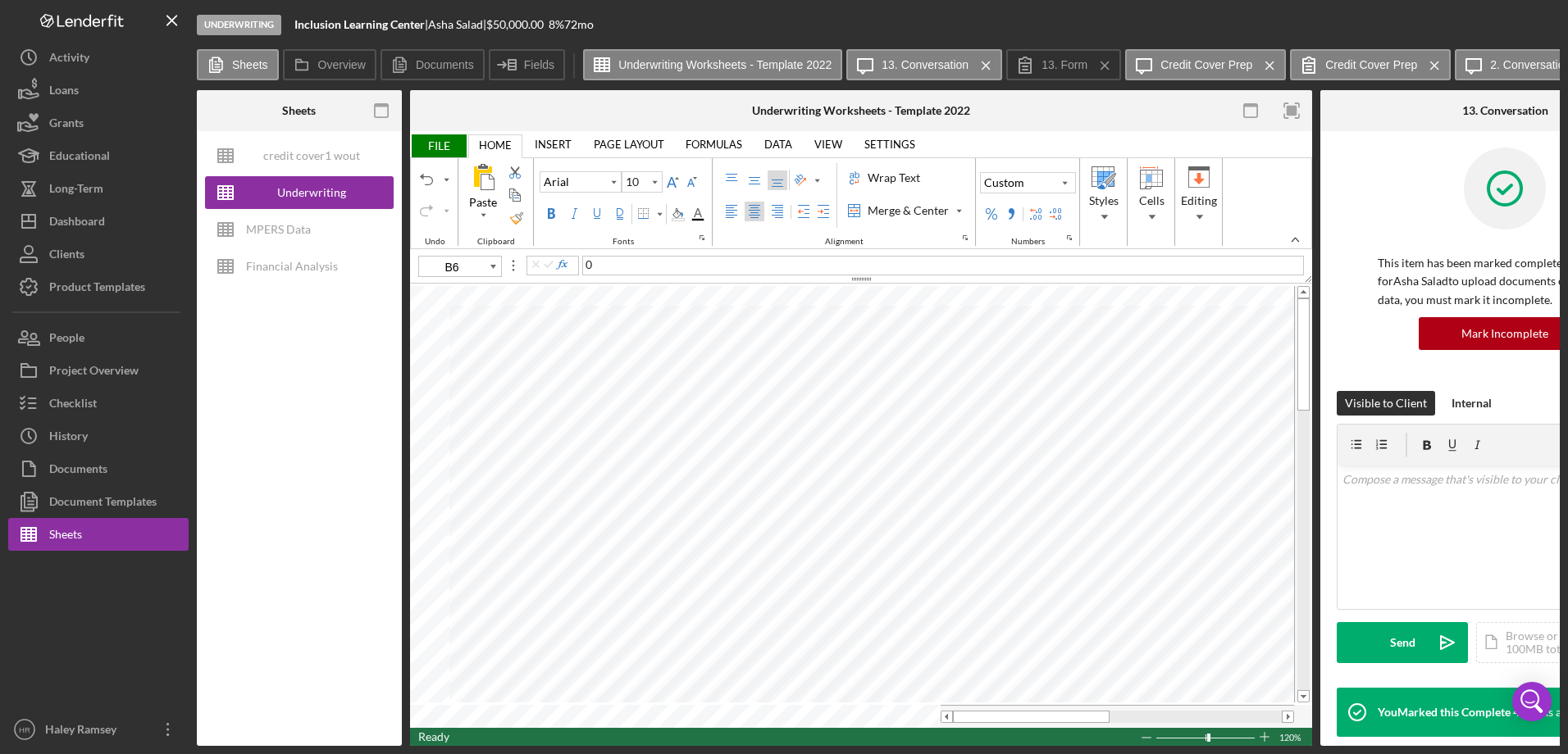 type 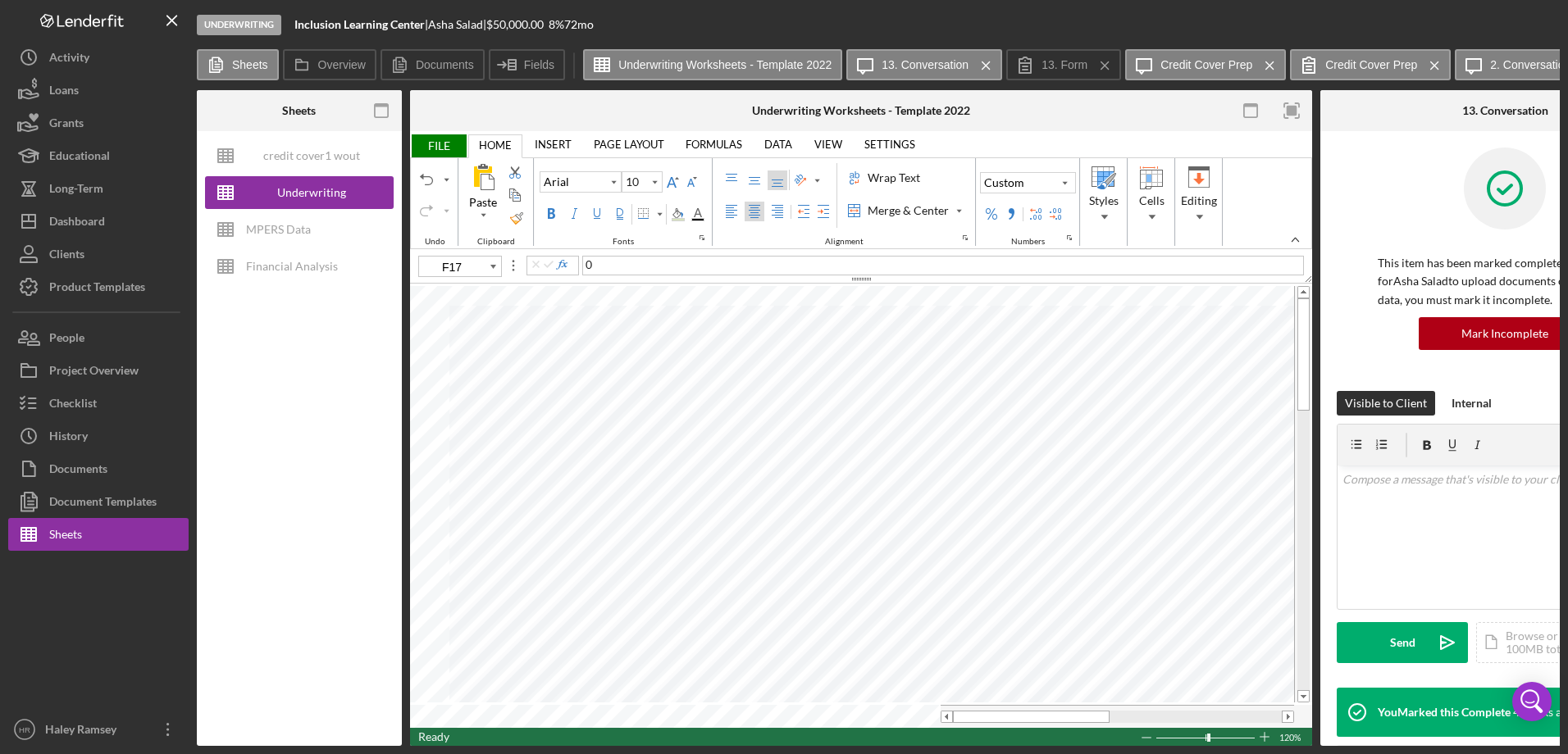 type on "F6" 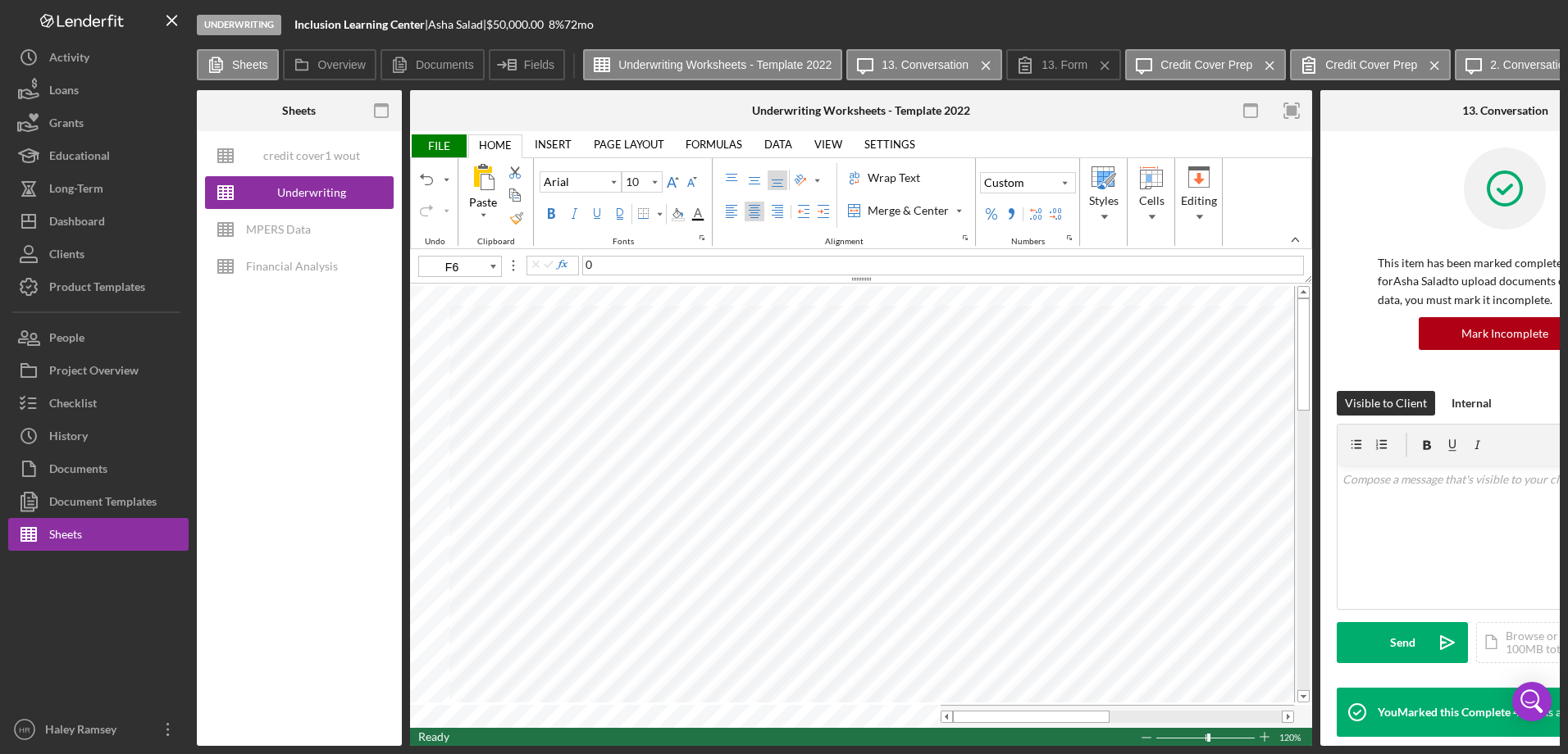 type 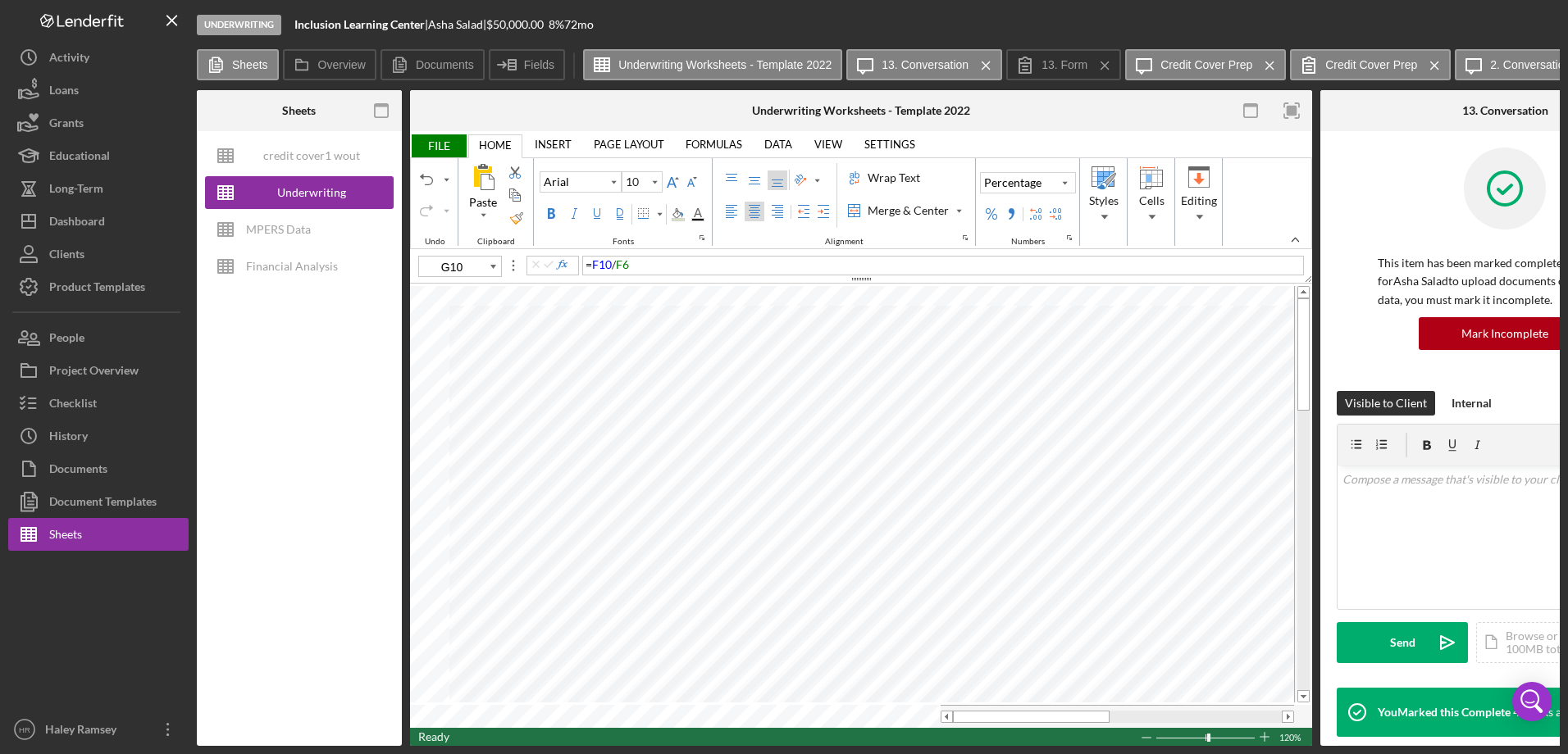 type on "H6" 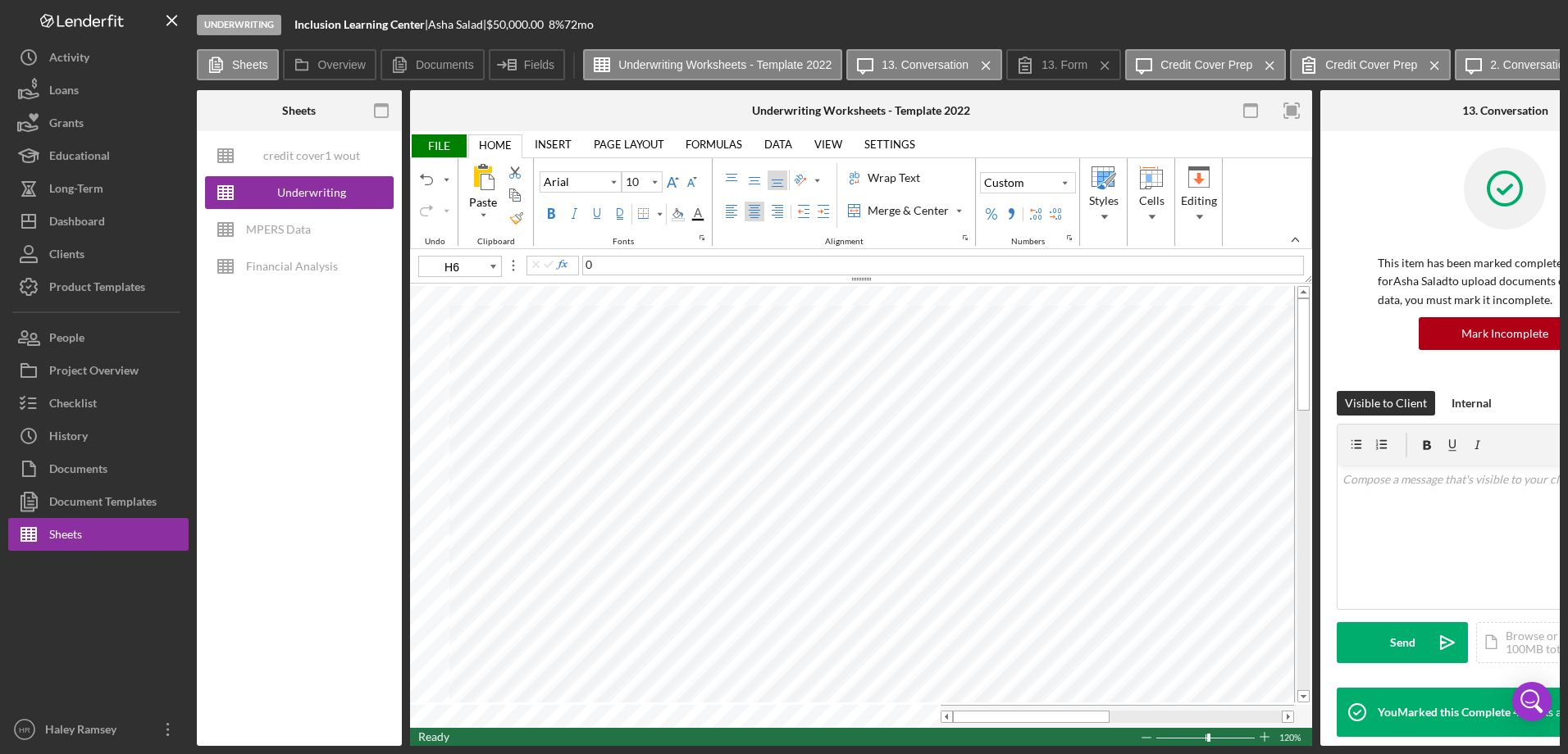 type 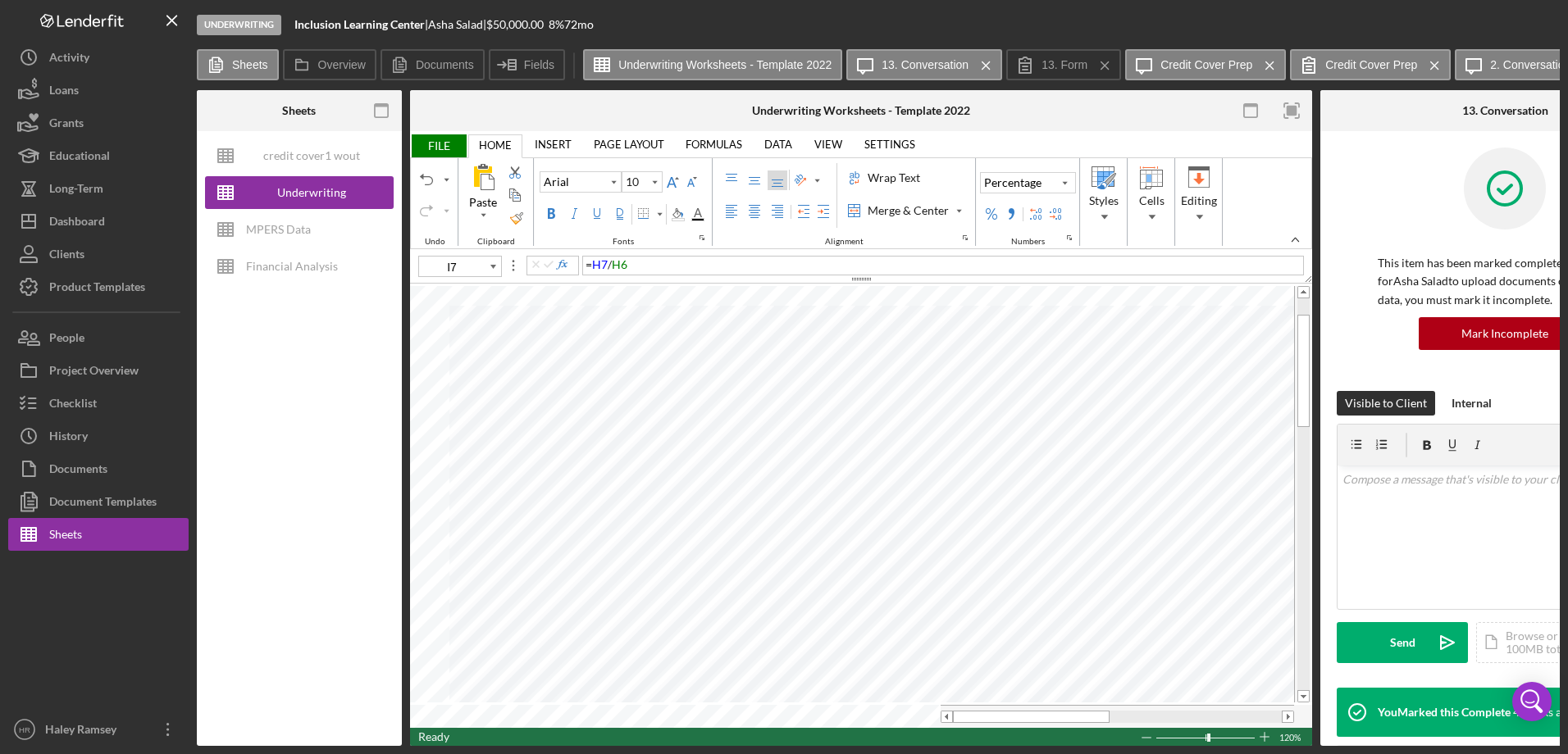 type on "B16" 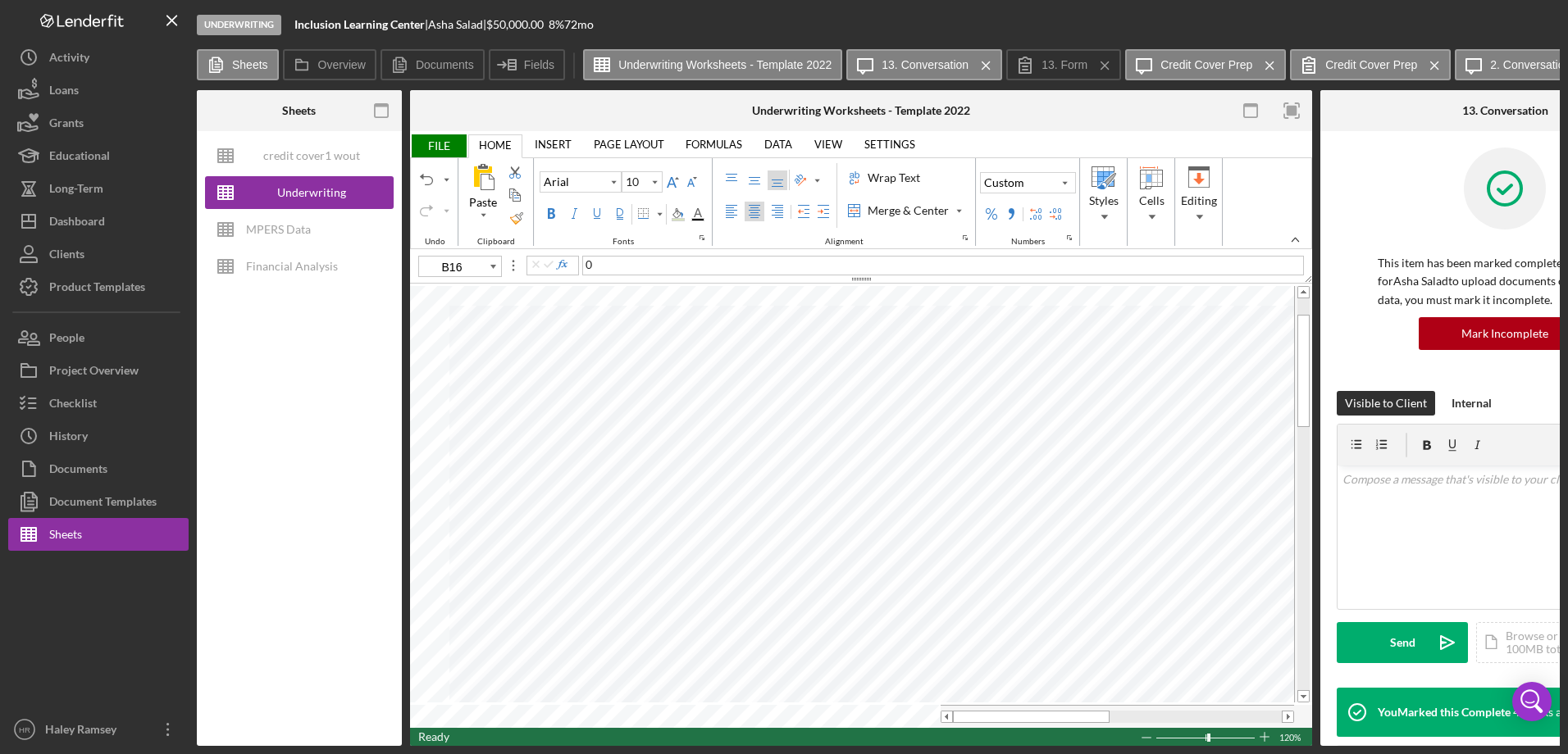 type 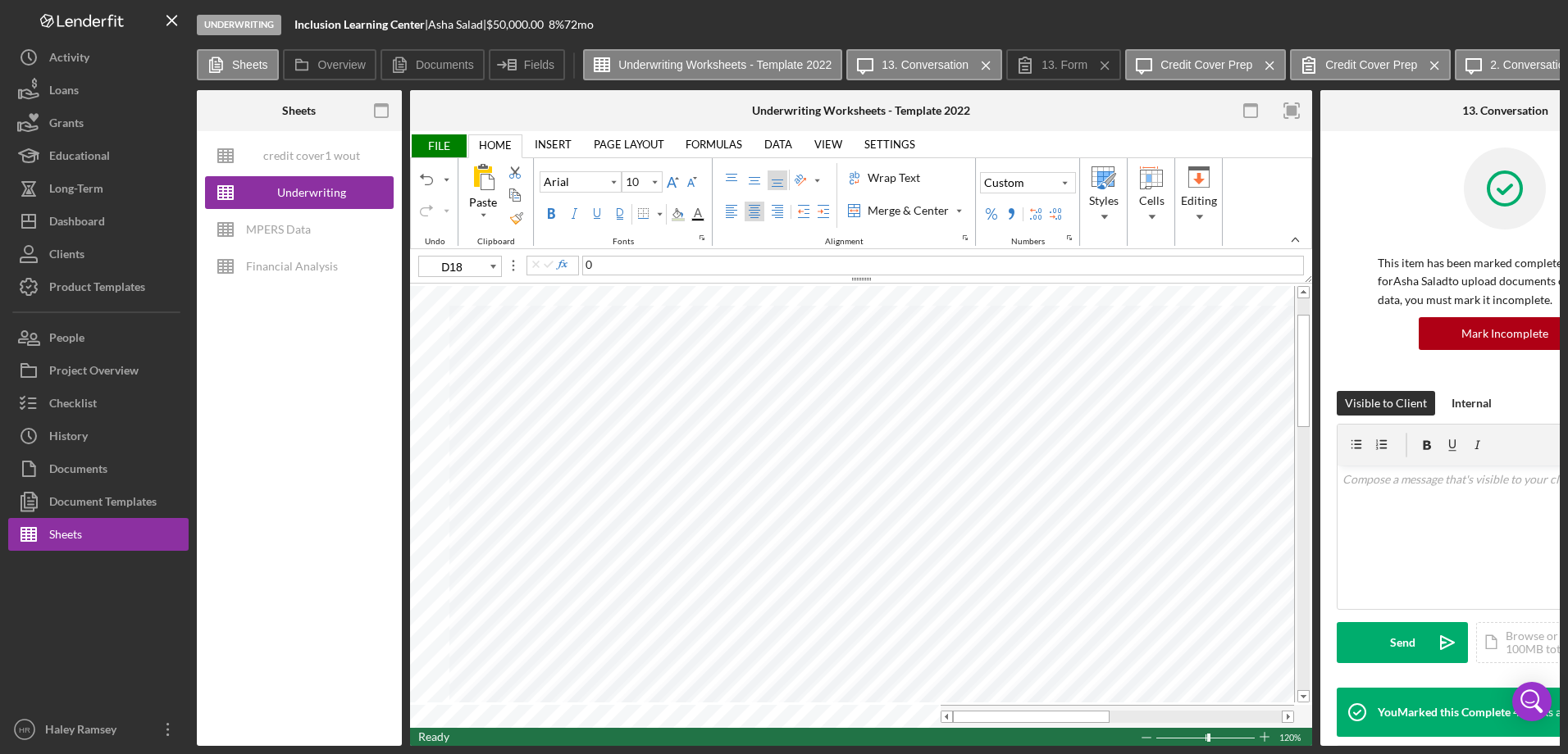 type on "D16" 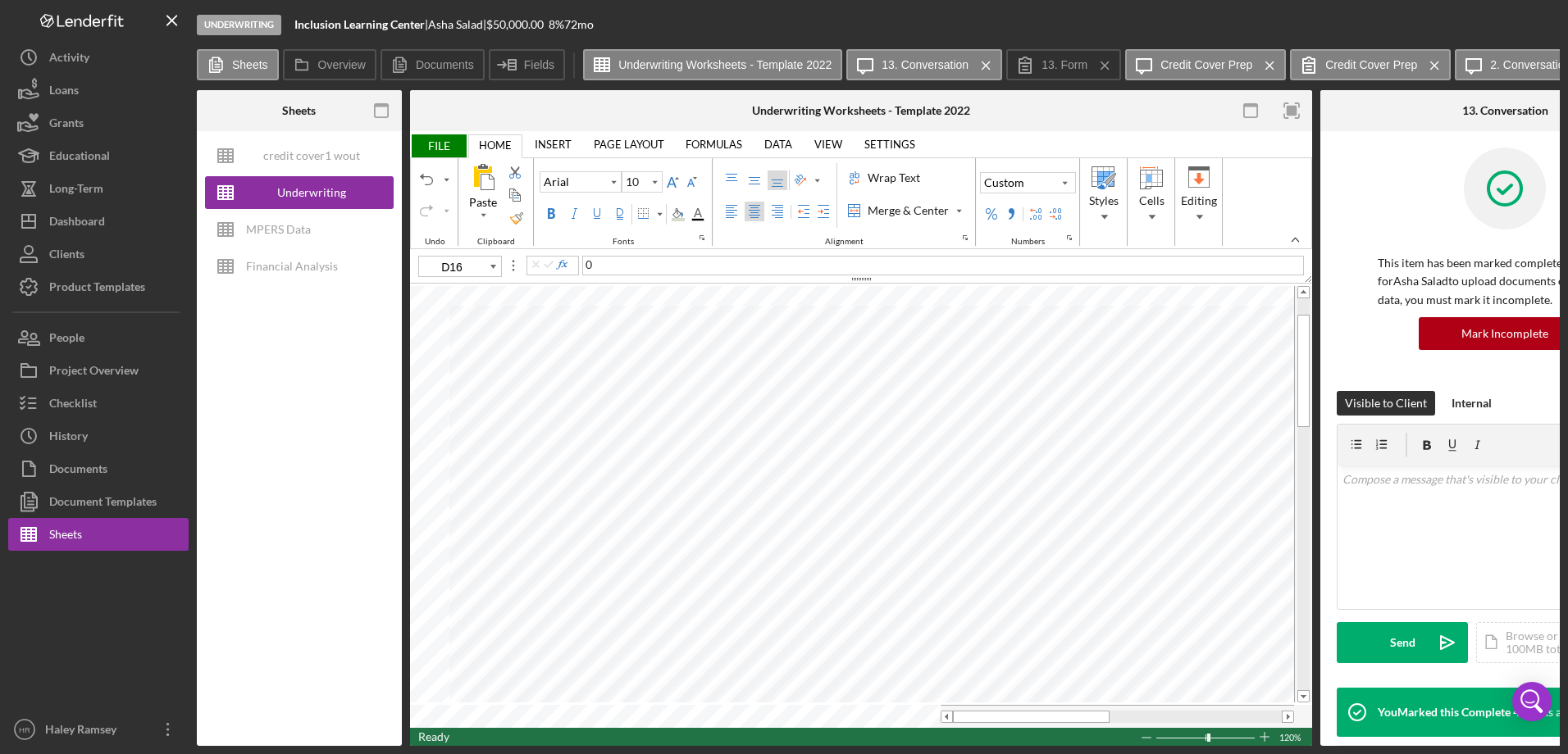 type 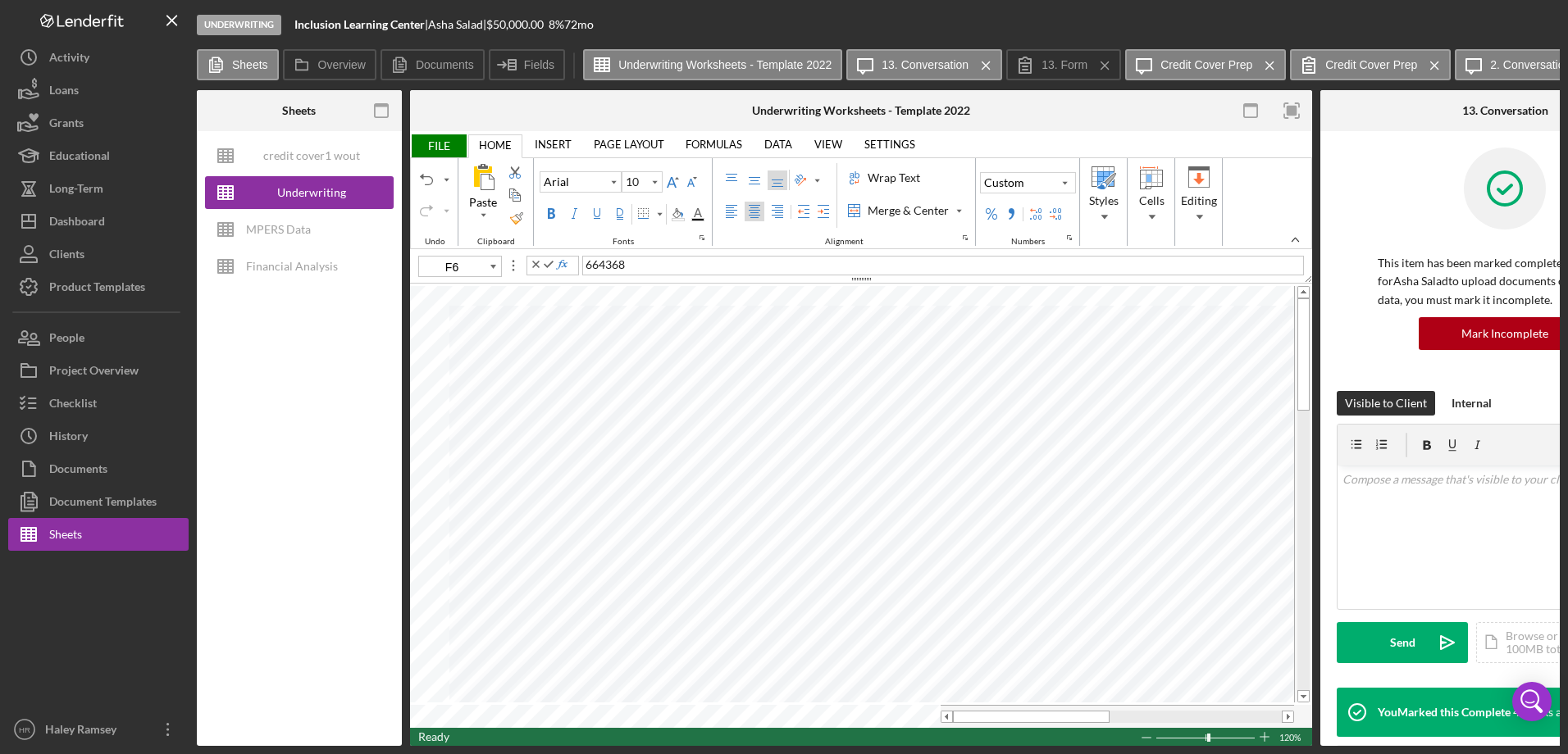 type on "F7" 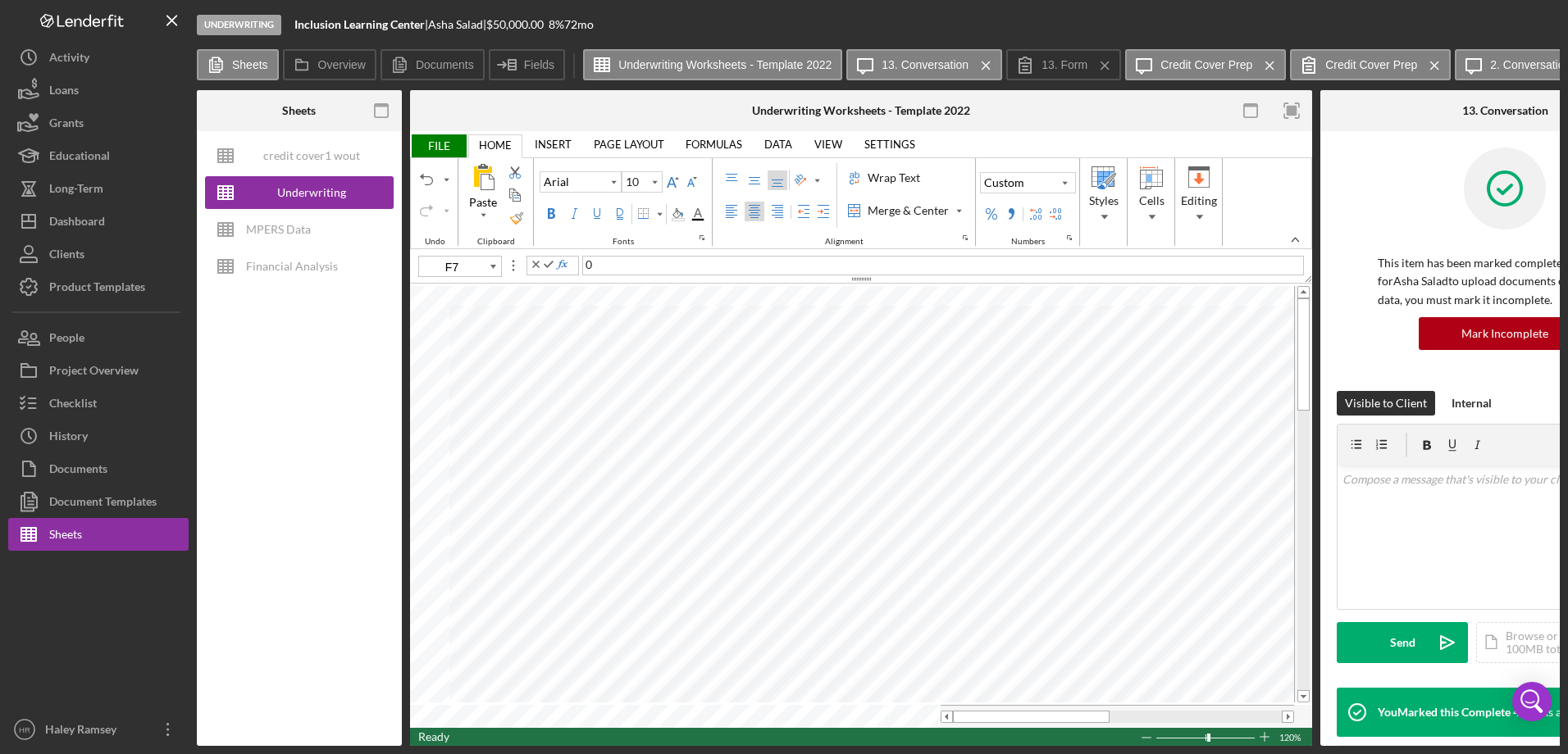 type 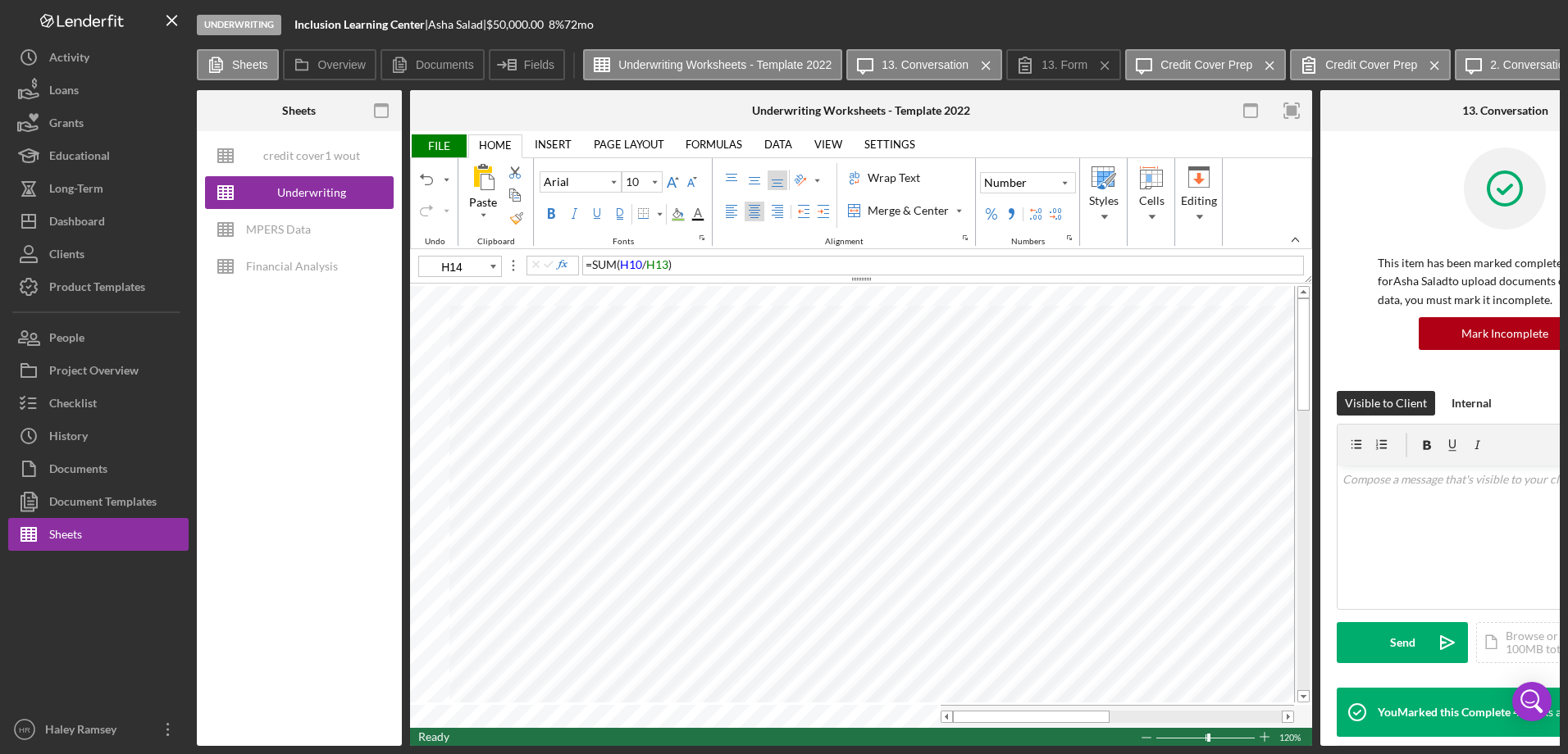 type on "H7" 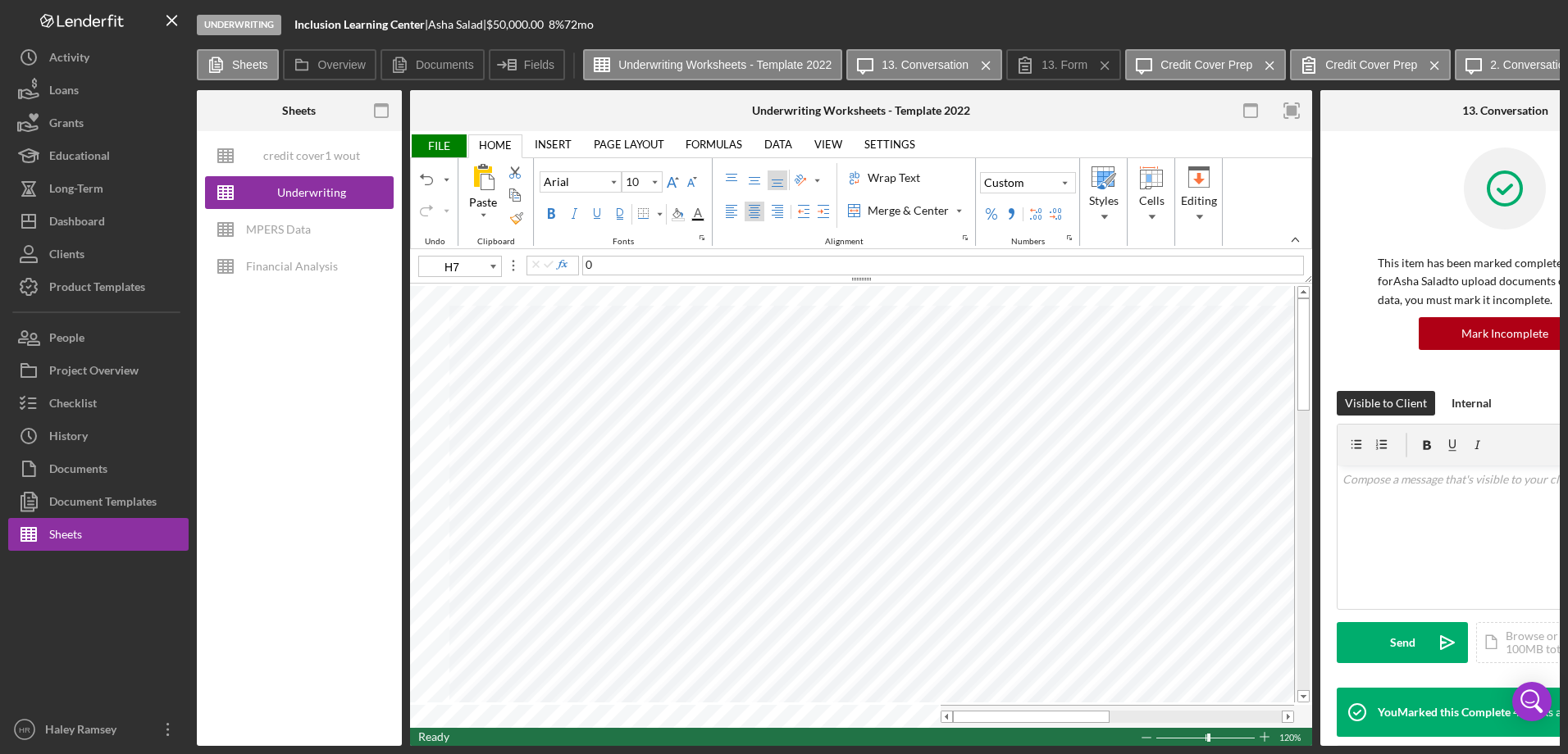 type 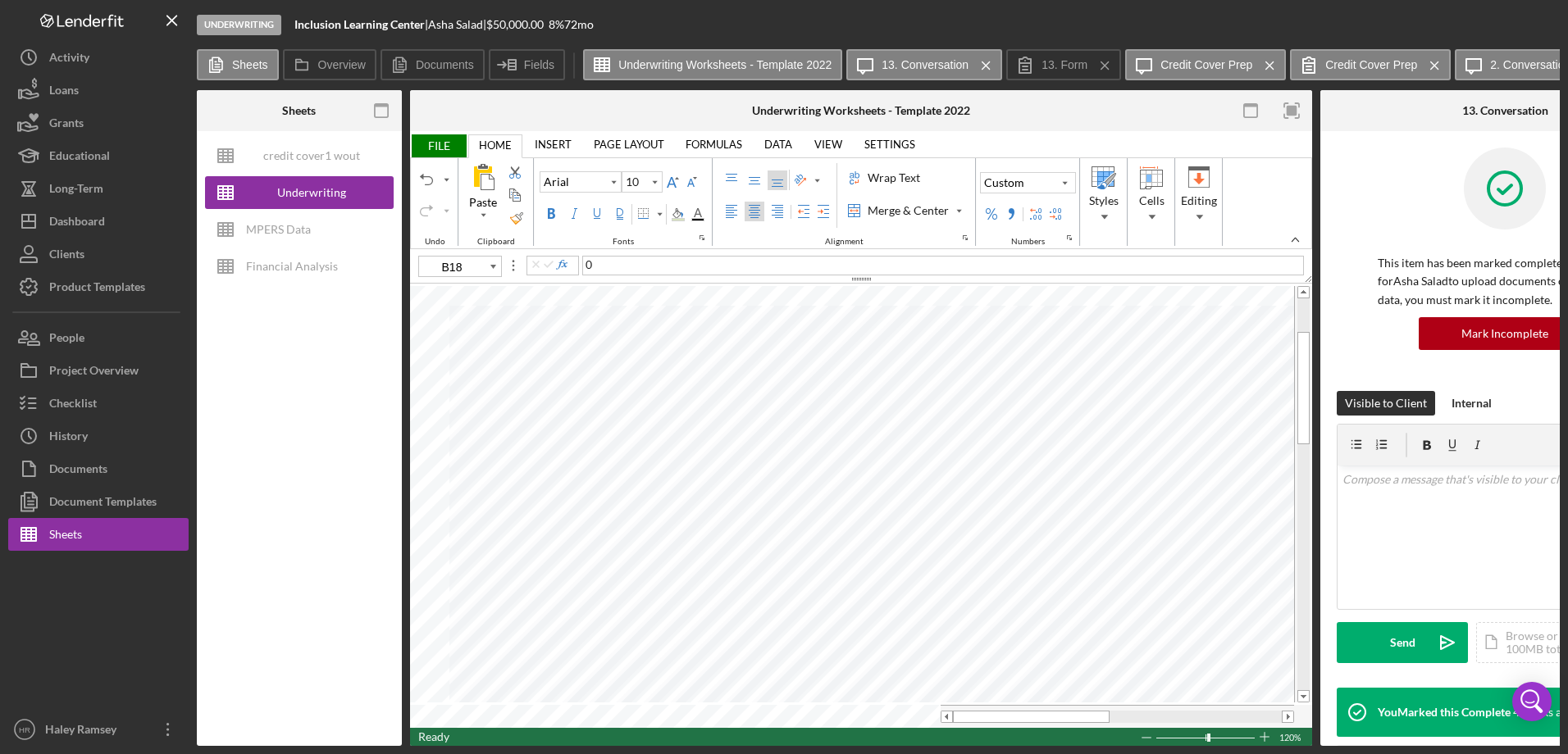 type on "F18" 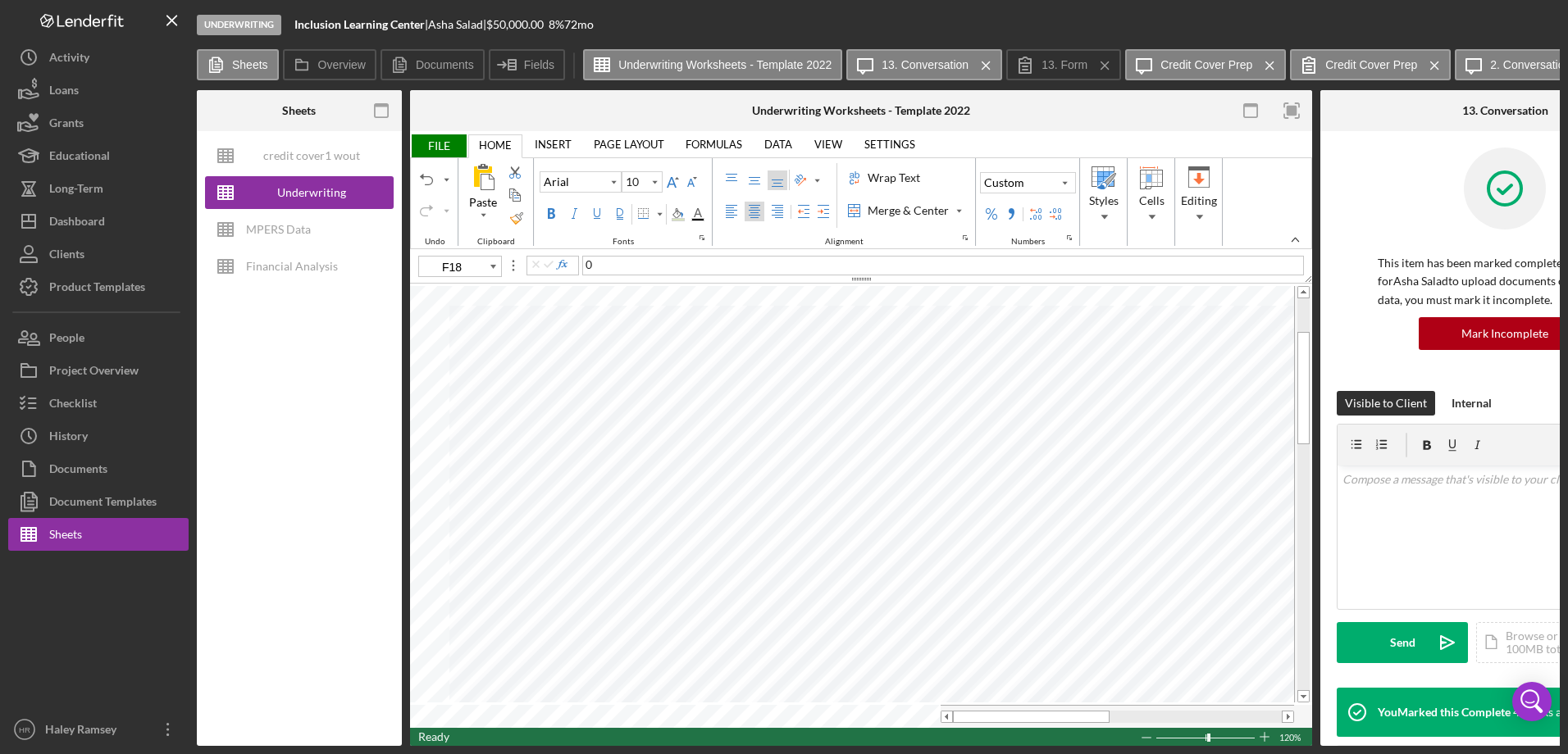 type 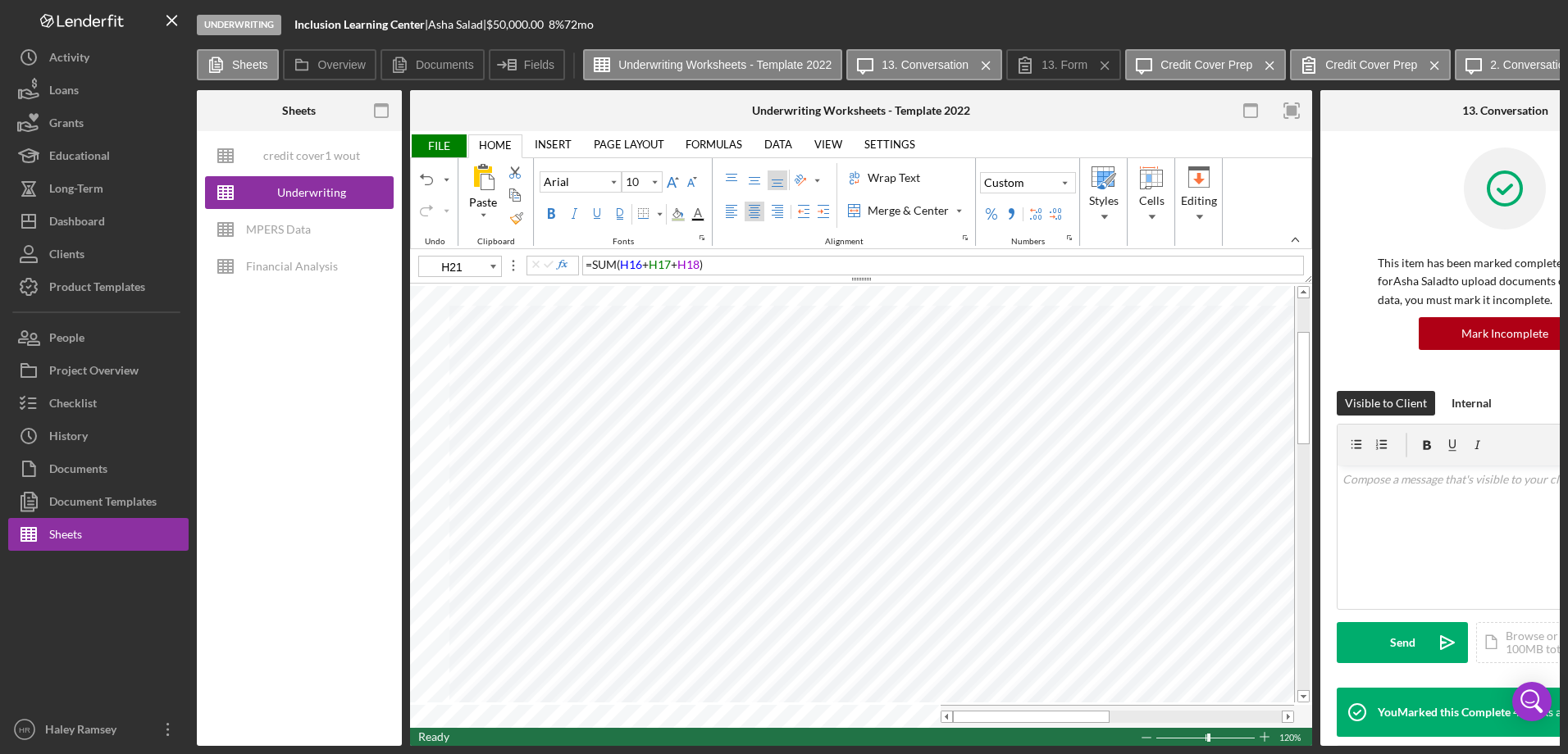 type on "H18" 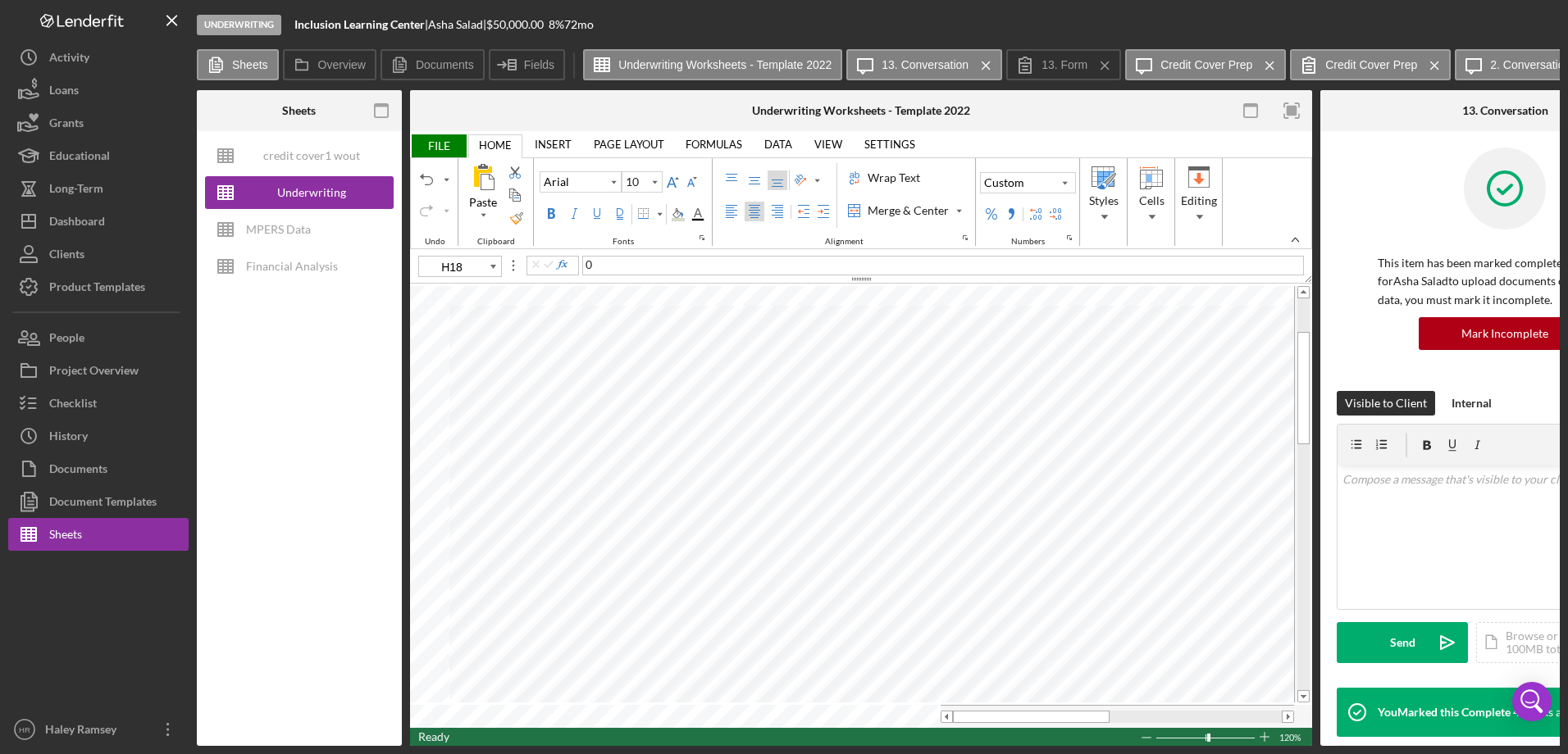 type 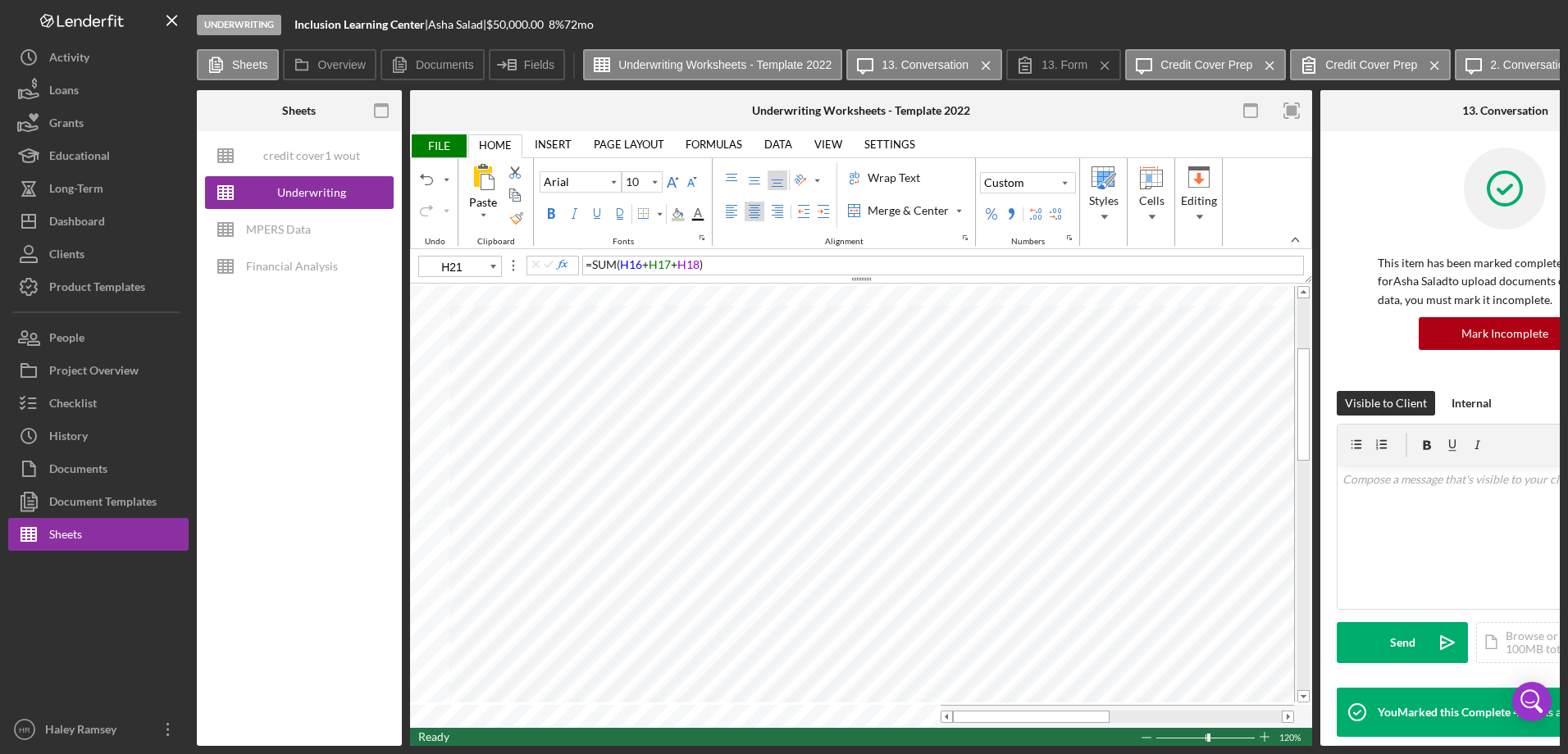 type on "F16" 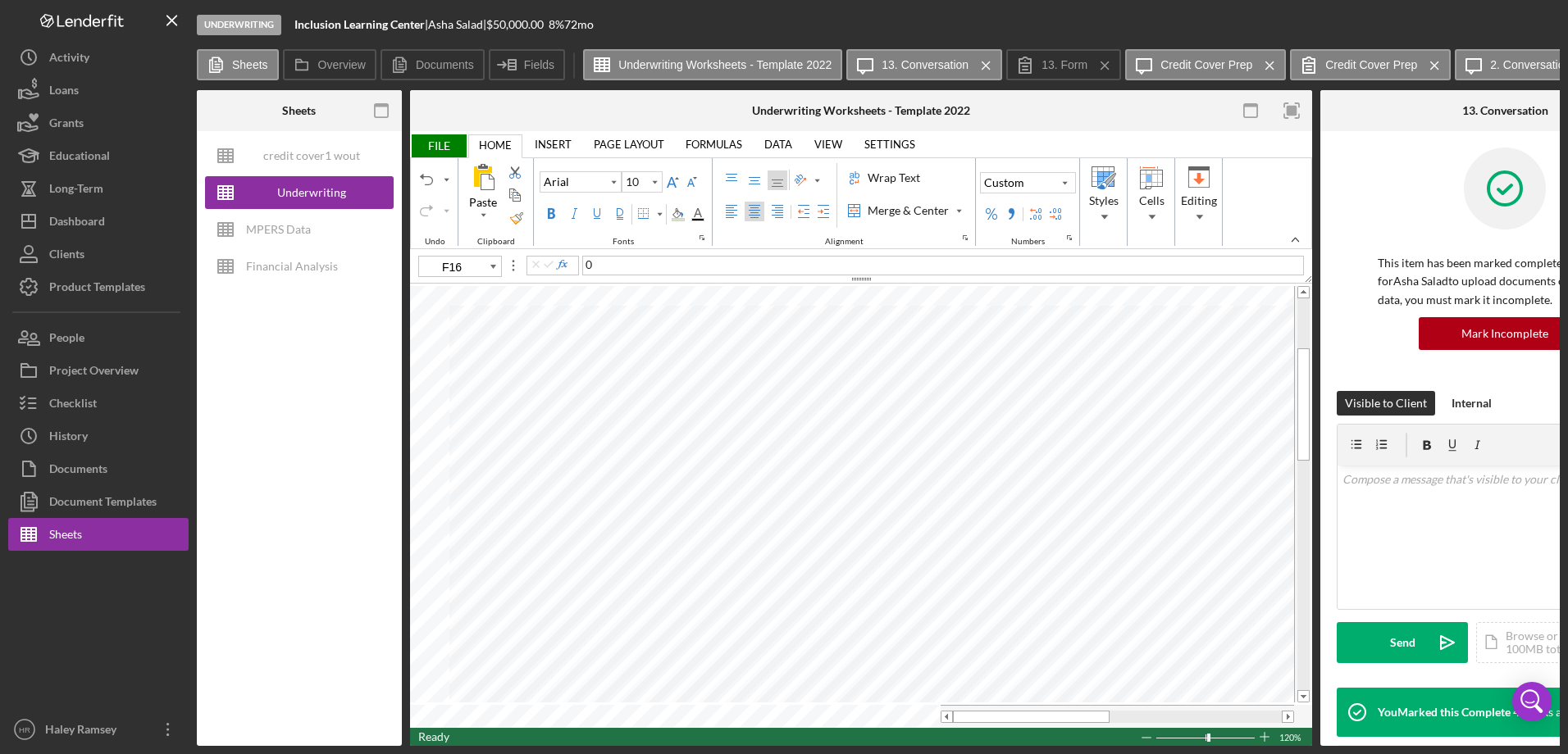 type 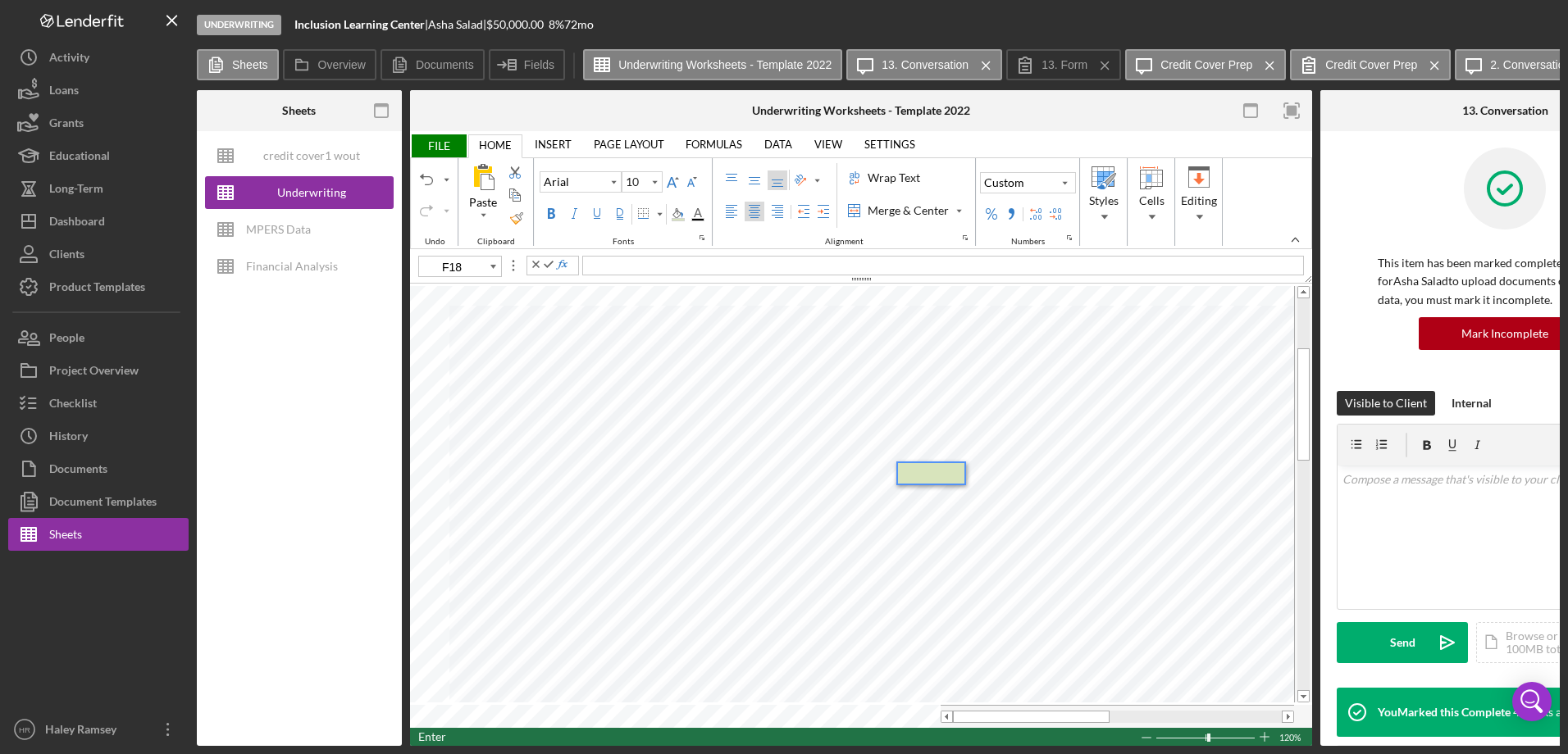 type on "H16" 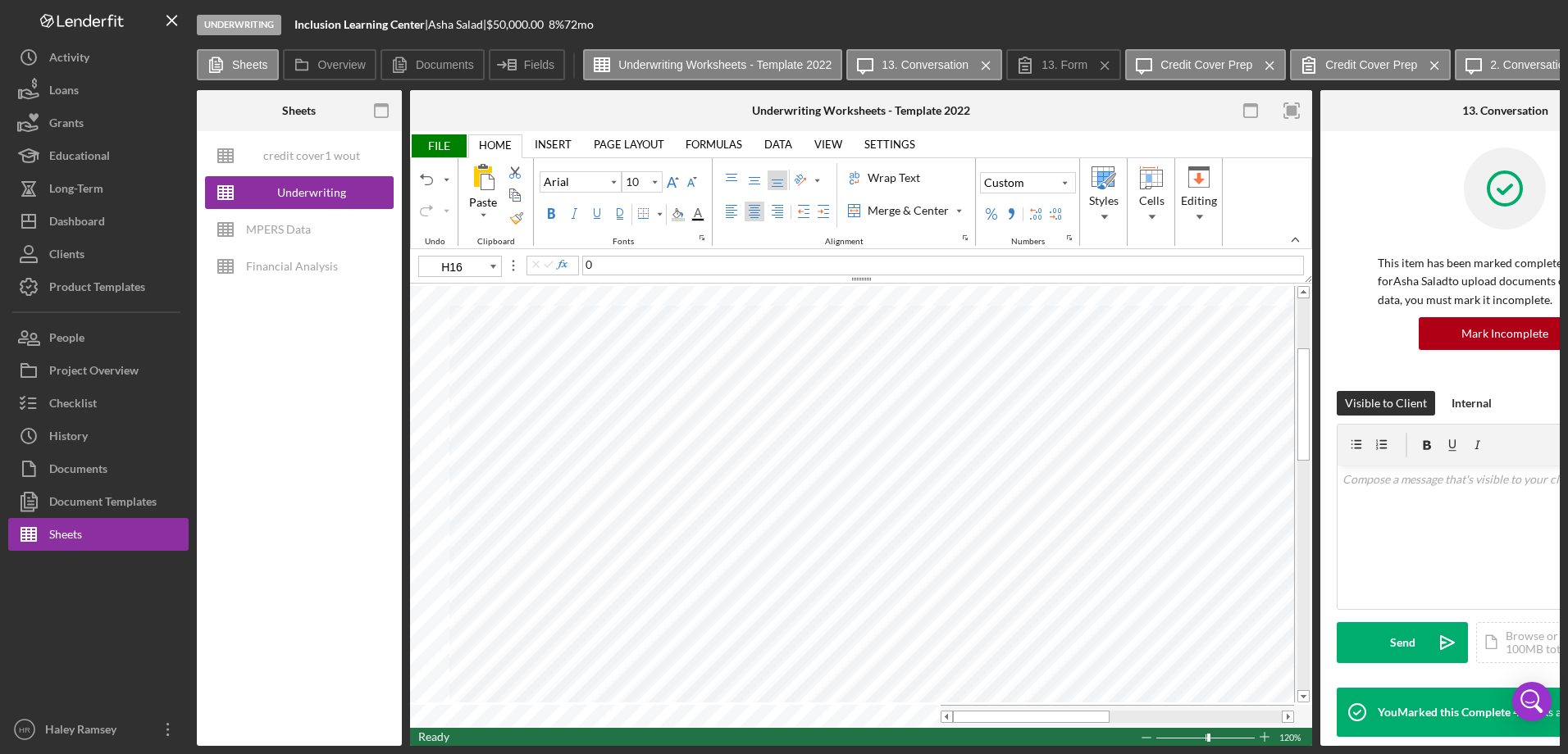 type 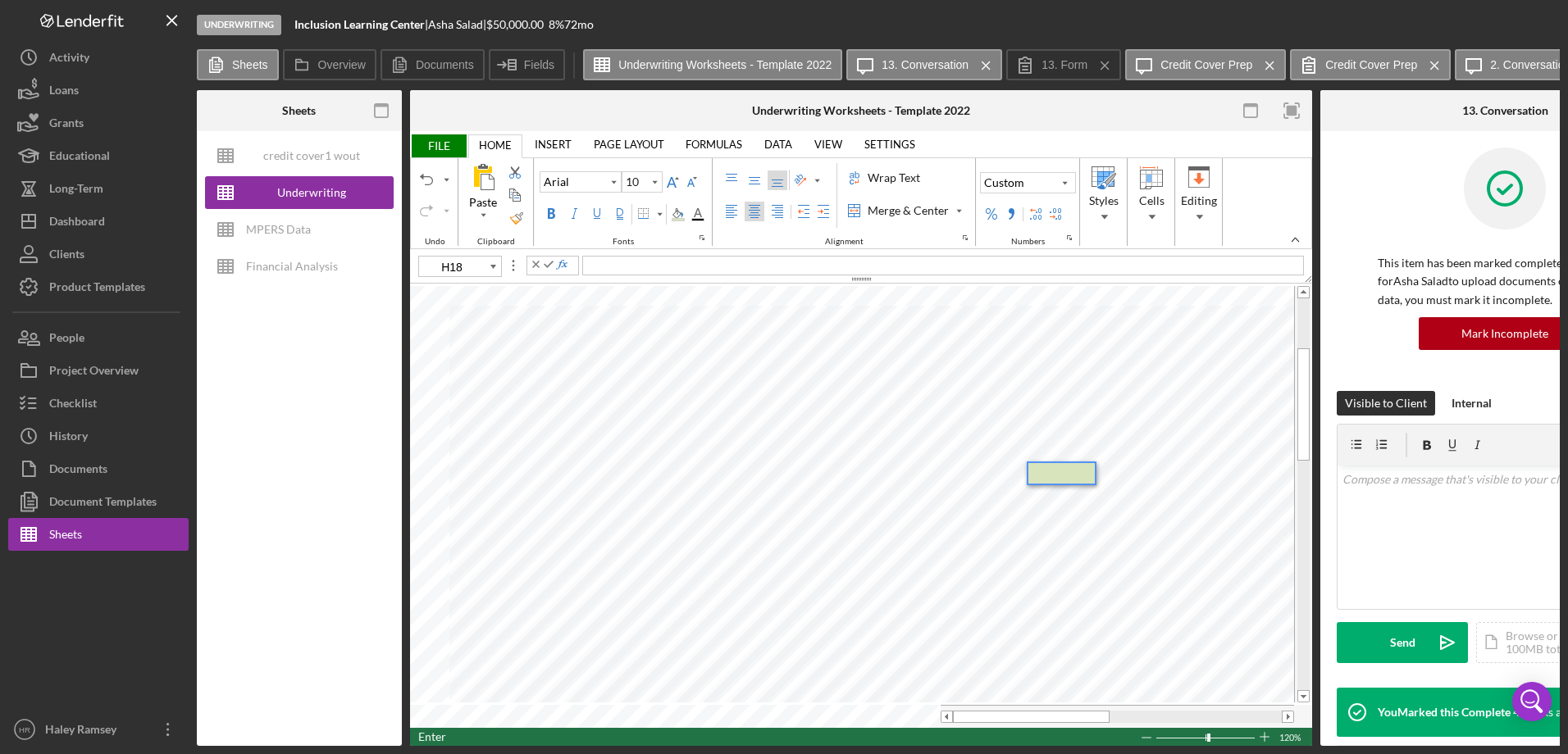 type on "H28" 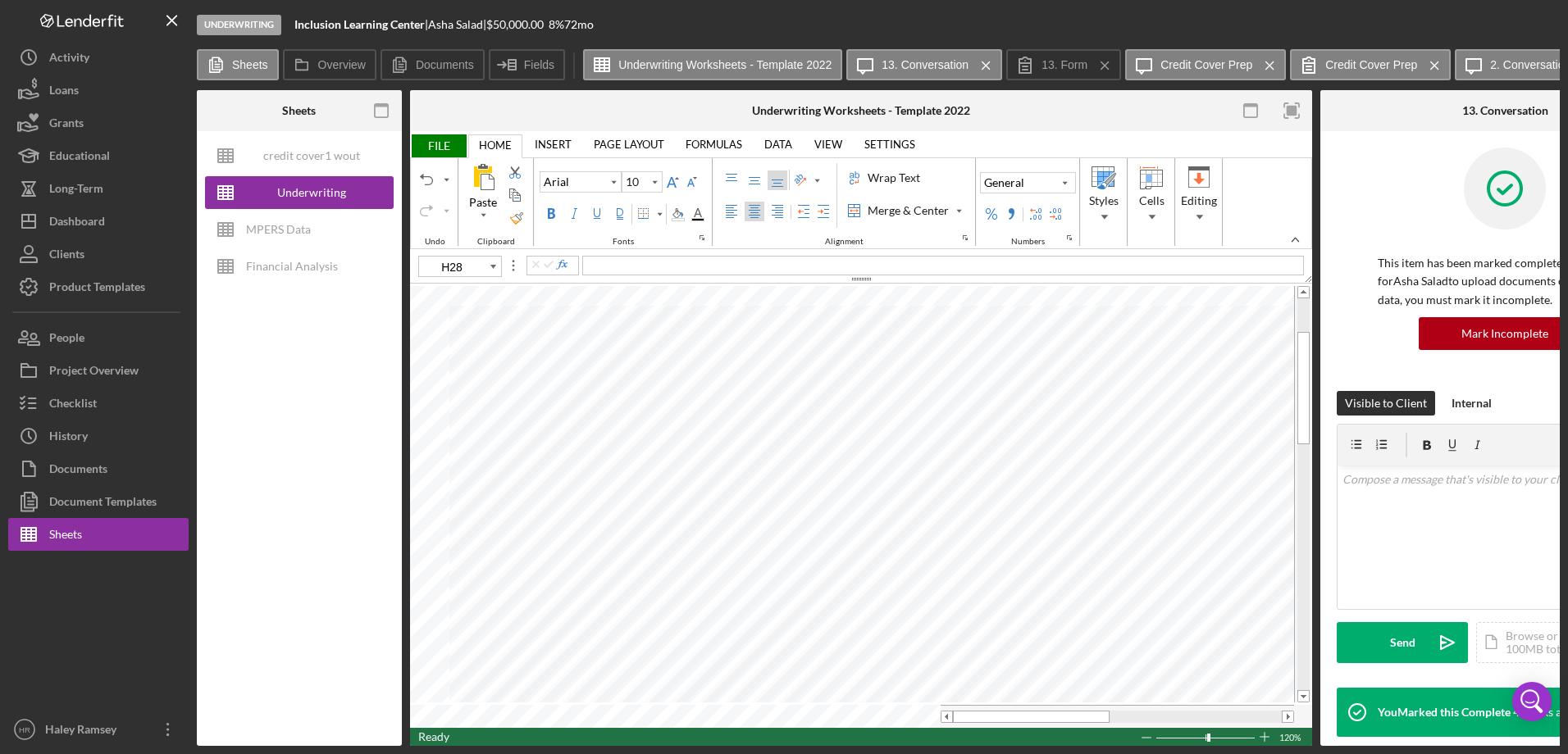 click on "FILE" at bounding box center (438, 146) 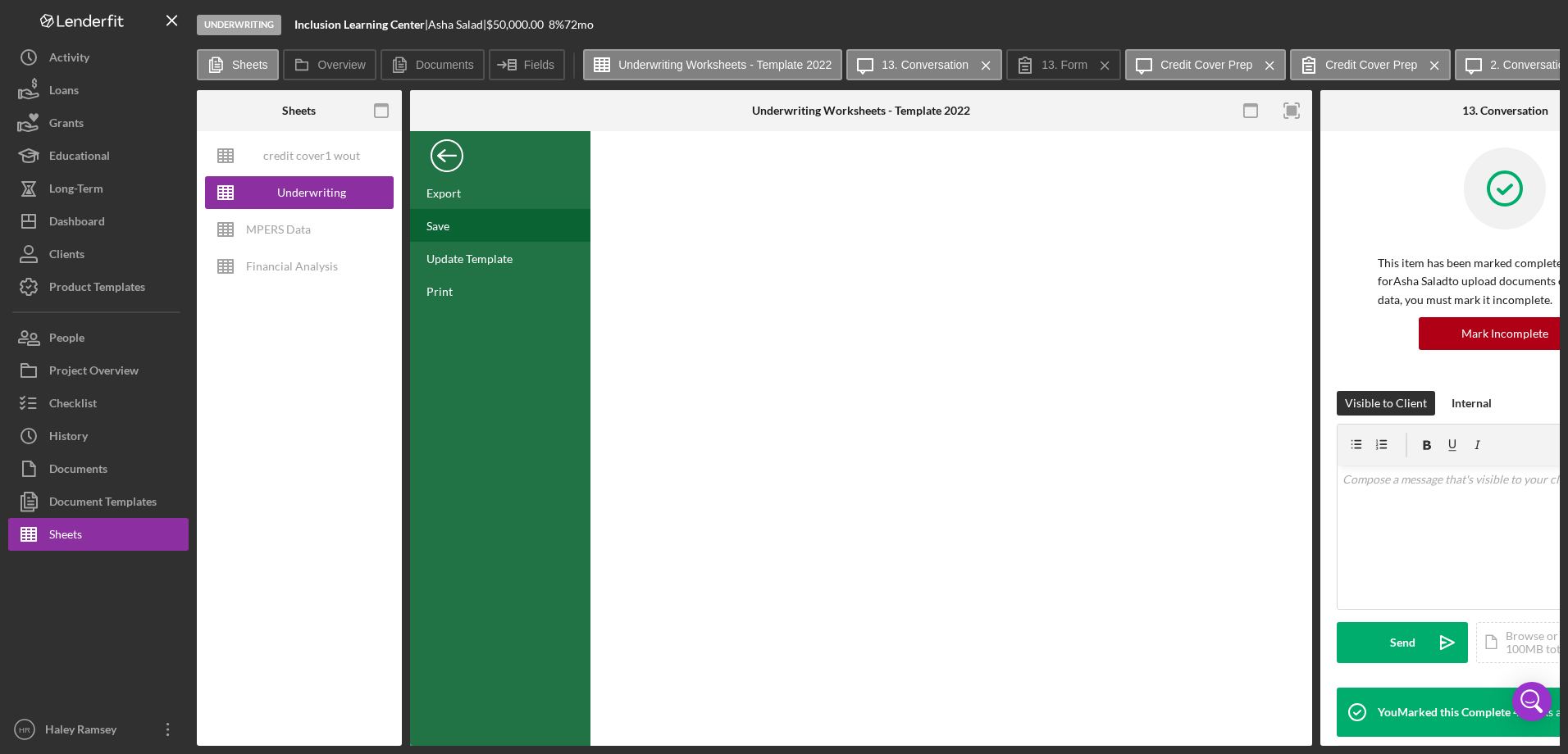click on "Save" at bounding box center (438, 225) 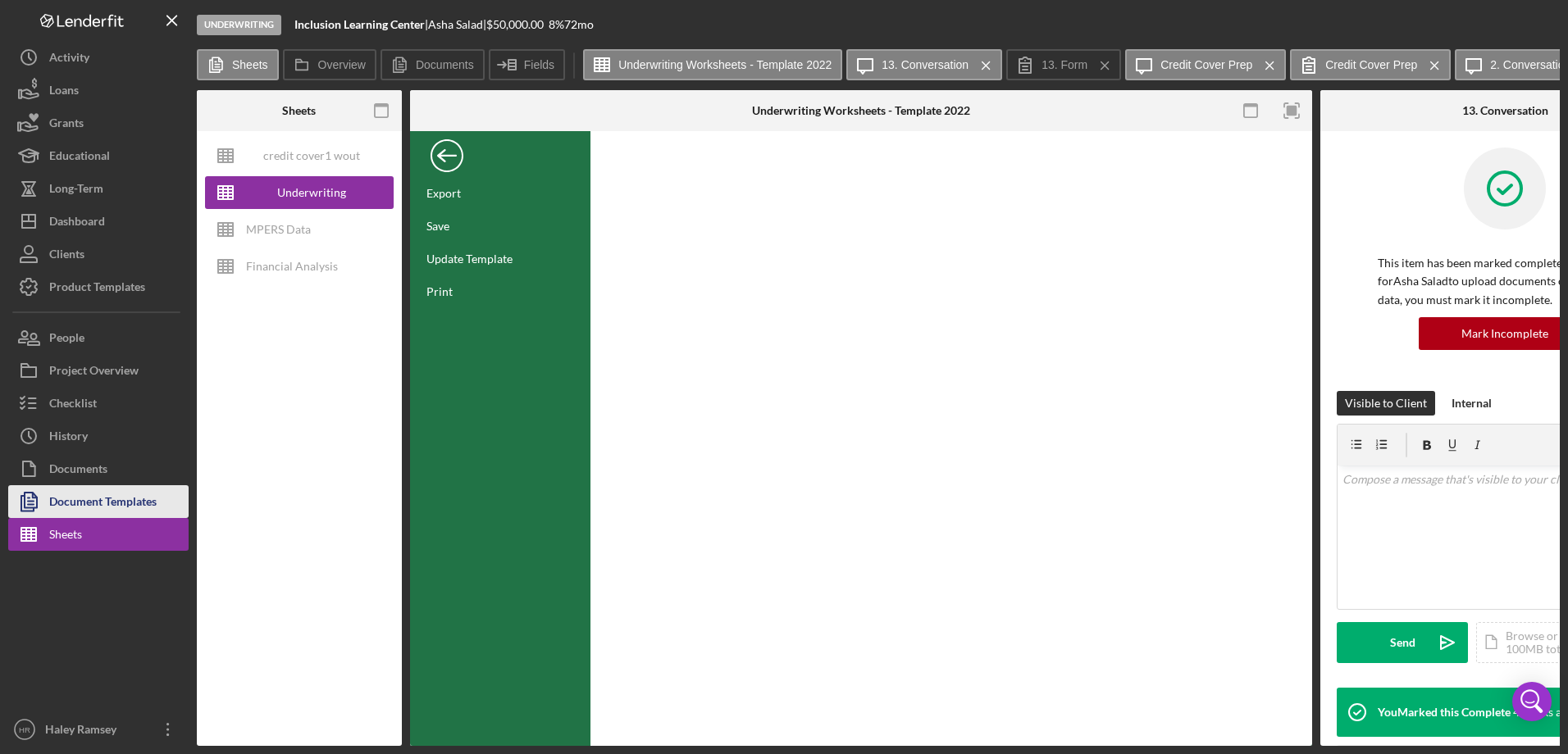click on "Document Templates" at bounding box center [103, 503] 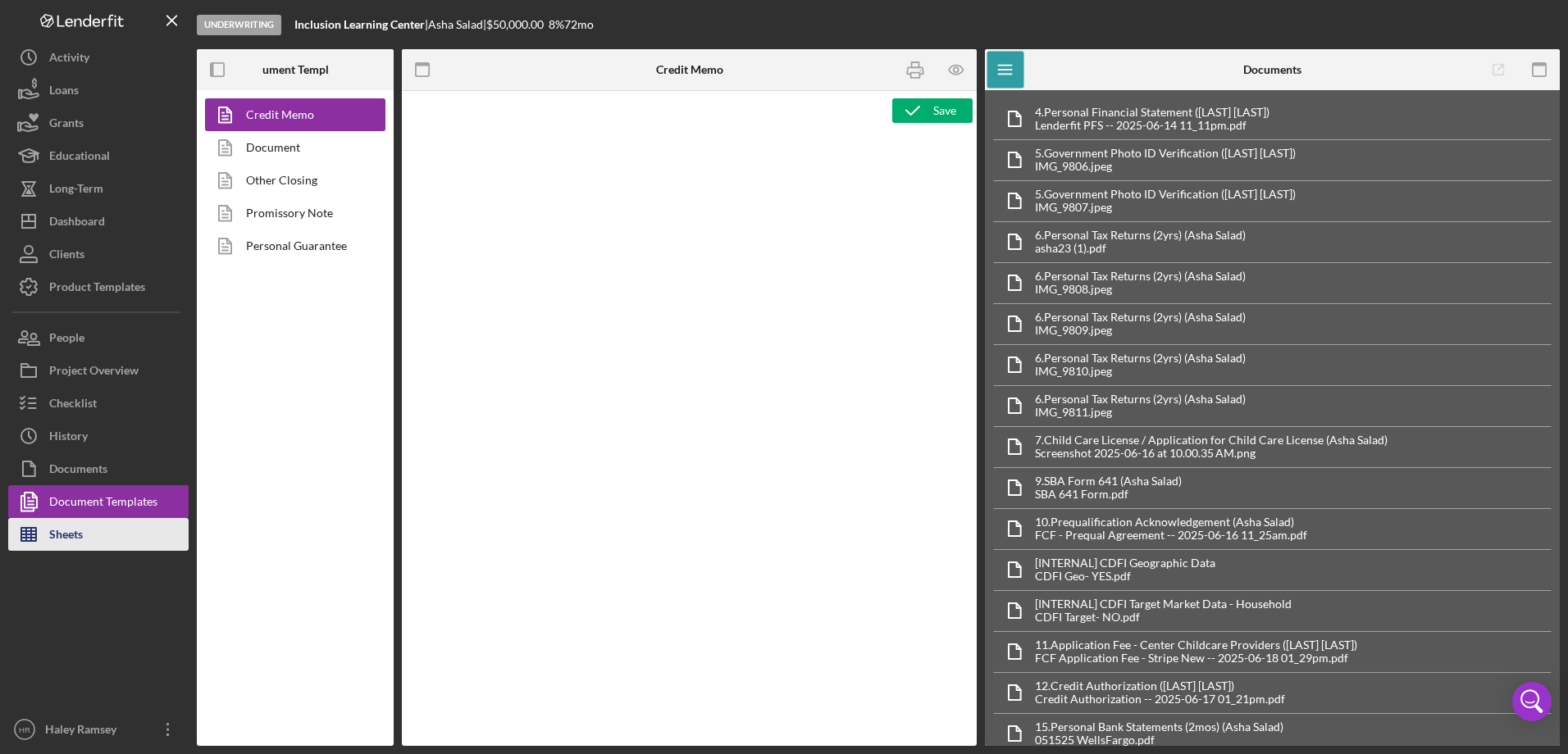 click on "Sheets" at bounding box center (66, 536) 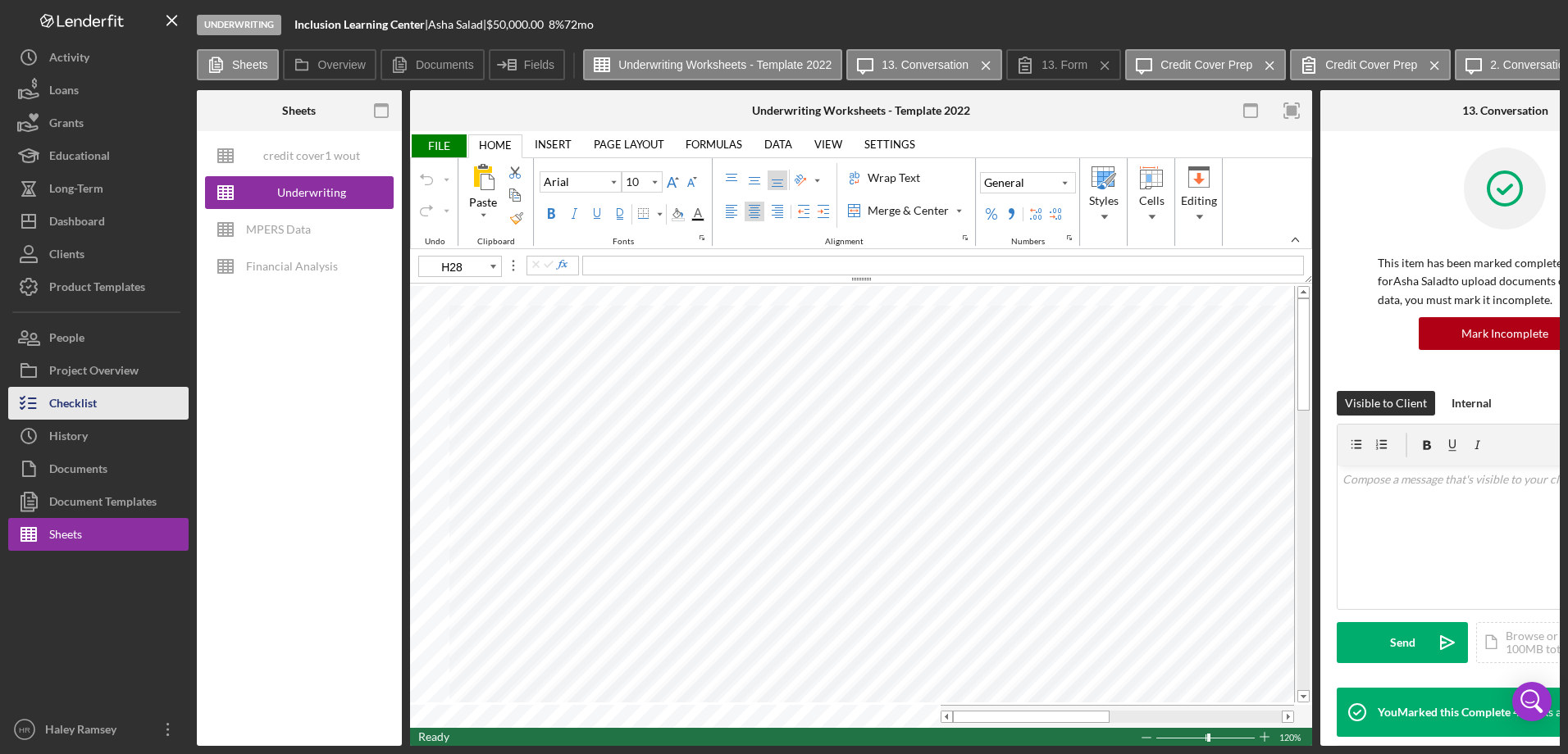 click on "Checklist" at bounding box center [73, 405] 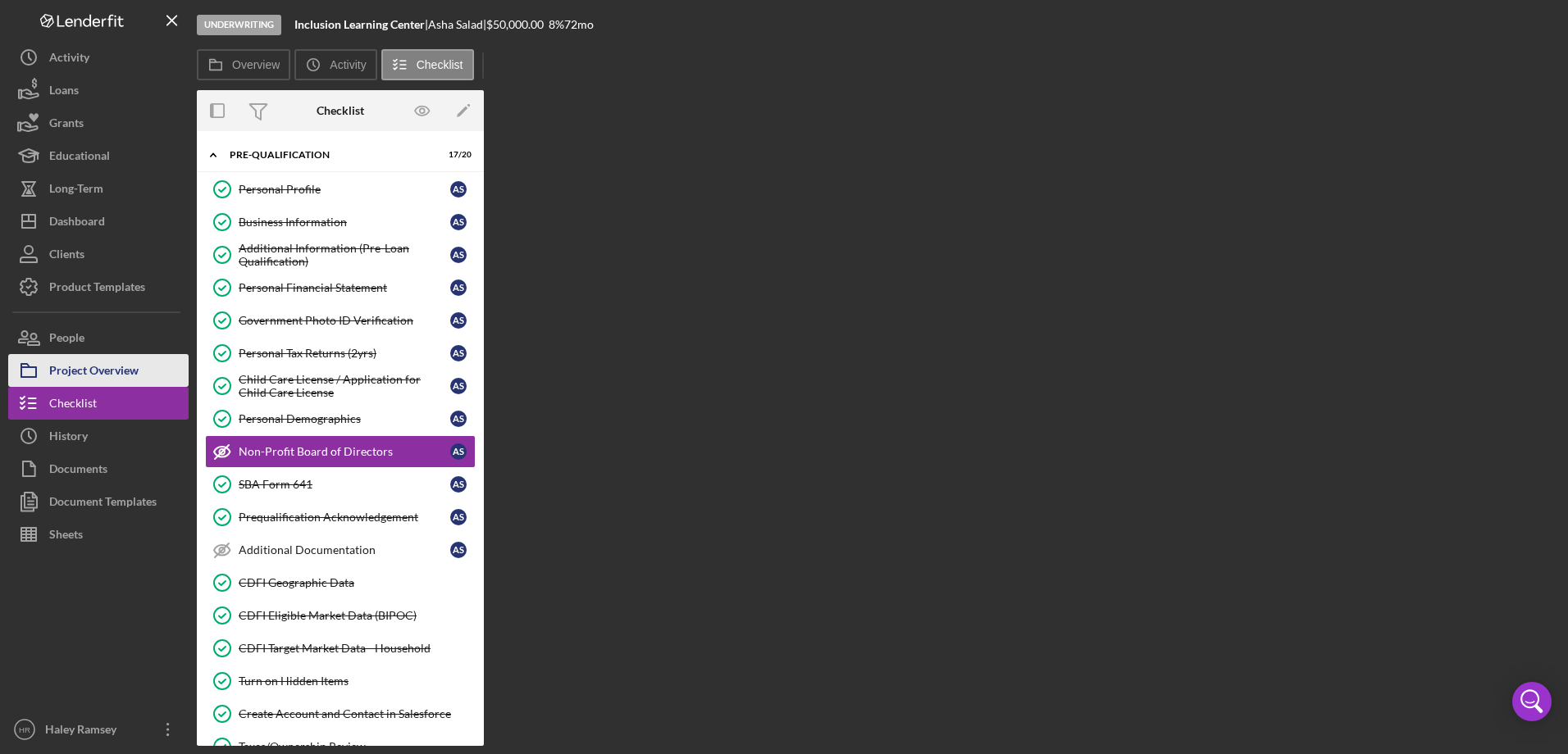 scroll, scrollTop: 13, scrollLeft: 0, axis: vertical 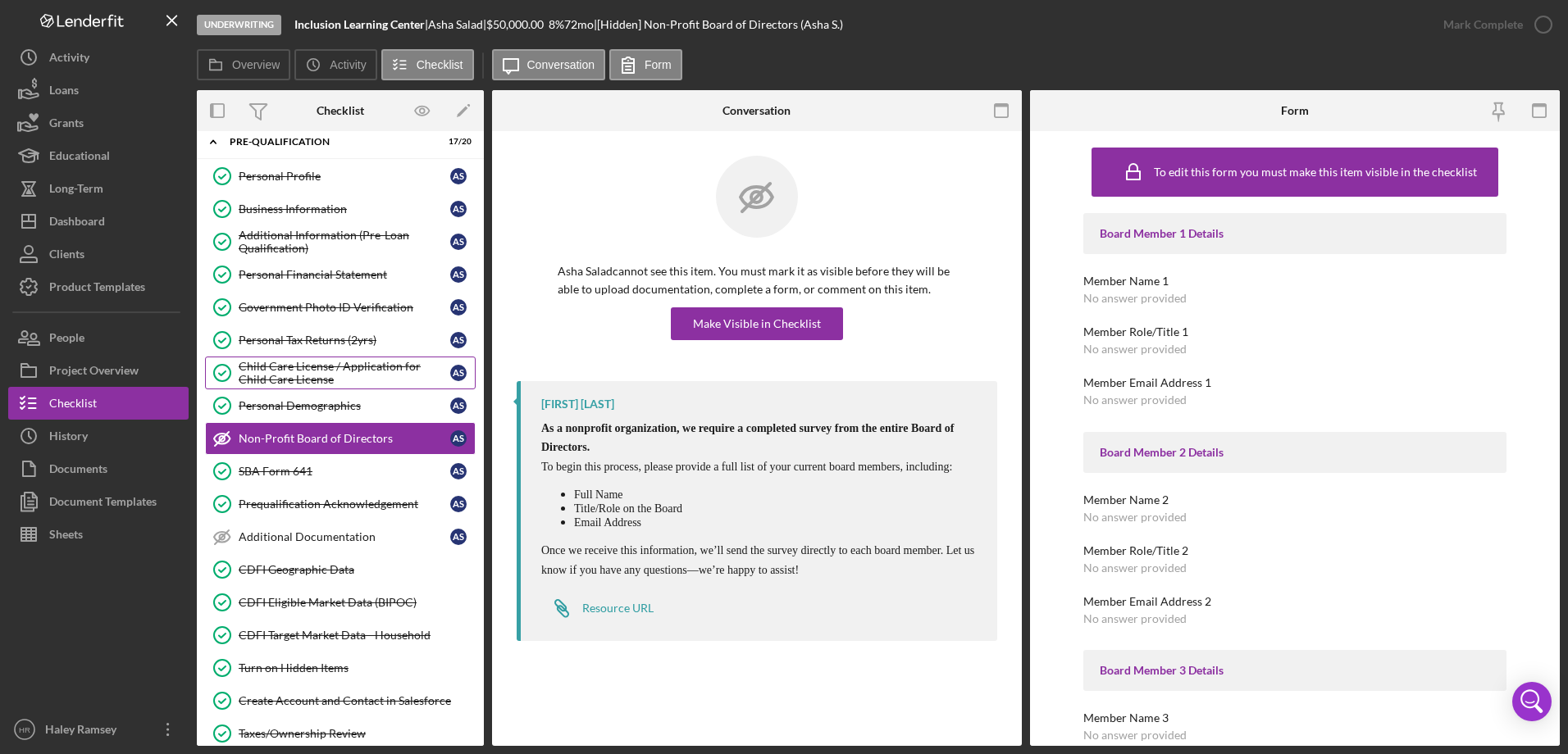 click on "Child Care License / Application for Child Care License" at bounding box center [344, 373] 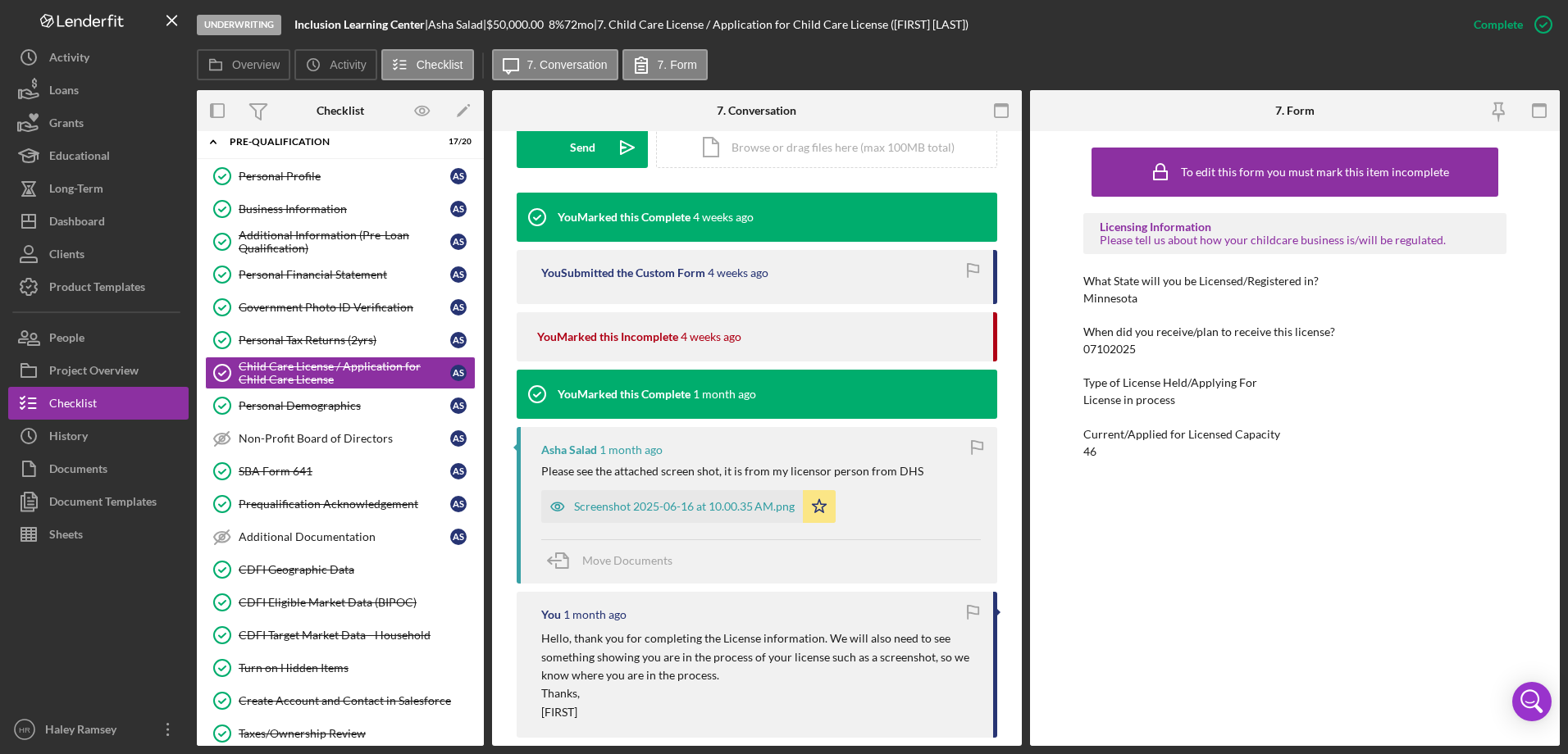 scroll, scrollTop: 574, scrollLeft: 0, axis: vertical 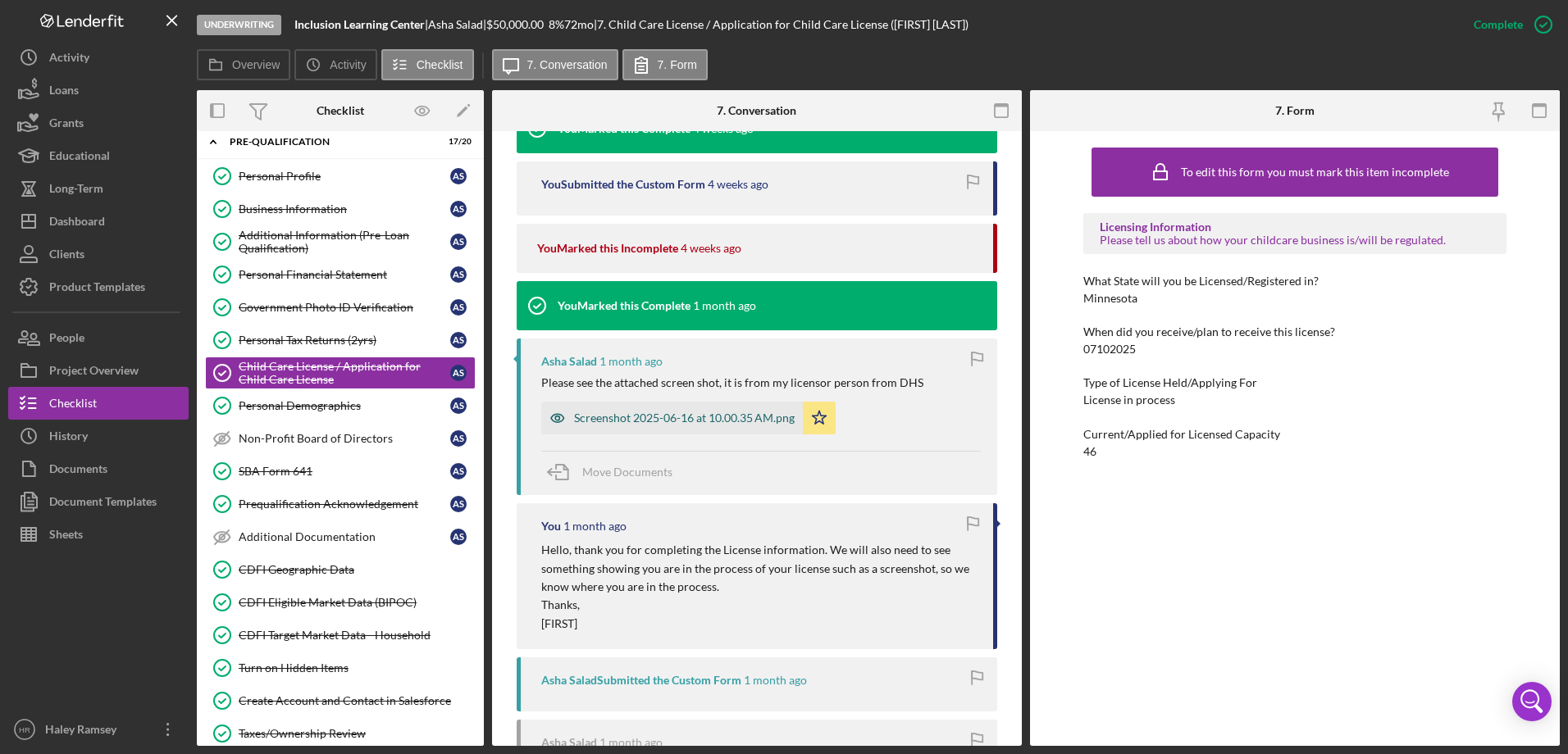 click on "Screenshot 2025-06-16 at 10.00.35 AM.png" at bounding box center (672, 418) 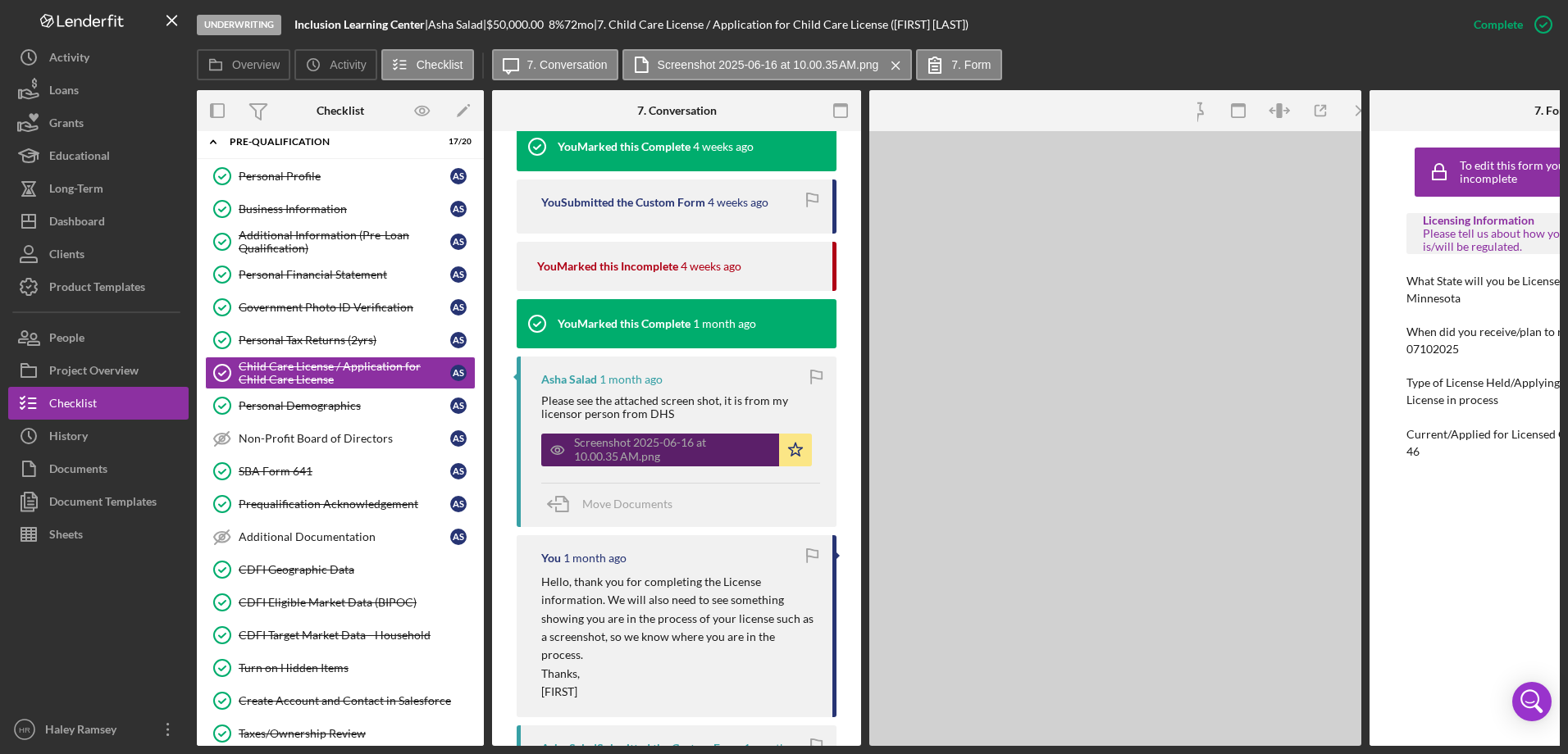 scroll, scrollTop: 592, scrollLeft: 0, axis: vertical 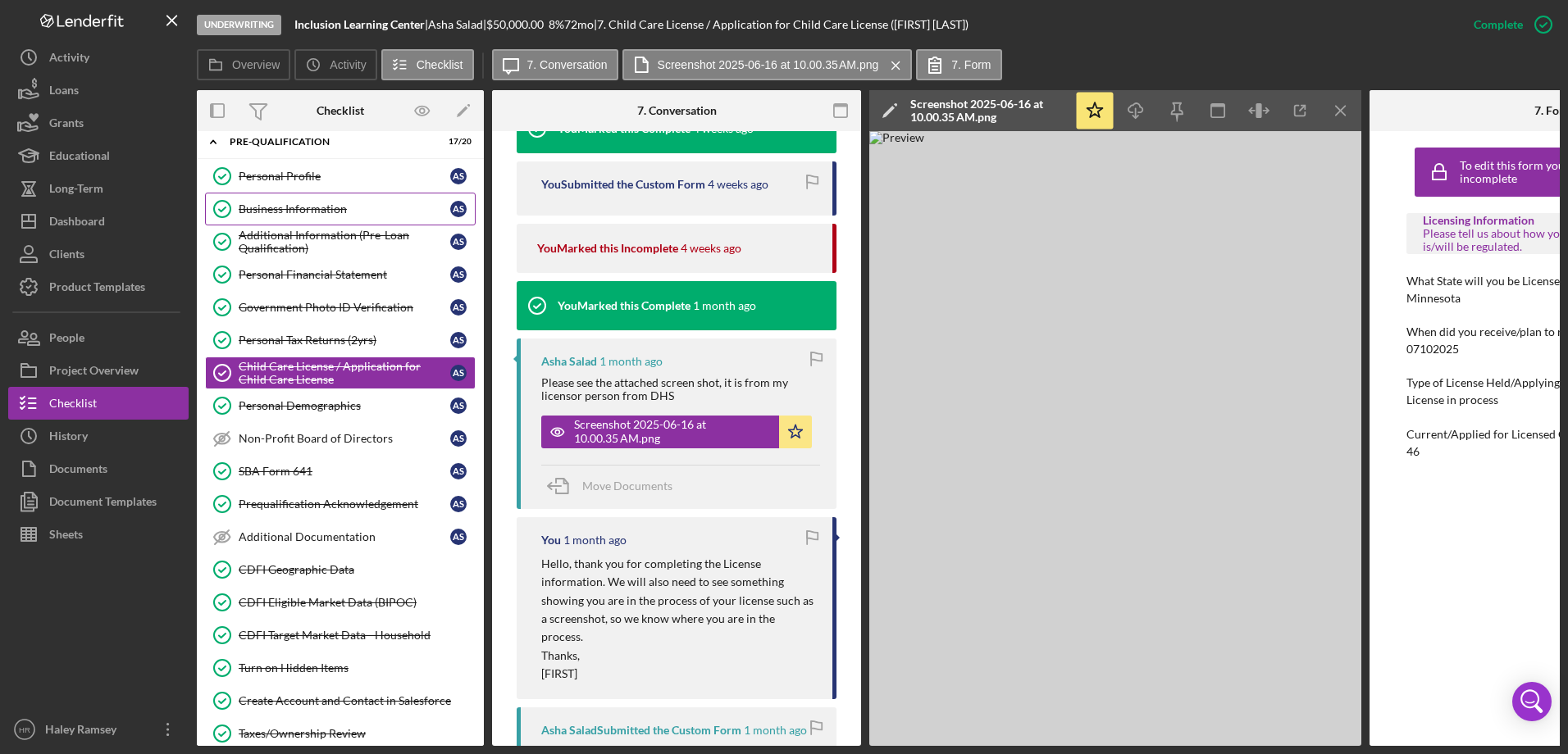 drag, startPoint x: 295, startPoint y: 213, endPoint x: 316, endPoint y: 215, distance: 21.095023 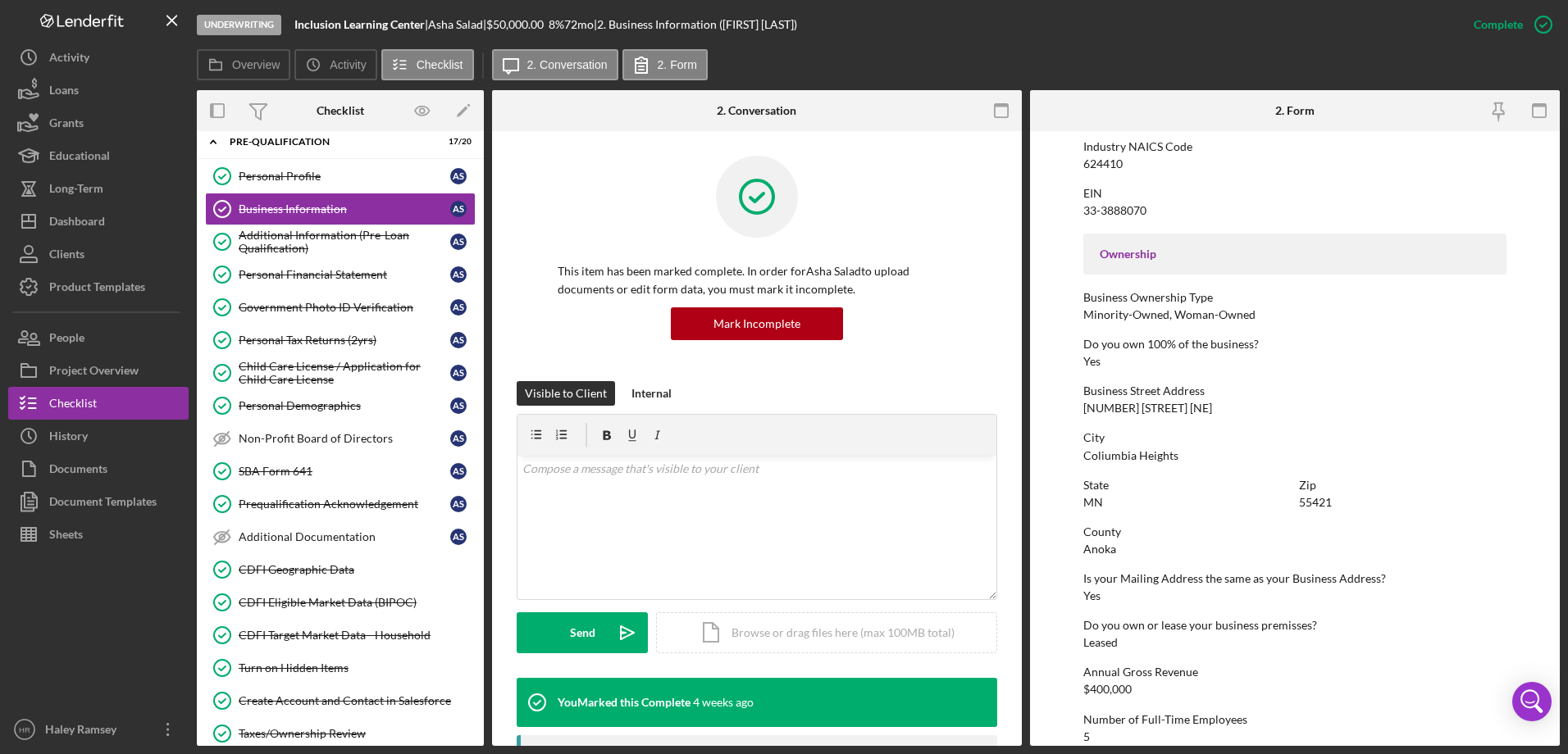 scroll, scrollTop: 574, scrollLeft: 0, axis: vertical 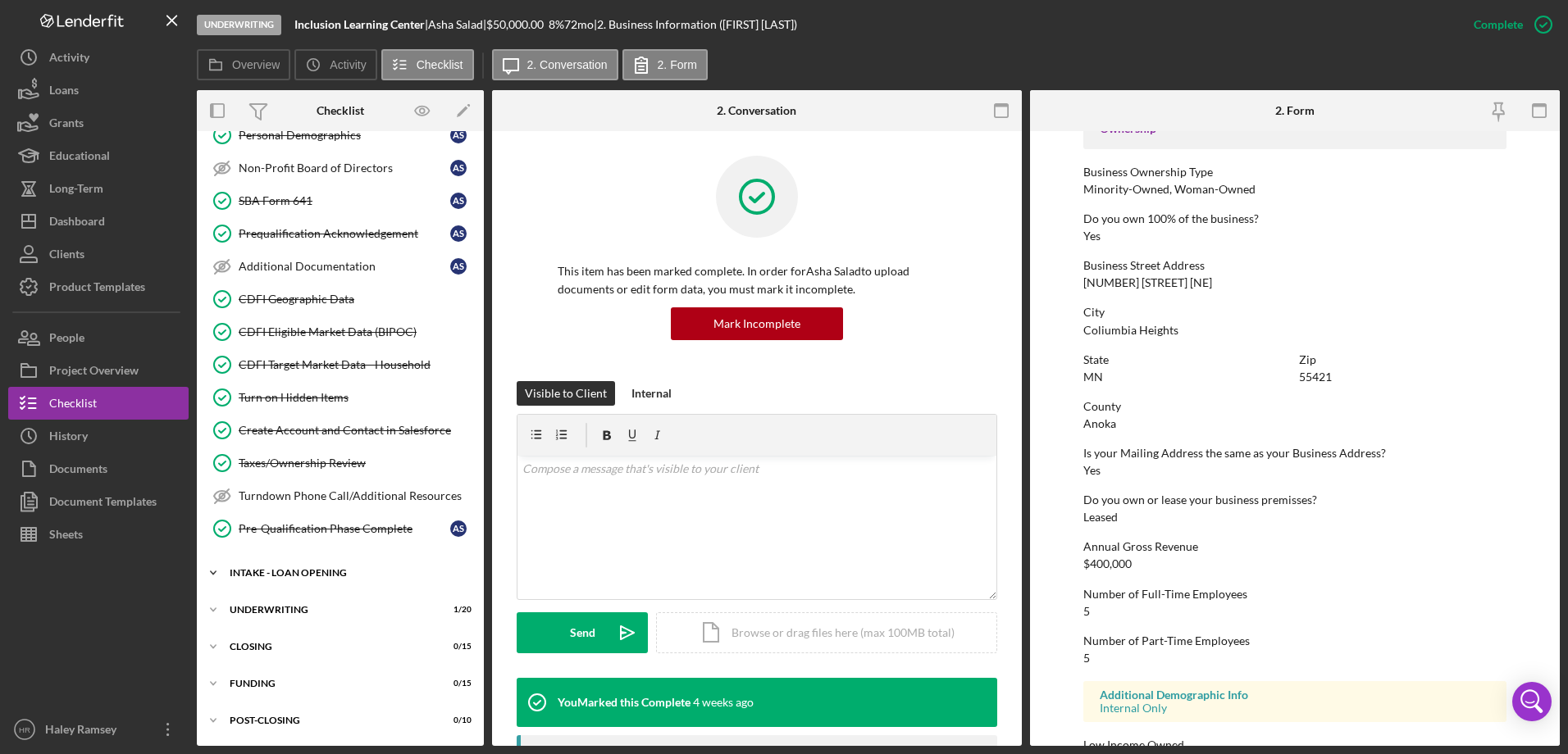 click on "INTAKE - LOAN OPENING" at bounding box center (346, 573) 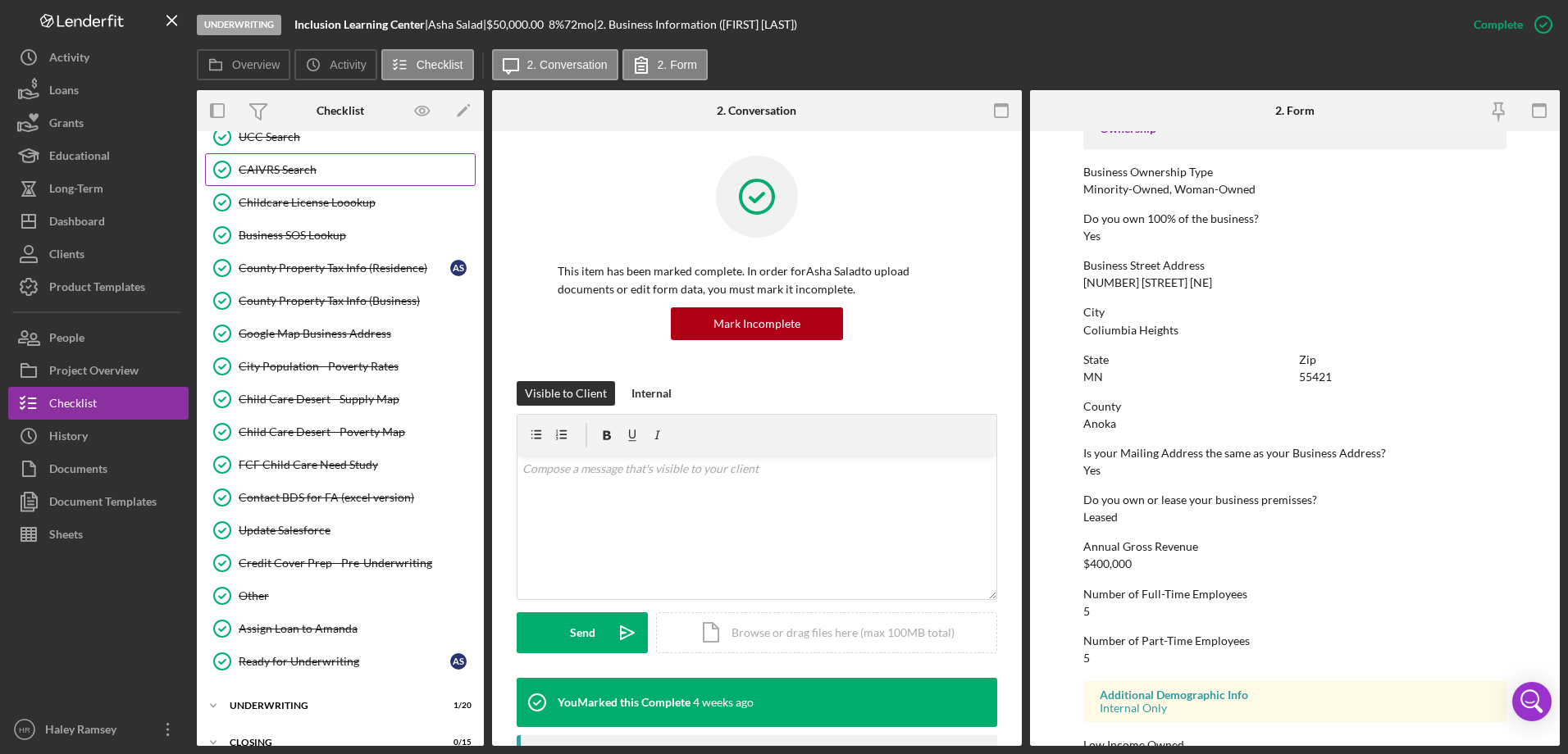 scroll, scrollTop: 1522, scrollLeft: 0, axis: vertical 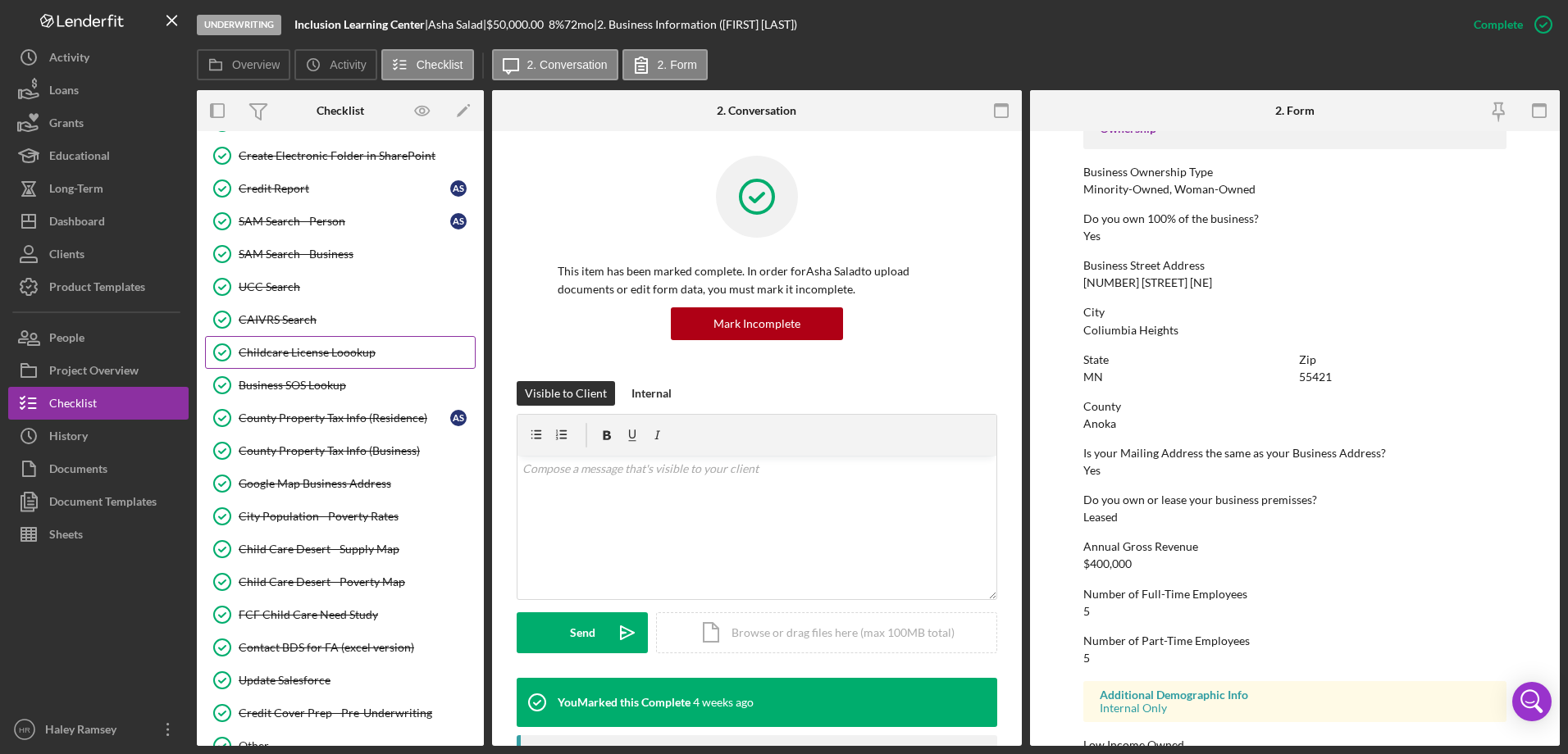 click on "Childcare License Loookup" at bounding box center (357, 352) 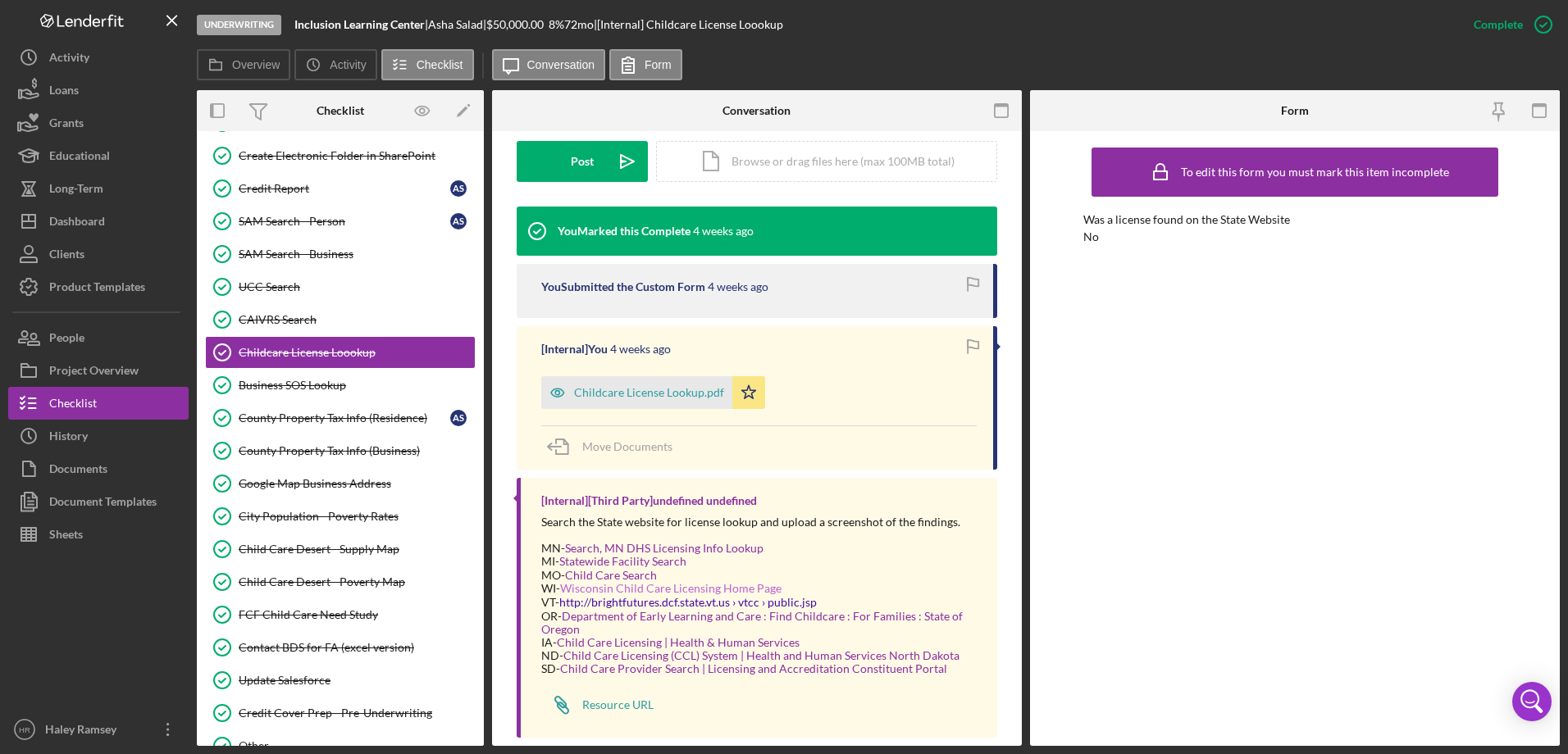 scroll, scrollTop: 463, scrollLeft: 0, axis: vertical 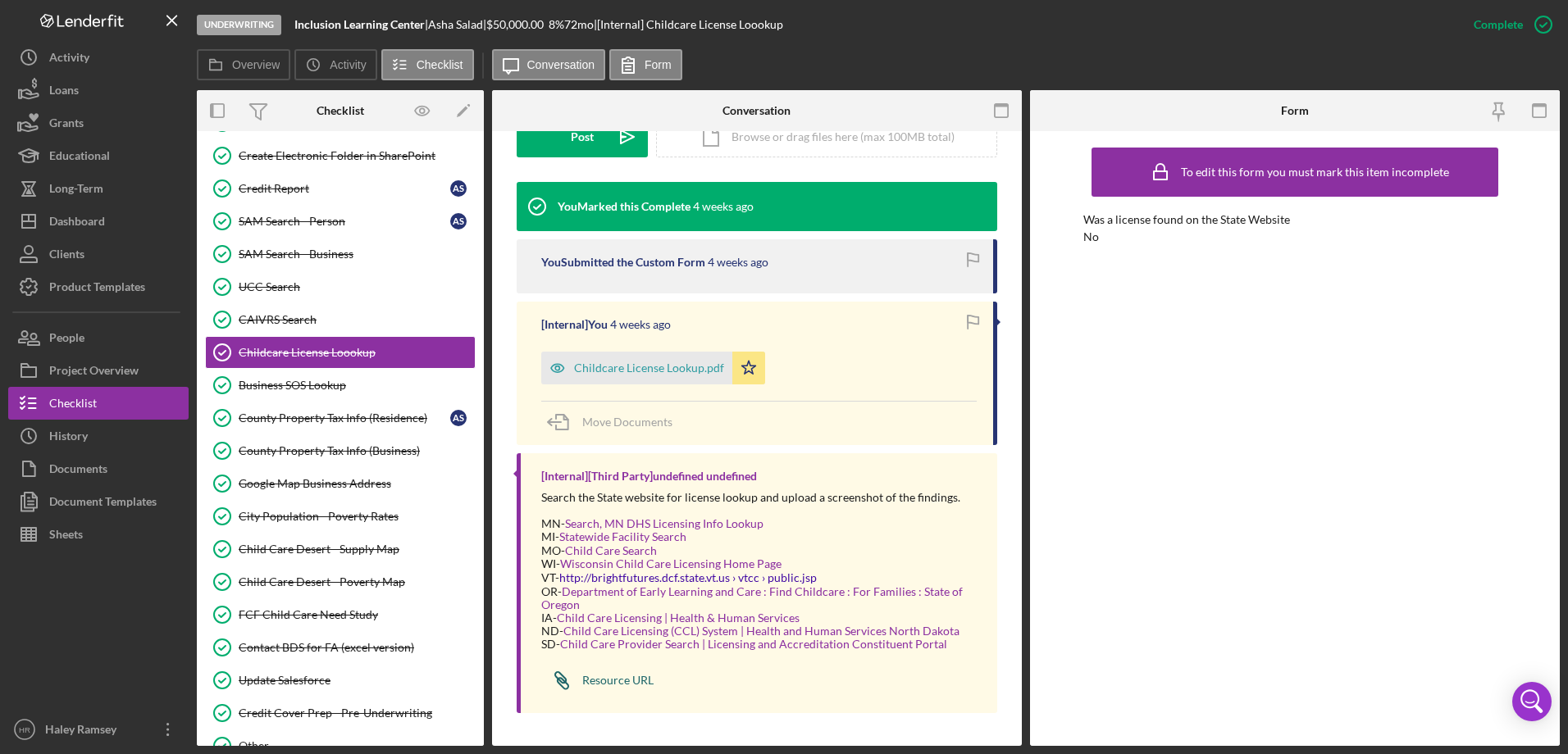 click on "Resource URL" at bounding box center [618, 680] 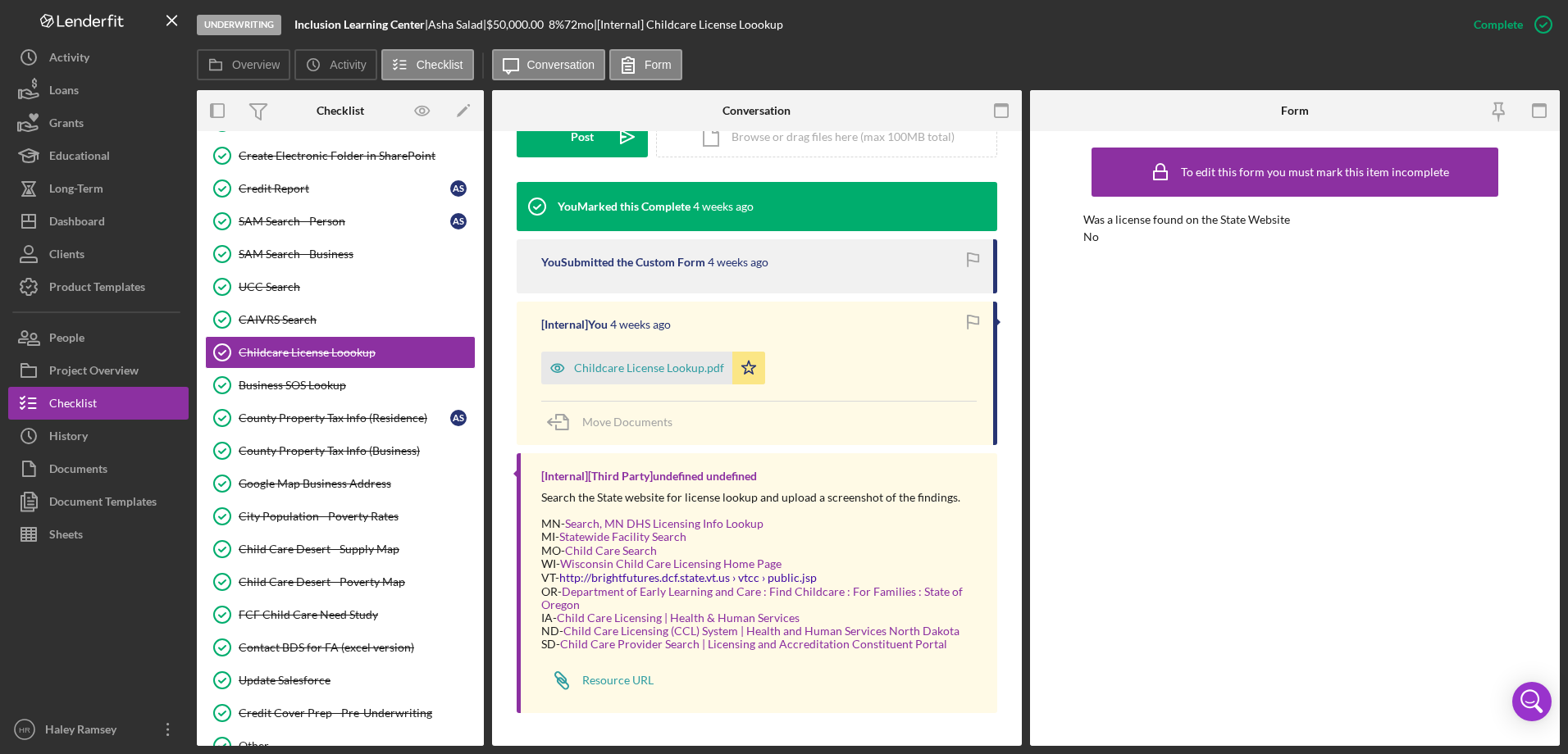 scroll, scrollTop: 0, scrollLeft: 0, axis: both 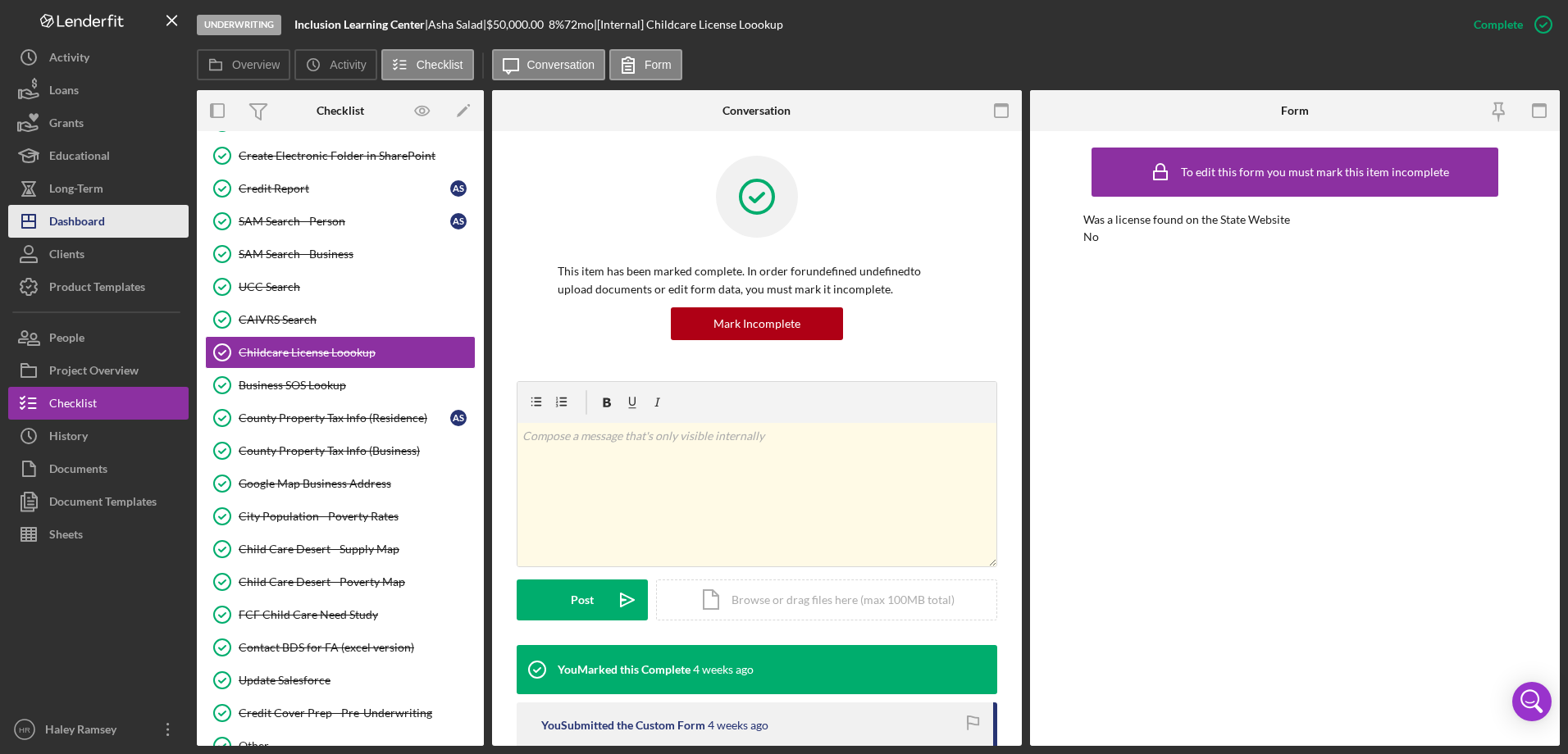 click on "Dashboard" at bounding box center [77, 223] 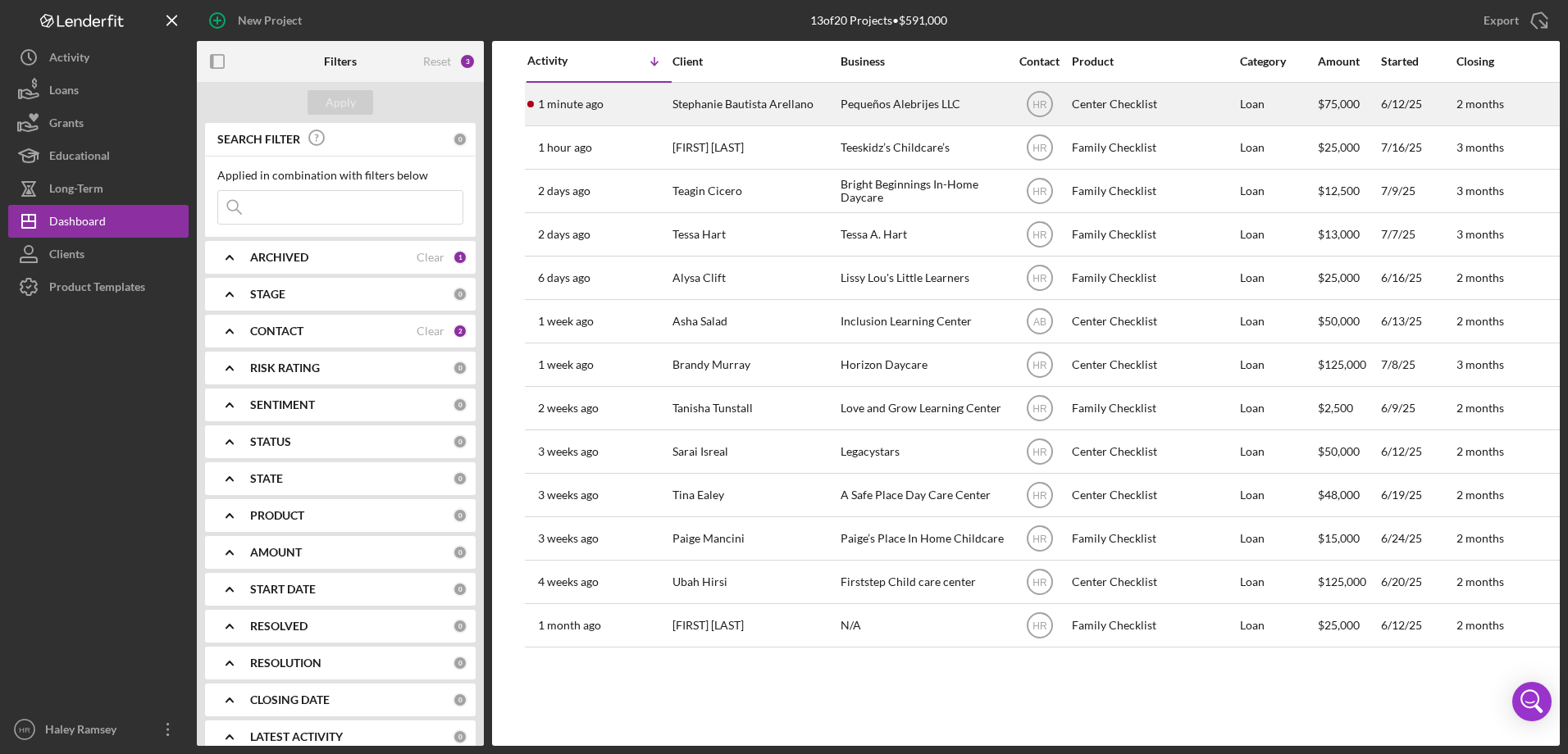 click on "Stephanie Bautista Arellano" at bounding box center (754, 104) 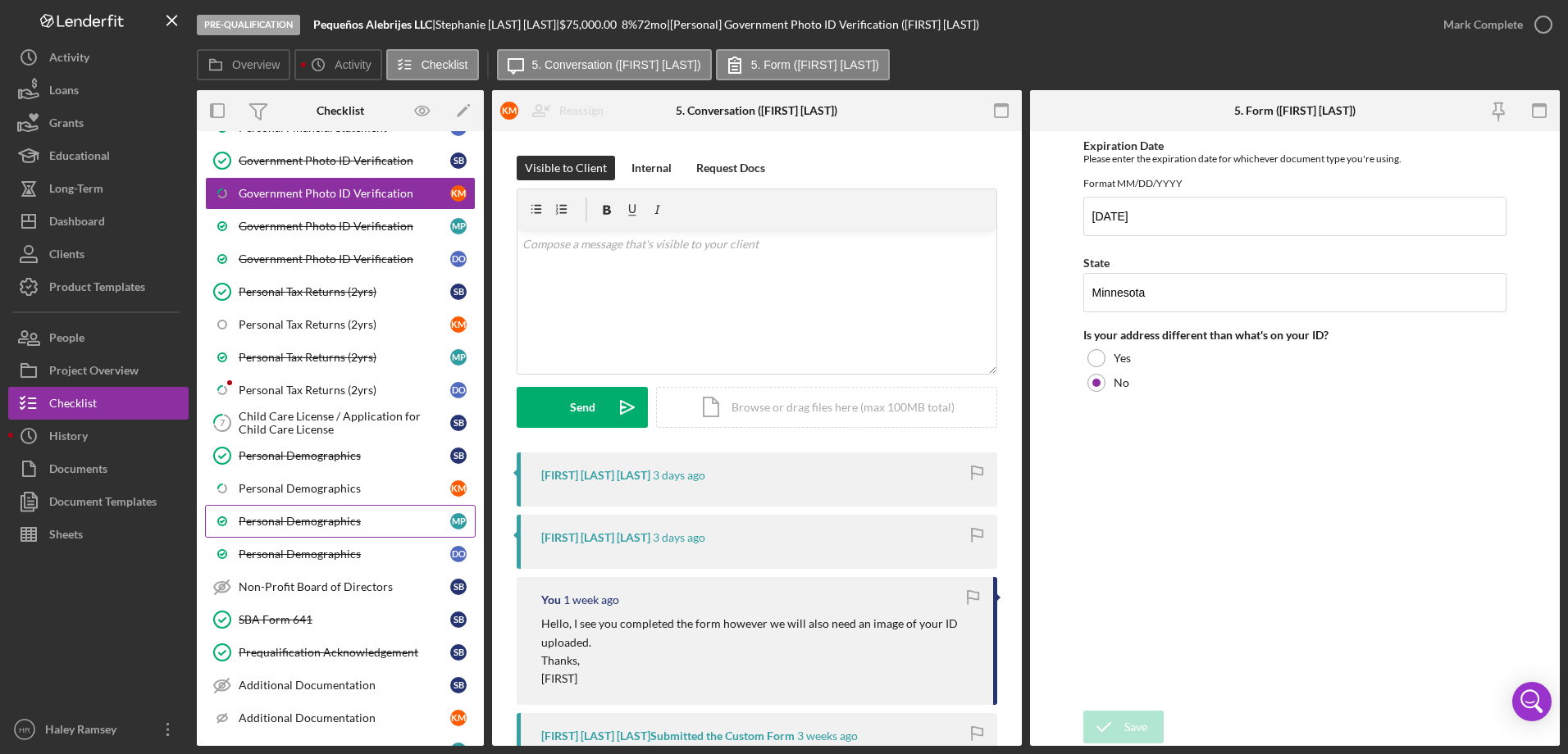 scroll, scrollTop: 393, scrollLeft: 0, axis: vertical 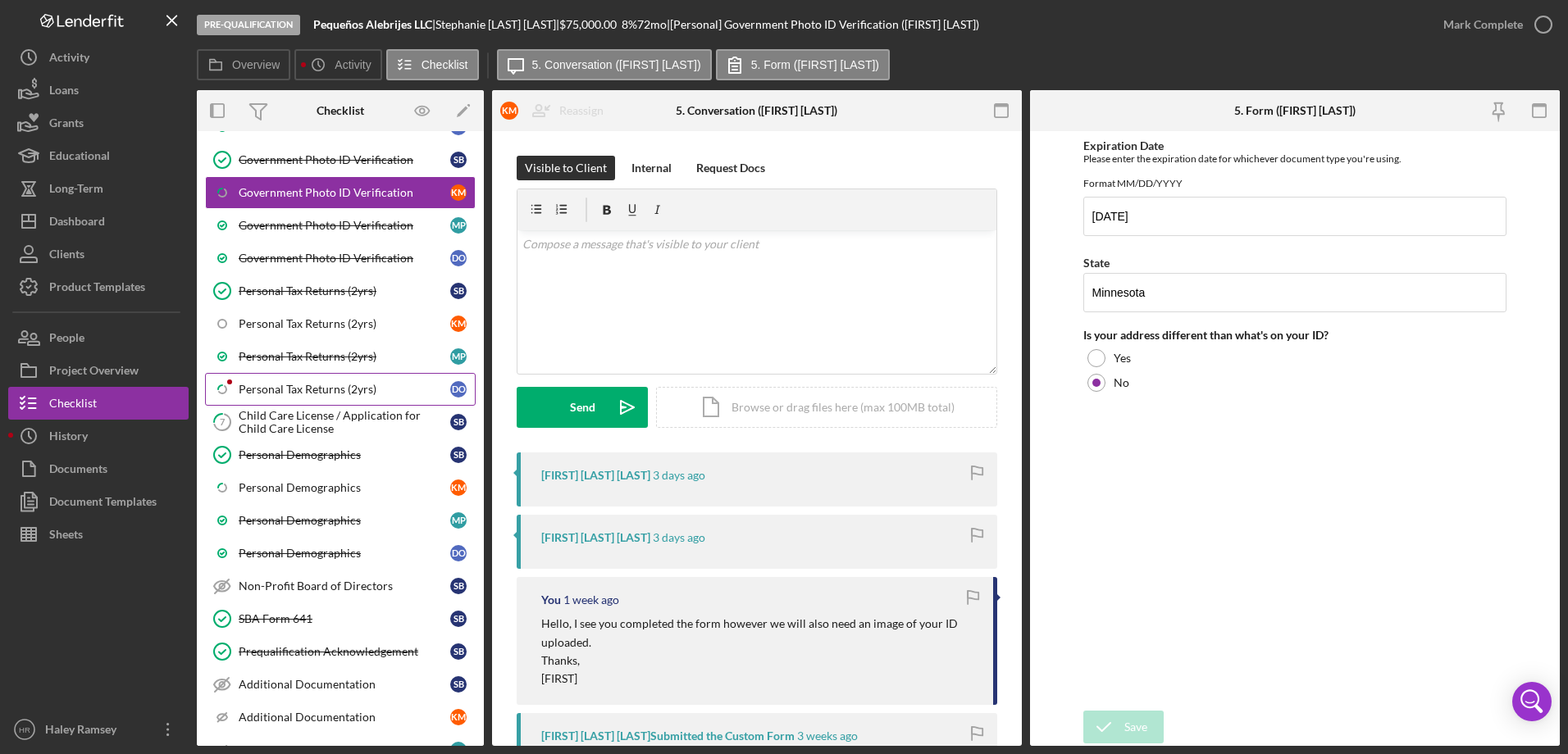 click on "Icon/Checklist Item Sub Partial Personal Tax Returns (2yrs) D O" at bounding box center [340, 389] 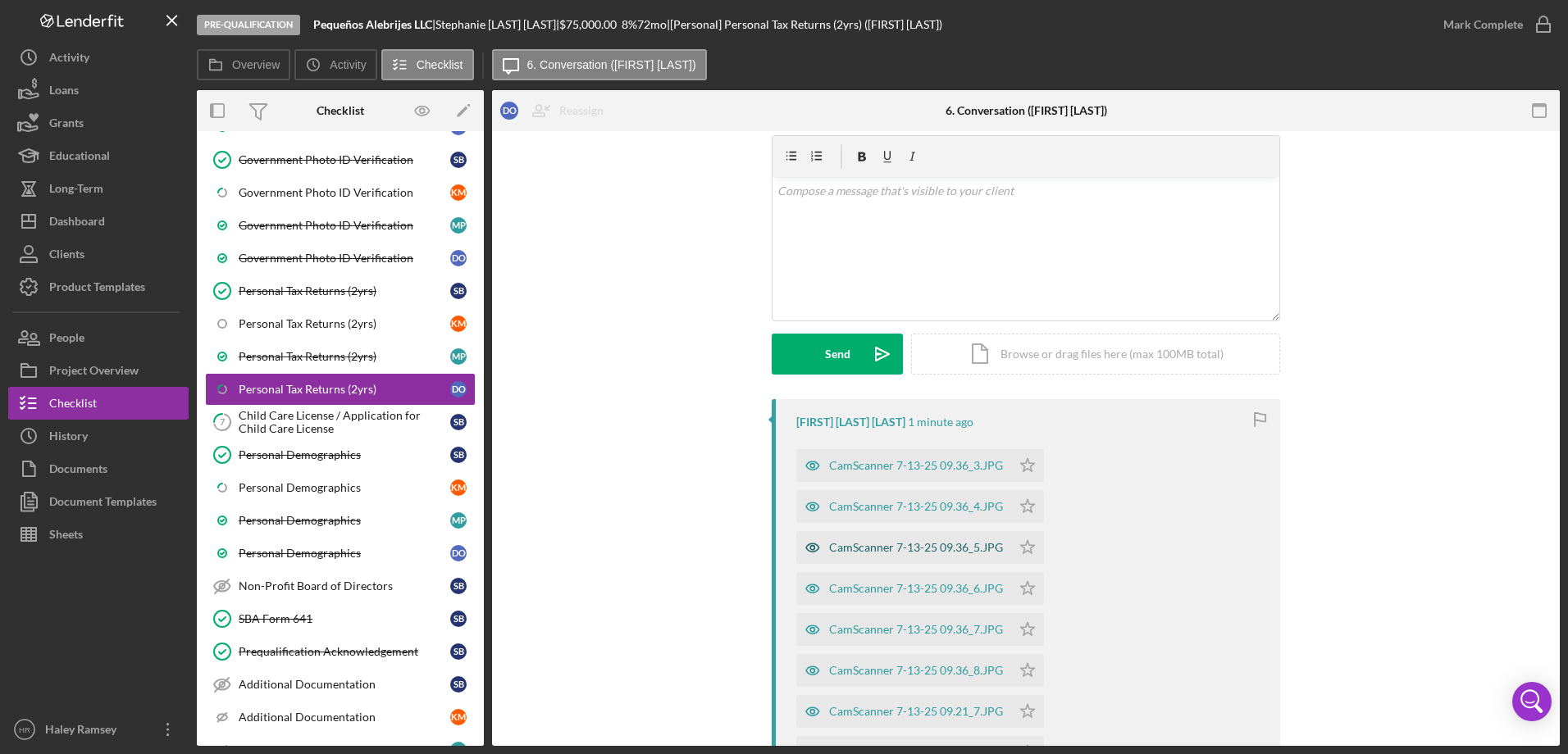 scroll, scrollTop: 82, scrollLeft: 0, axis: vertical 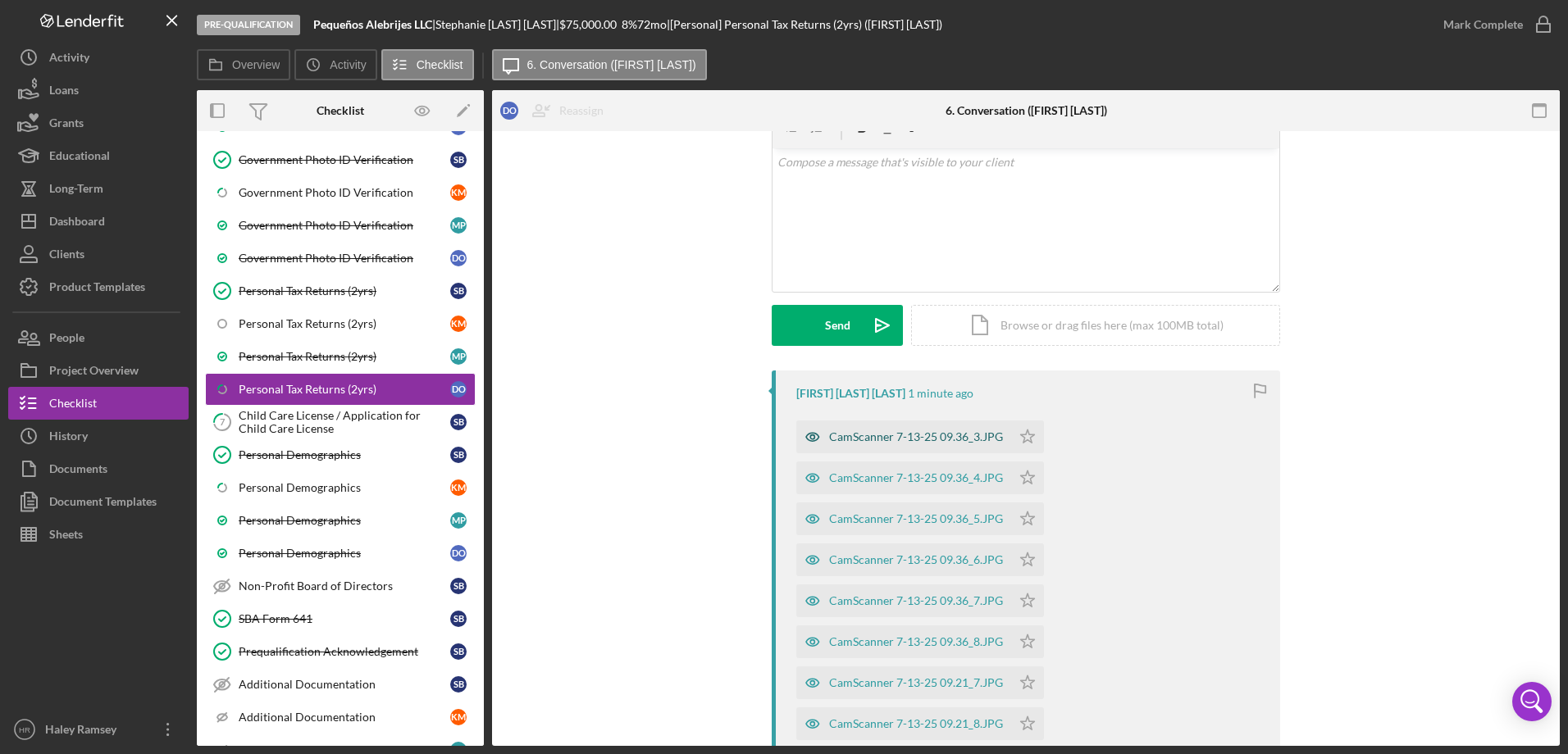 click on "CamScanner 7-13-25 09.36_3.JPG" at bounding box center (916, 437) 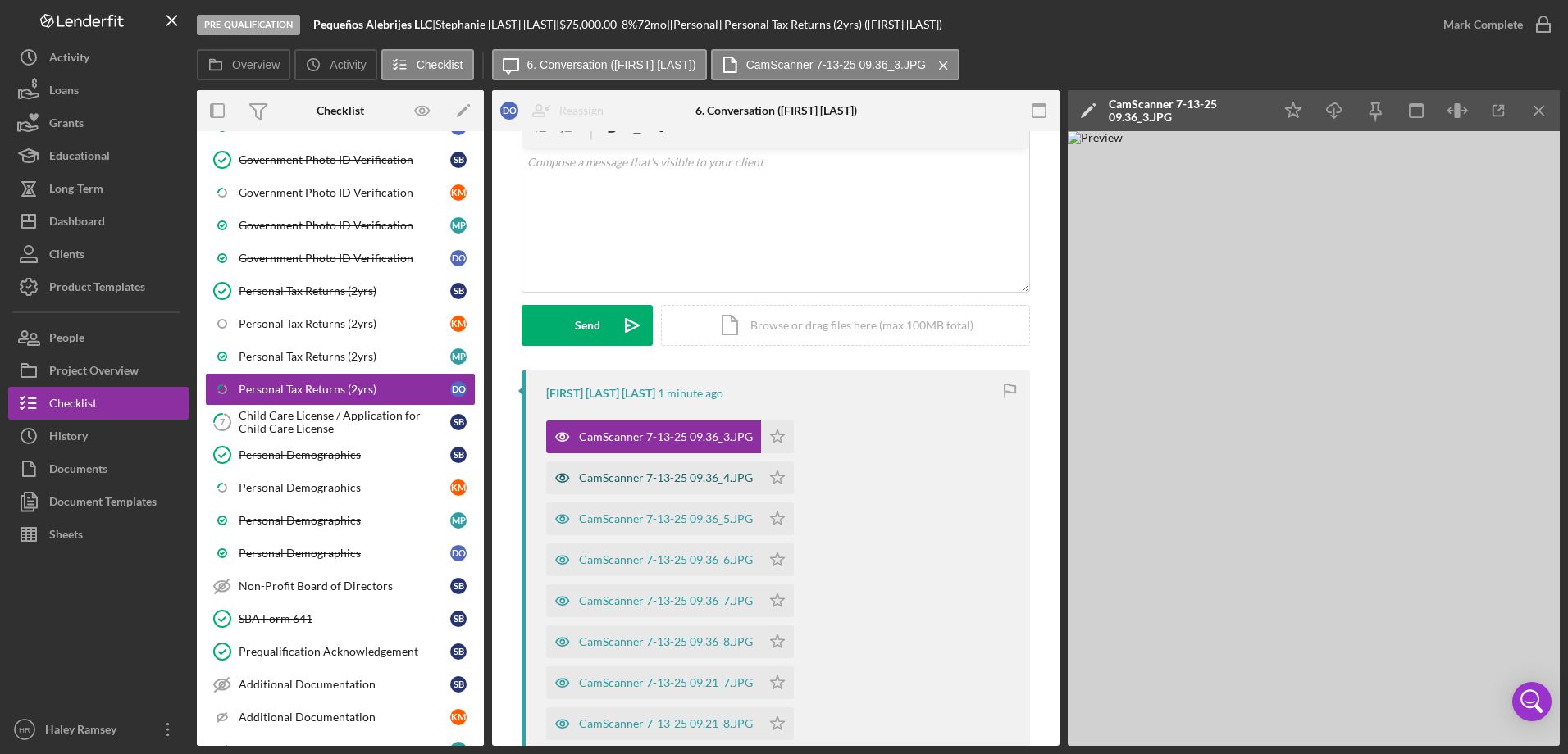 click on "CamScanner 7-13-25 09.36_4.JPG" at bounding box center [666, 478] 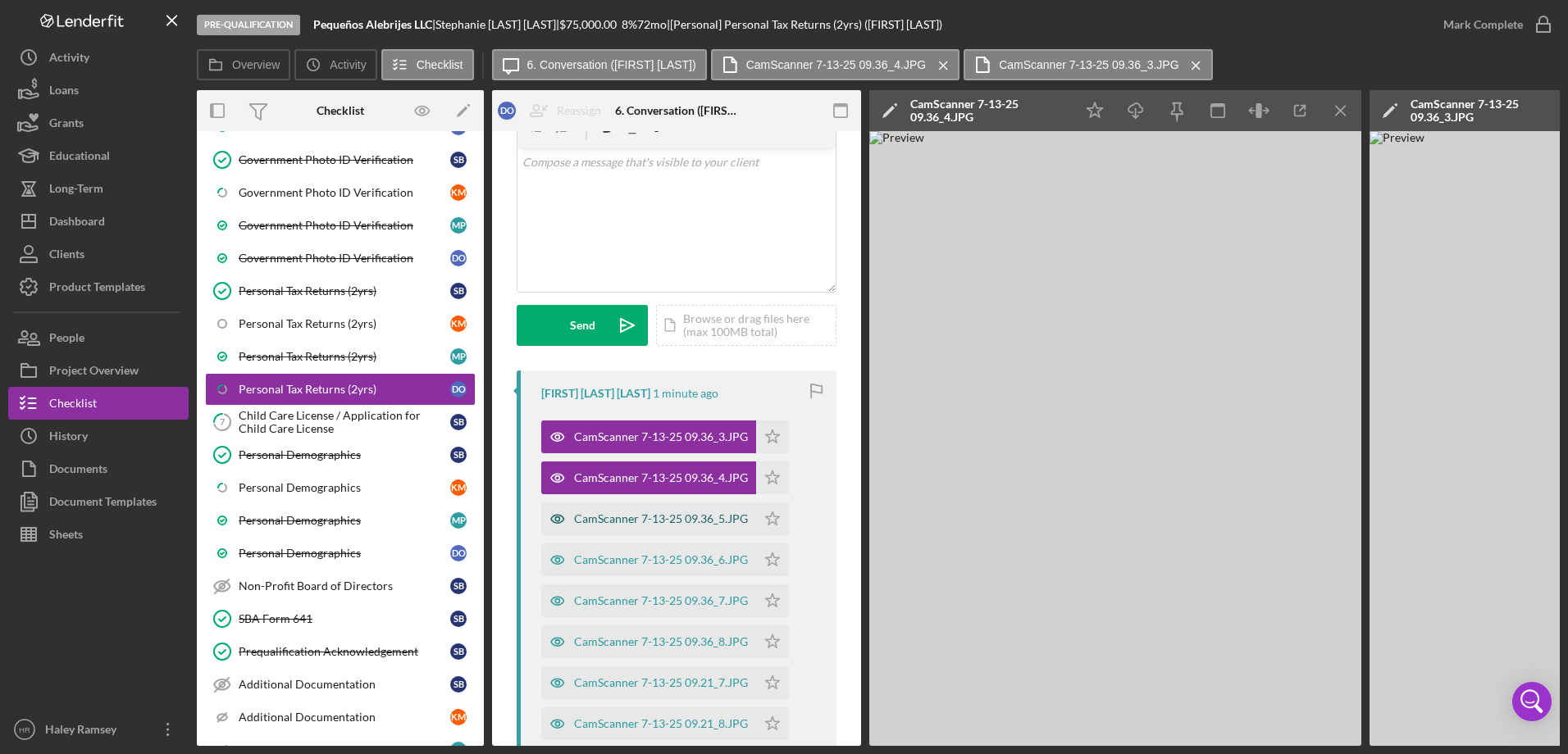click on "CamScanner 7-13-25 09.36_5.JPG" at bounding box center (649, 519) 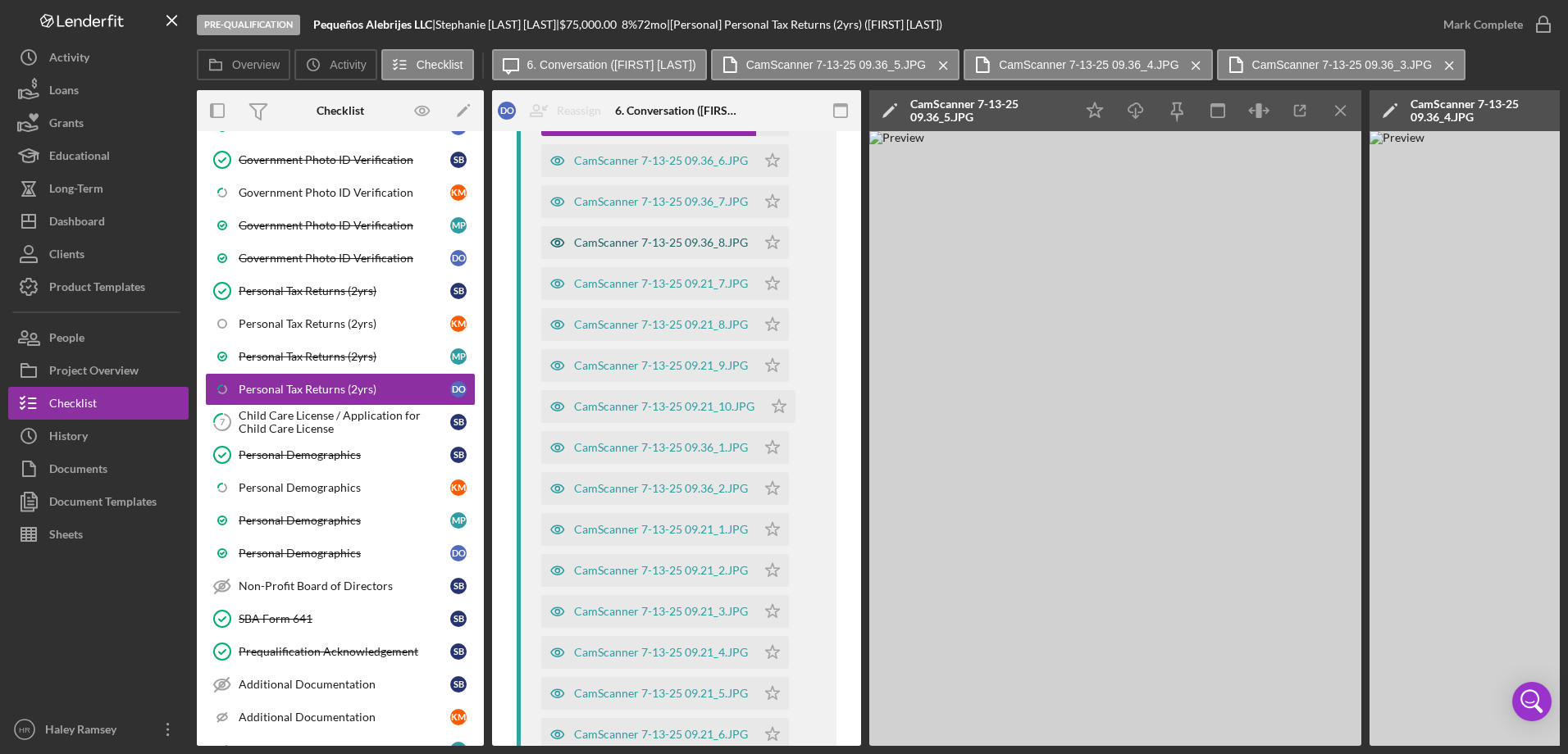 scroll, scrollTop: 328, scrollLeft: 0, axis: vertical 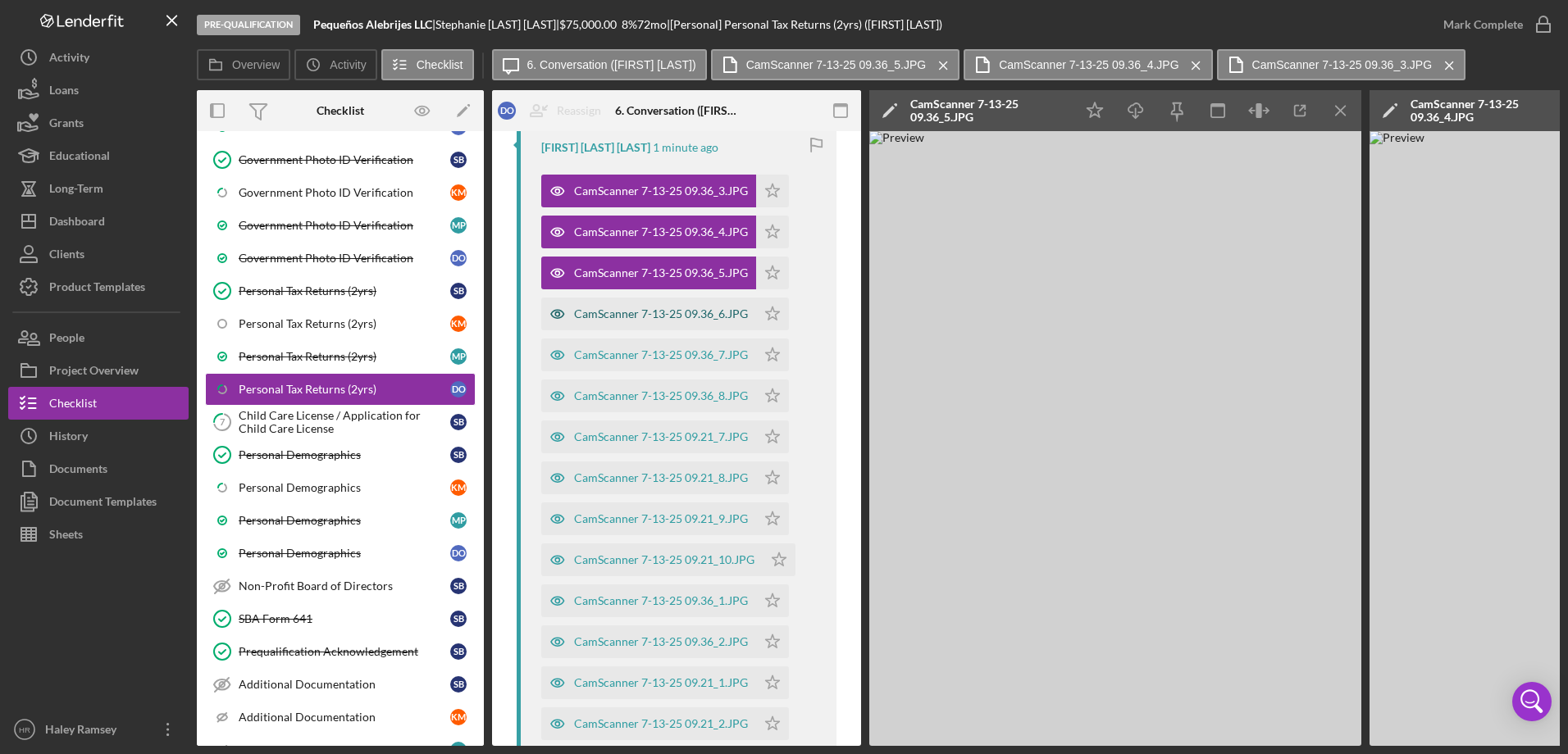 click on "CamScanner 7-13-25 09.36_6.JPG" at bounding box center [661, 314] 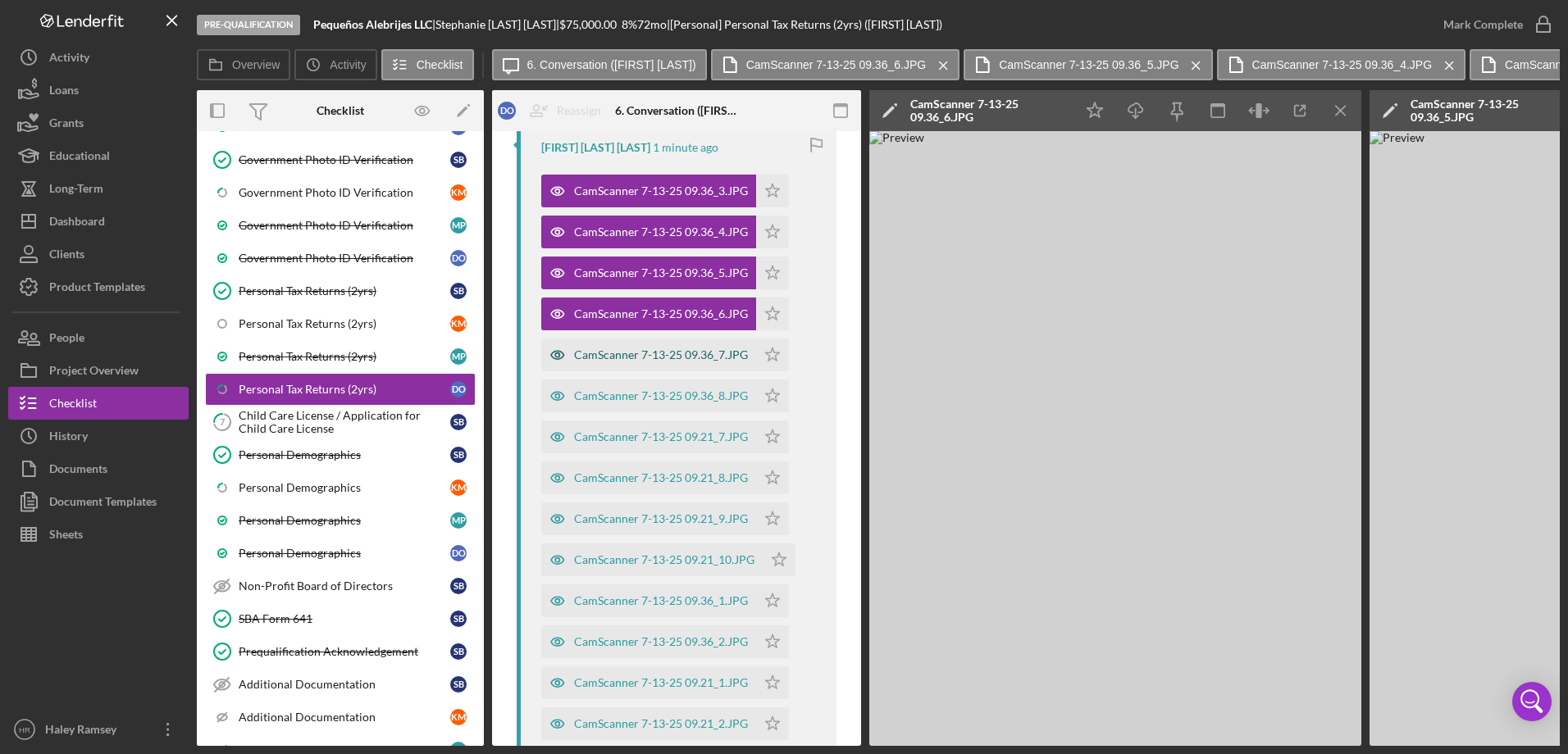 click on "CamScanner 7-13-25 09.36_7.JPG" at bounding box center (661, 355) 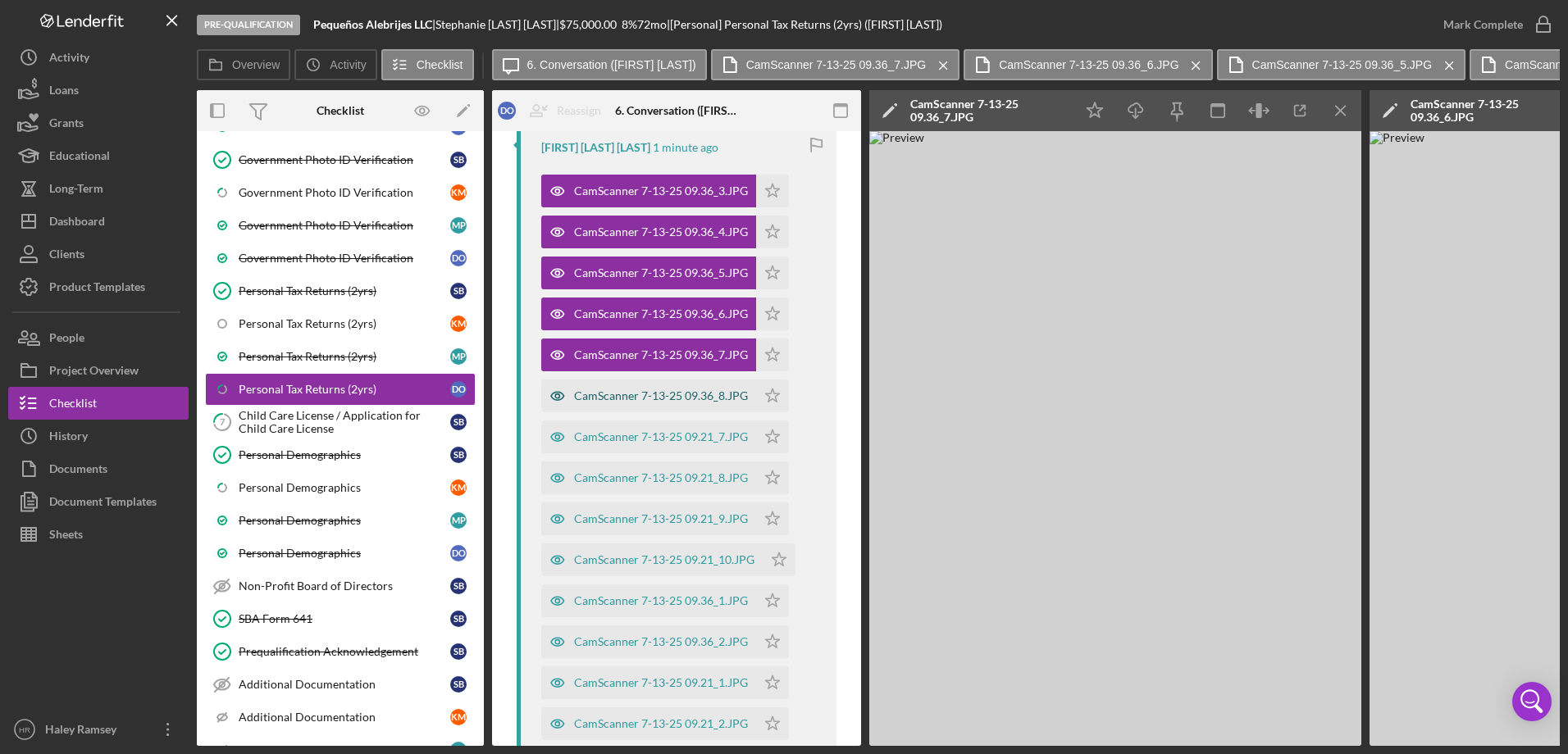 click on "CamScanner 7-13-25 09.36_8.JPG" at bounding box center [649, 396] 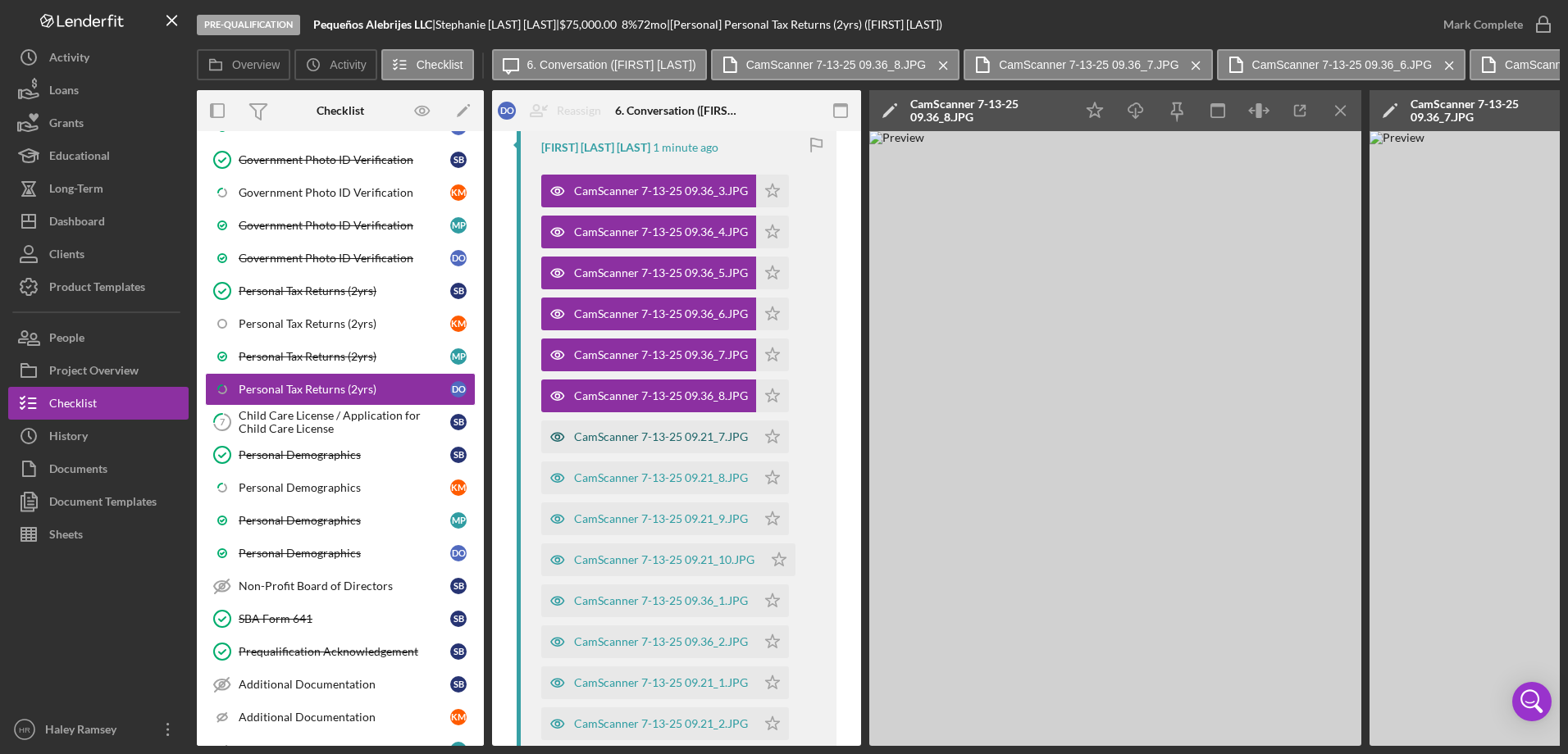 click on "CamScanner 7-13-25 09.21_7.JPG" at bounding box center [661, 437] 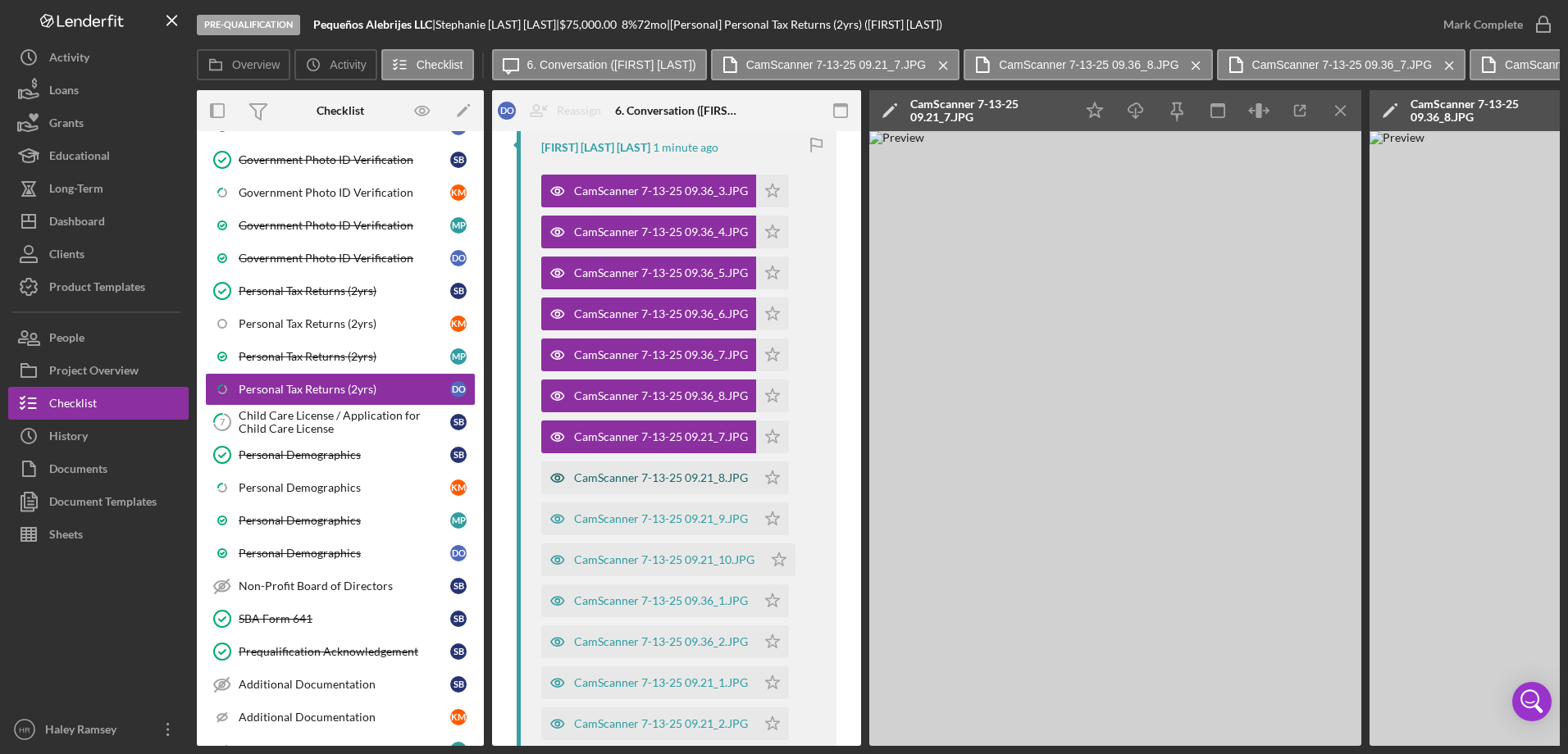 click on "CamScanner 7-13-25 09.21_8.JPG" at bounding box center [661, 478] 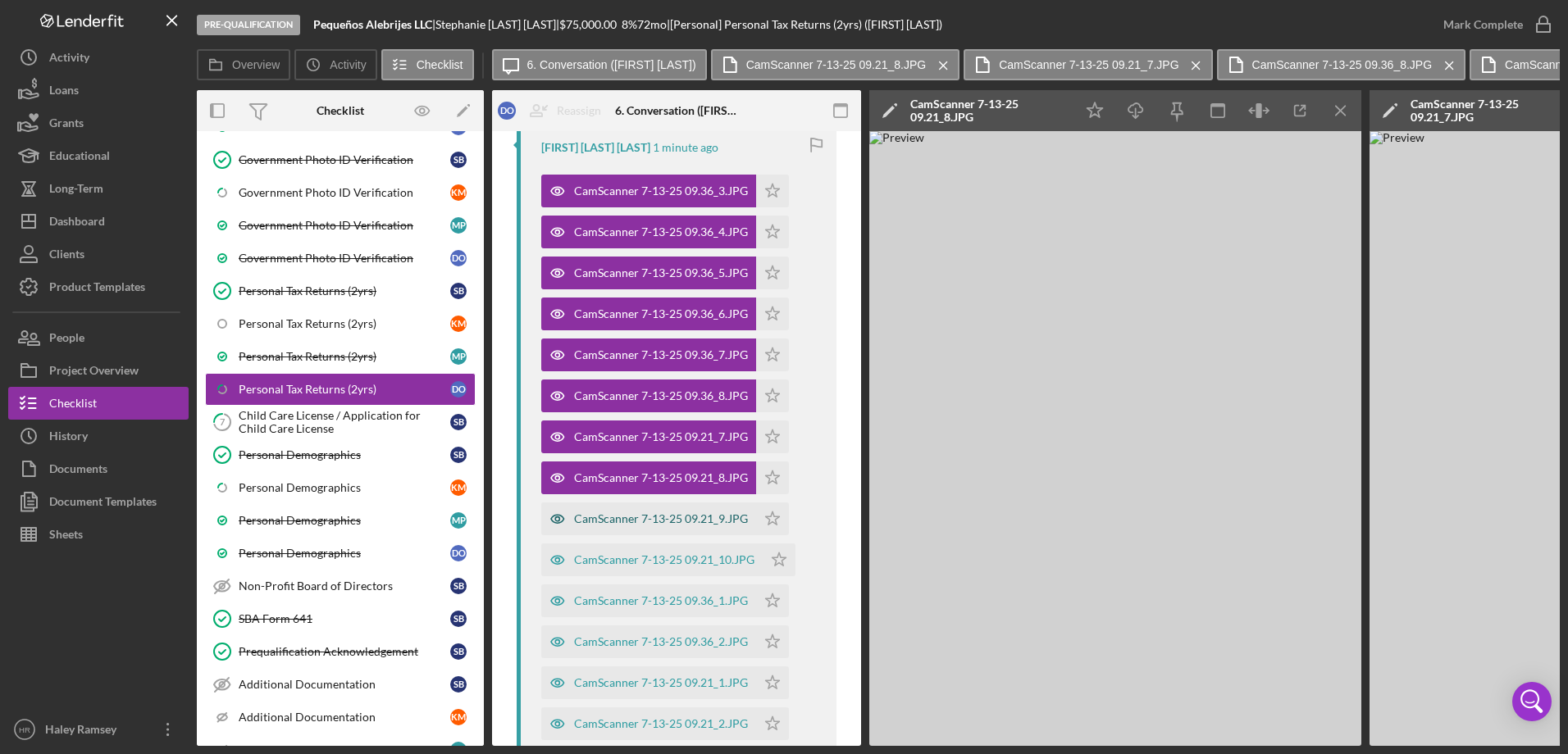 click on "CamScanner 7-13-25 09.21_9.JPG" at bounding box center [661, 519] 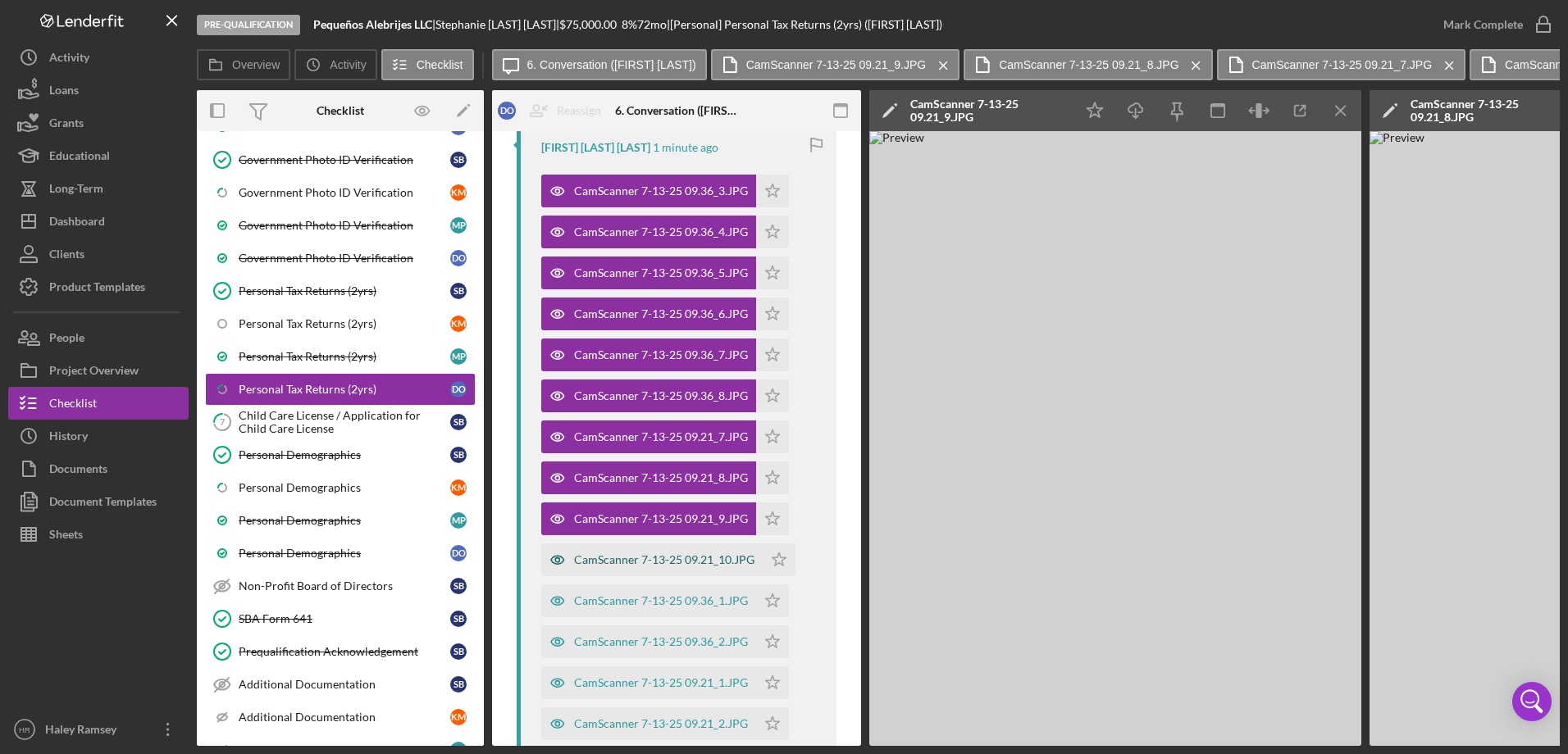 click on "CamScanner 7-13-25 09.21_10.JPG" at bounding box center (652, 560) 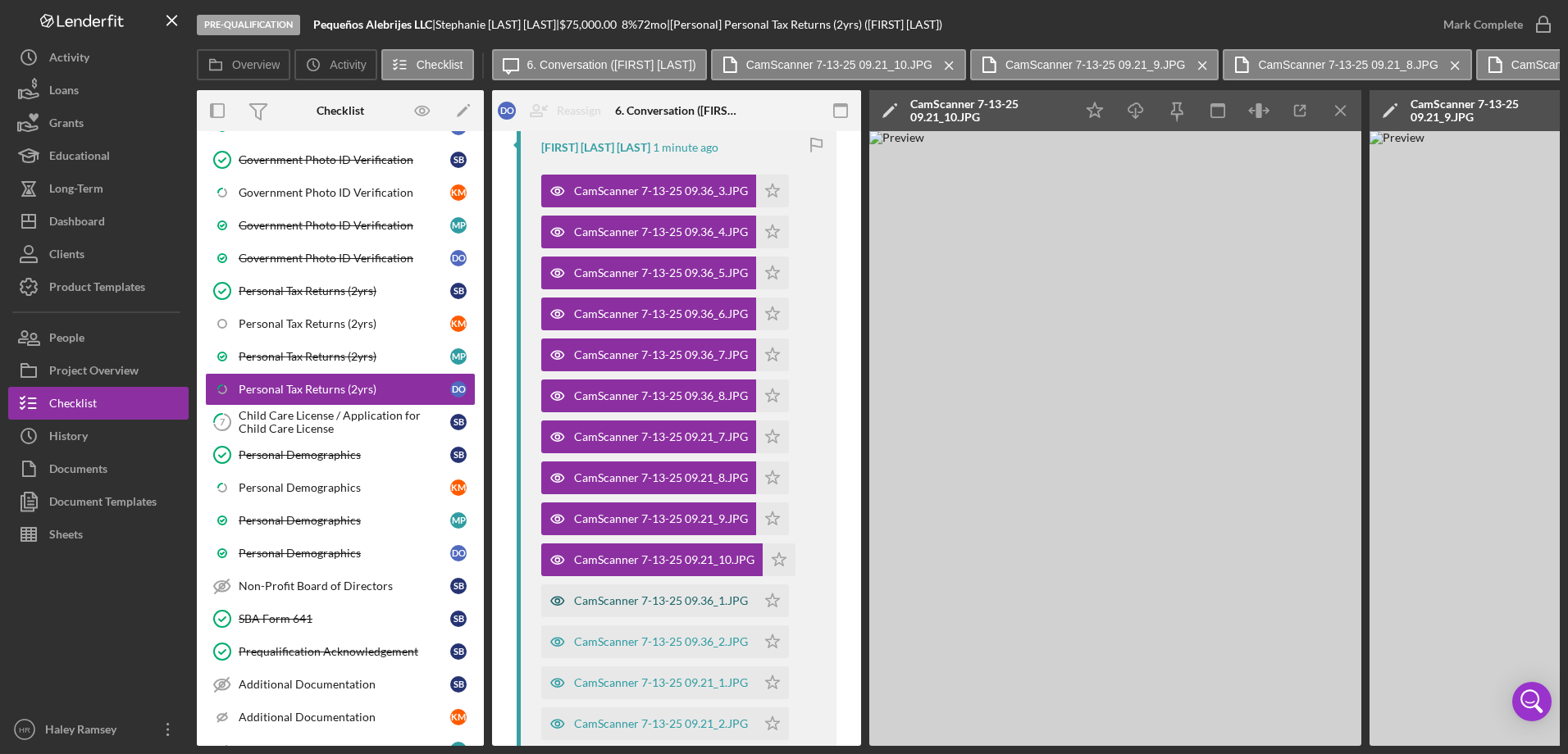click on "CamScanner 7-13-25 09.36_1.JPG" at bounding box center [649, 601] 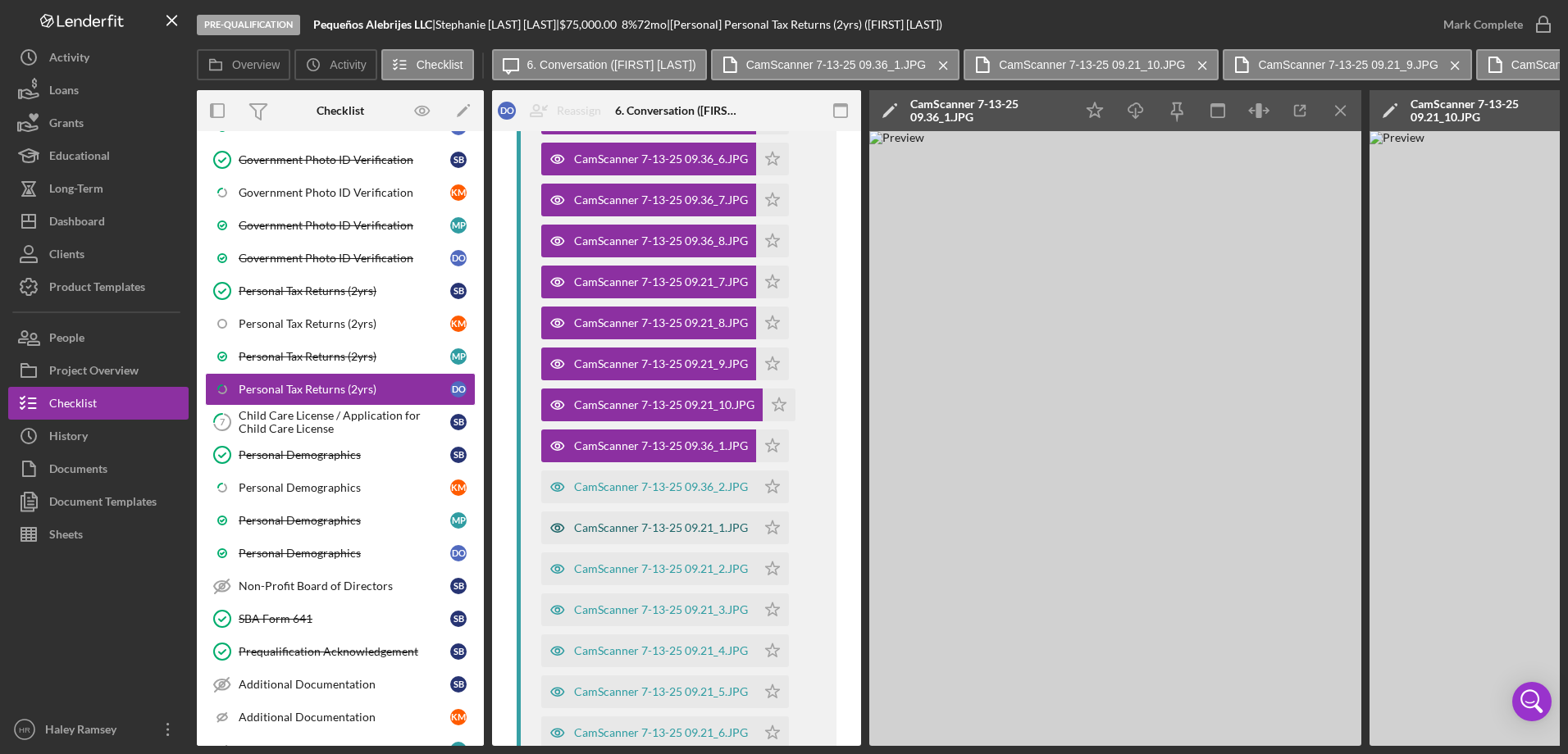 scroll, scrollTop: 492, scrollLeft: 0, axis: vertical 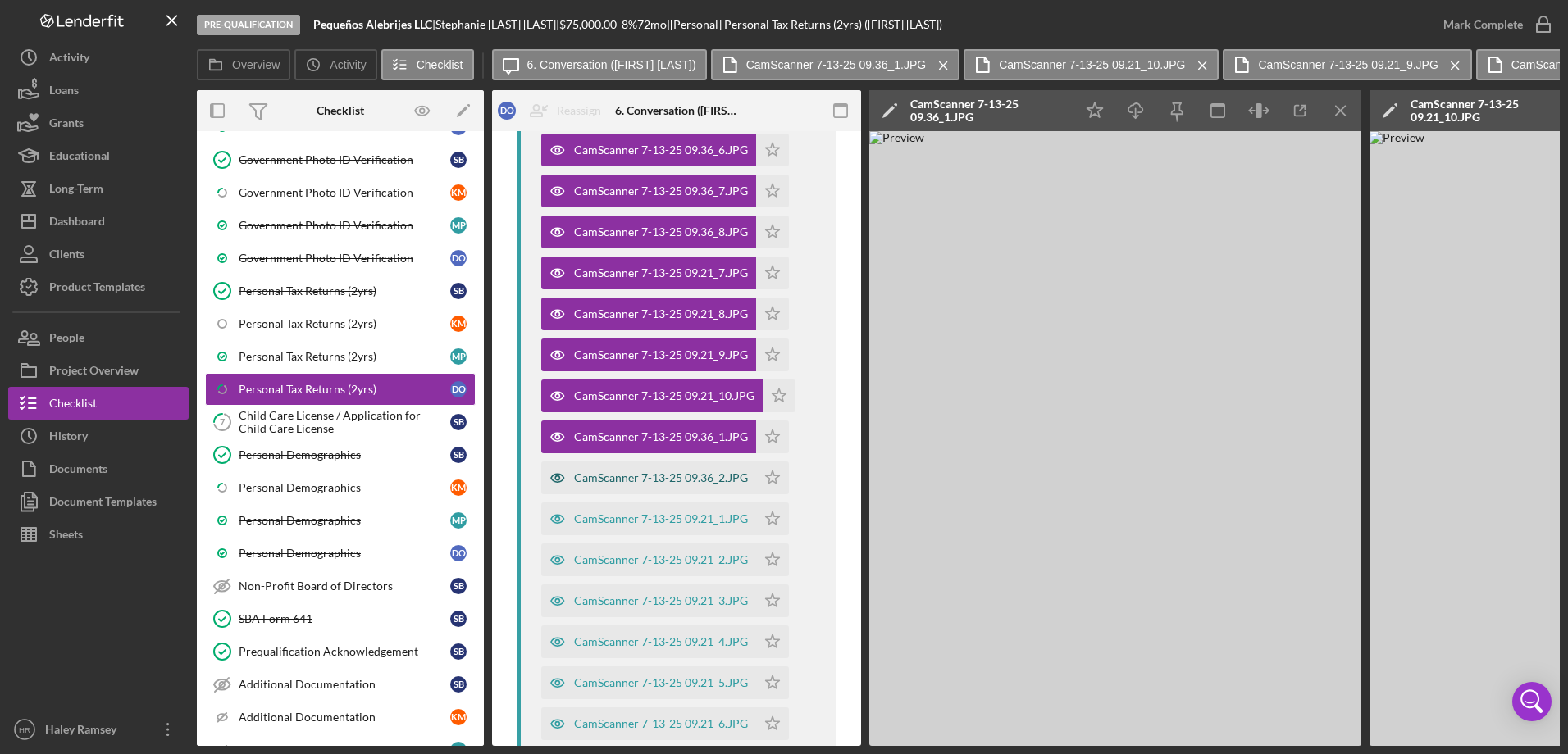 click on "CamScanner 7-13-25 09.36_2.JPG" at bounding box center [661, 478] 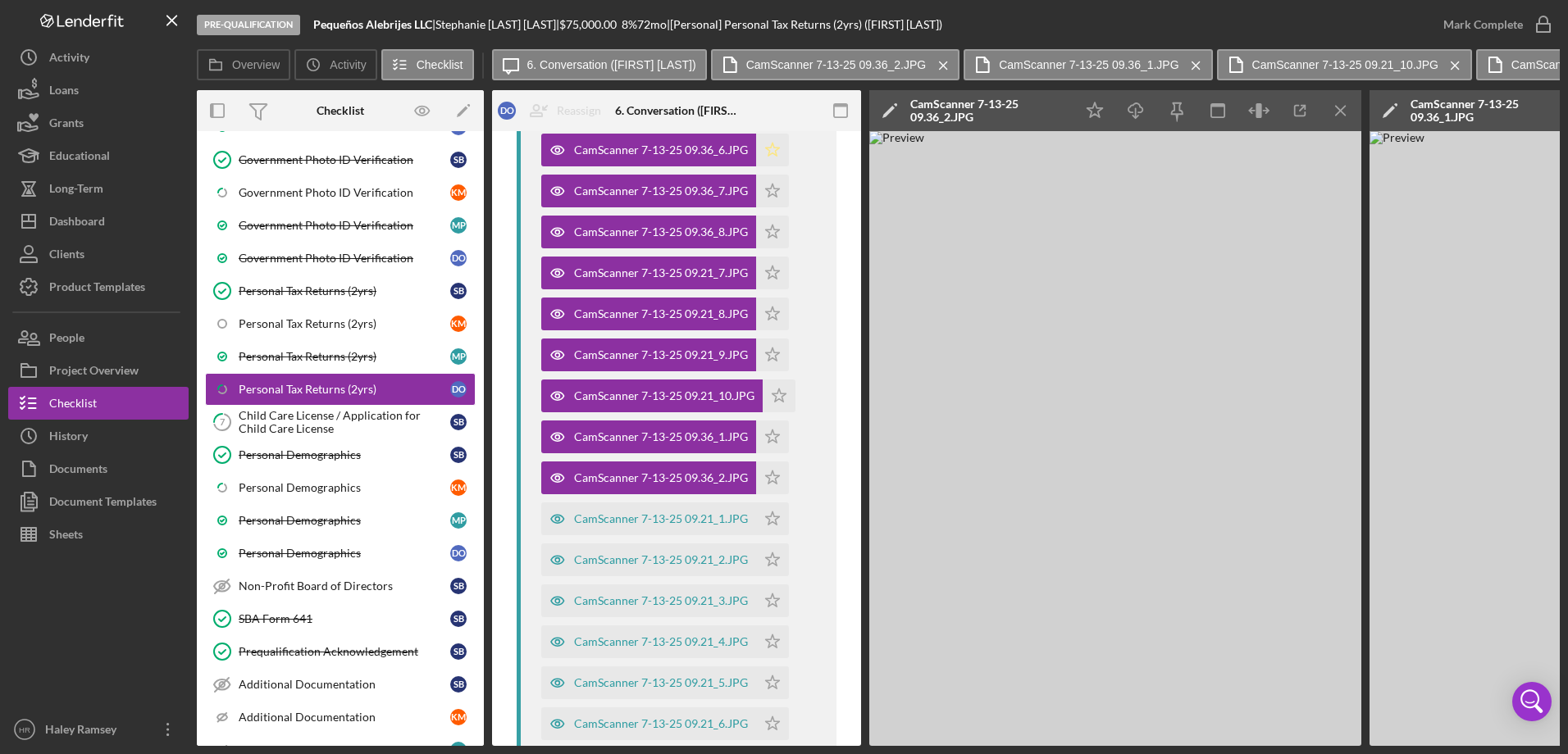 click on "Icon/Star" 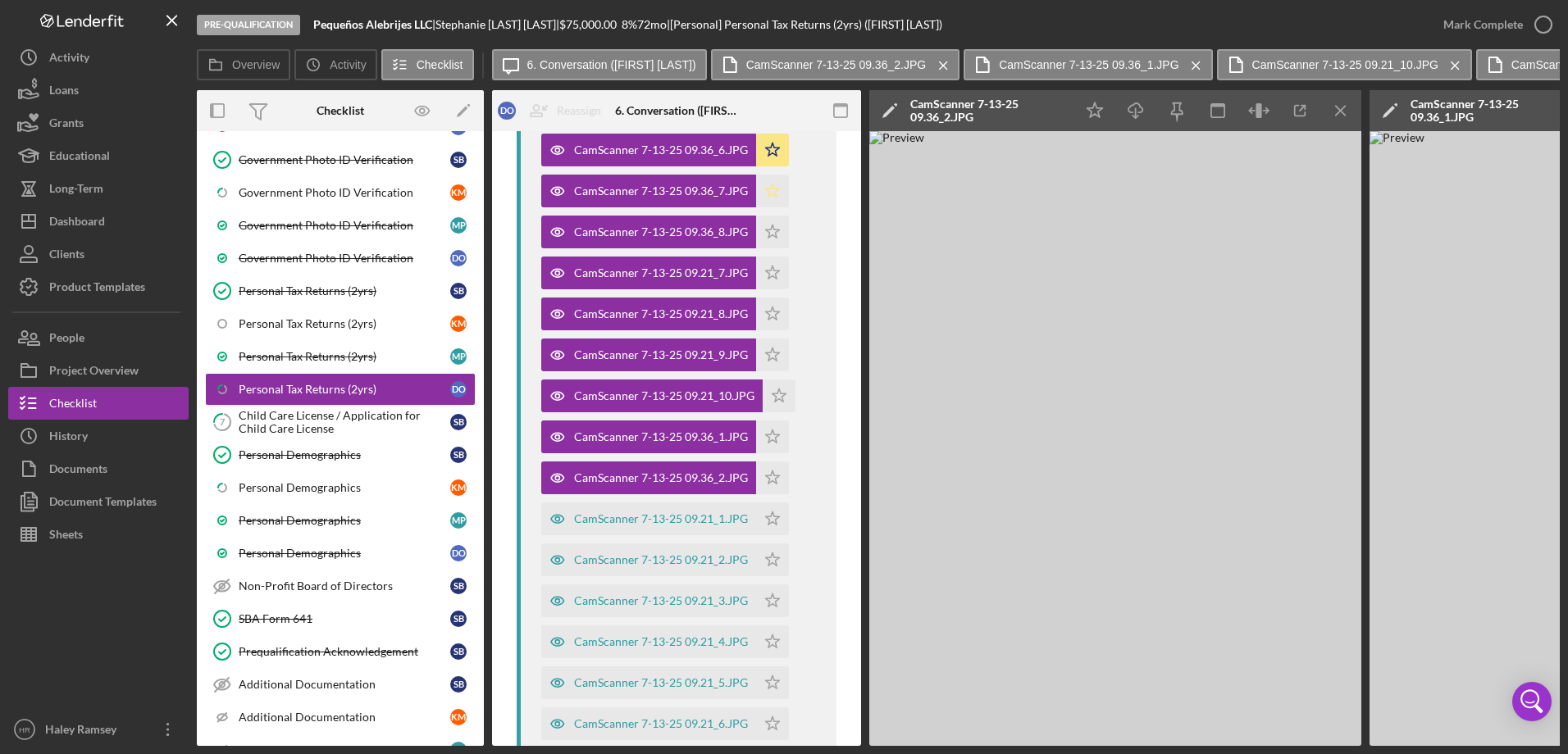 click on "Icon/Star" 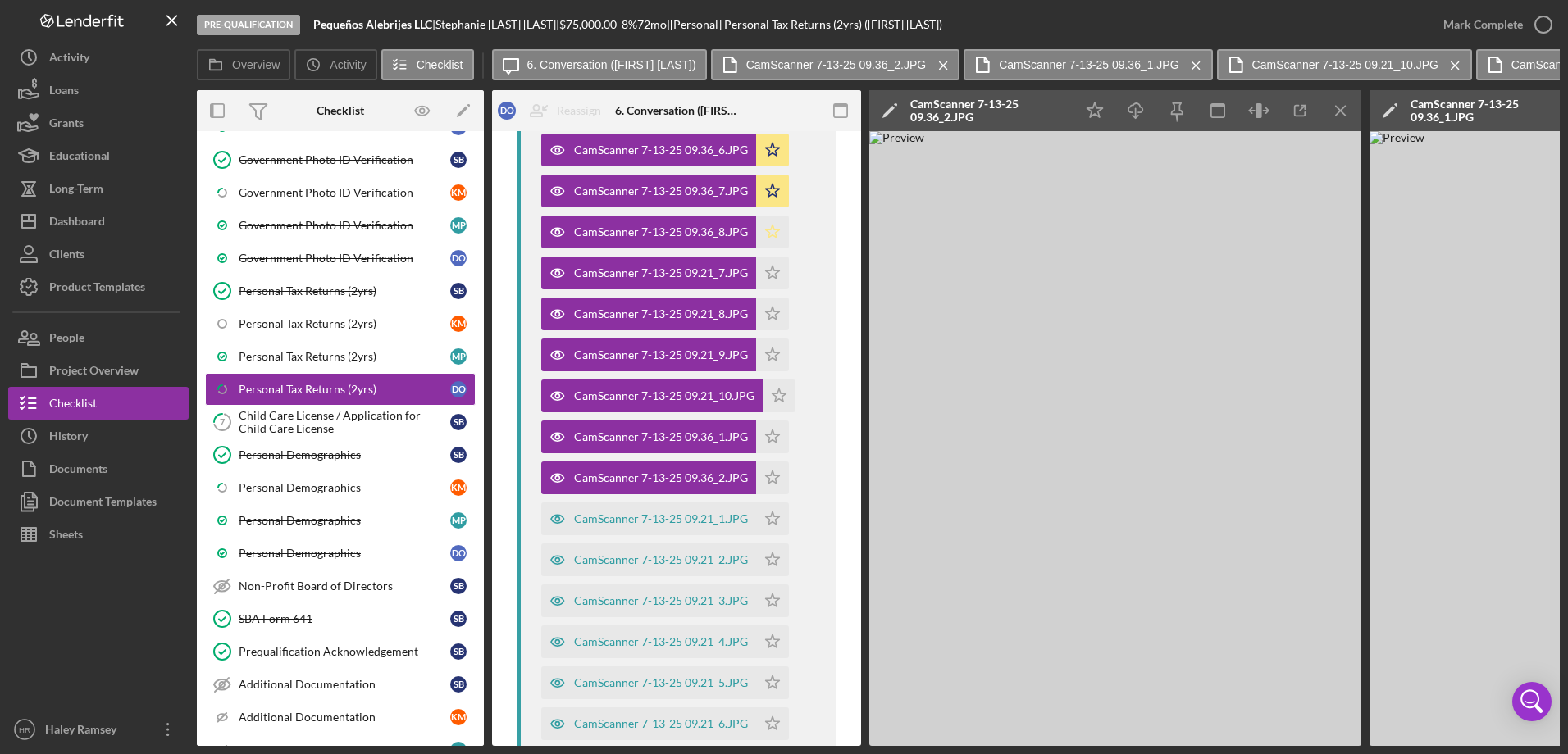 click on "Icon/Star" 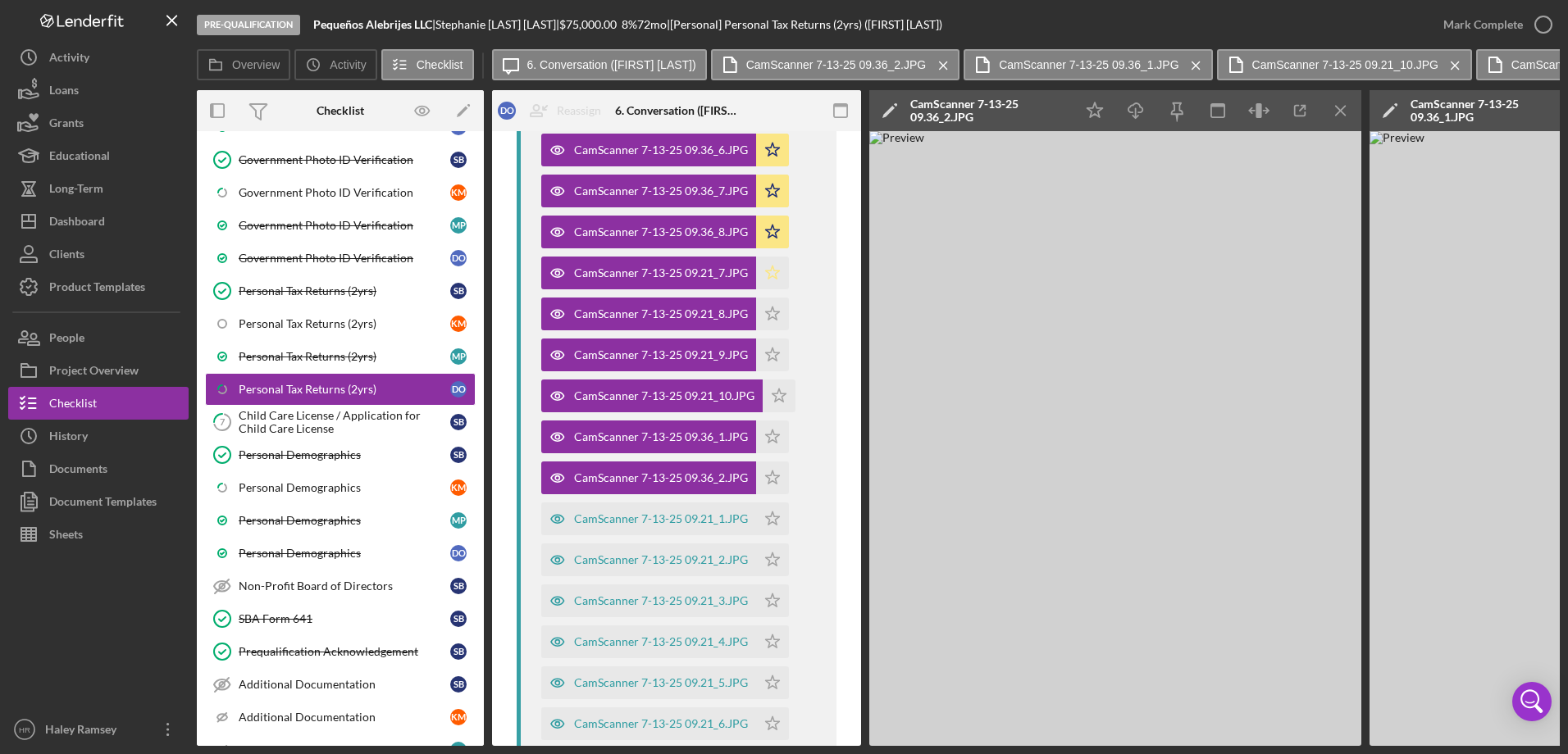 click 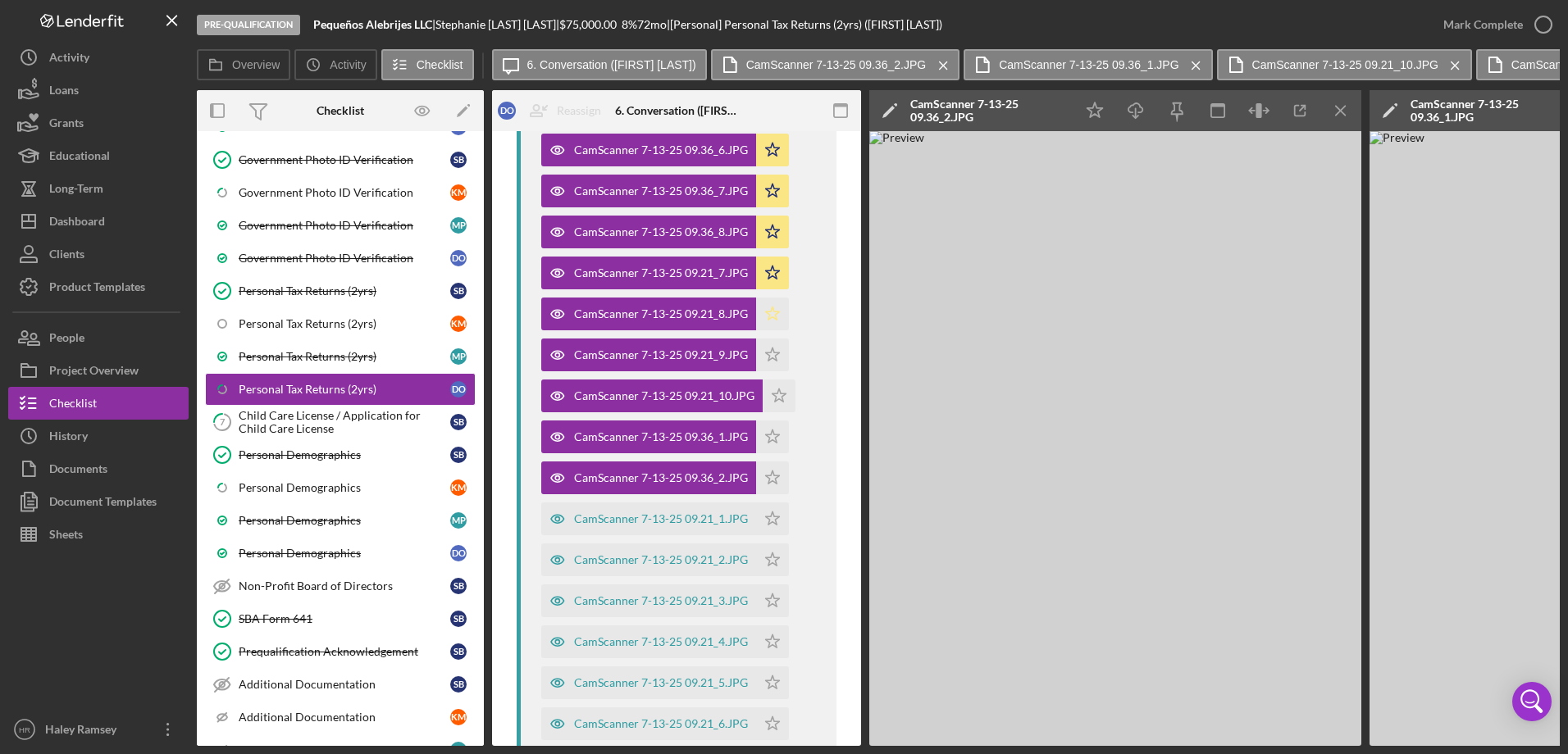 click on "Icon/Star" 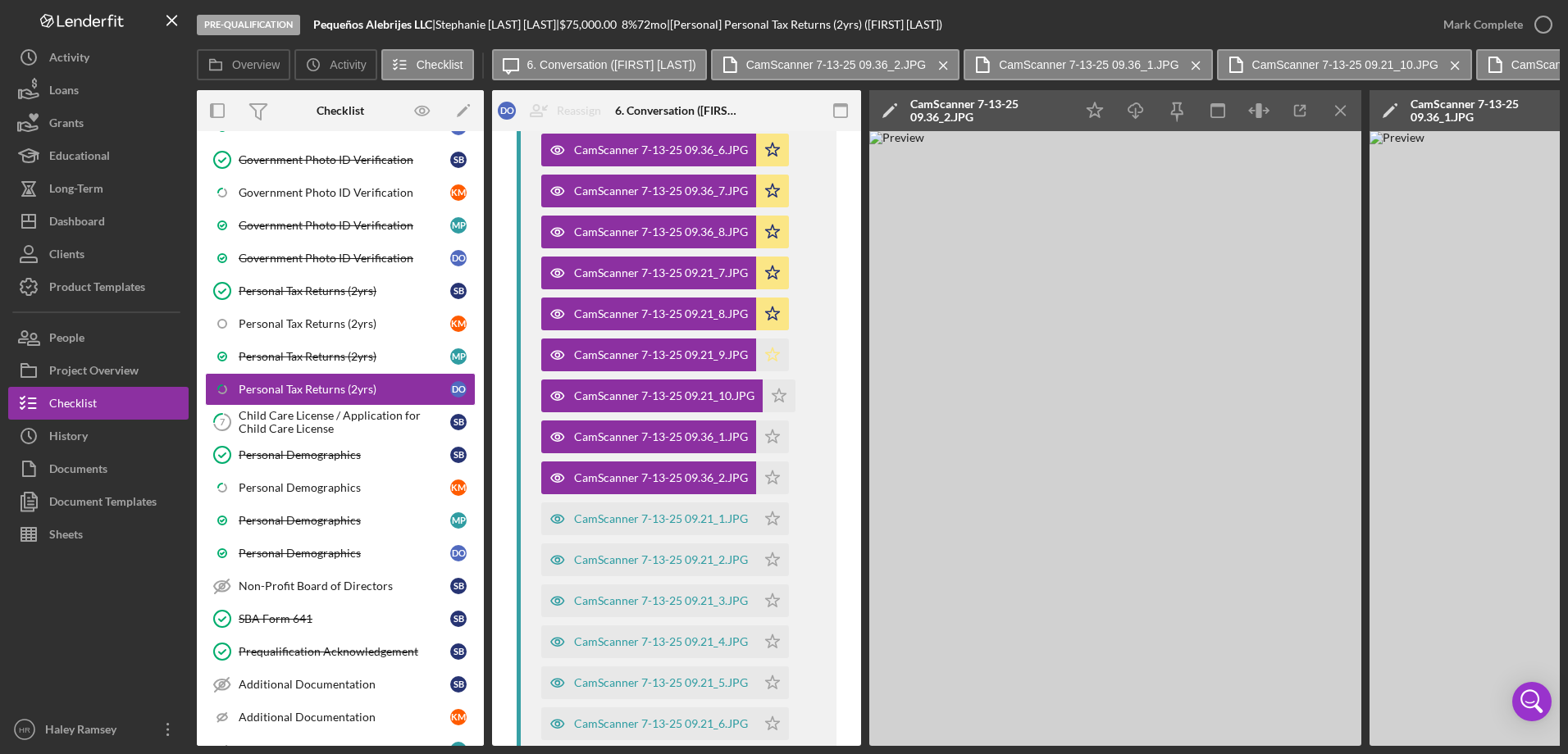 click on "Icon/Star" 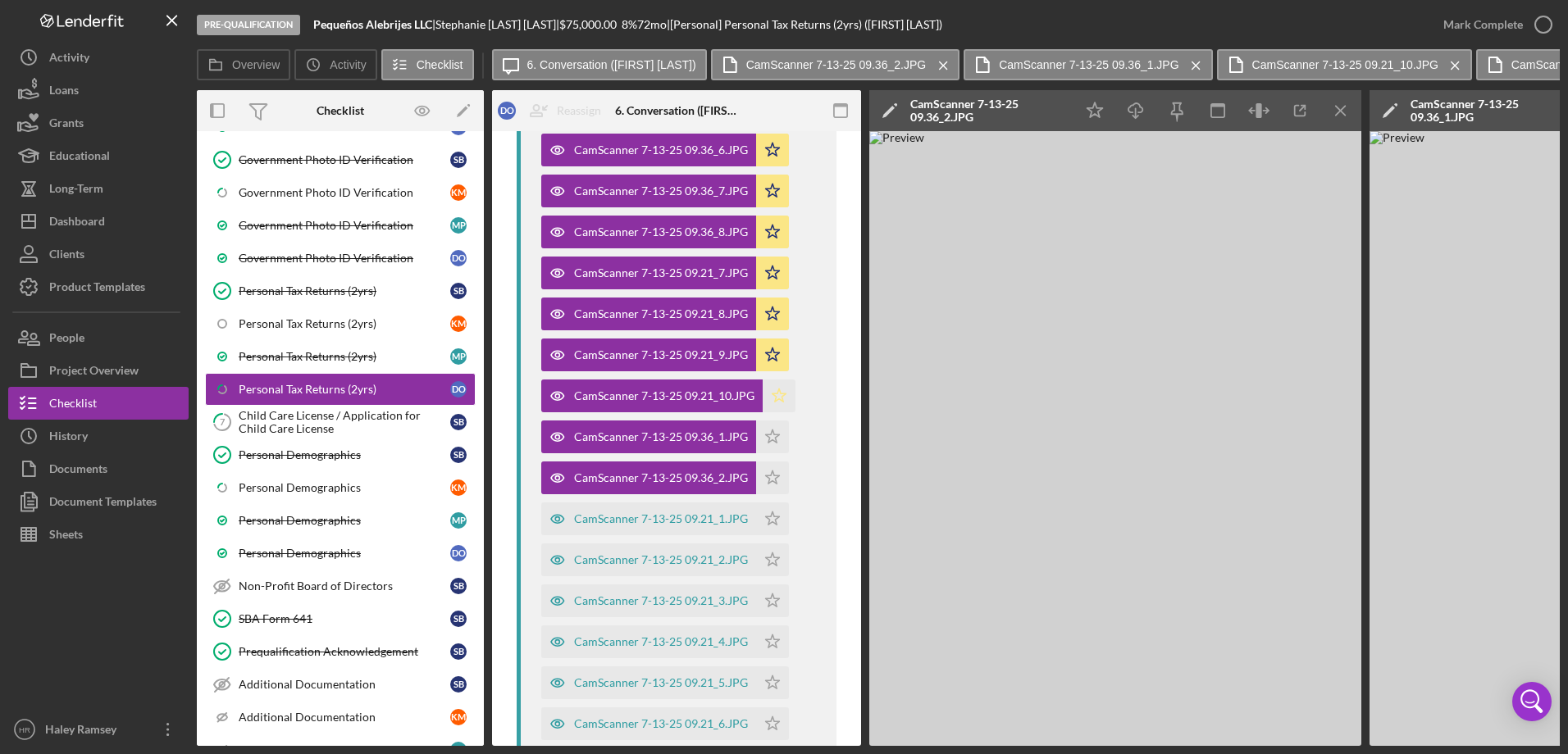 click on "Icon/Star" 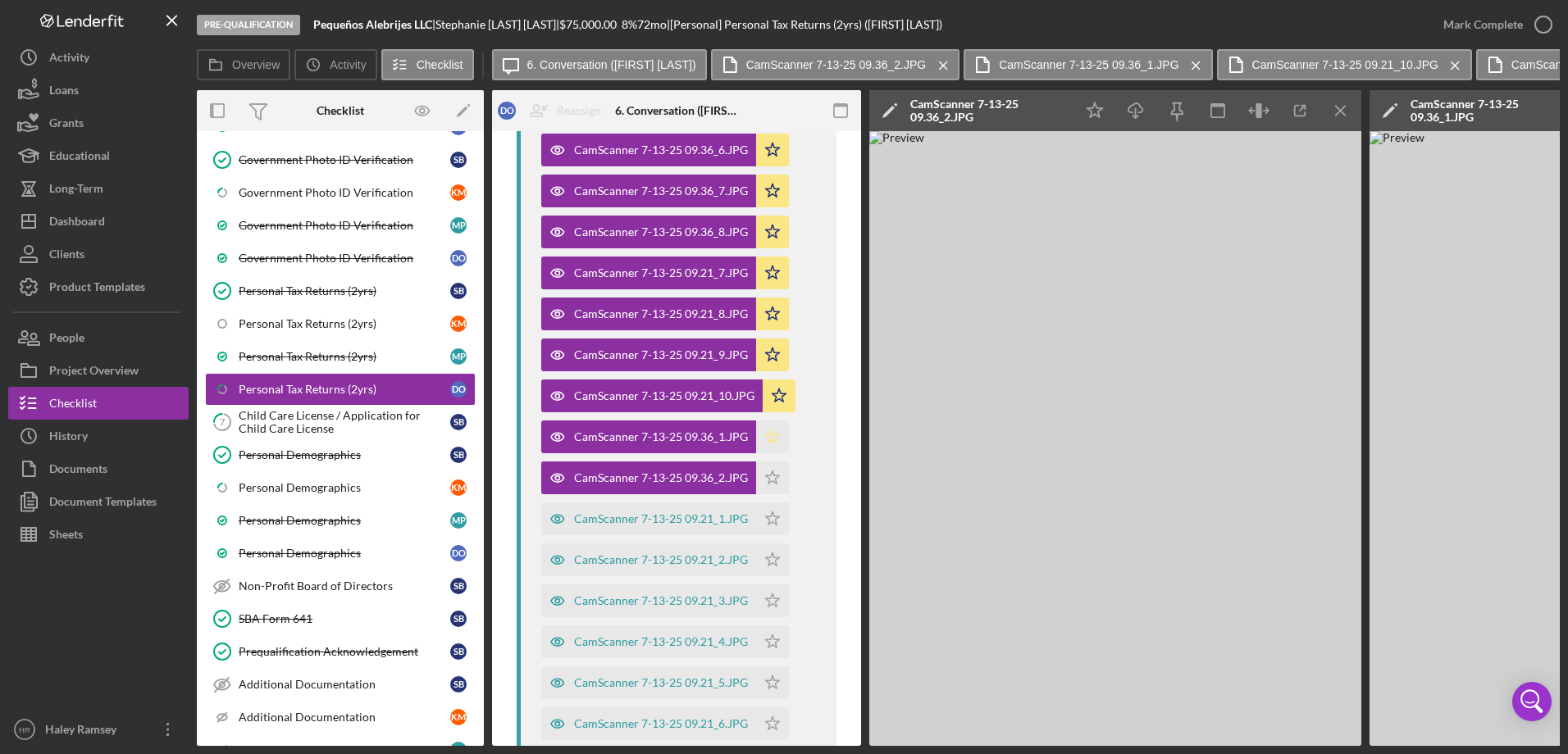 click on "Icon/Star" 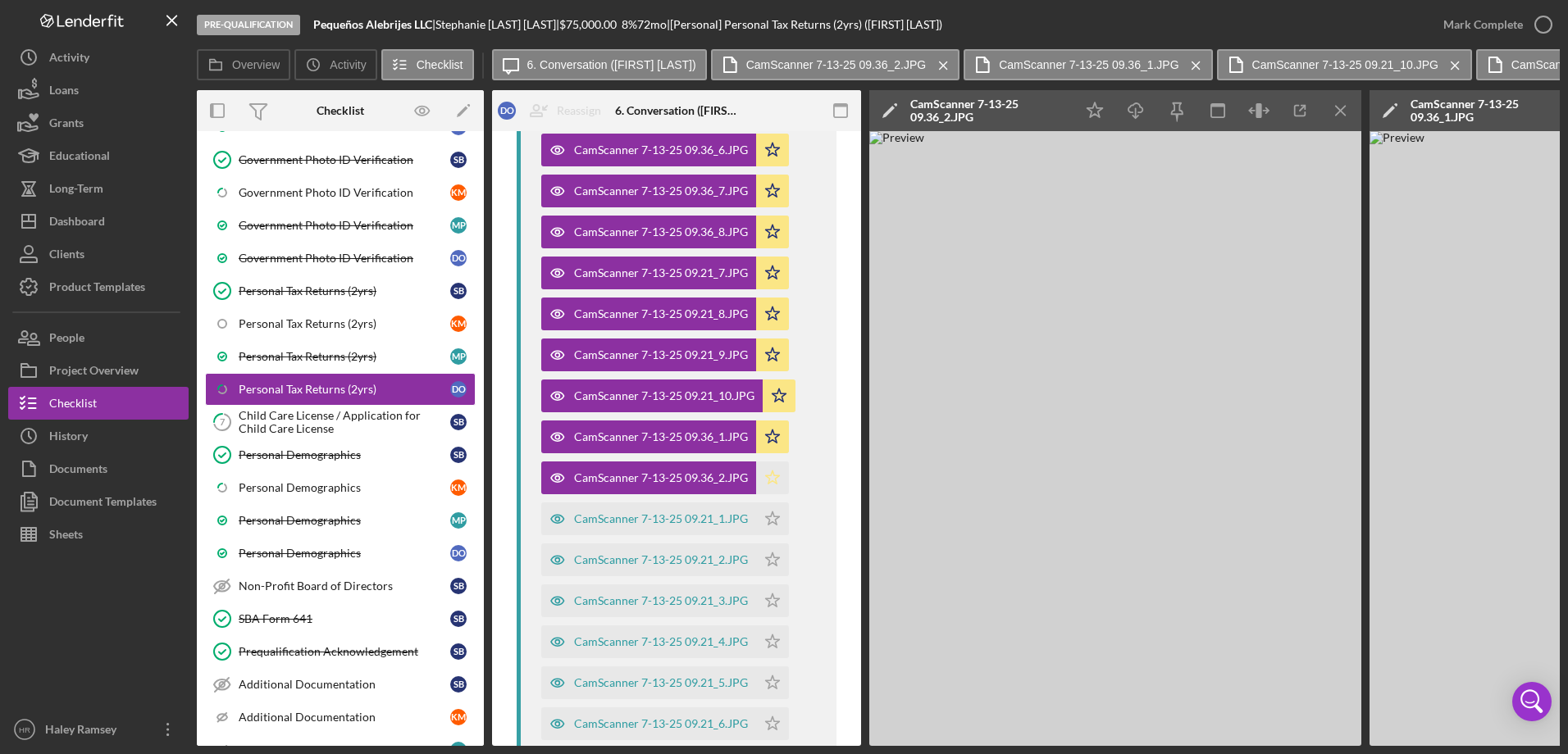 click 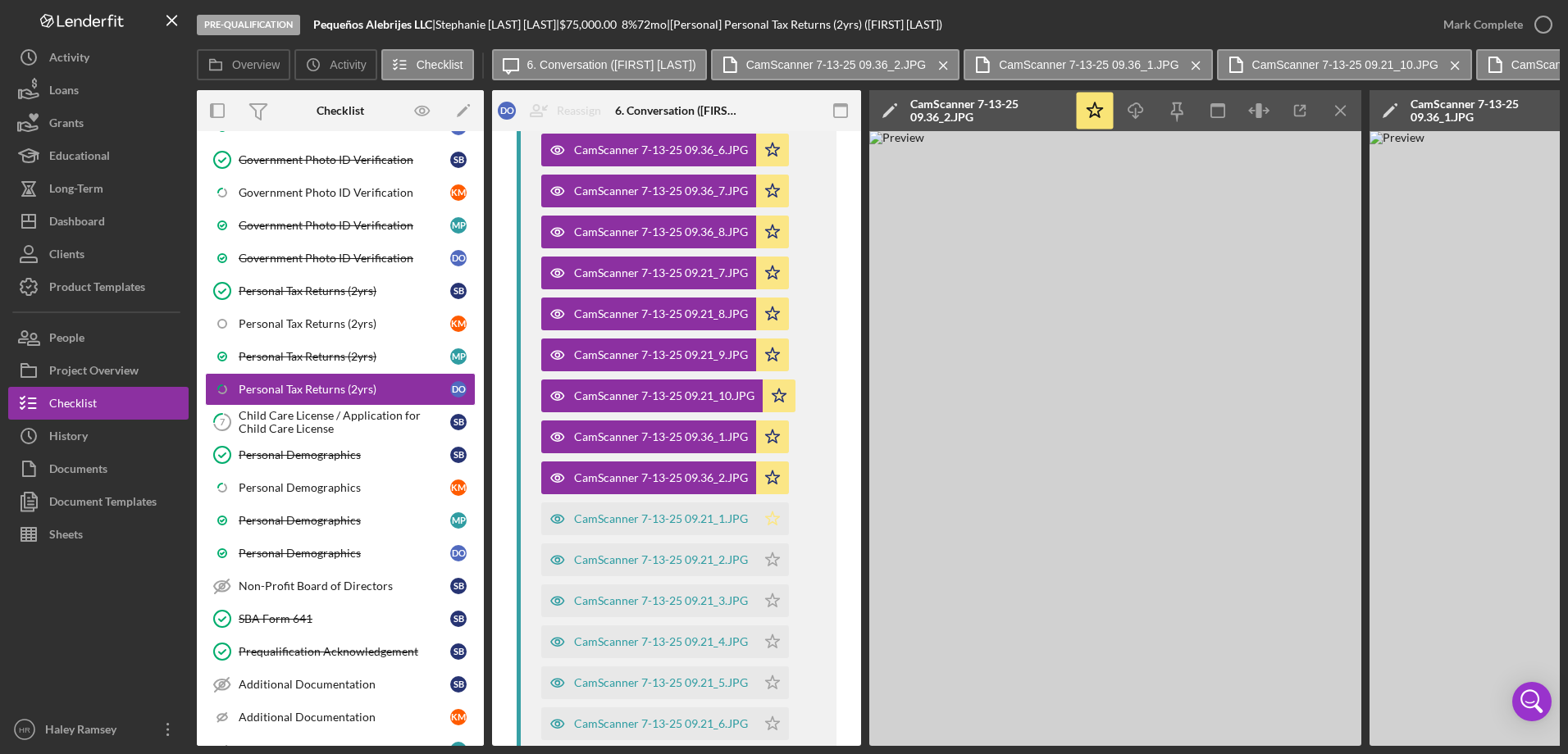 click on "Icon/Star" 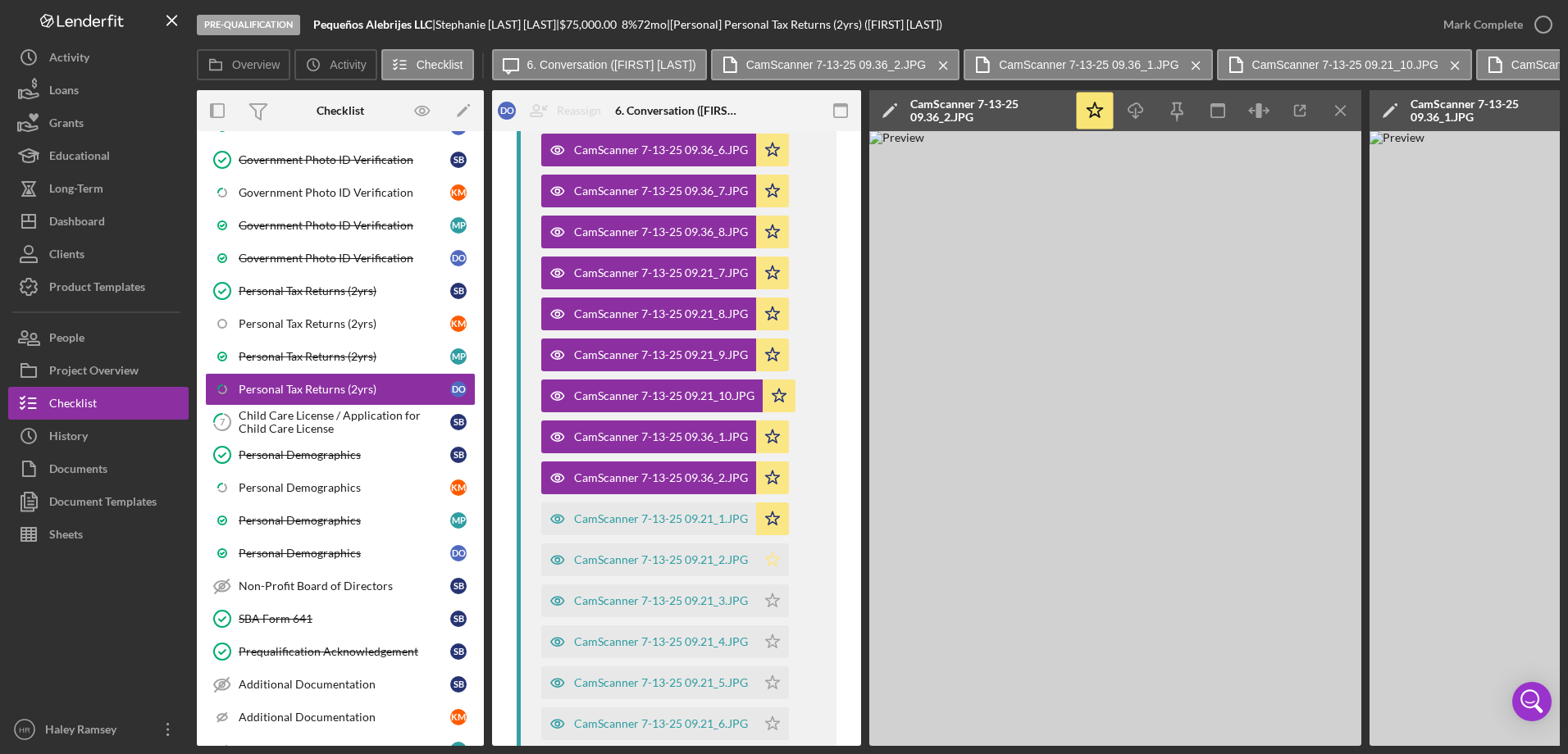 click on "Icon/Star" 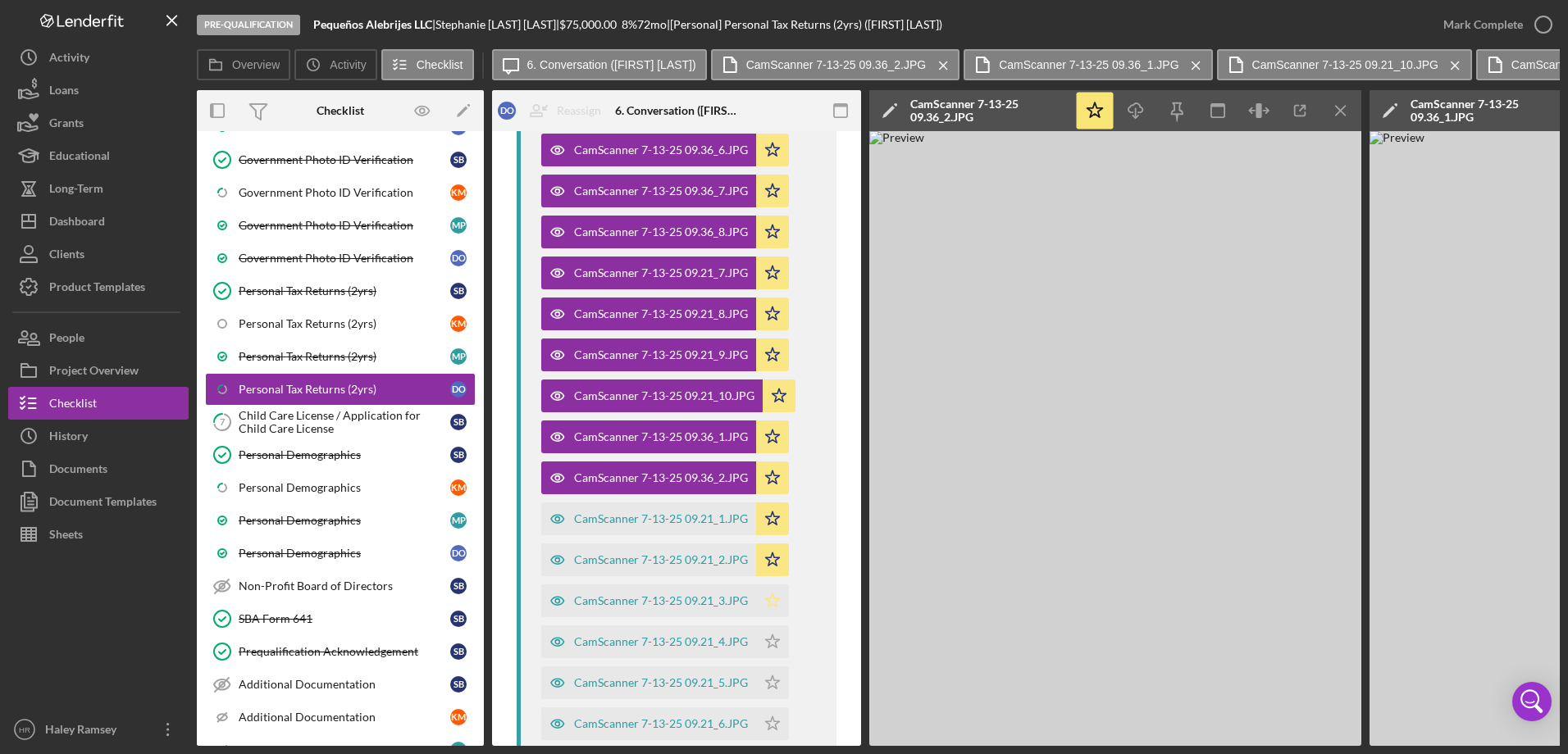 click on "Icon/Star" 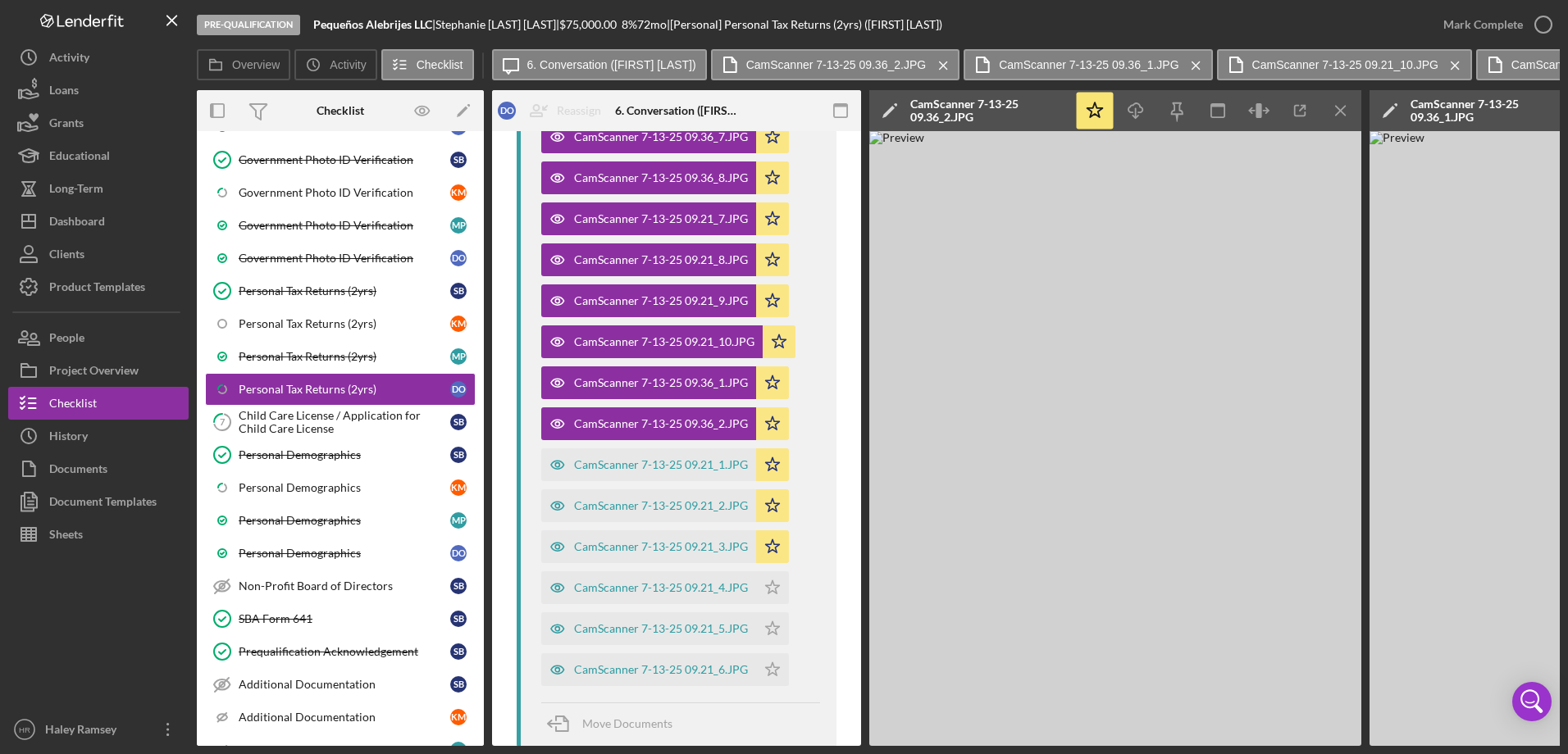 scroll, scrollTop: 656, scrollLeft: 0, axis: vertical 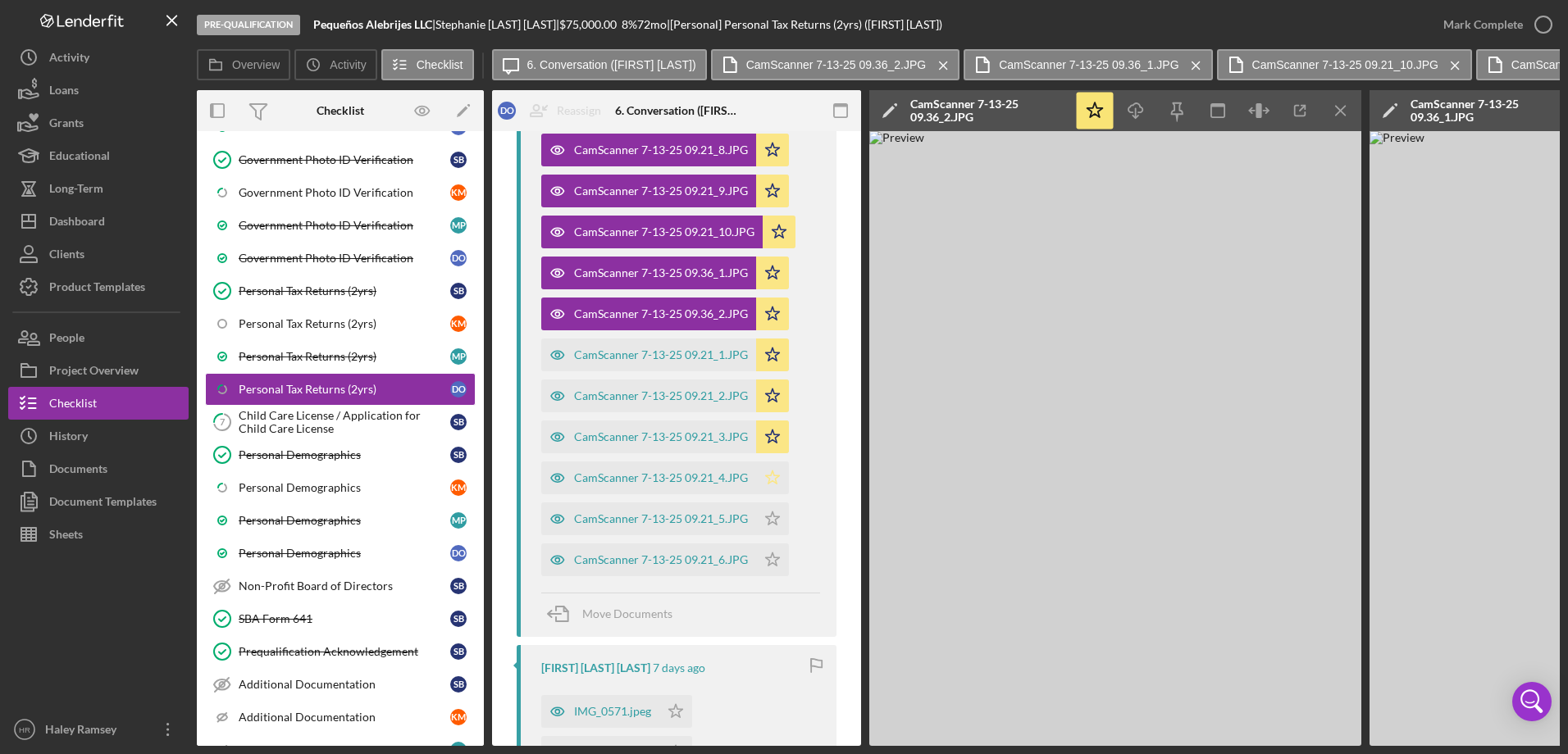 click on "Icon/Star" 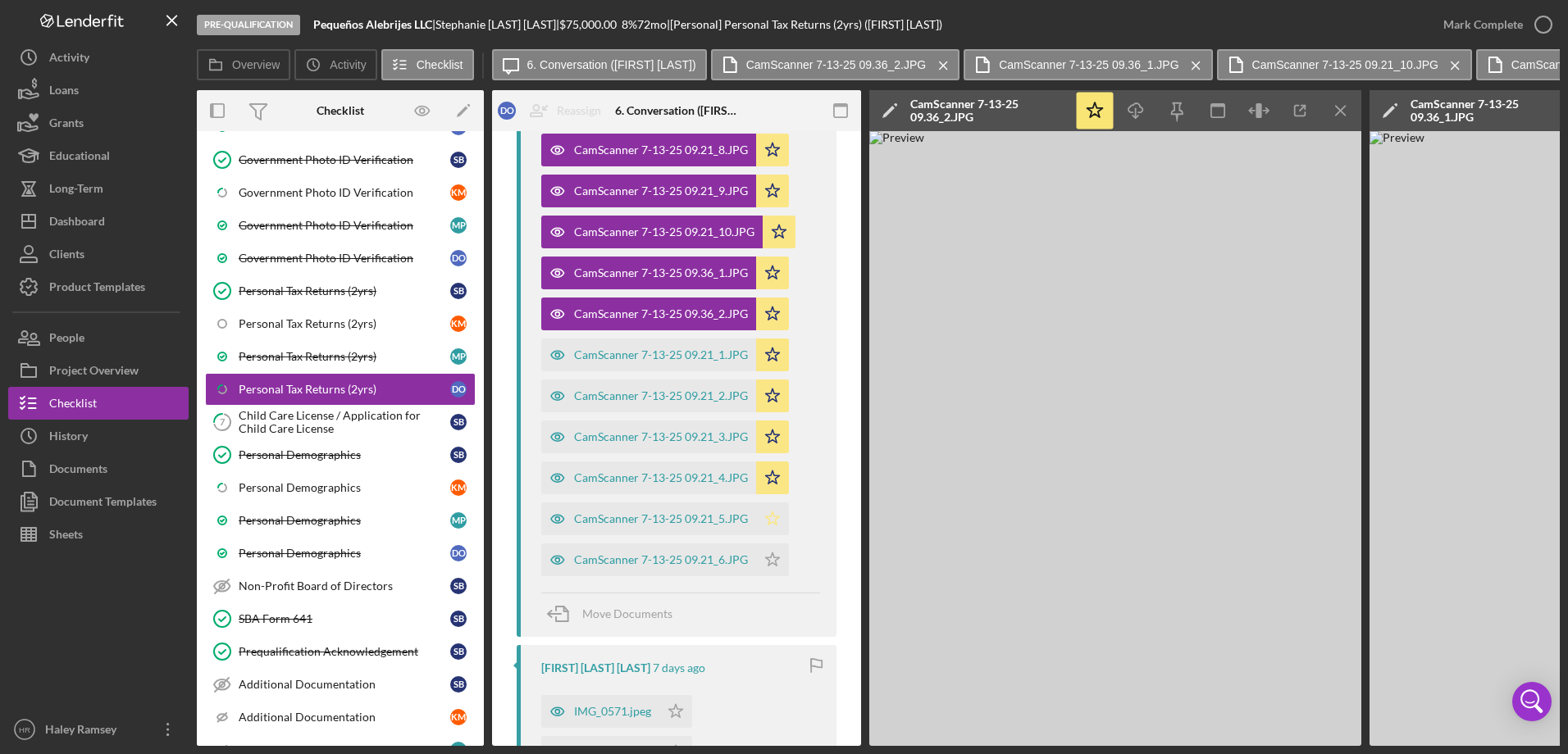 click on "Icon/Star" 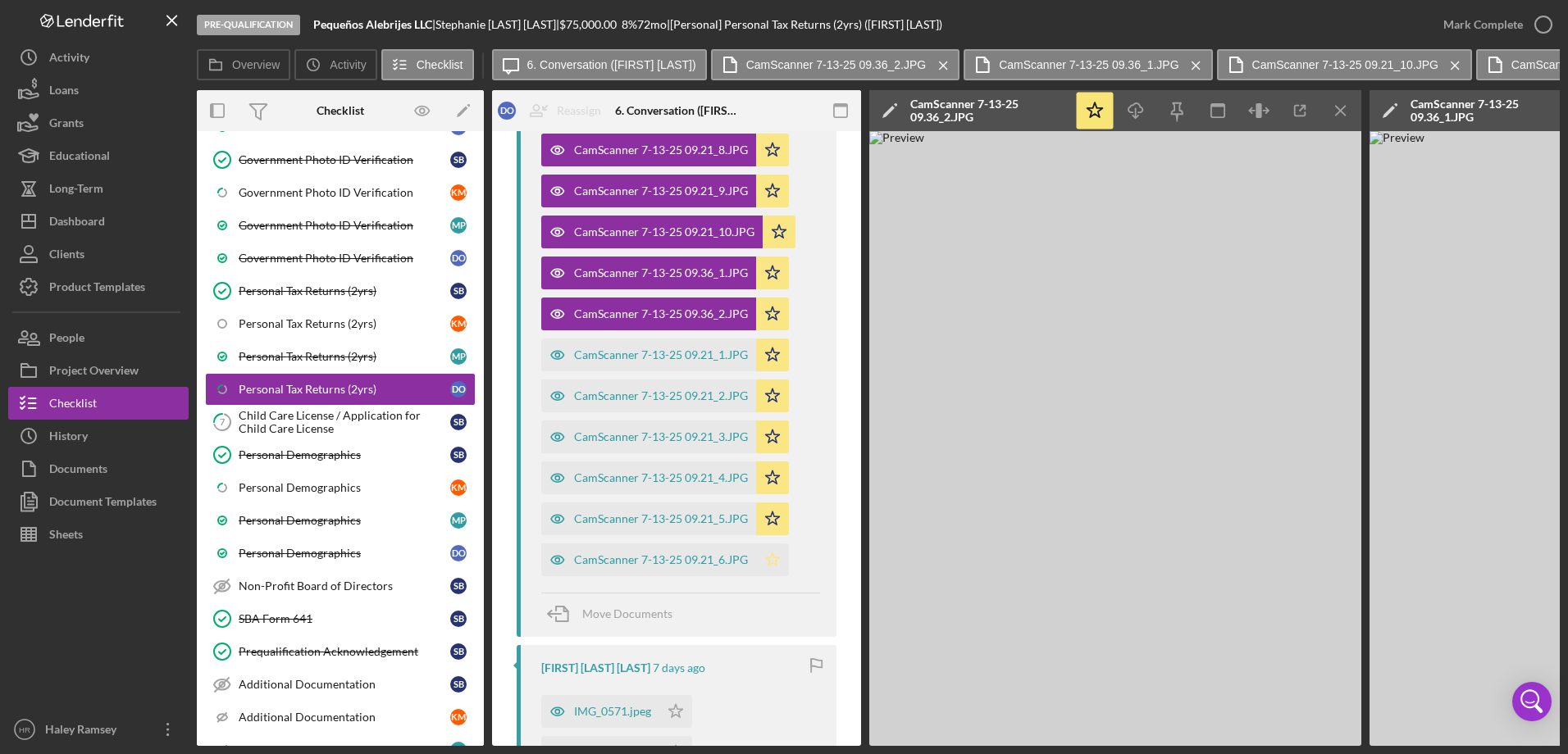 click 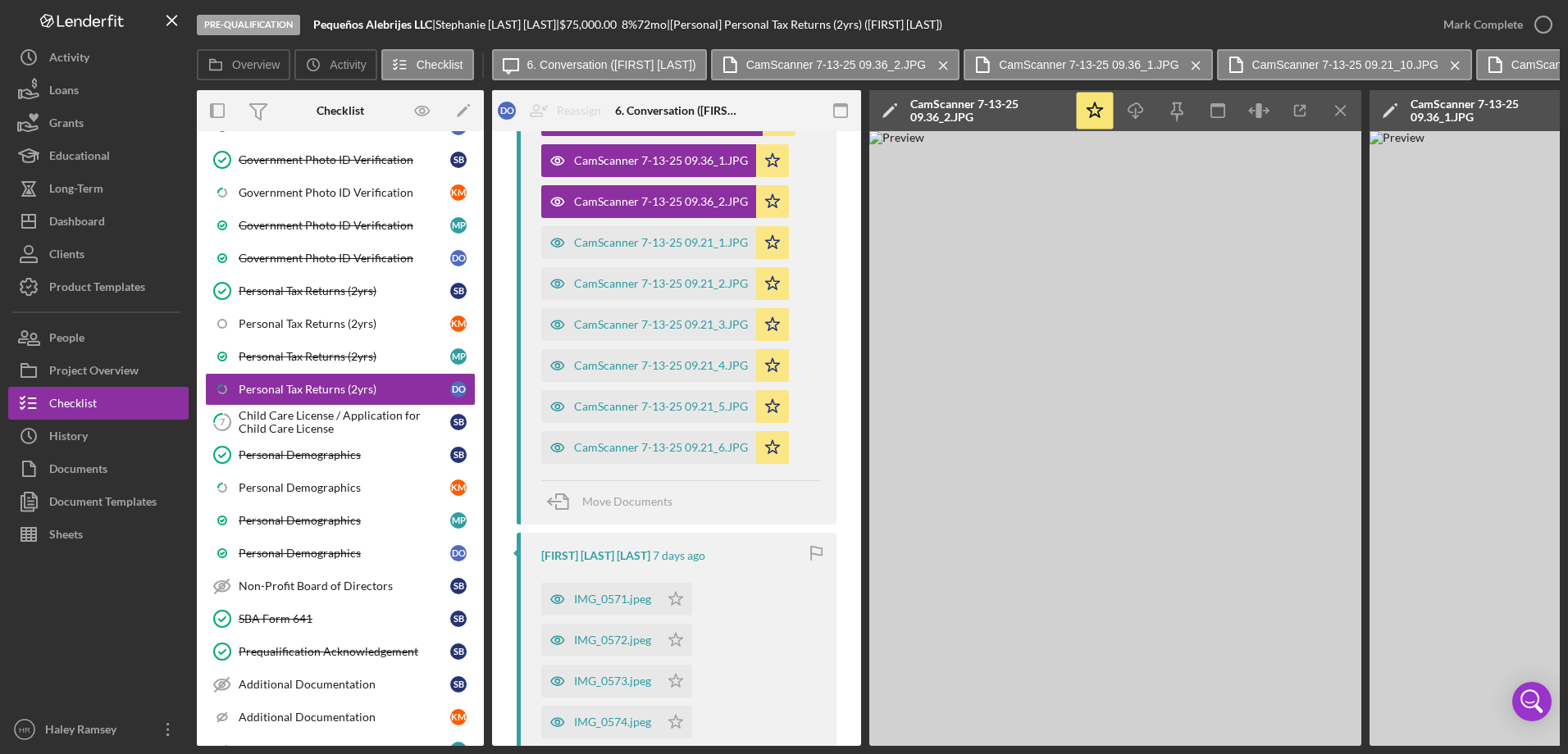 scroll, scrollTop: 820, scrollLeft: 0, axis: vertical 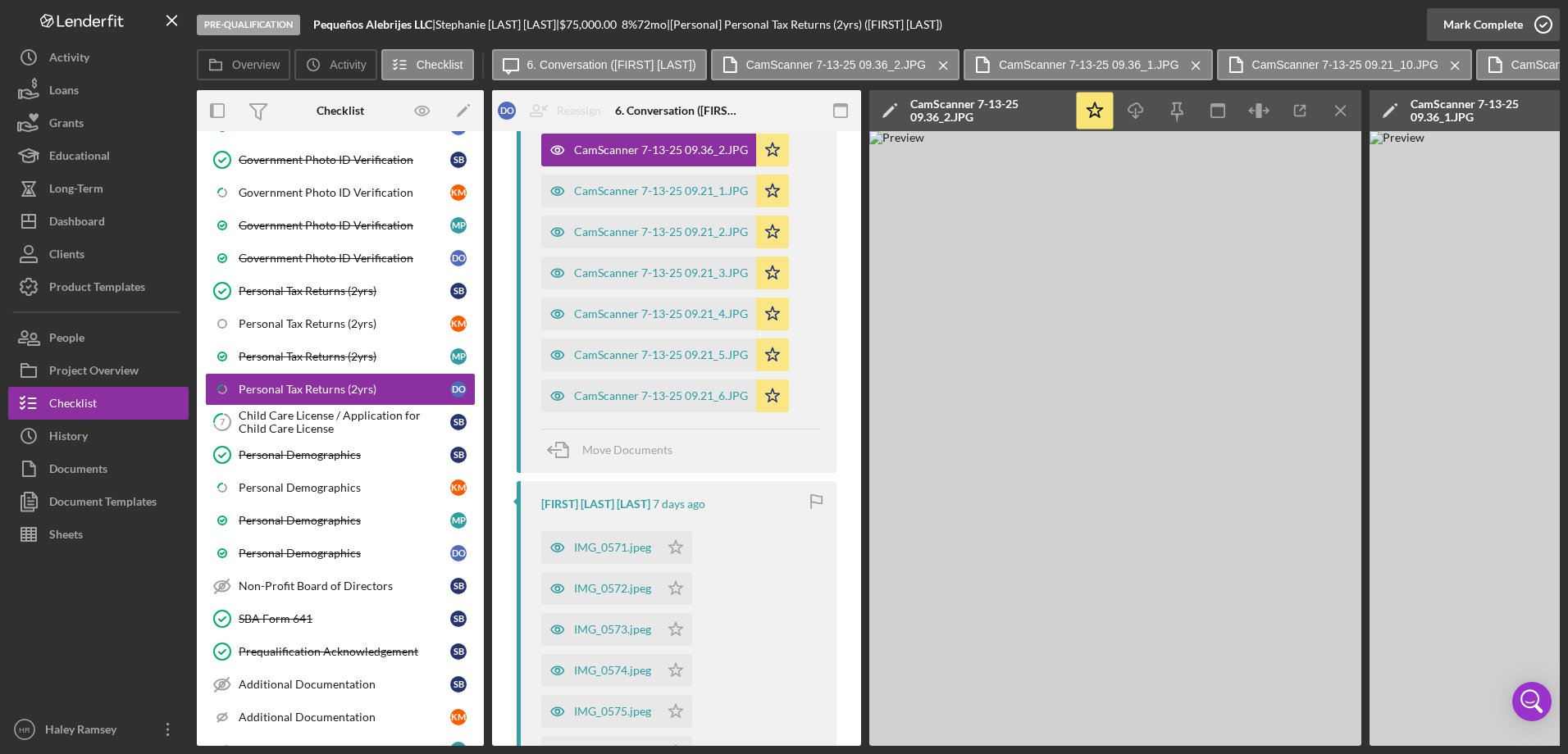 click 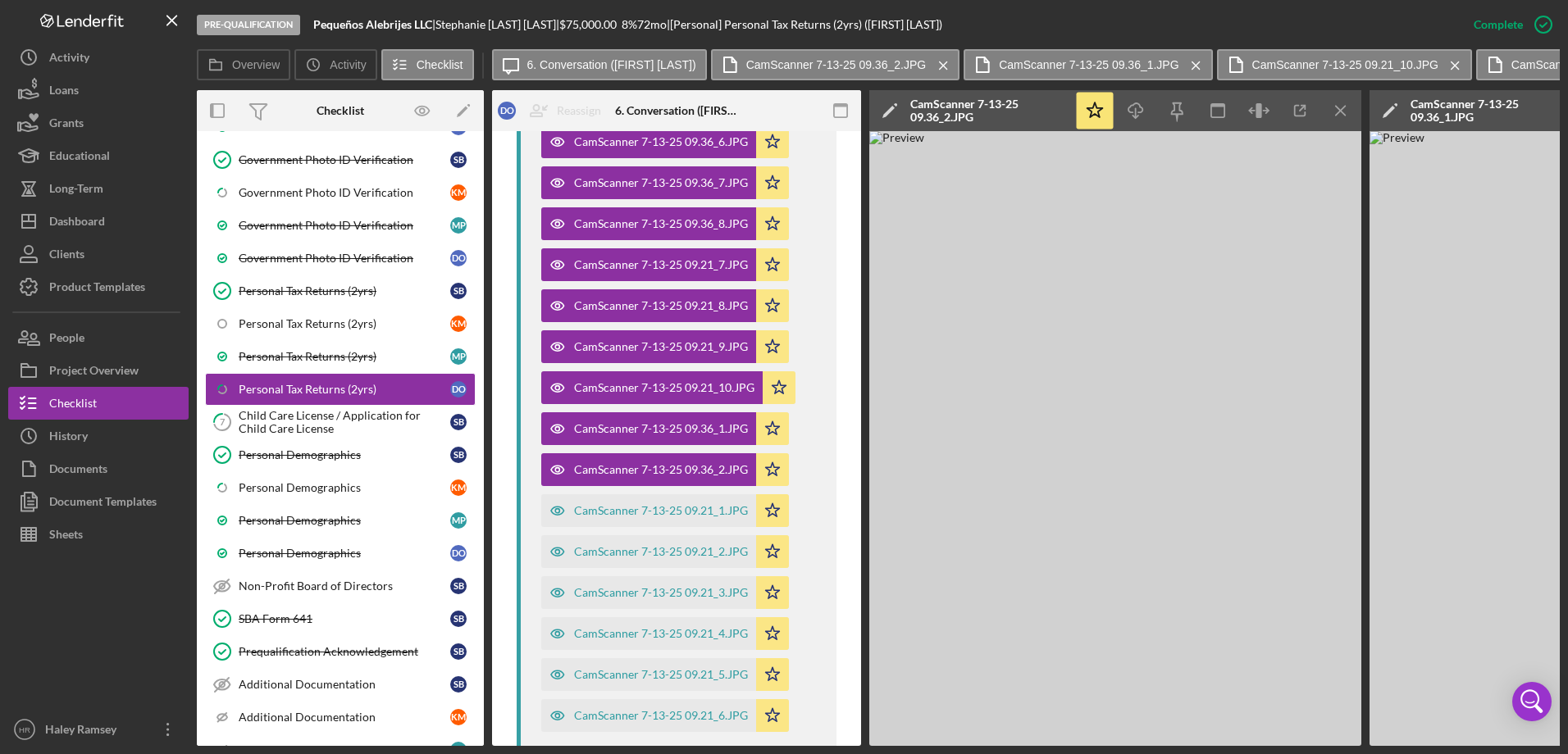 scroll, scrollTop: 1139, scrollLeft: 0, axis: vertical 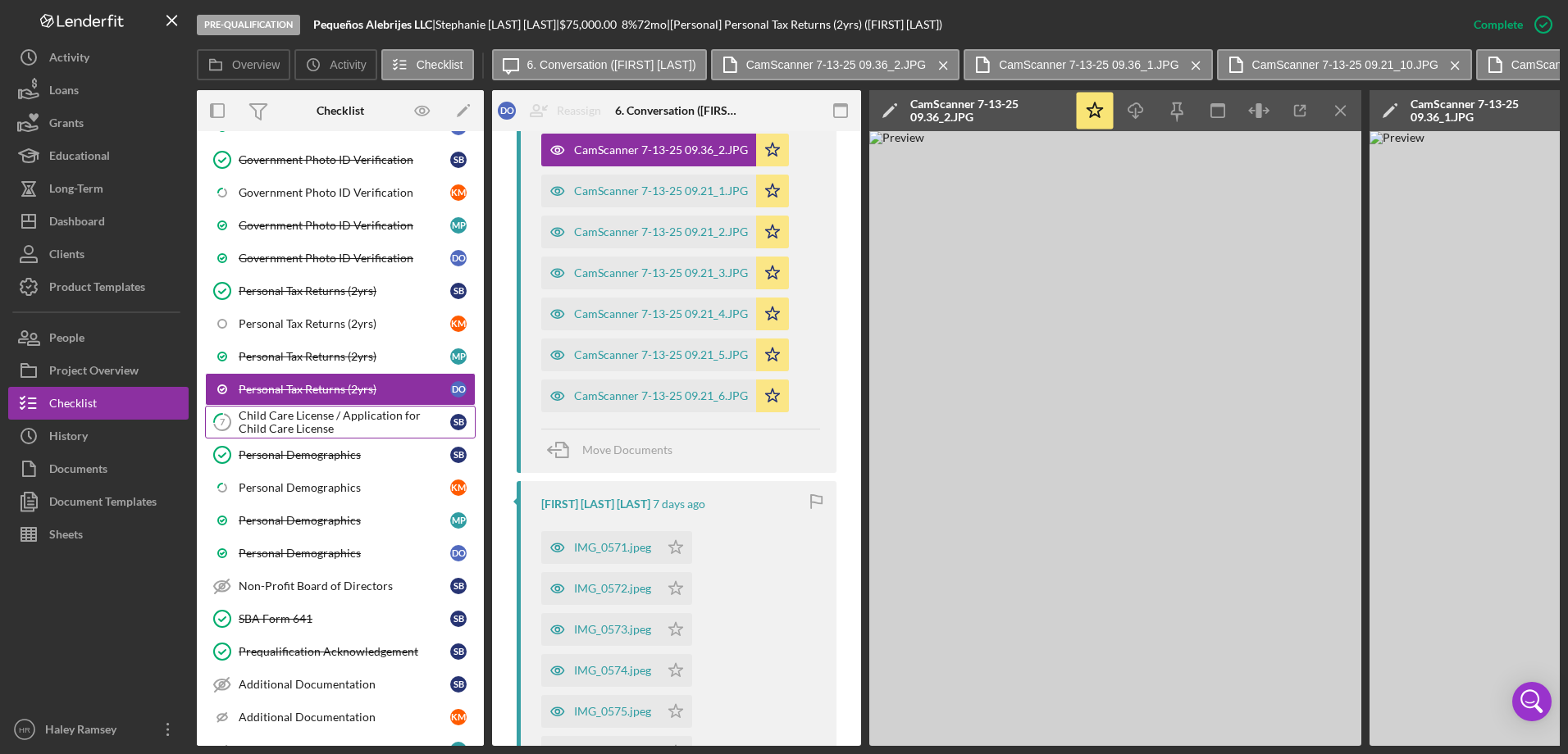 click on "Child Care License / Application for Child Care License" at bounding box center [344, 422] 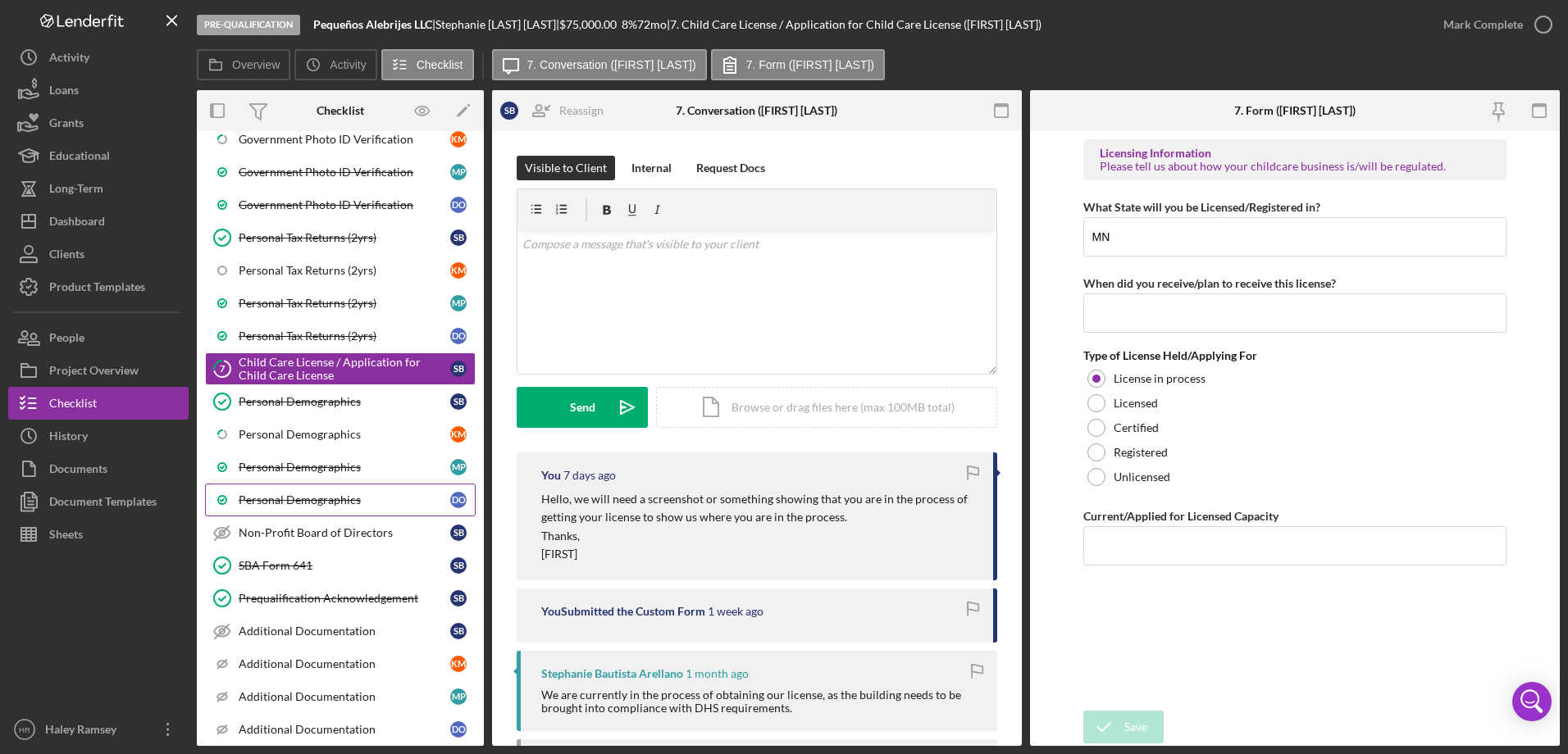 scroll, scrollTop: 557, scrollLeft: 0, axis: vertical 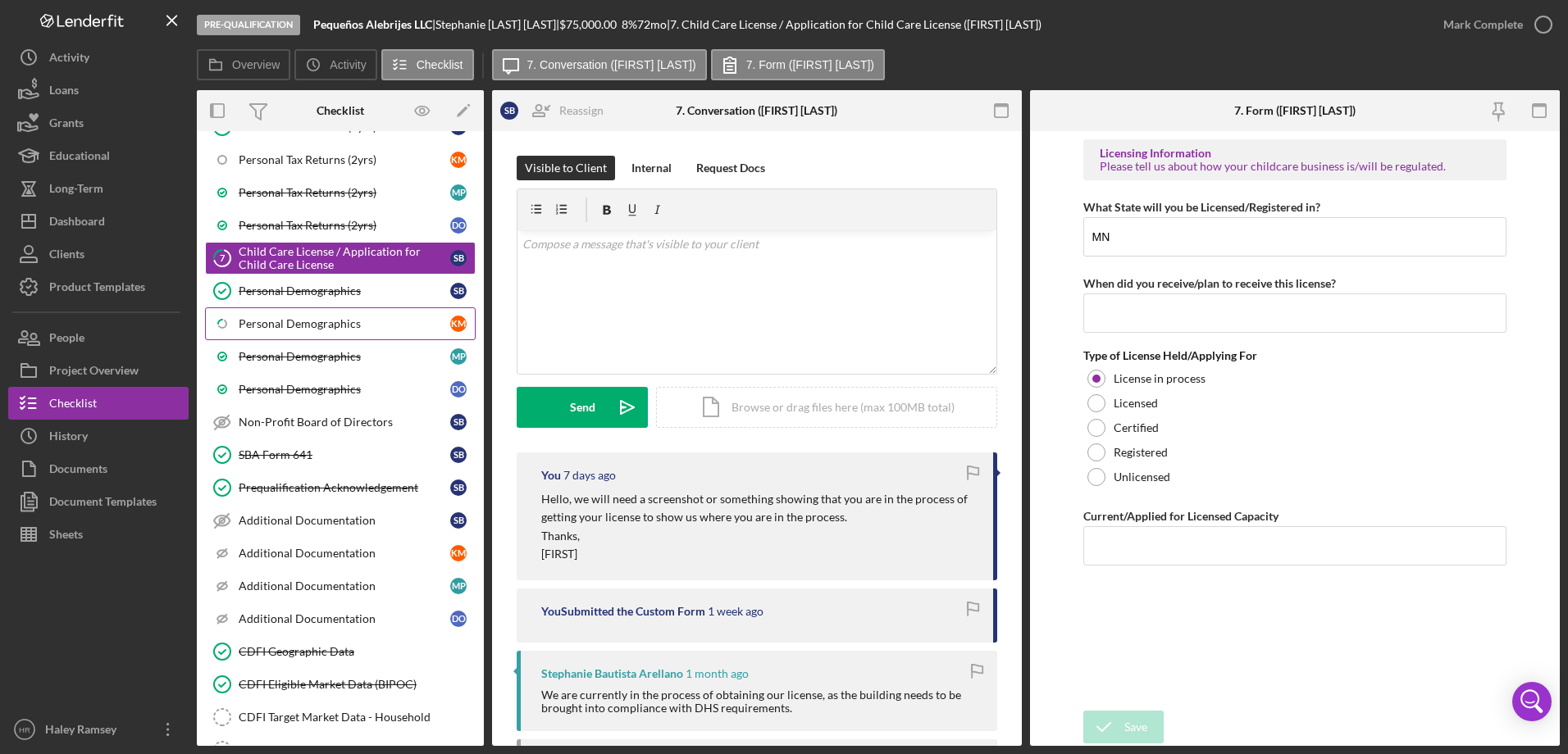 click on "Personal Demographics" at bounding box center [344, 324] 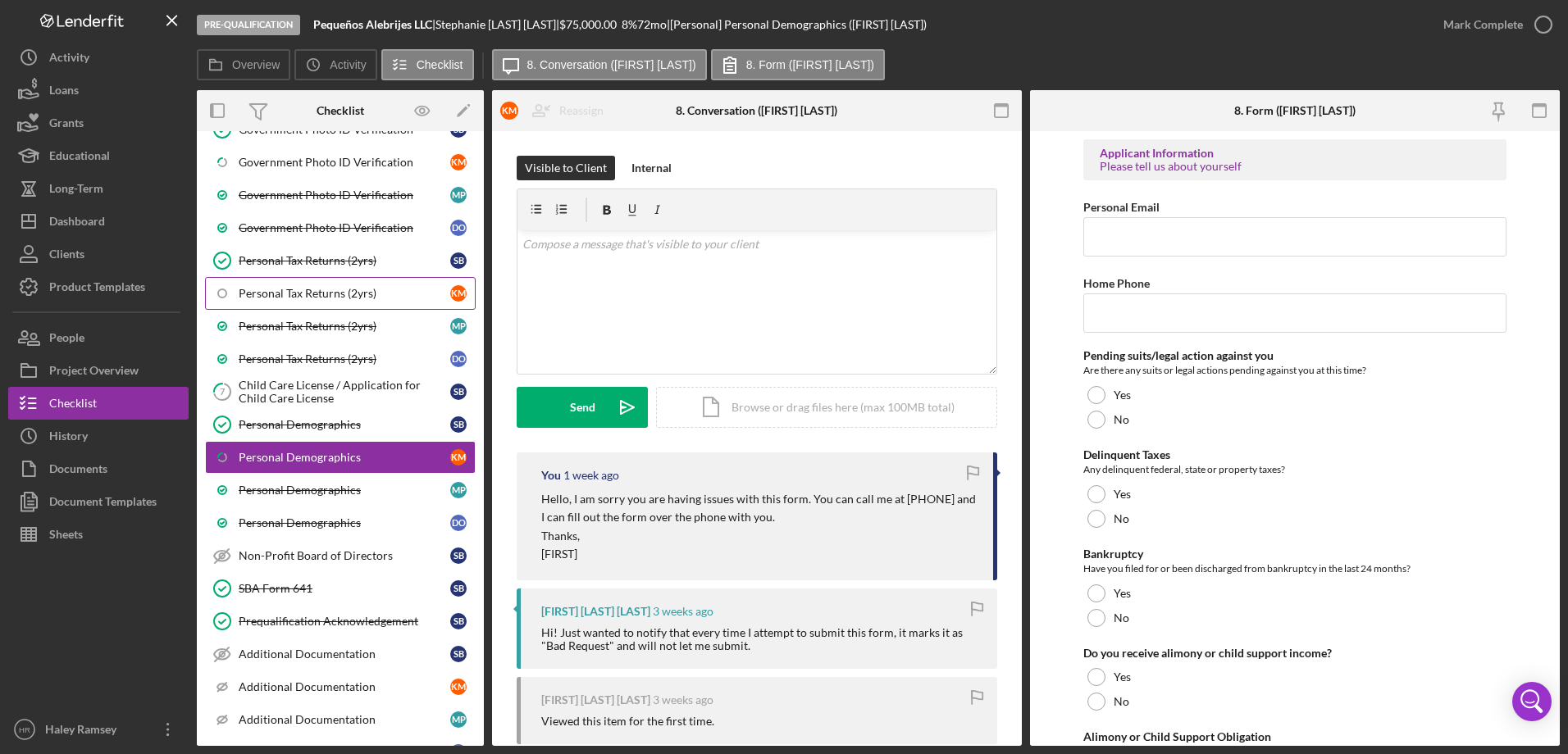 scroll, scrollTop: 229, scrollLeft: 0, axis: vertical 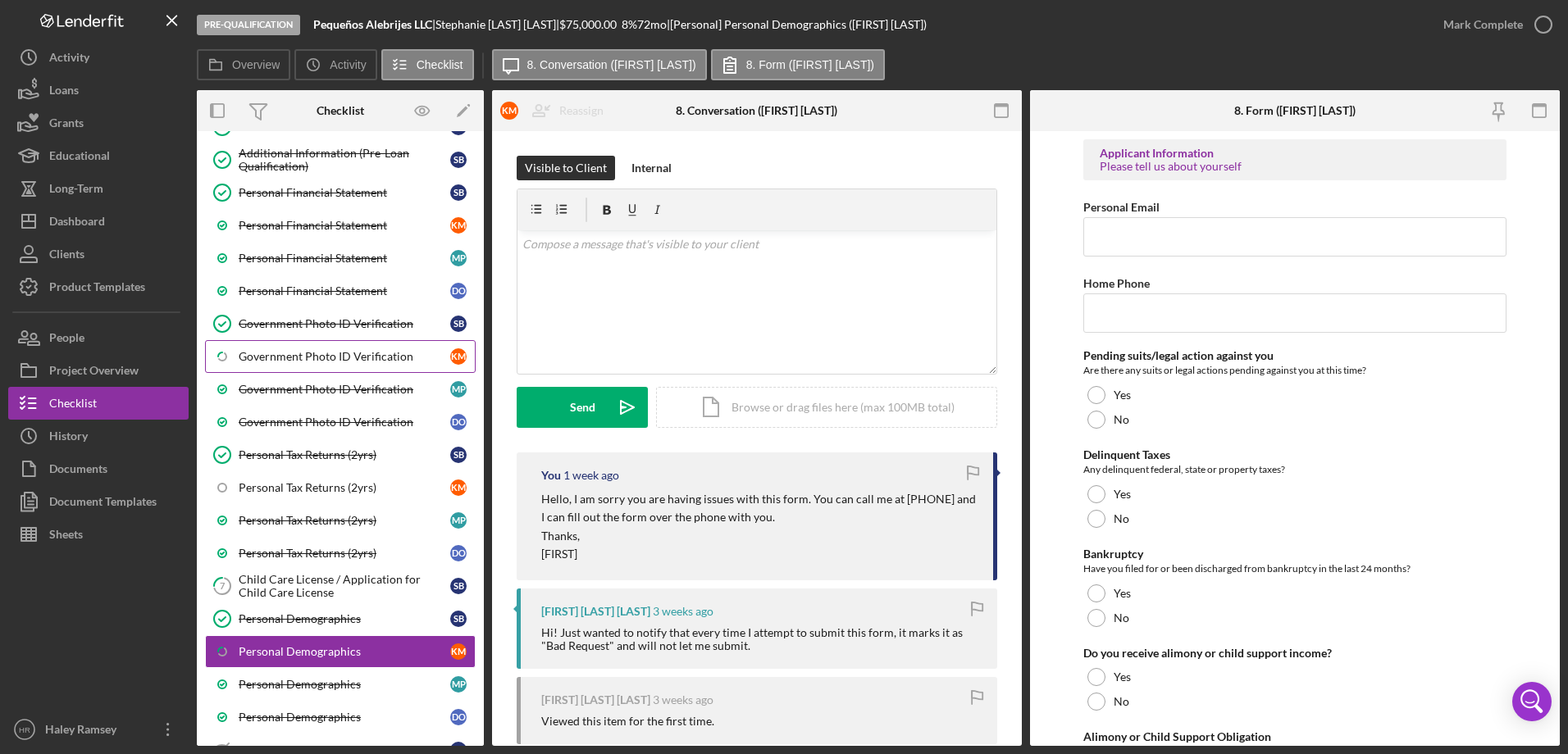 click on "Government Photo ID Verification" at bounding box center (344, 357) 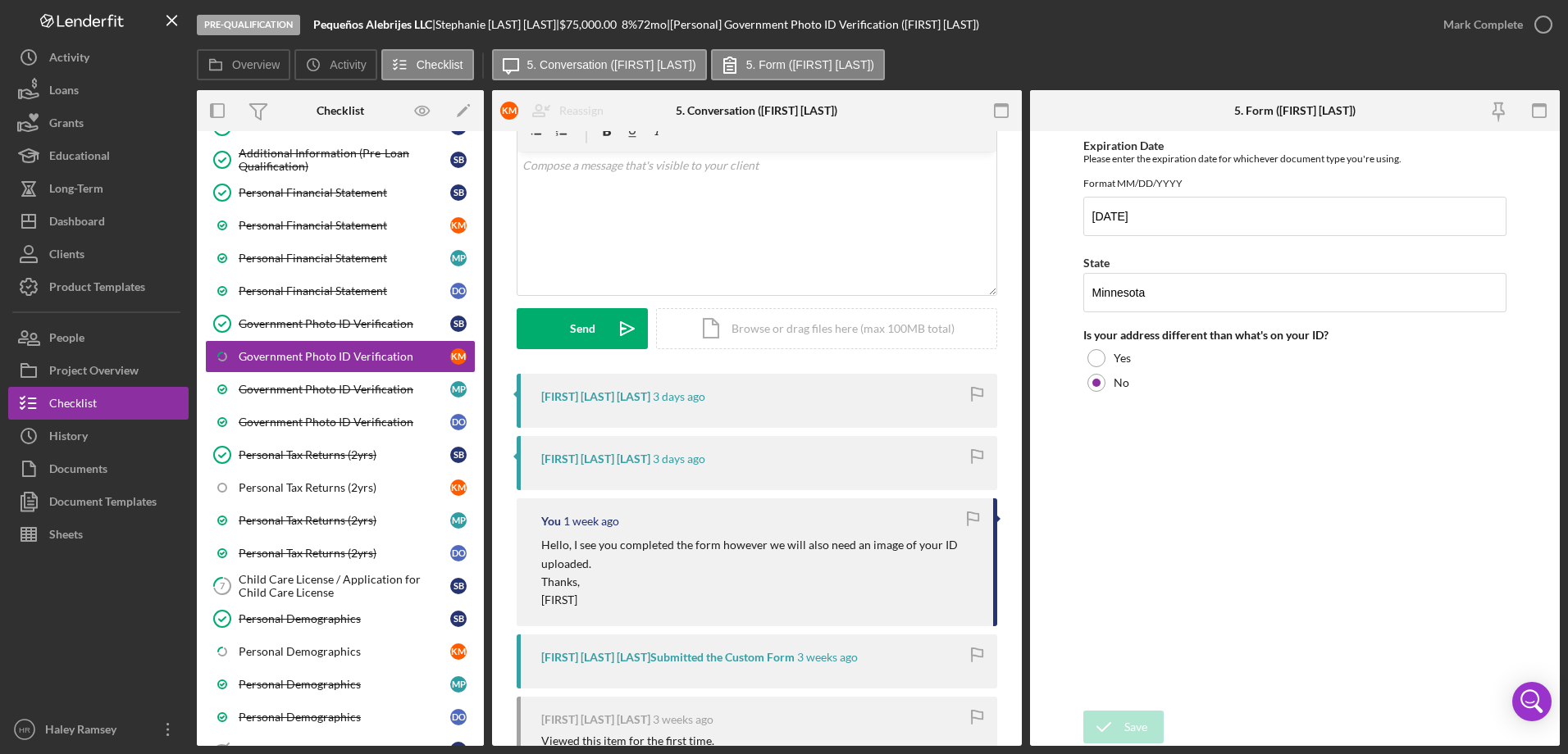 scroll, scrollTop: 0, scrollLeft: 0, axis: both 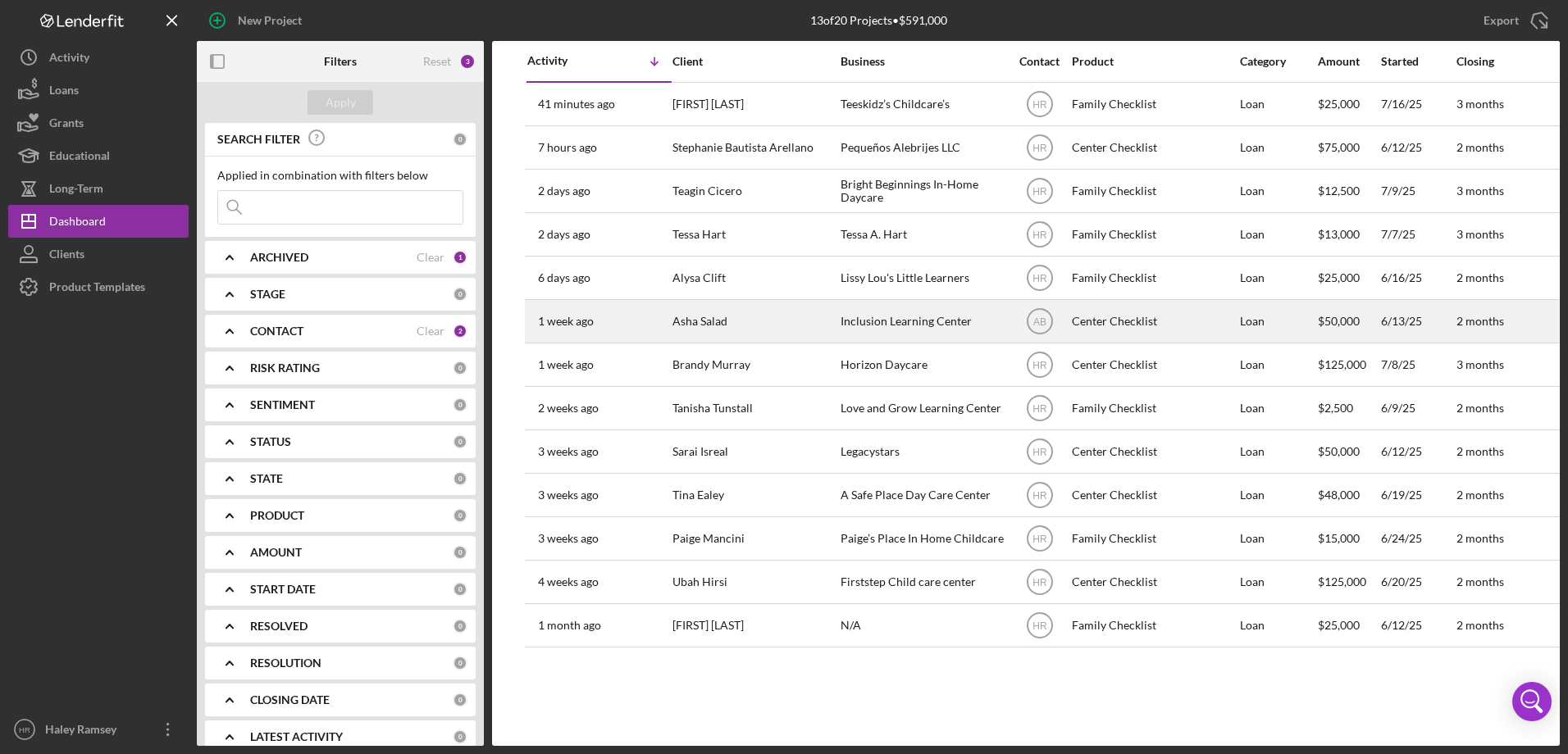click on "Asha Salad" at bounding box center (754, 321) 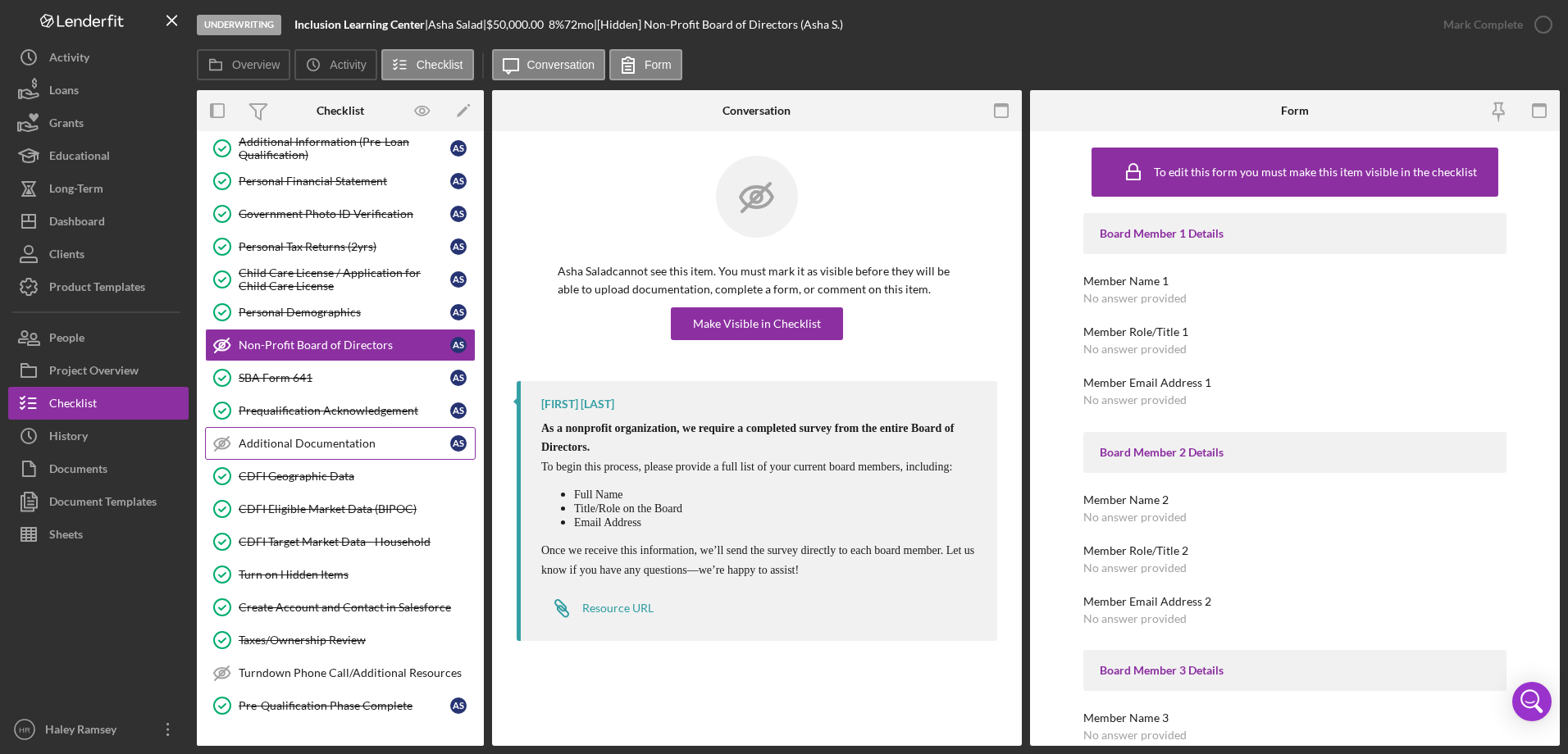 scroll, scrollTop: 0, scrollLeft: 0, axis: both 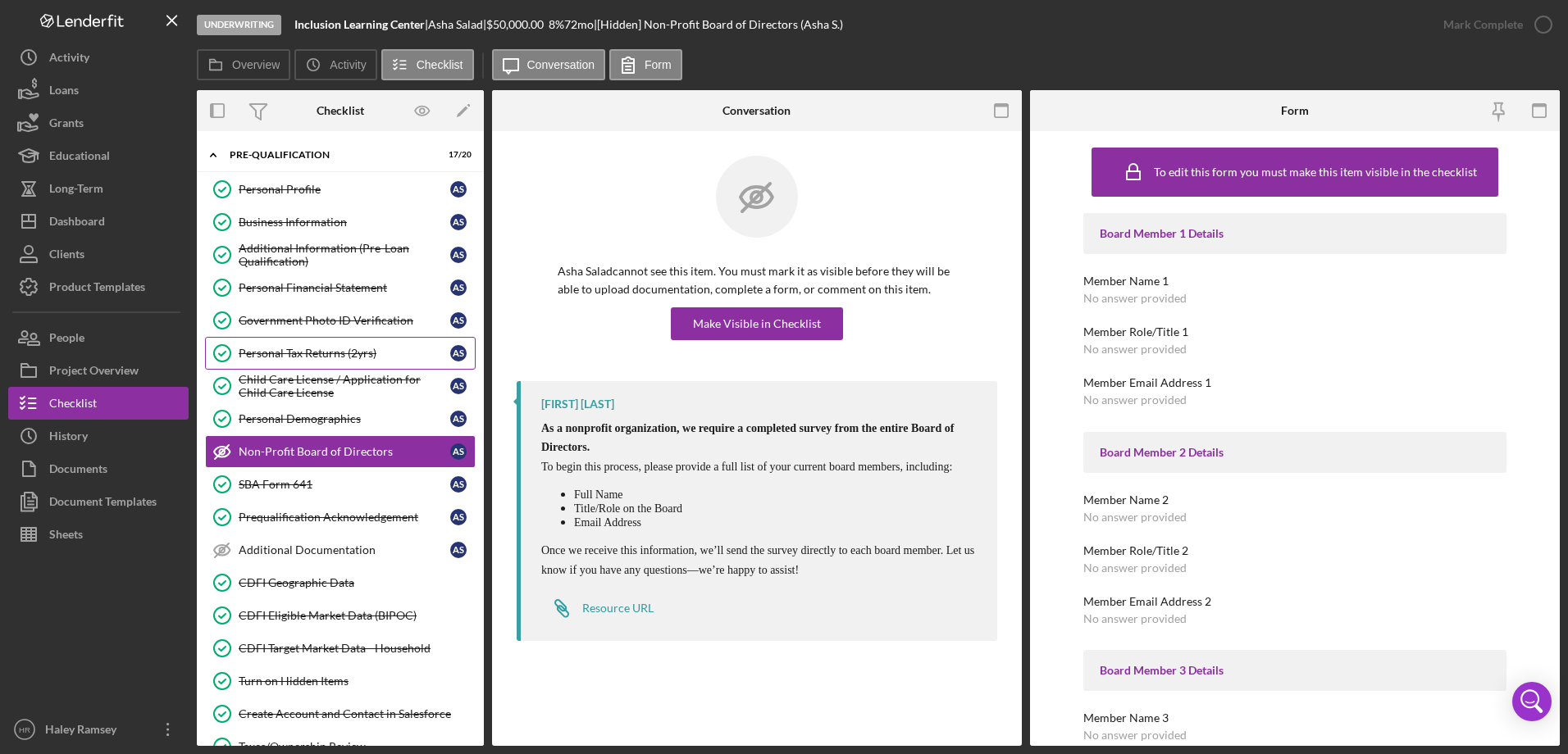 click on "Personal Tax Returns (2yrs) Personal Tax Returns (2yrs) A S" at bounding box center [340, 353] 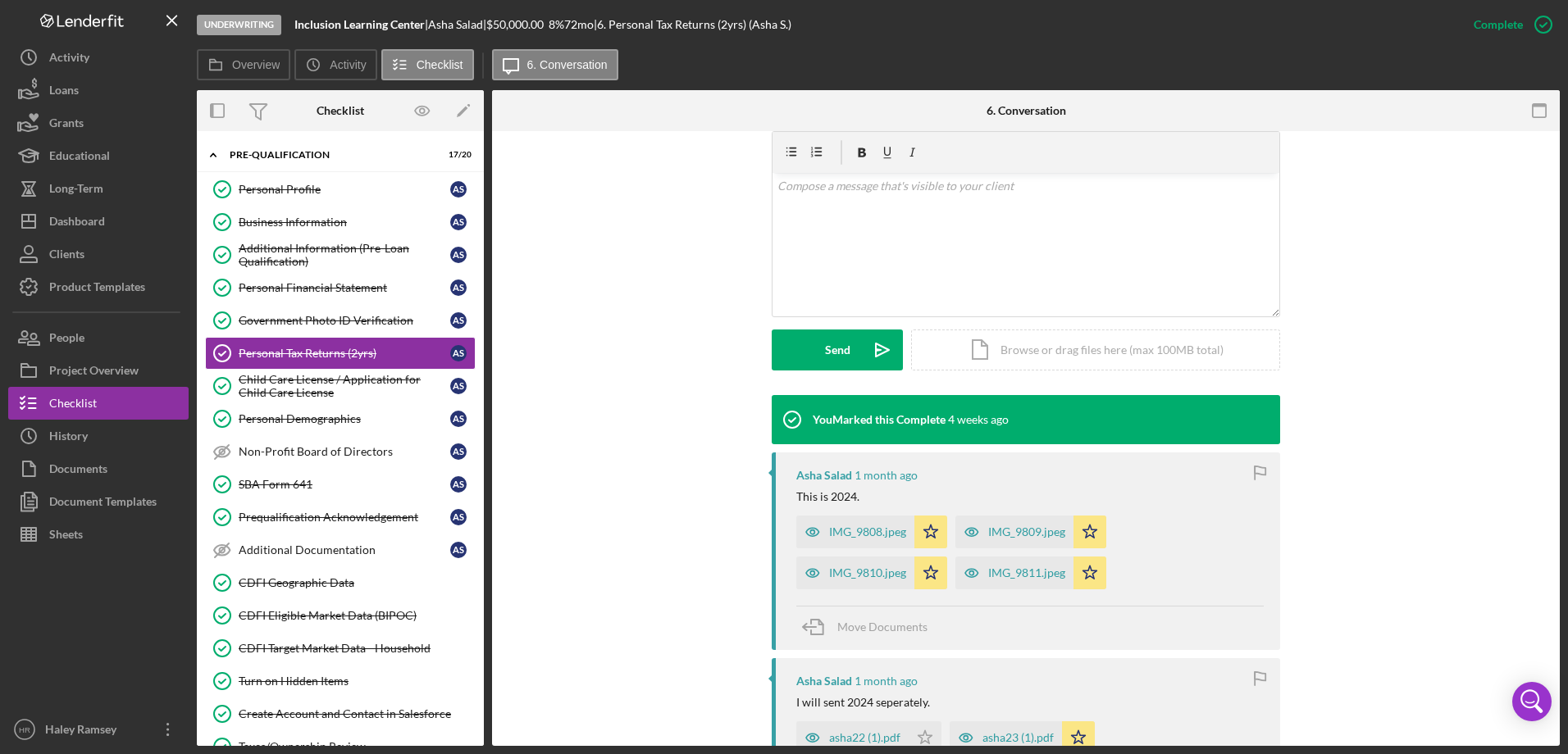 scroll, scrollTop: 410, scrollLeft: 0, axis: vertical 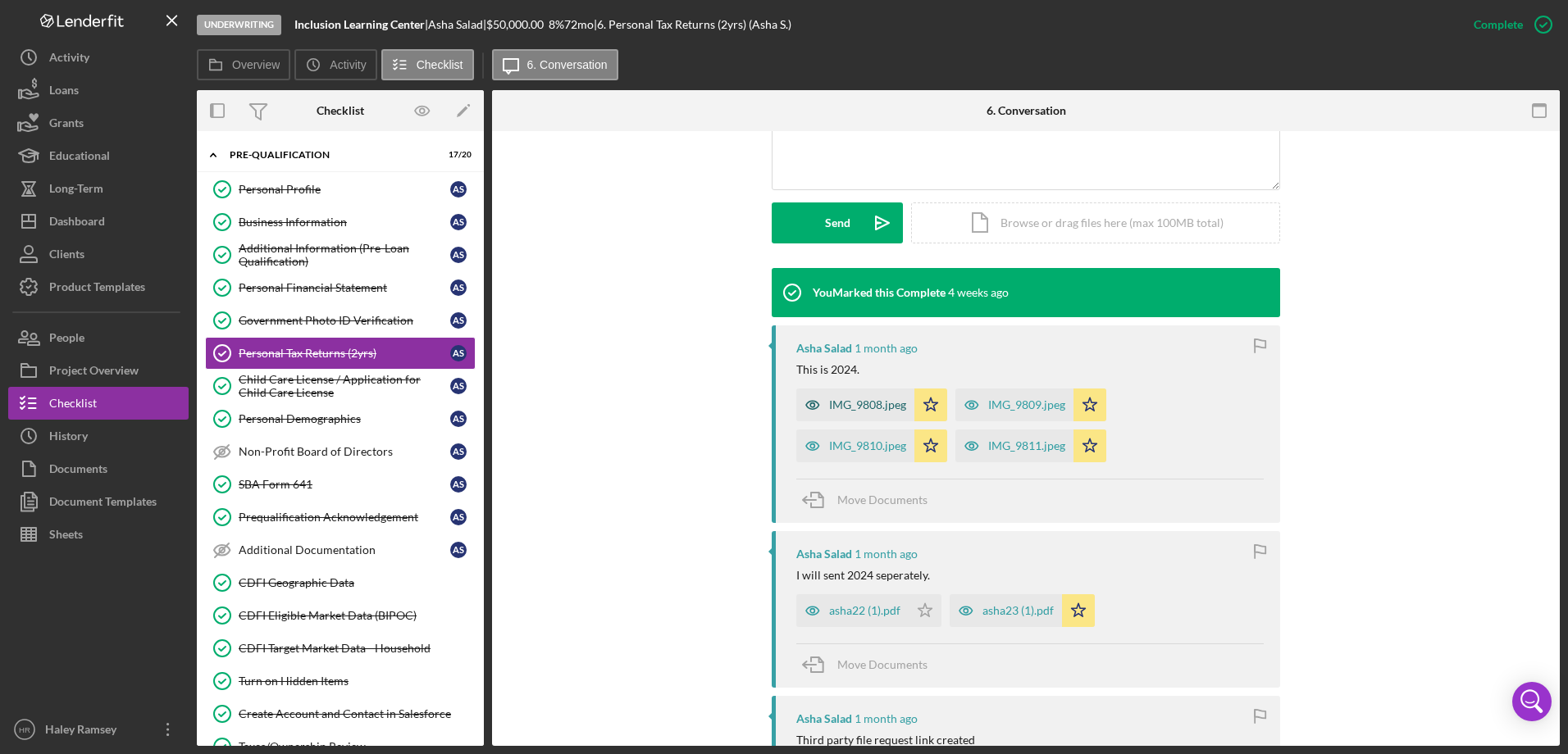 click on "IMG_9808.jpeg" at bounding box center (868, 405) 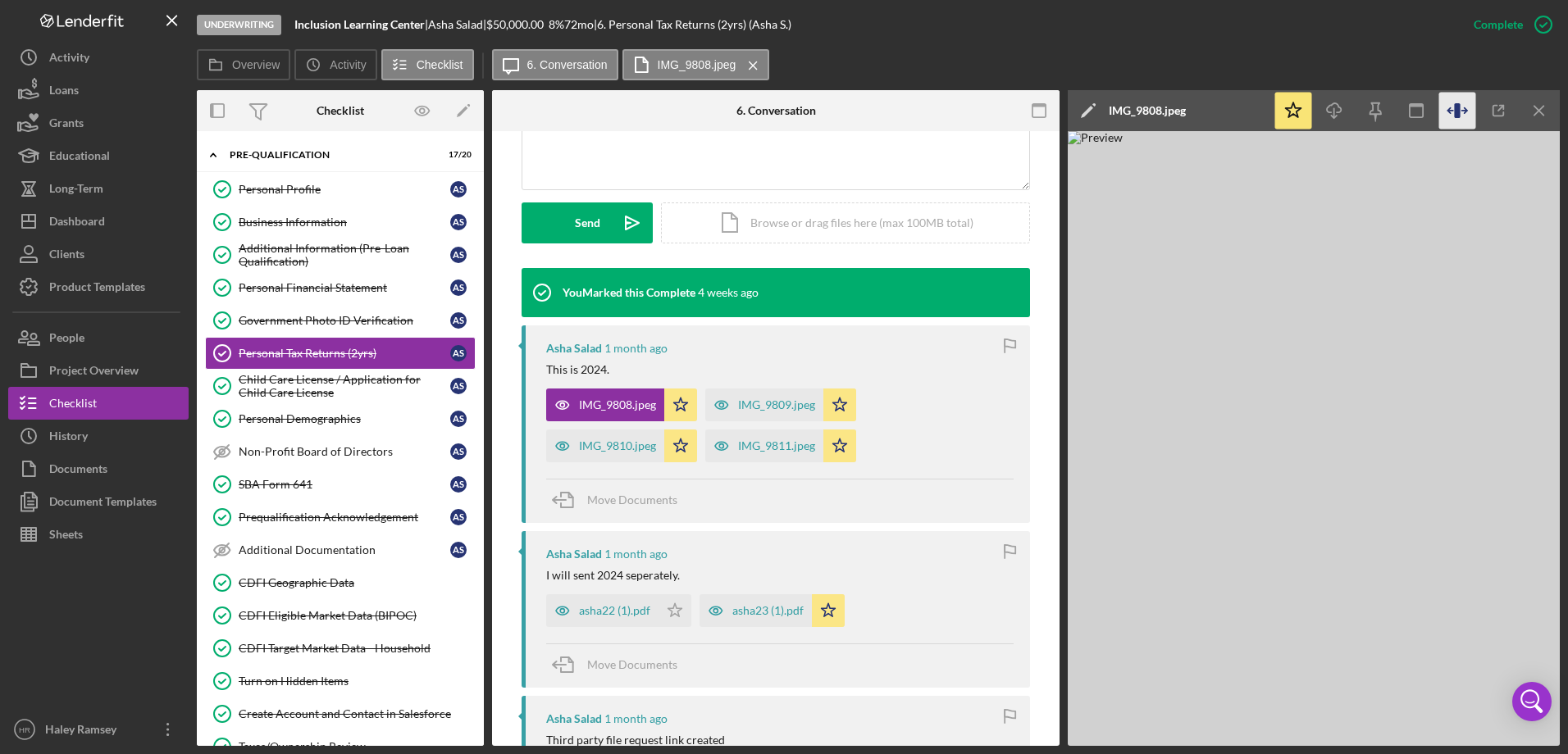 click 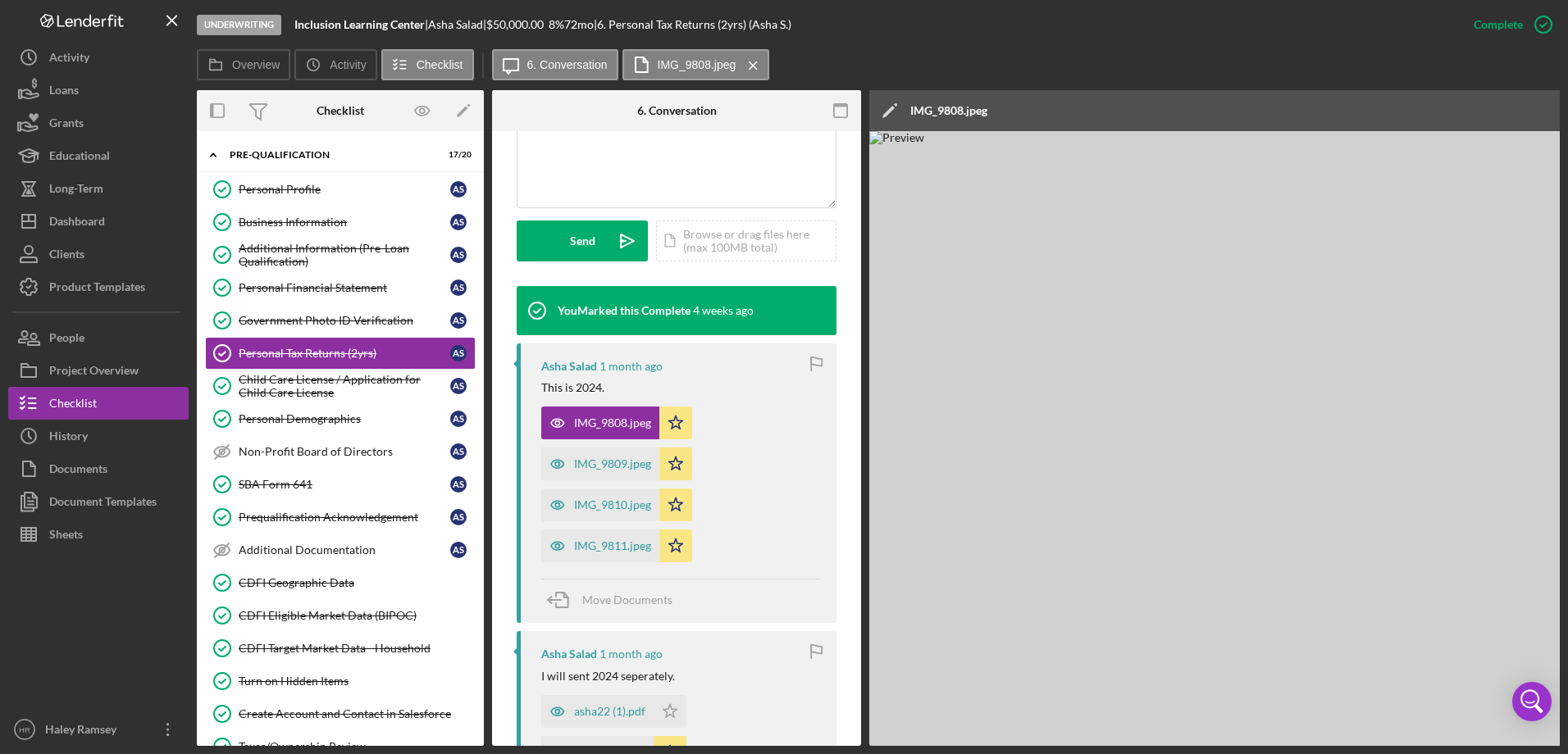 scroll, scrollTop: 428, scrollLeft: 0, axis: vertical 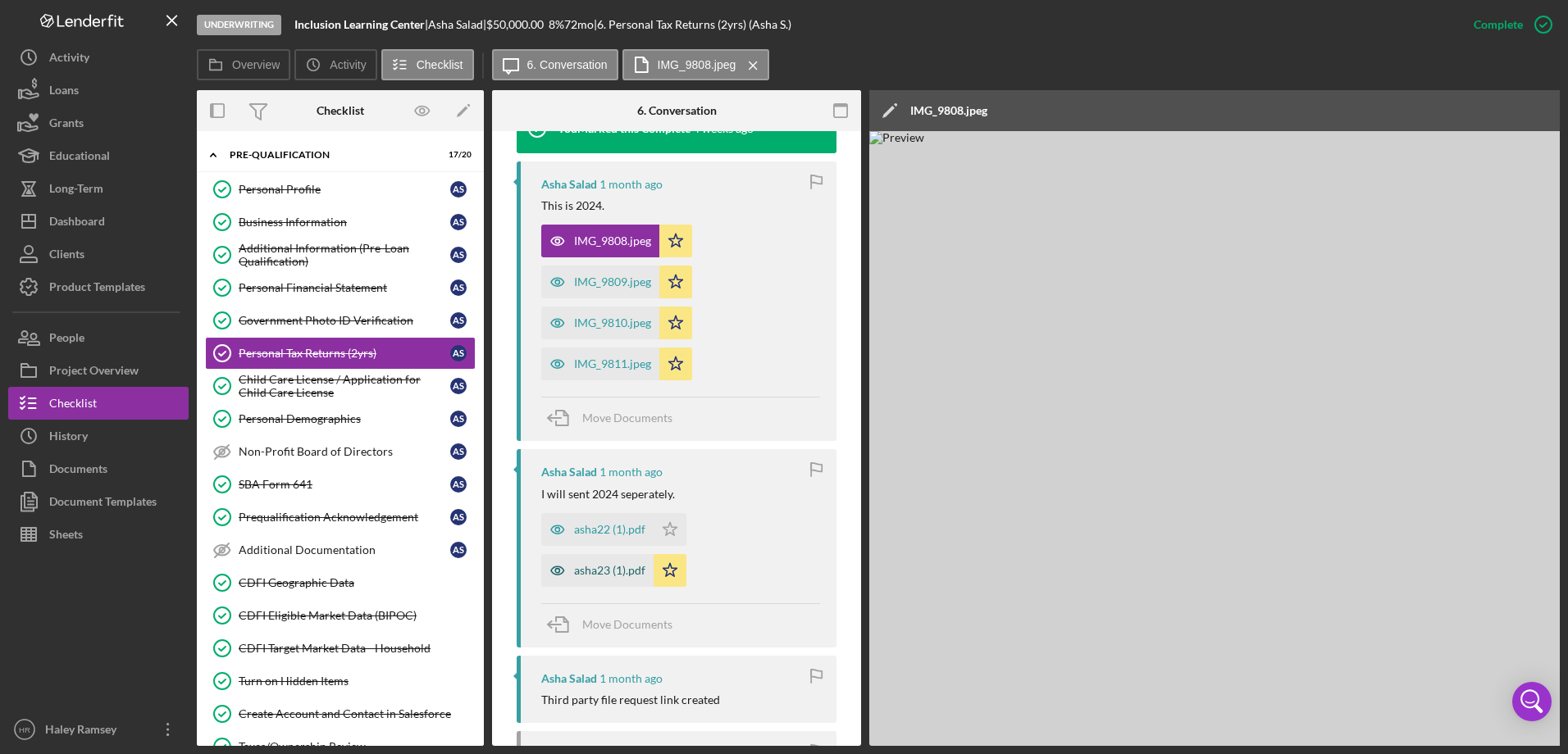 click on "asha23 (1).pdf" at bounding box center [609, 570] 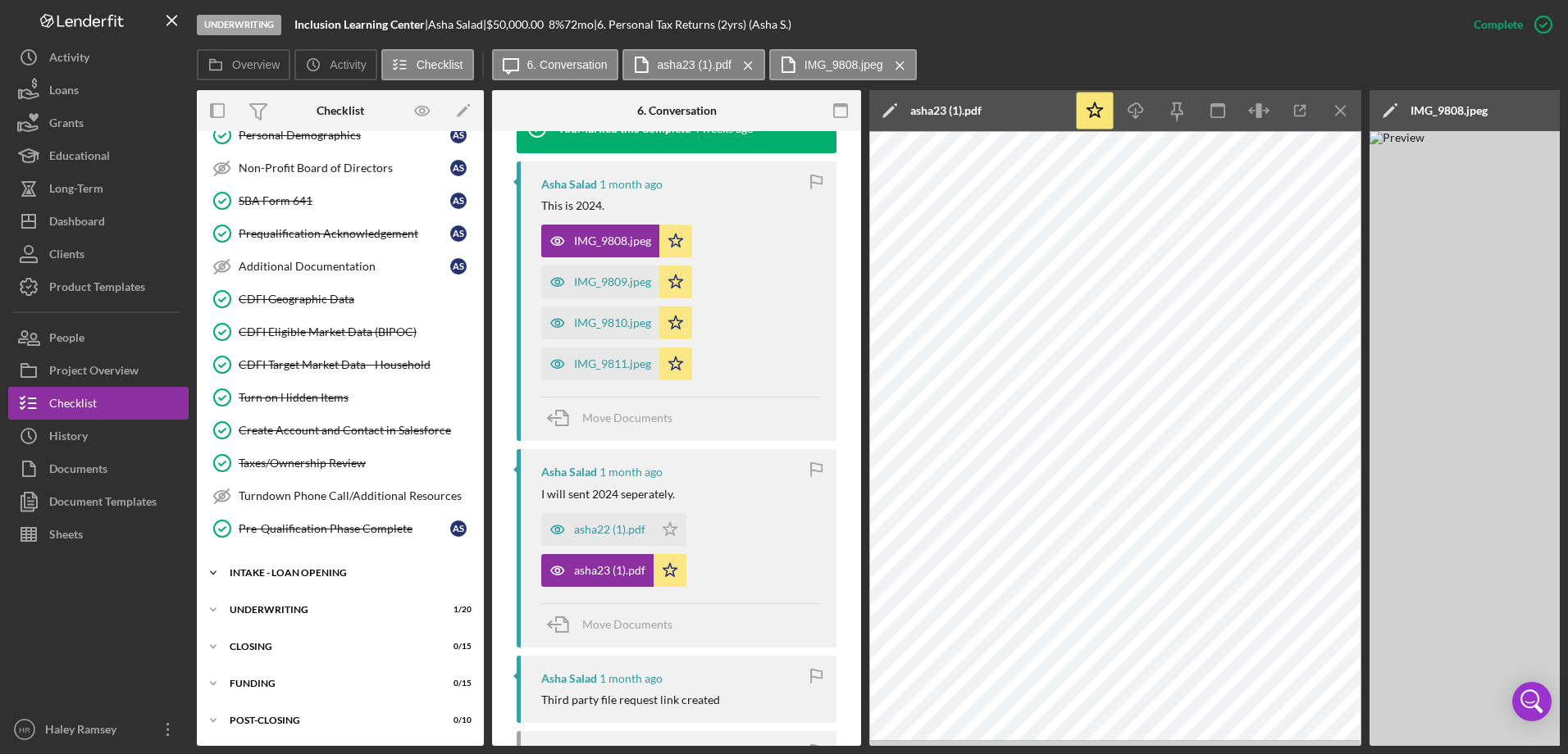 click on "Icon/Expander INTAKE - LOAN OPENING 44 / 45" at bounding box center (340, 573) 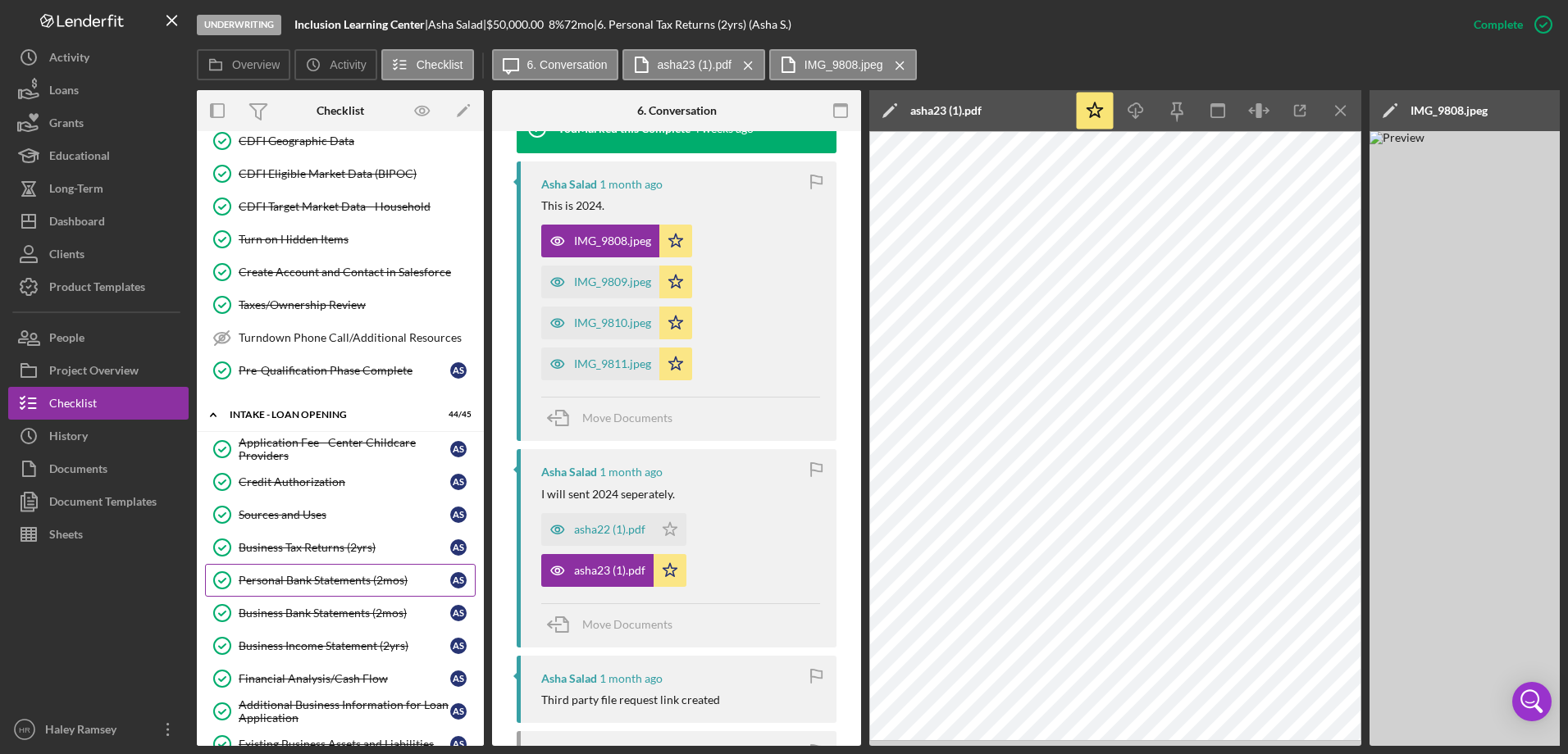 scroll, scrollTop: 616, scrollLeft: 0, axis: vertical 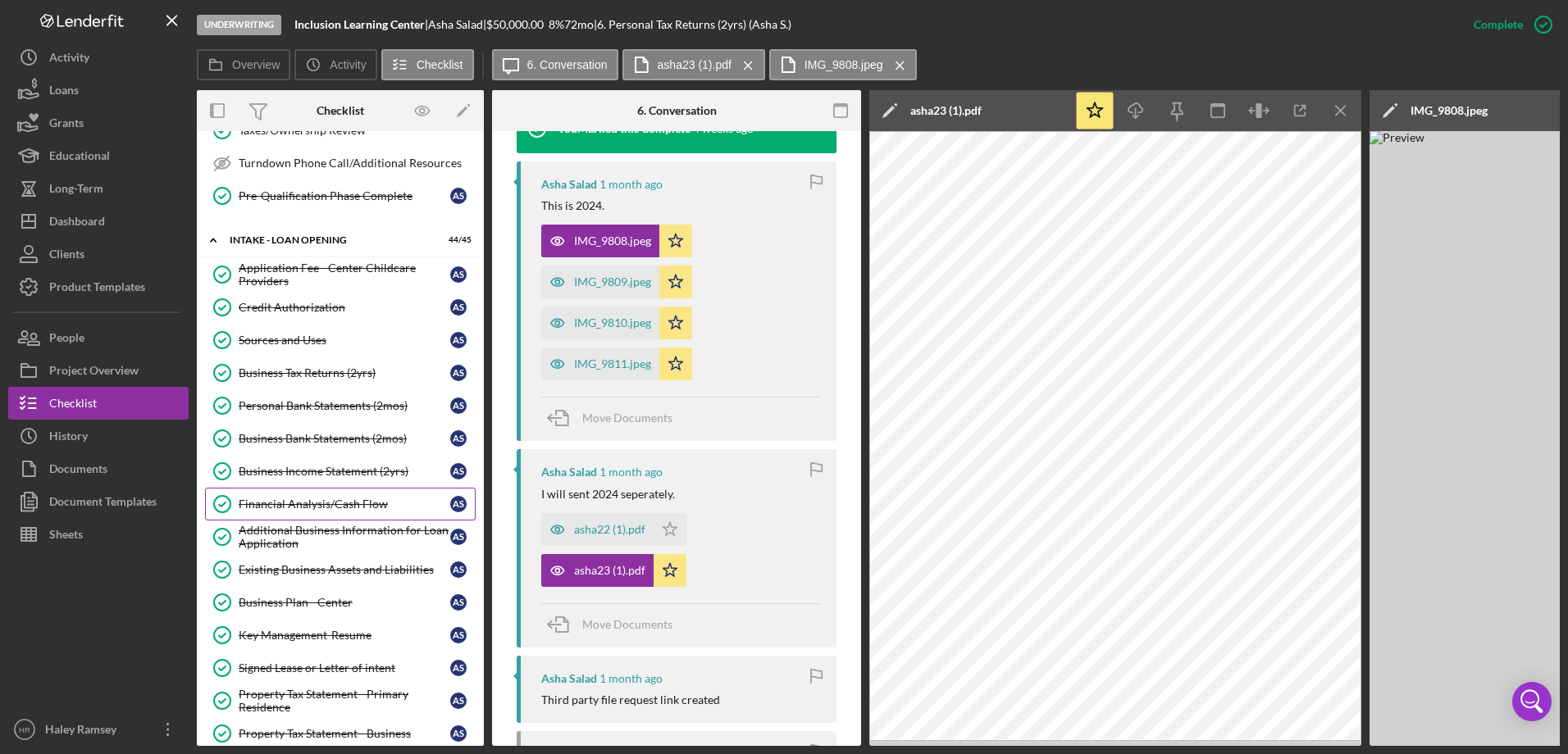 click on "Financial Analysis/Cash Flow Financial Analysis/Cash Flow A S" at bounding box center (340, 504) 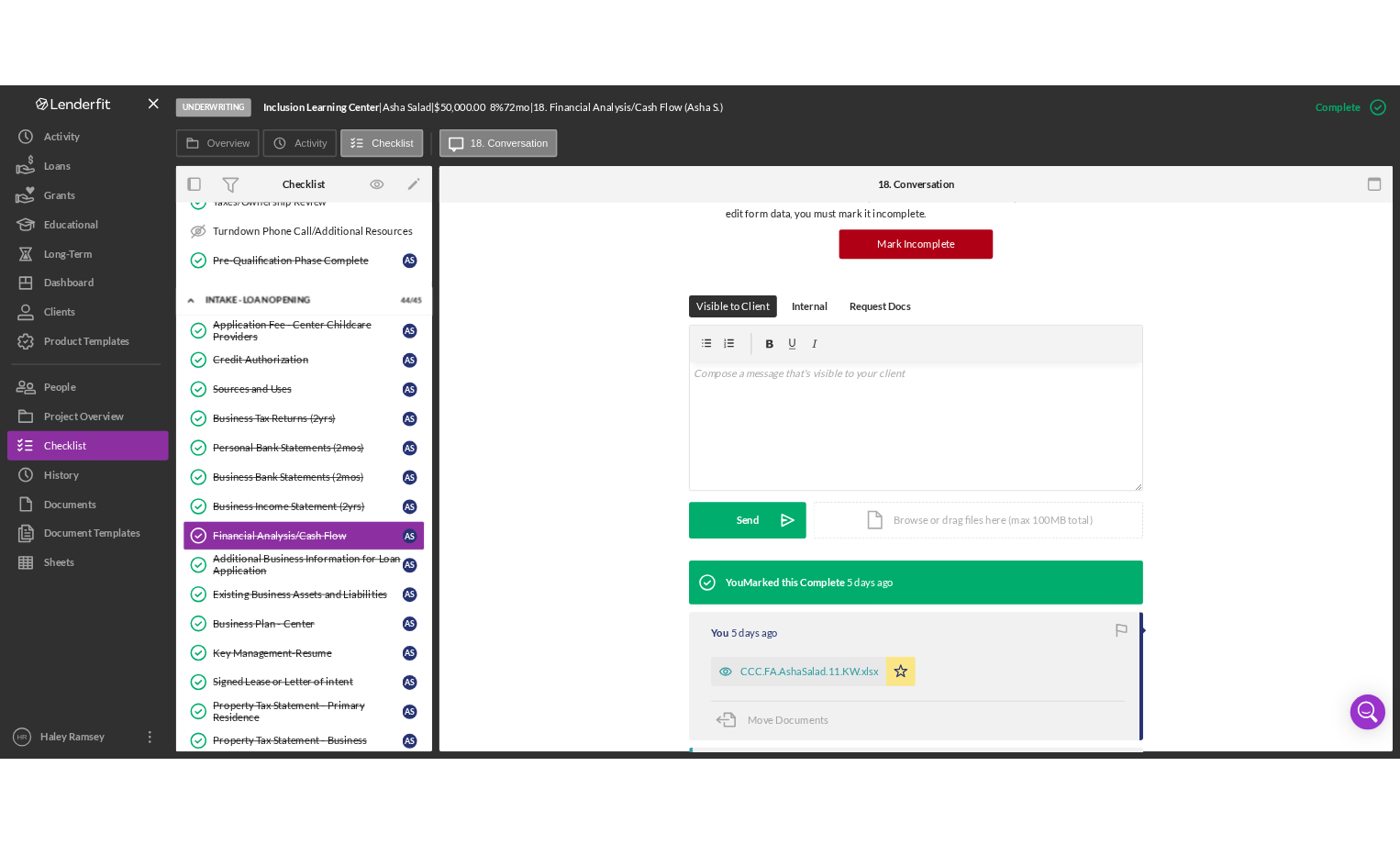 scroll, scrollTop: 367, scrollLeft: 0, axis: vertical 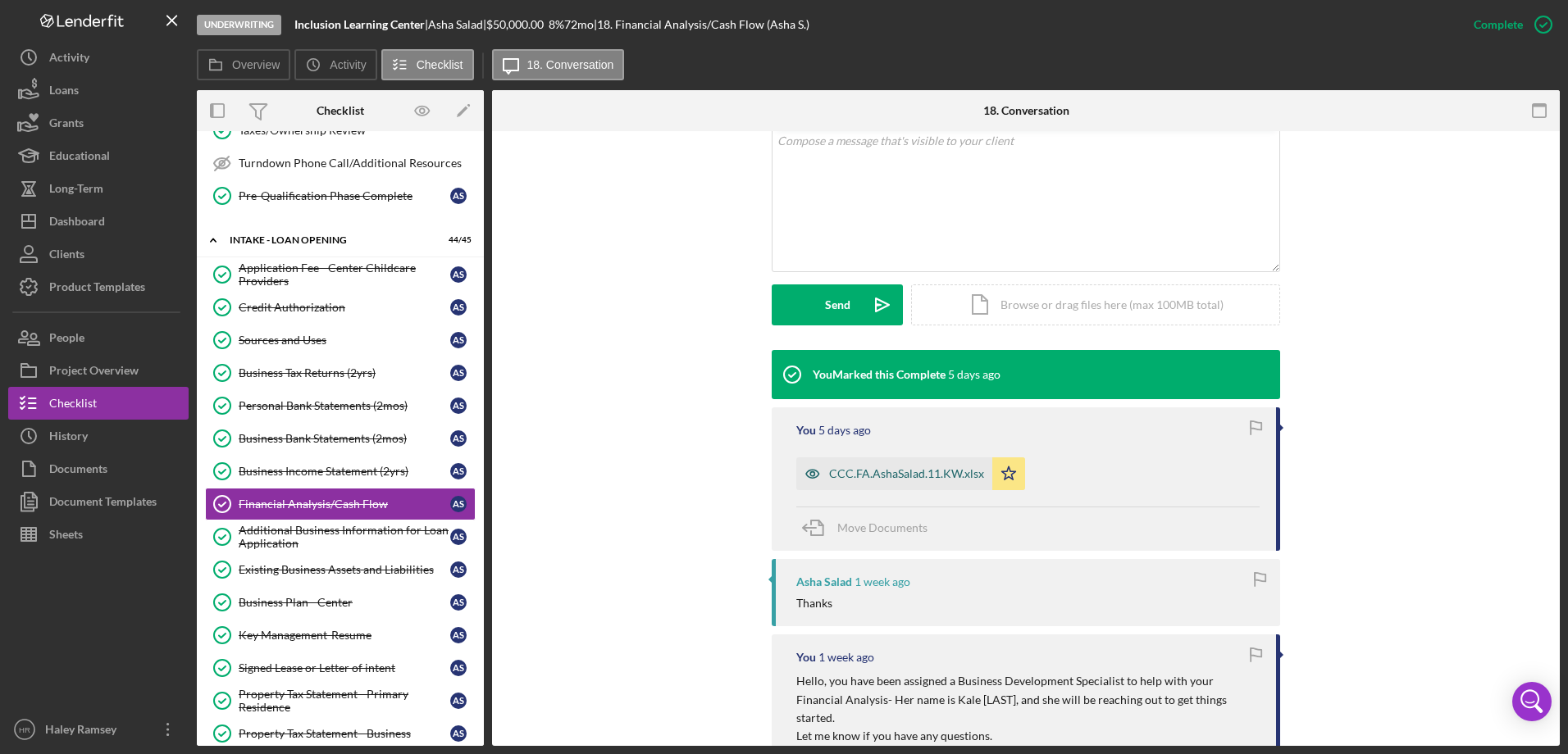 click on "CCC.FA.AshaSalad.11.KW.xlsx" at bounding box center (906, 474) 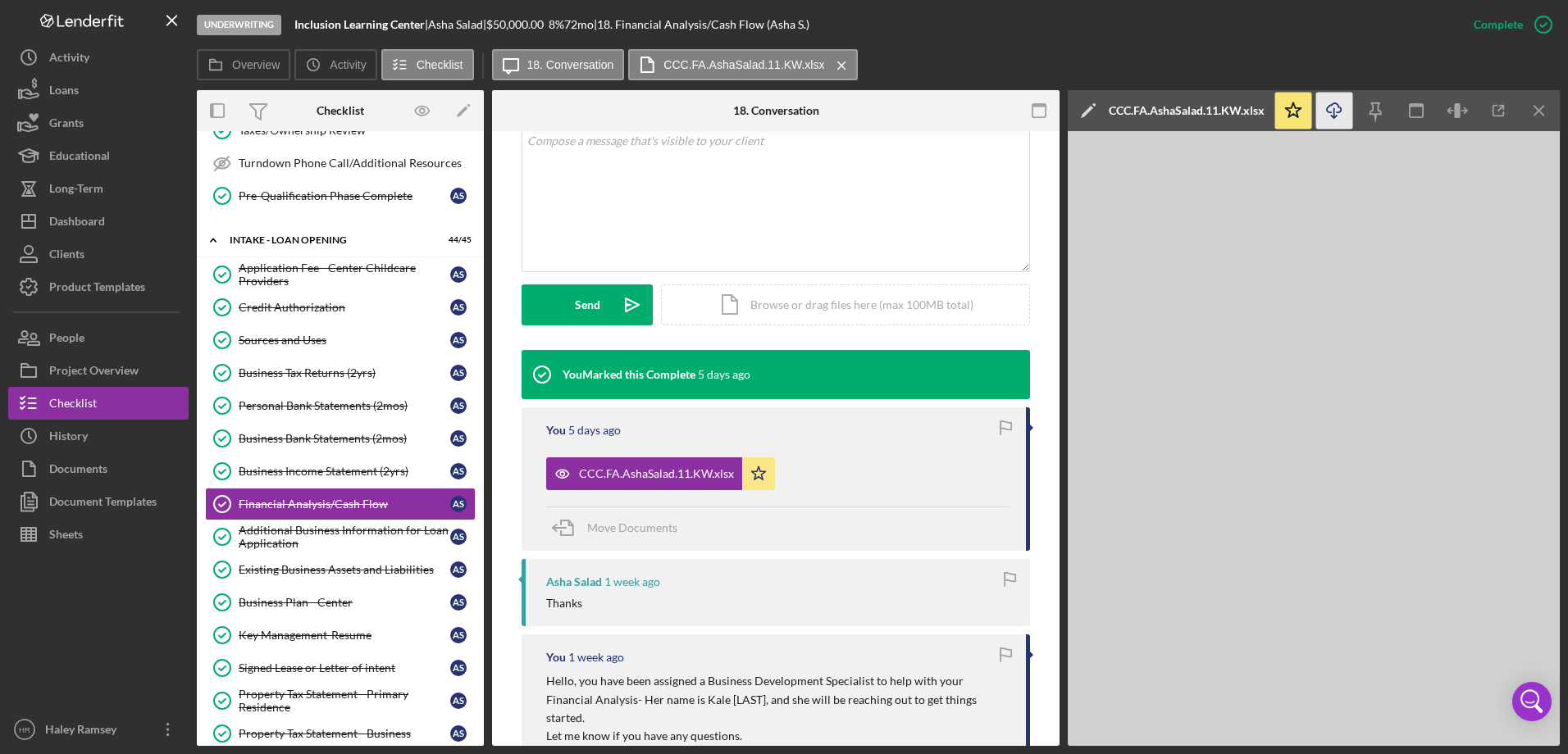 click 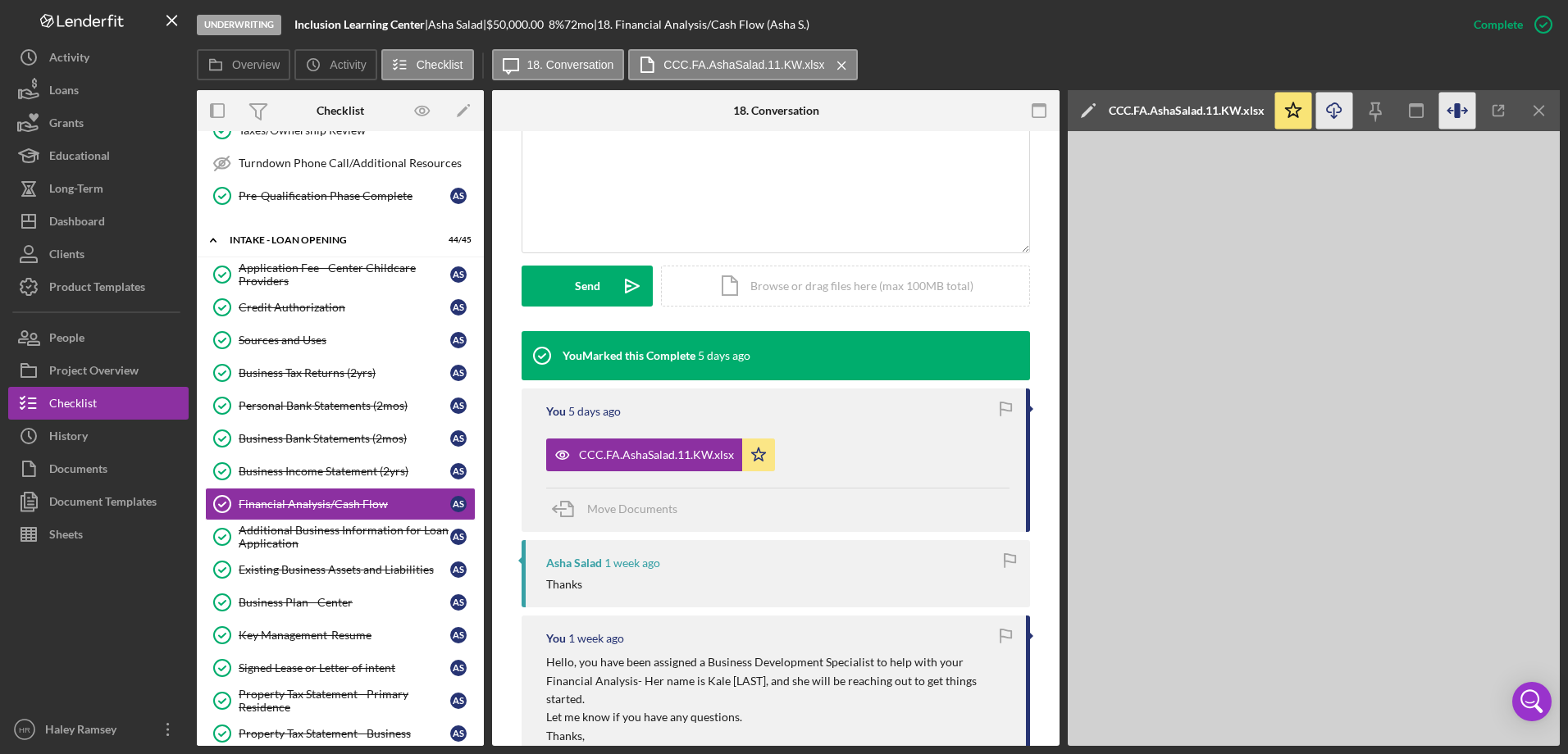 scroll, scrollTop: 328, scrollLeft: 0, axis: vertical 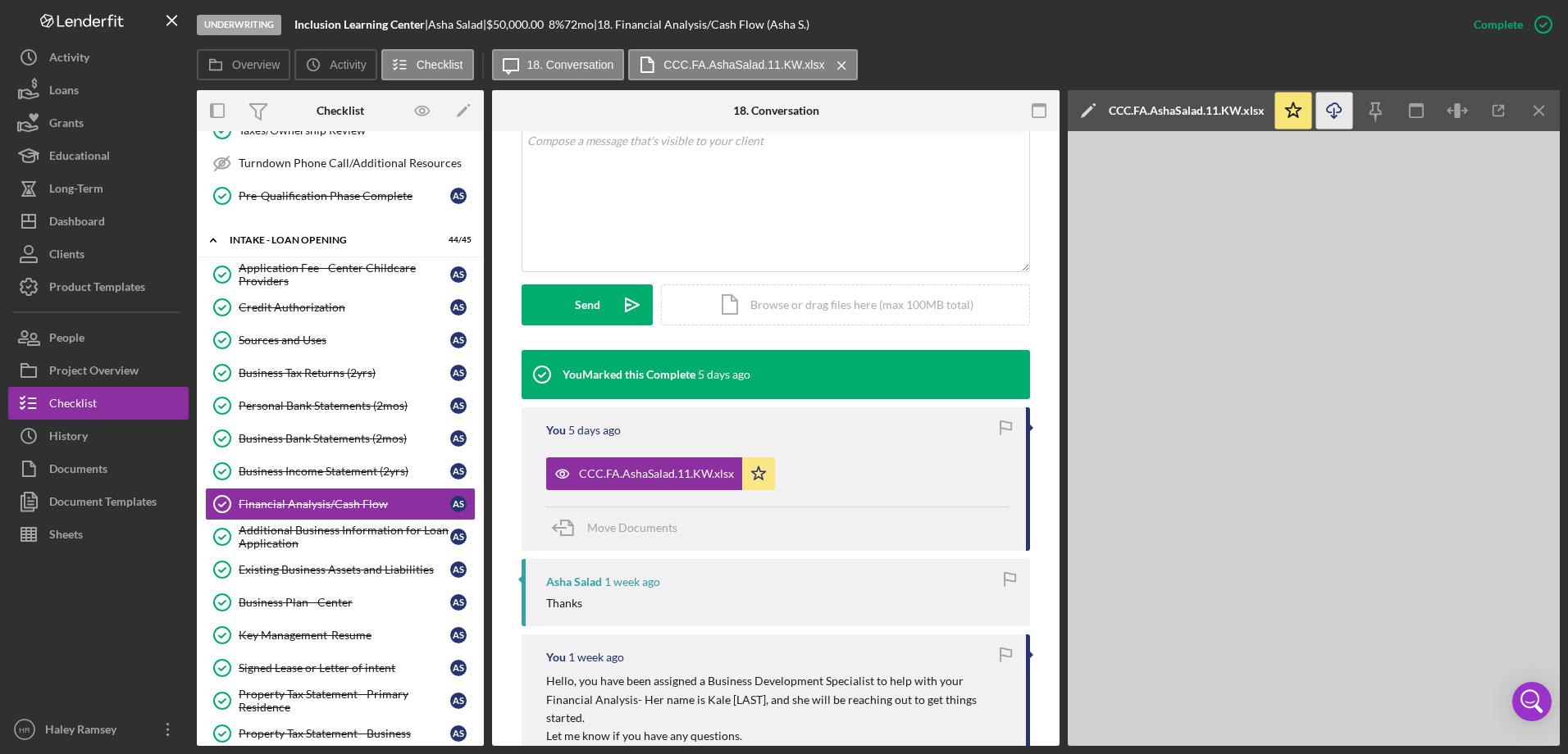 drag, startPoint x: 498, startPoint y: 753, endPoint x: 765, endPoint y: 752, distance: 267.00187 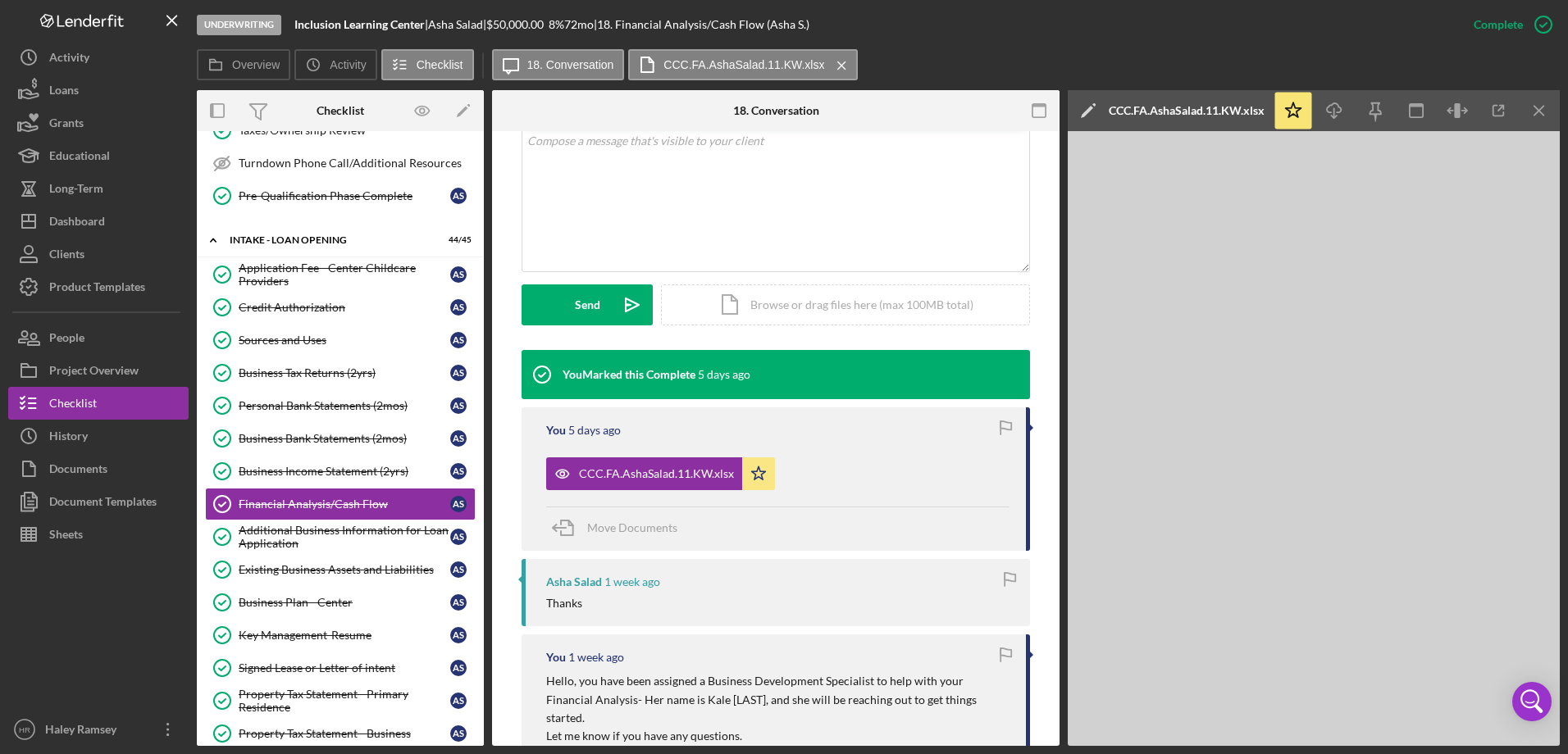 scroll, scrollTop: 347, scrollLeft: 0, axis: vertical 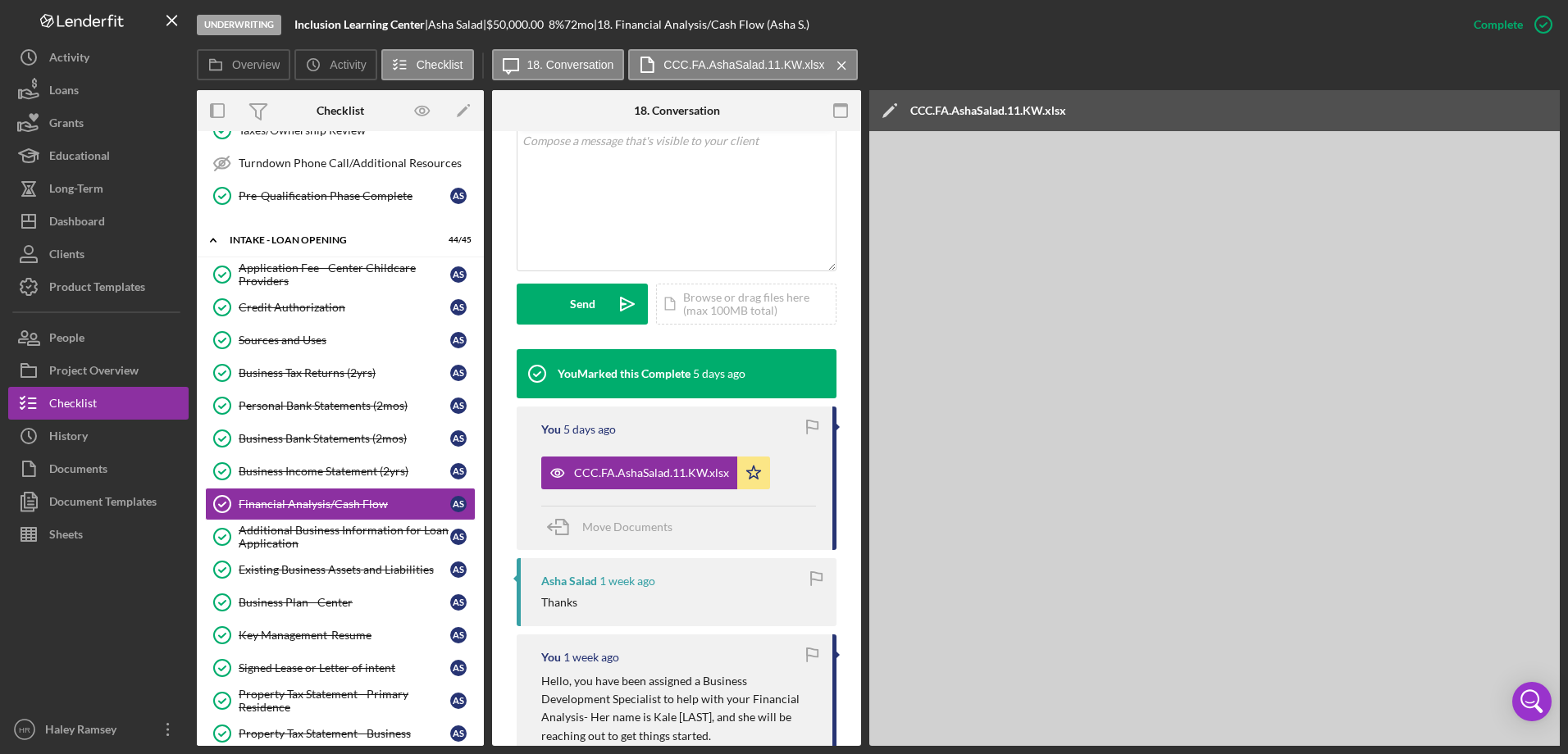 click on "Icon/Edit" 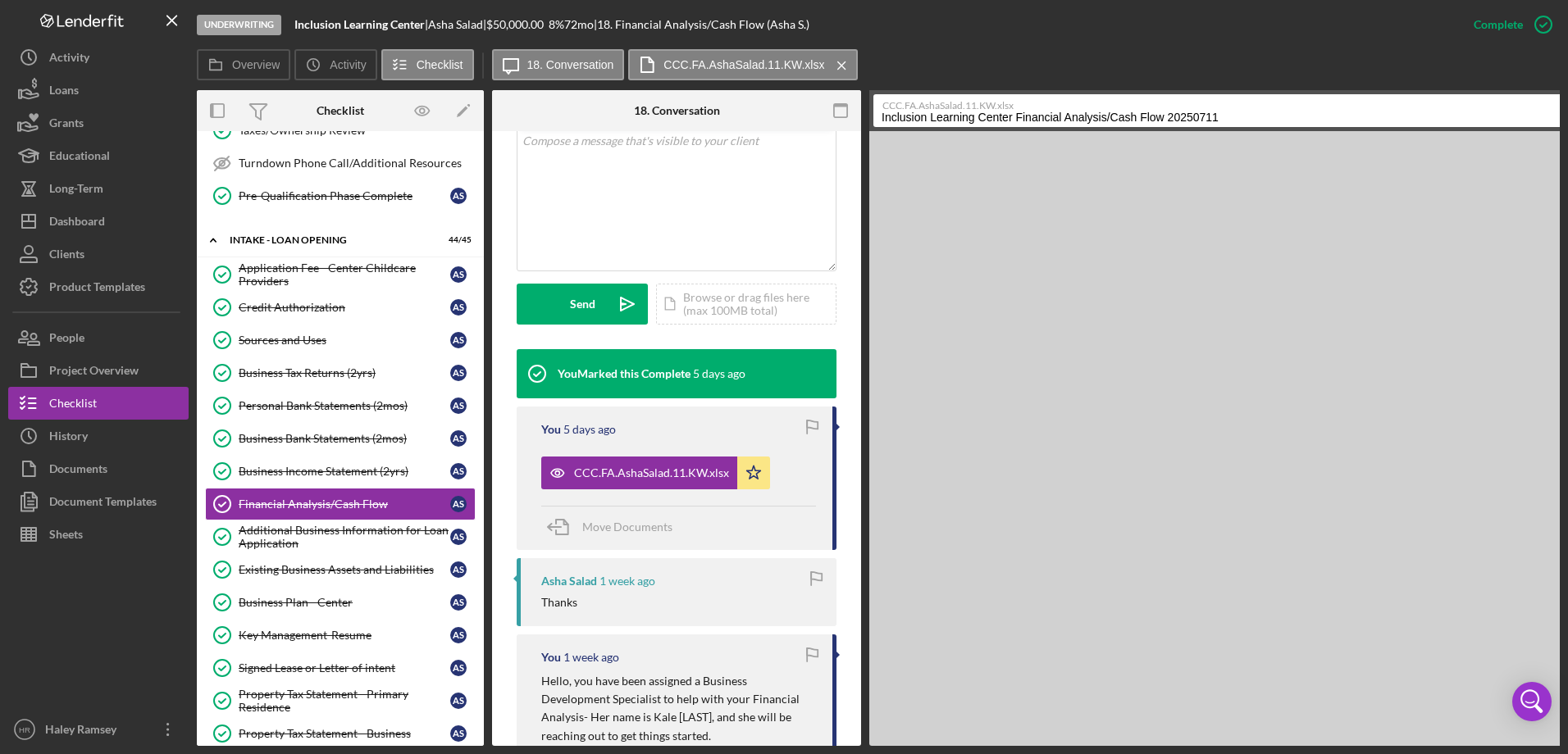 click on "Overview Icon/History Activity Checklist Icon/Message 18. Conversation CCC.FA.AshaSalad.11.KW.xlsx Icon/Menu Close" at bounding box center (878, 66) 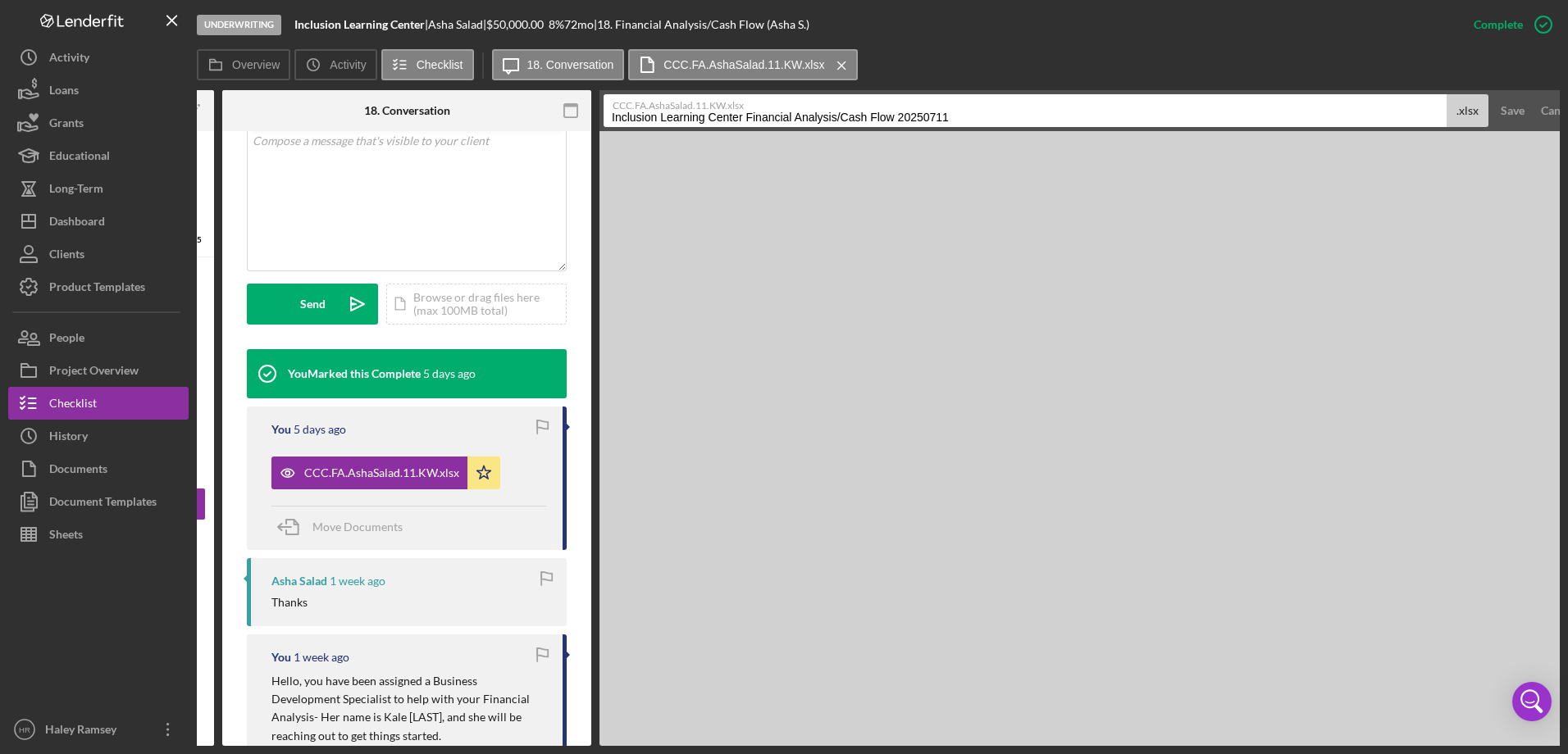 scroll, scrollTop: 0, scrollLeft: 294, axis: horizontal 